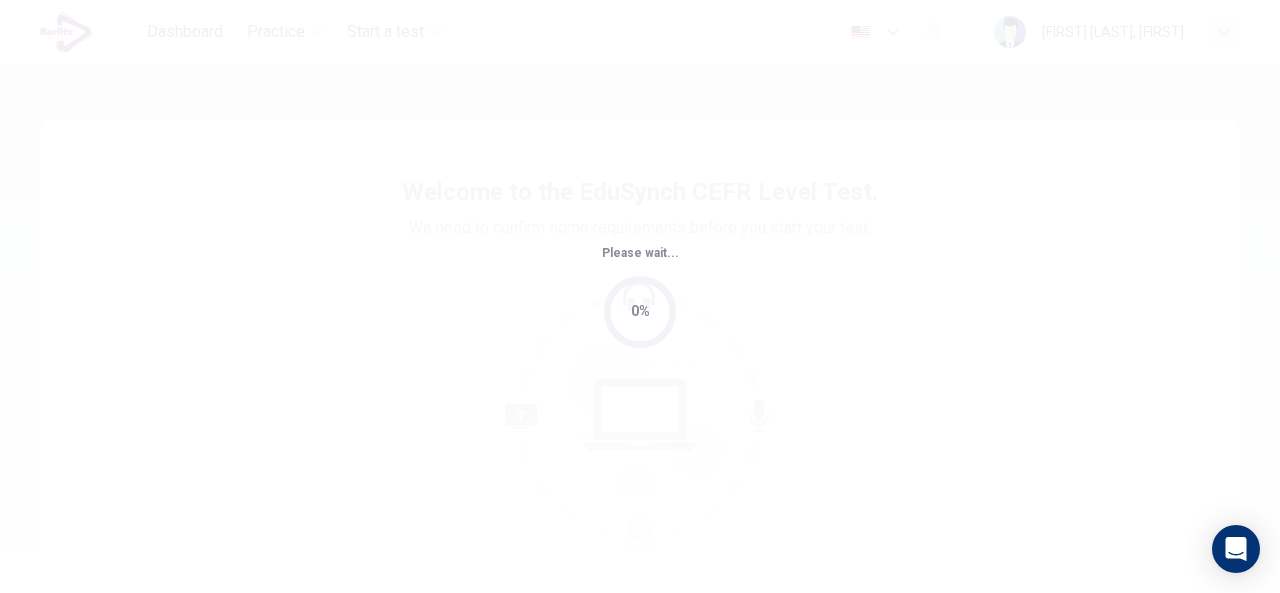 scroll, scrollTop: 0, scrollLeft: 0, axis: both 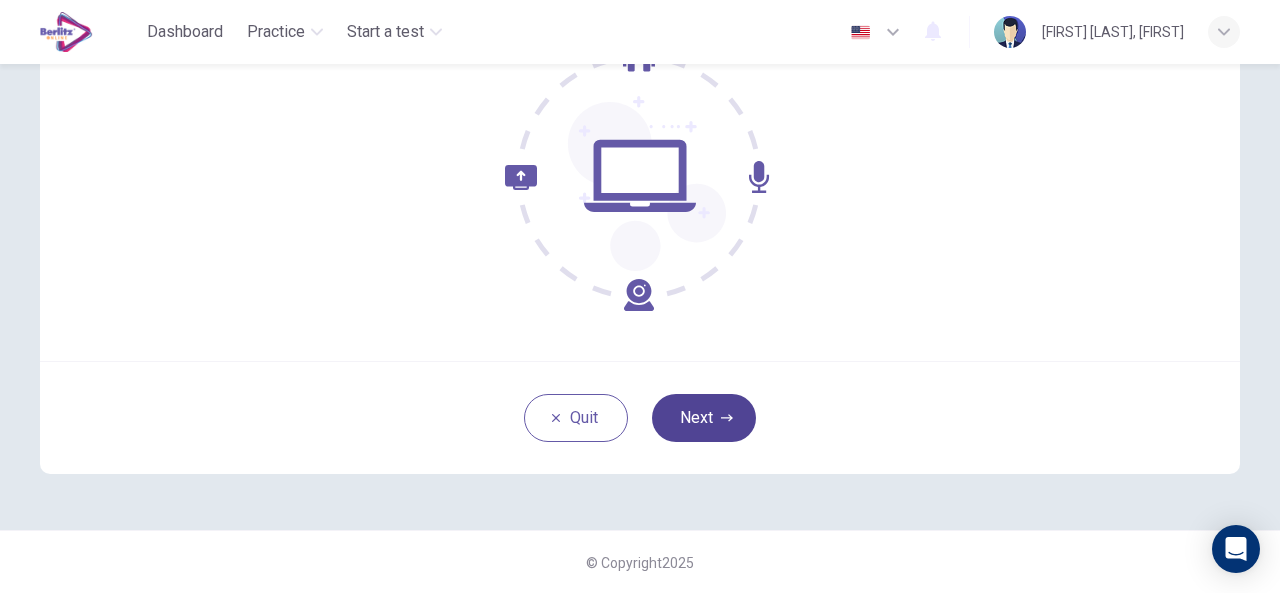 click on "Next" at bounding box center [704, 418] 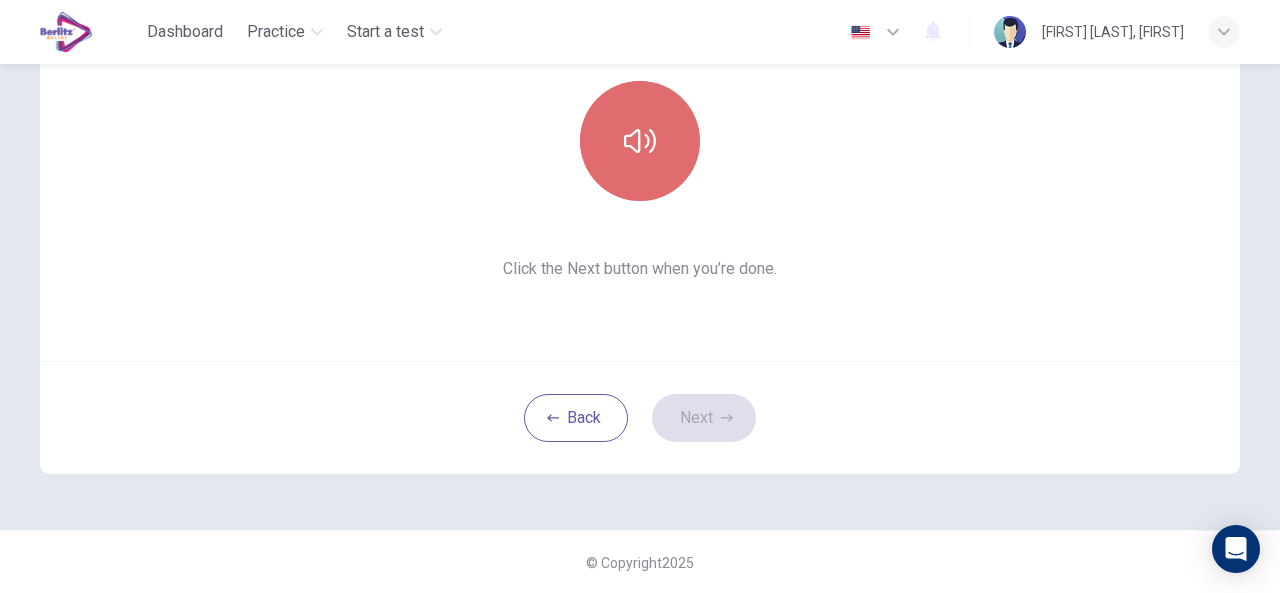 click 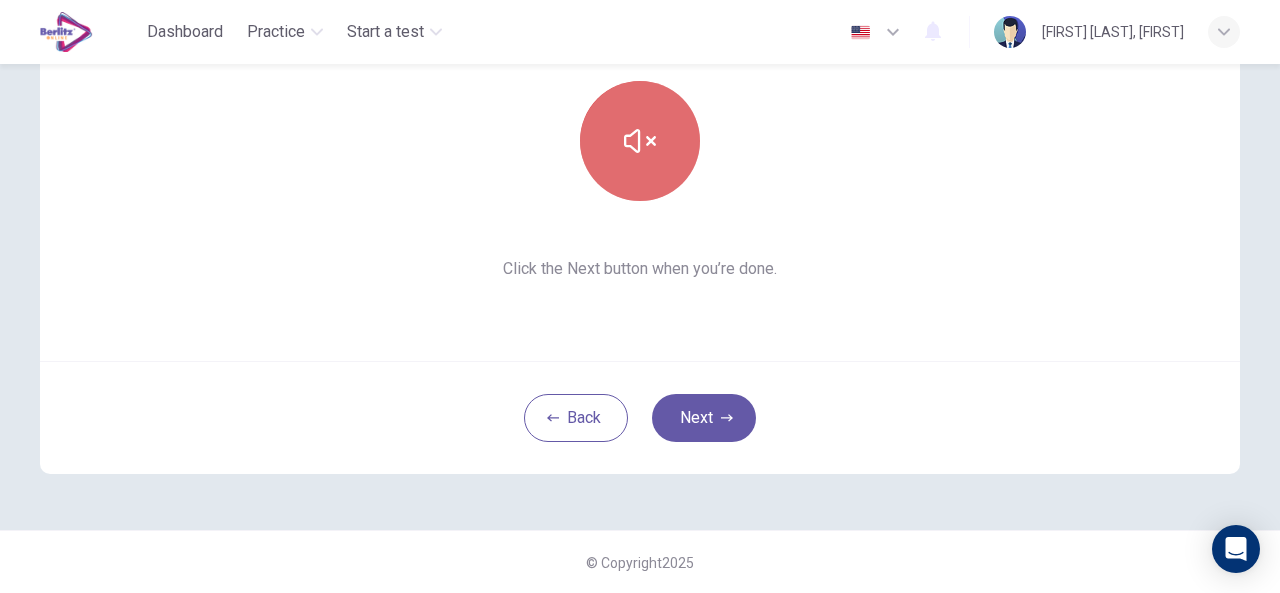 click at bounding box center [640, 141] 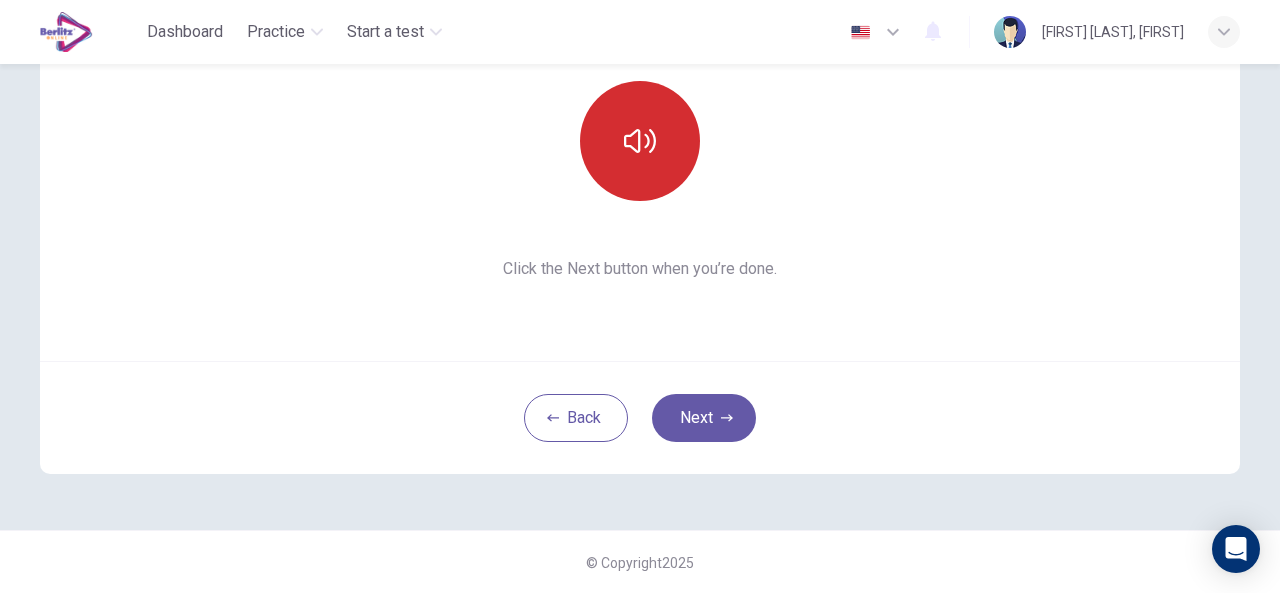 click at bounding box center [640, 141] 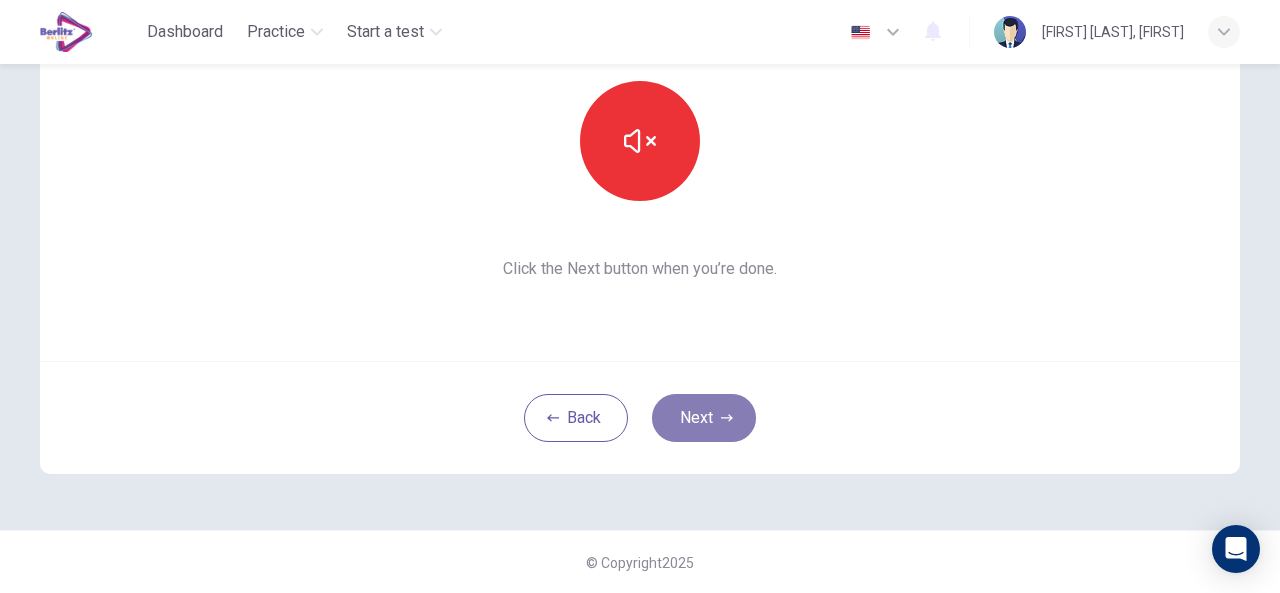 click 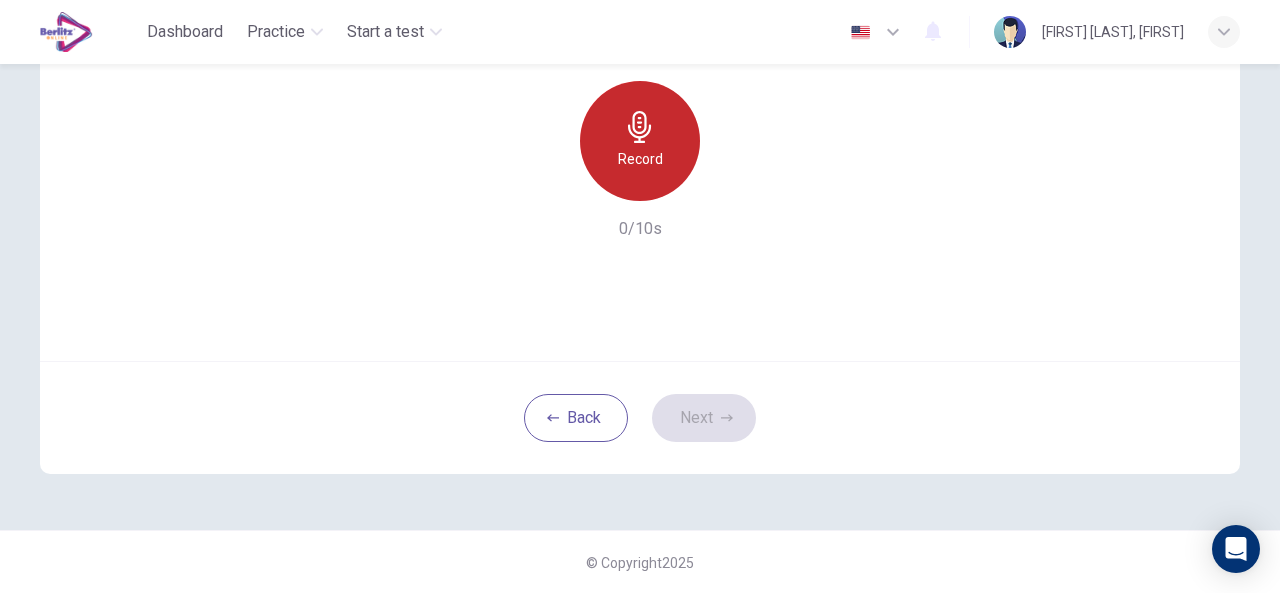 click on "Record" at bounding box center (640, 159) 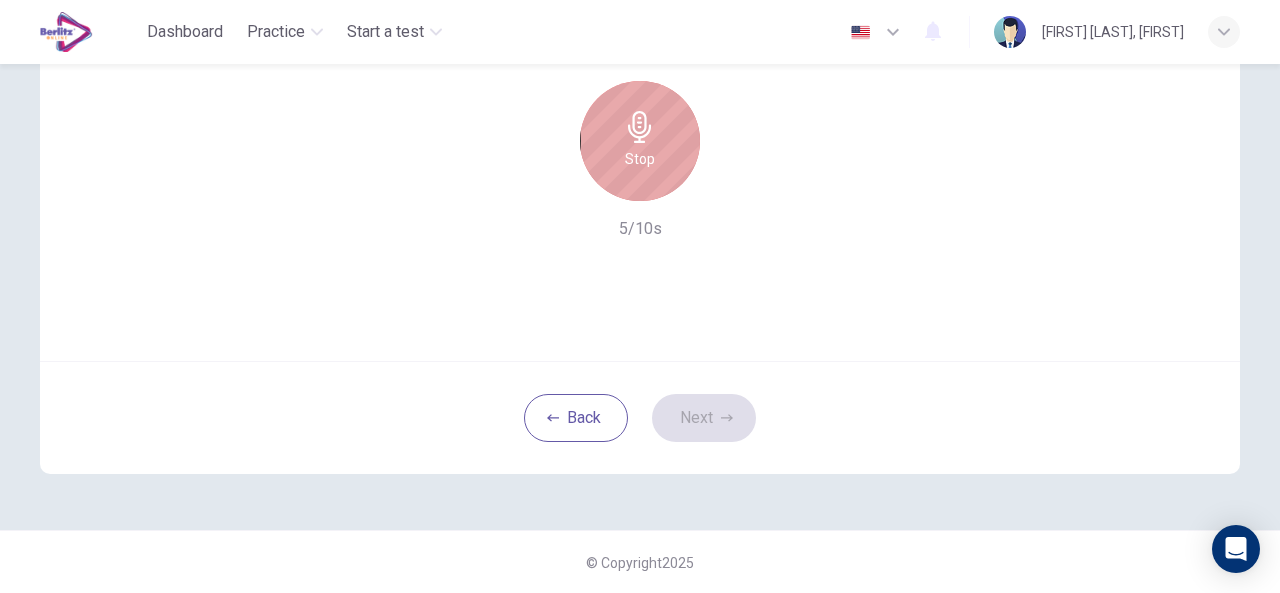 click on "Stop" at bounding box center (640, 159) 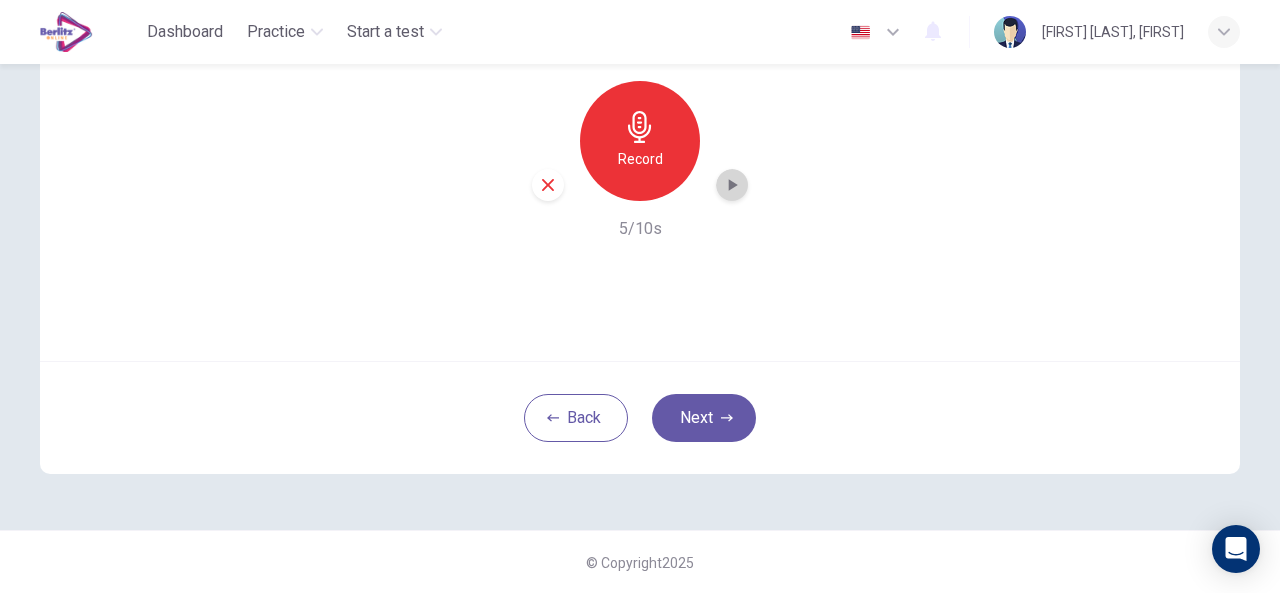 click 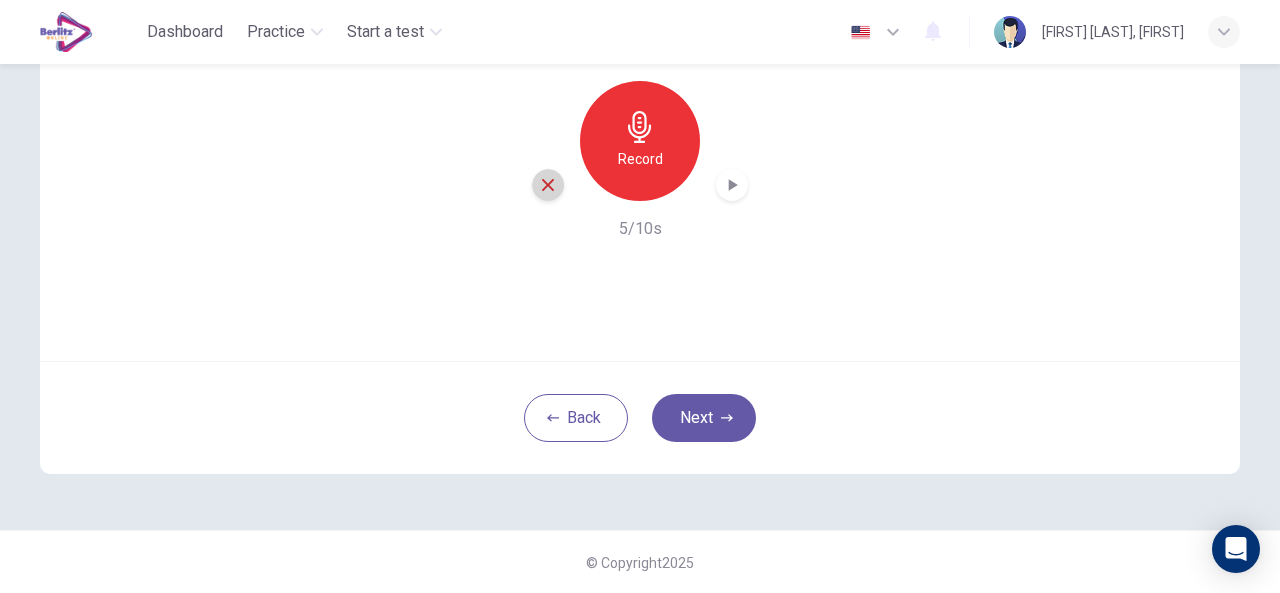 click 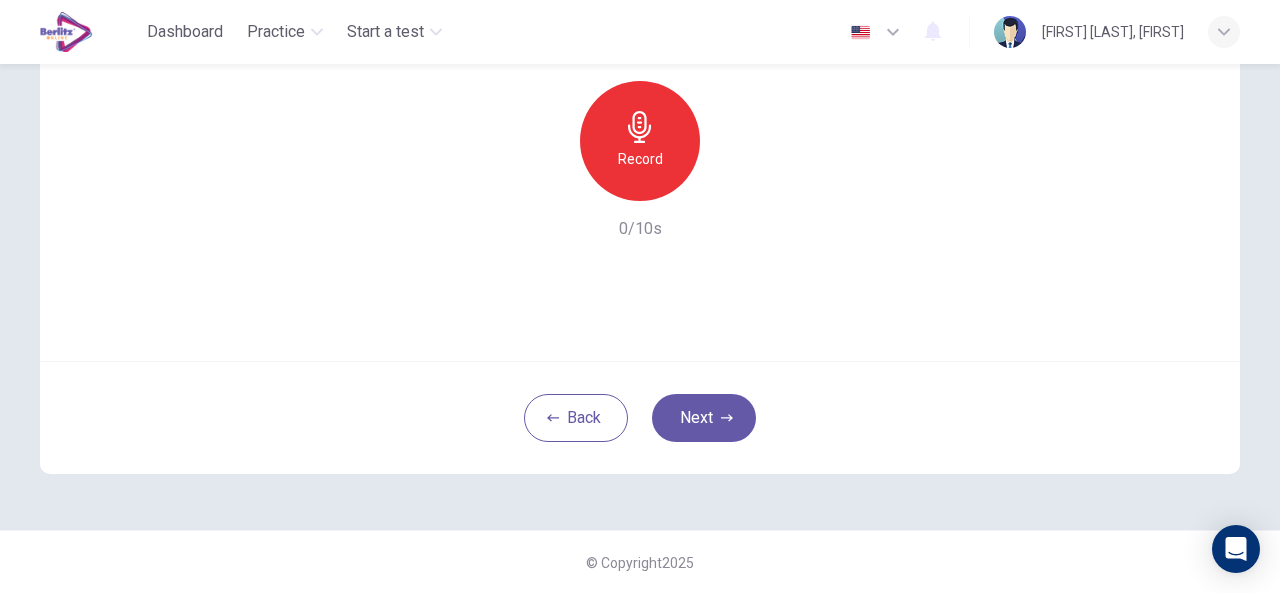 click on "Record" at bounding box center [640, 159] 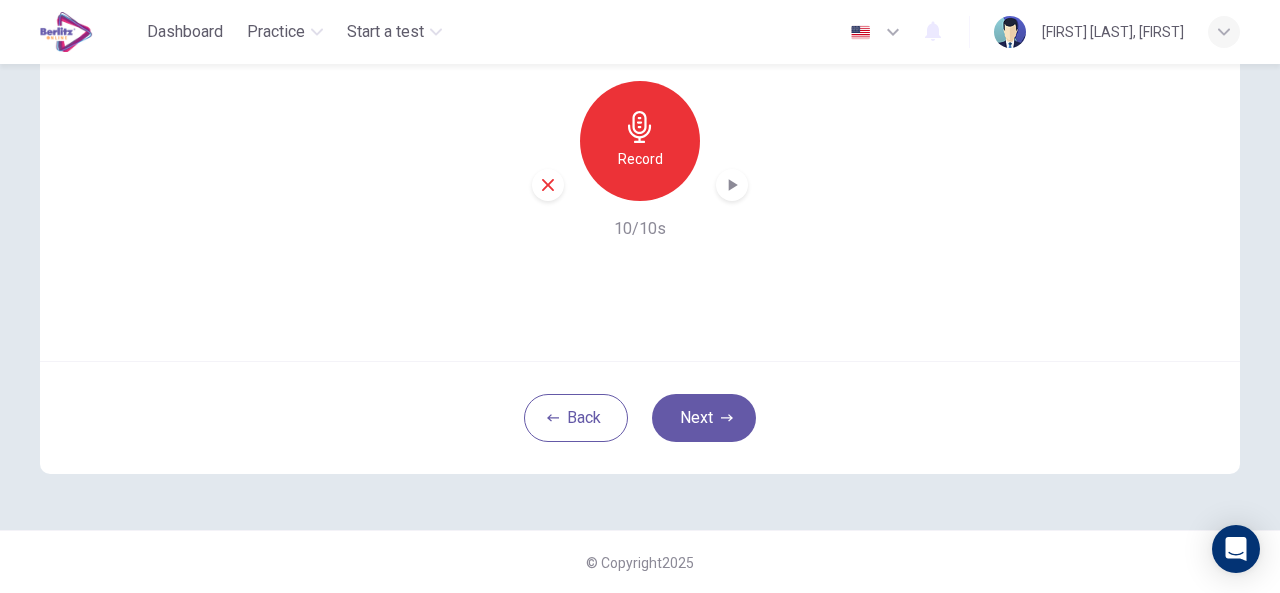 click at bounding box center [732, 185] 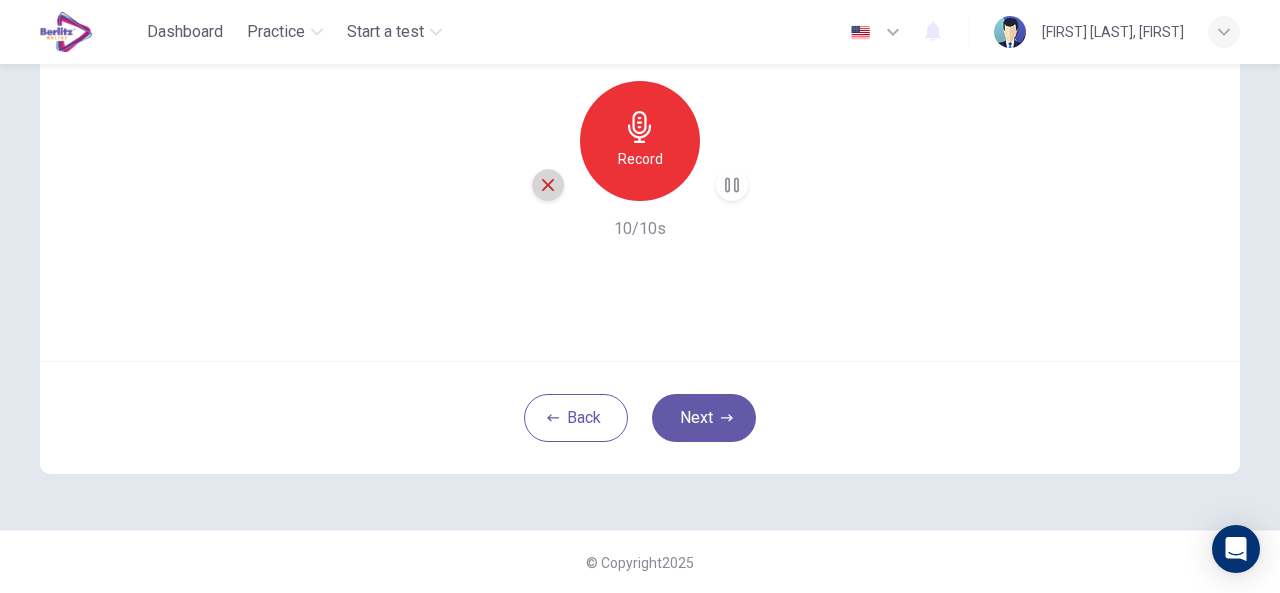 click 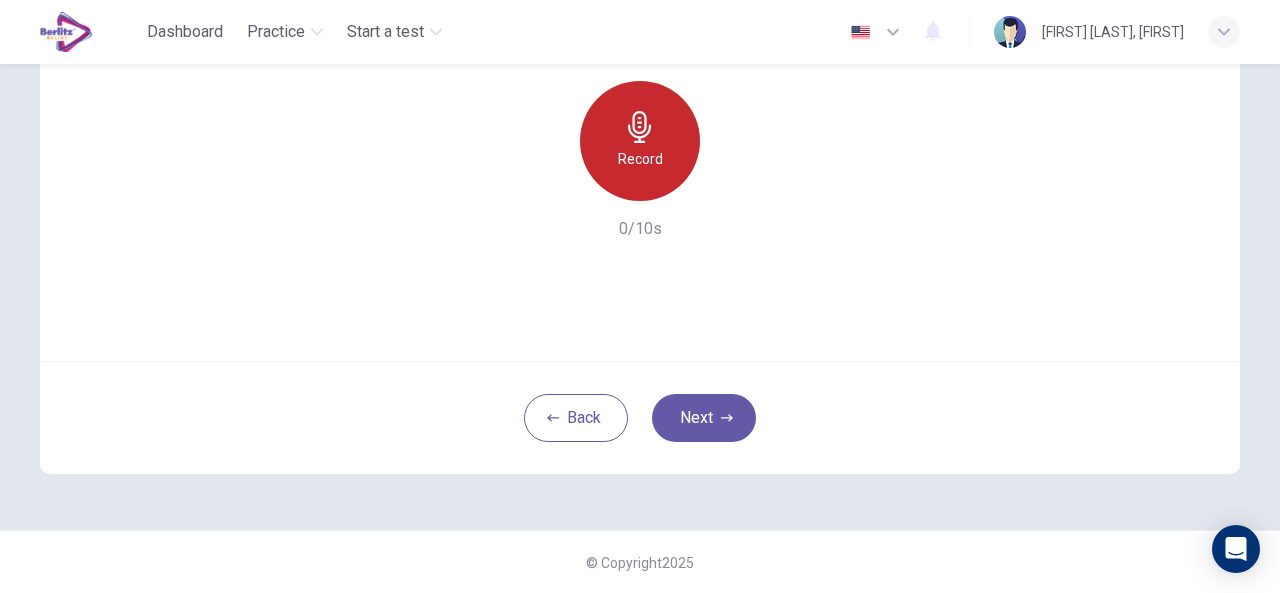 click on "Record" at bounding box center (640, 159) 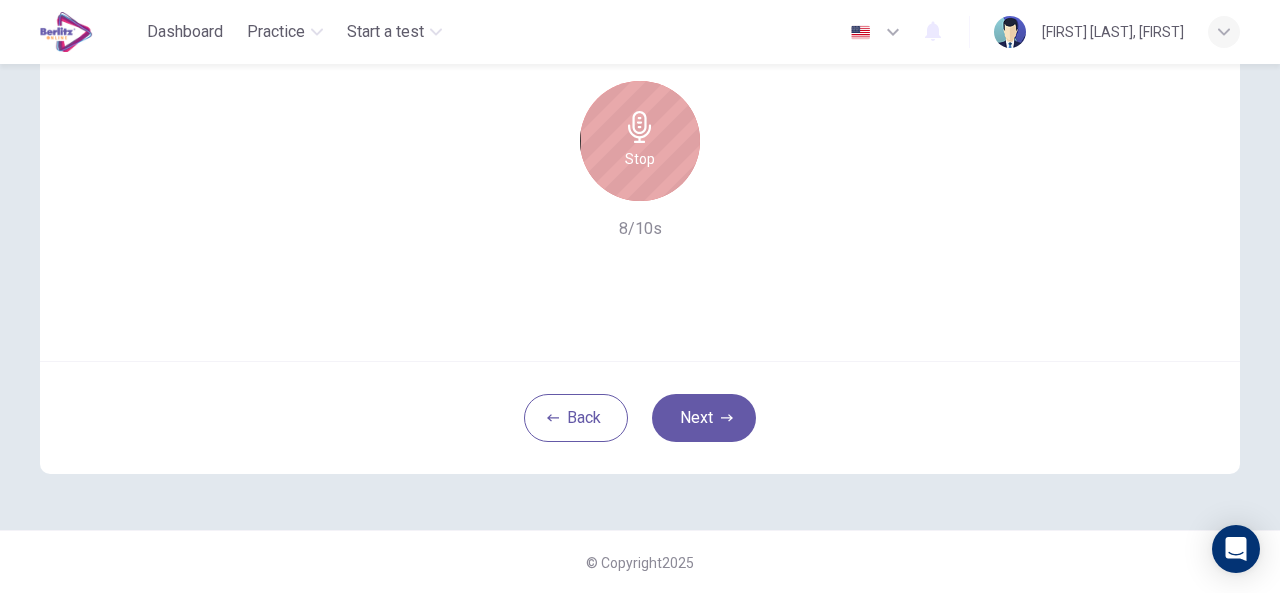 click on "Stop" at bounding box center [640, 141] 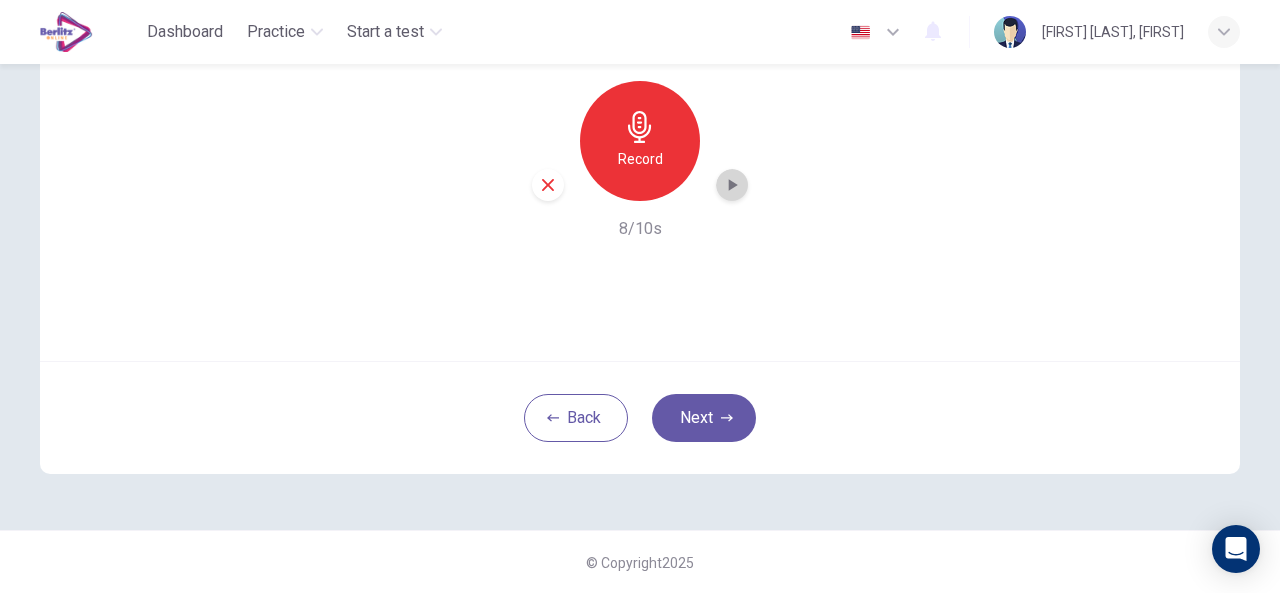 click 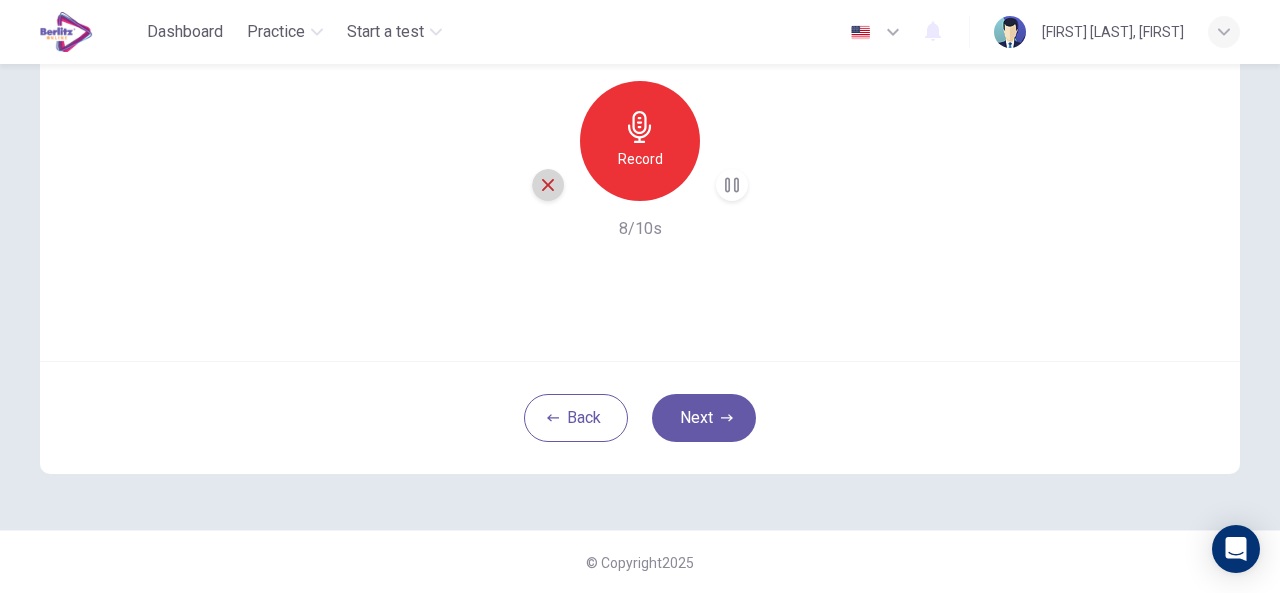 click 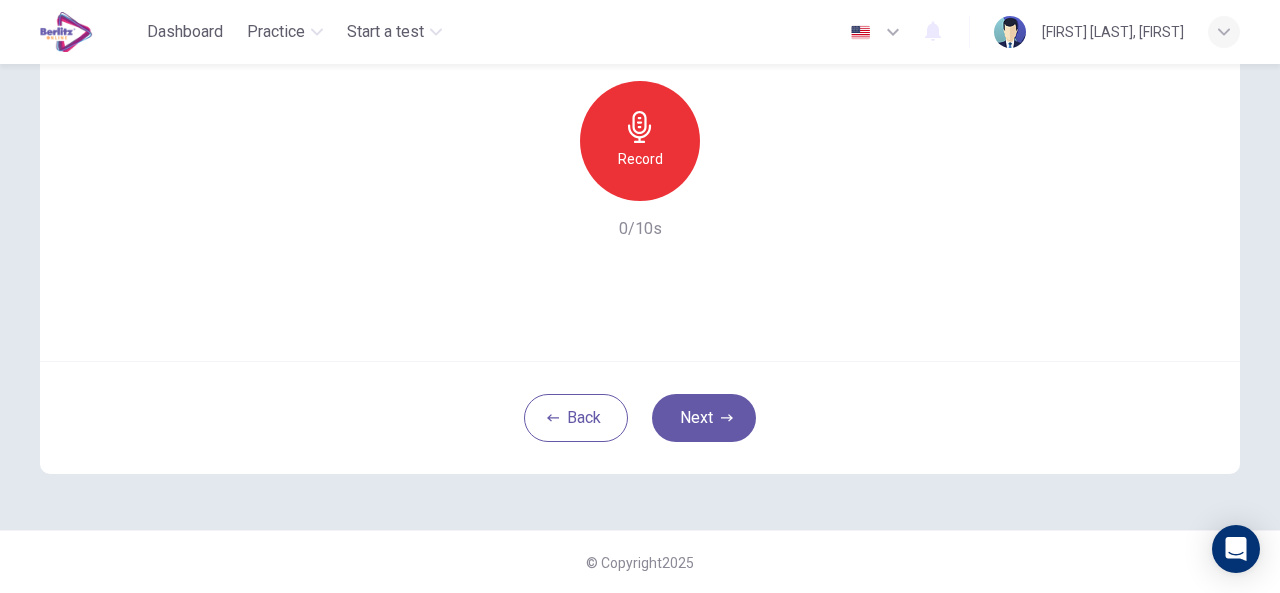 click on "Record" at bounding box center (640, 159) 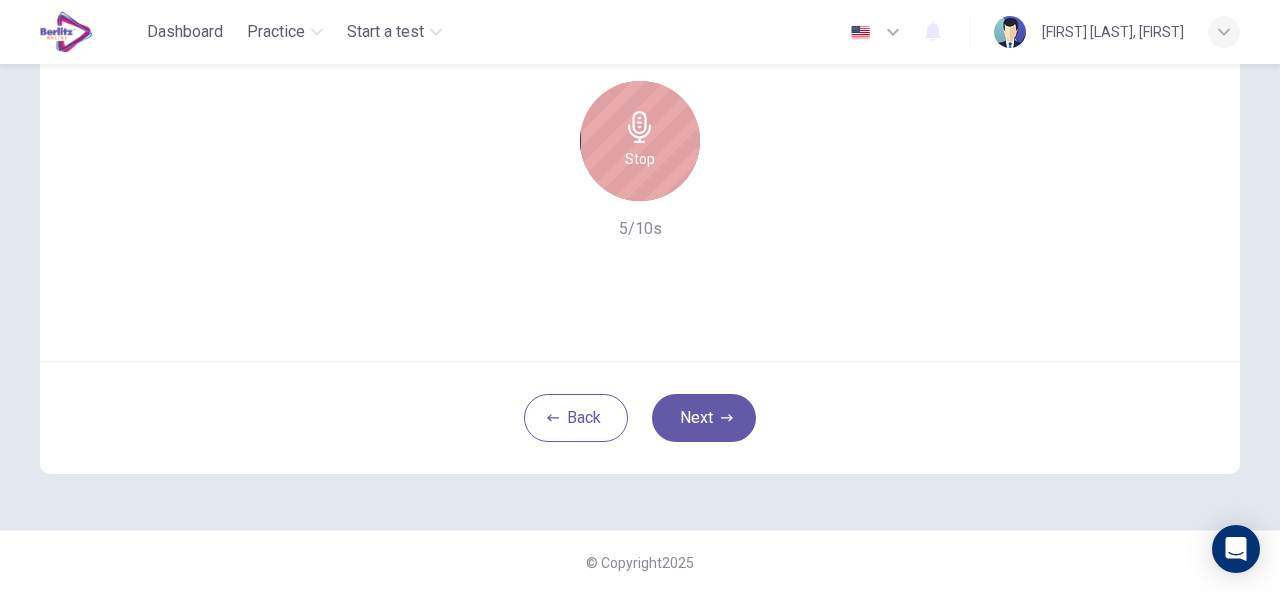 click on "Stop" at bounding box center (640, 141) 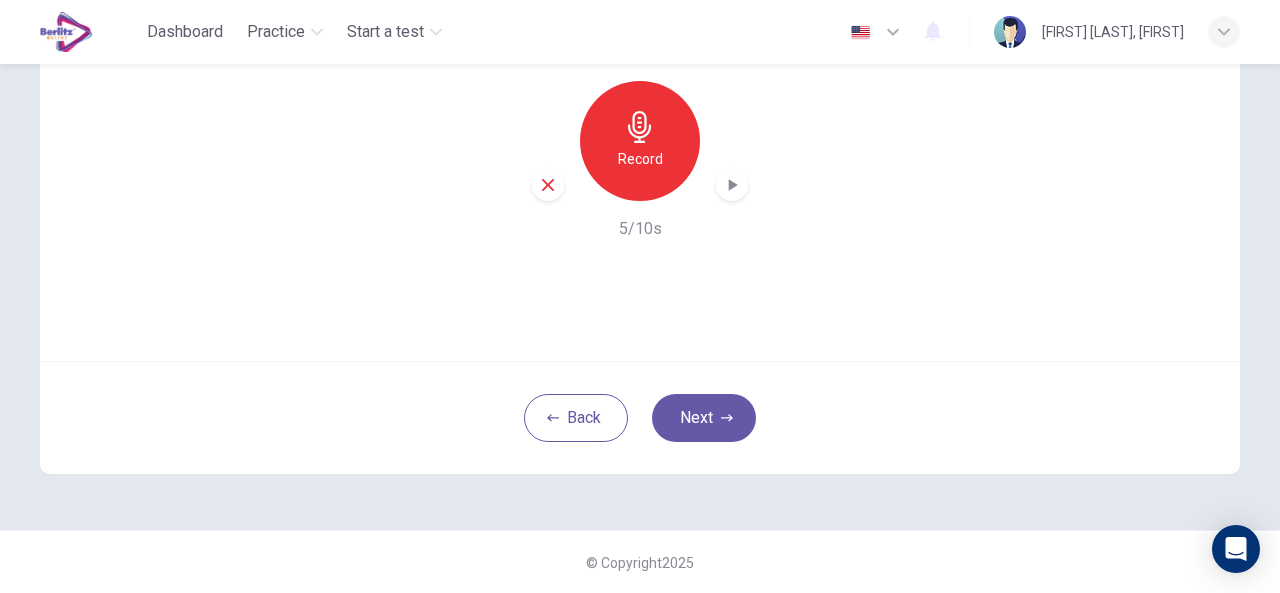 click 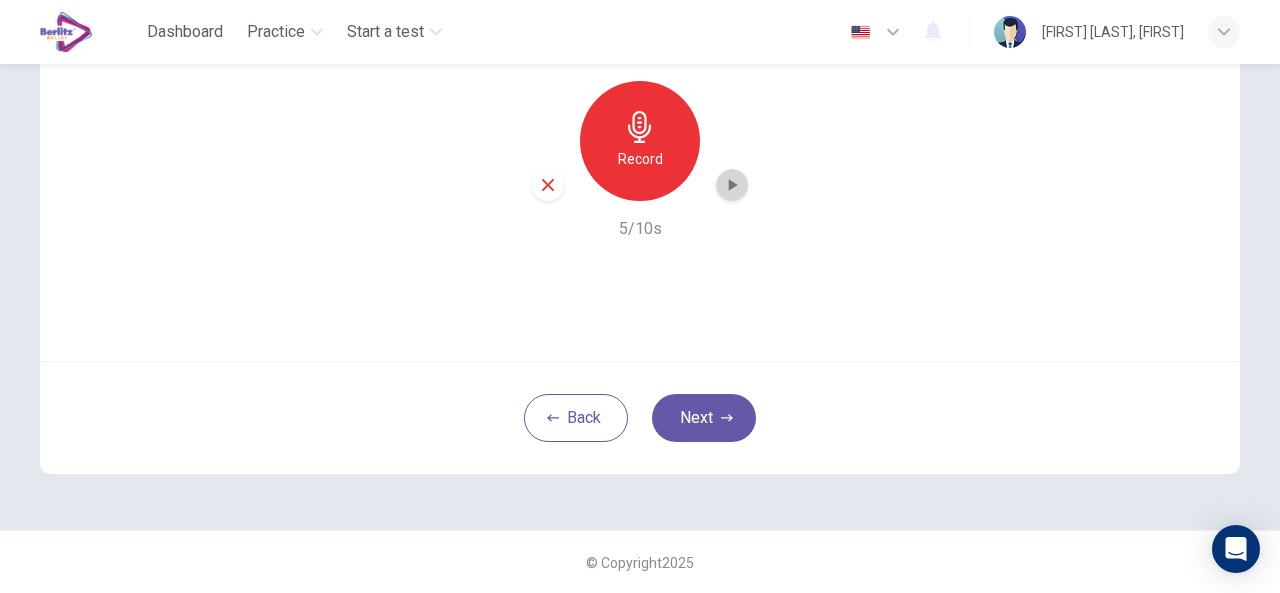 click 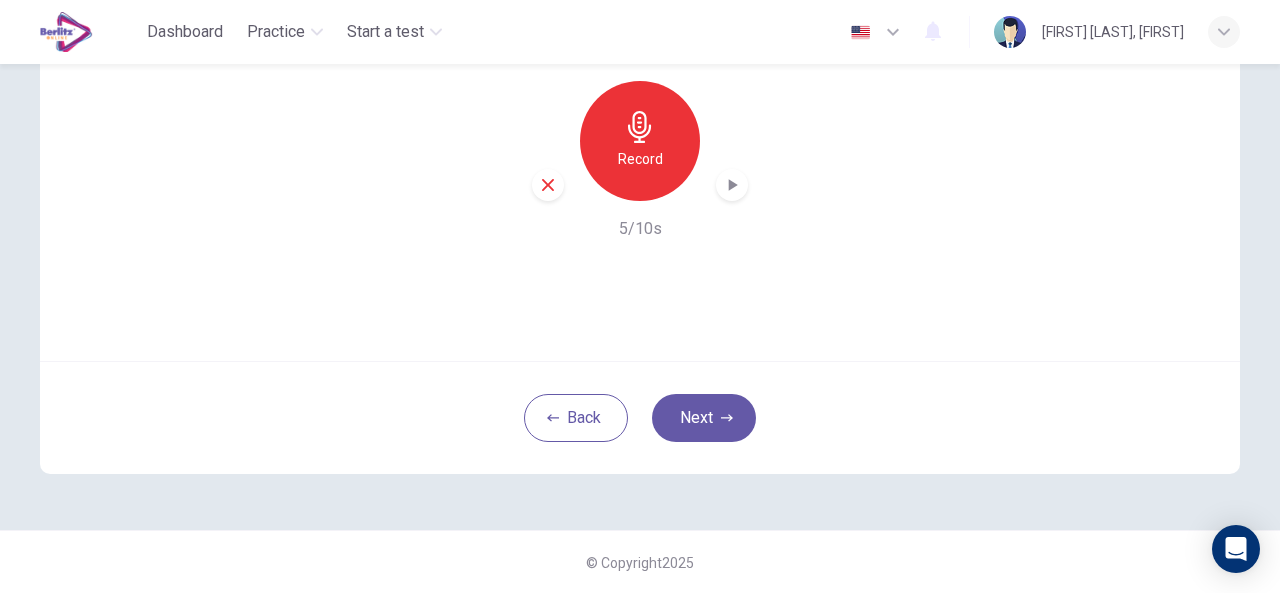 click 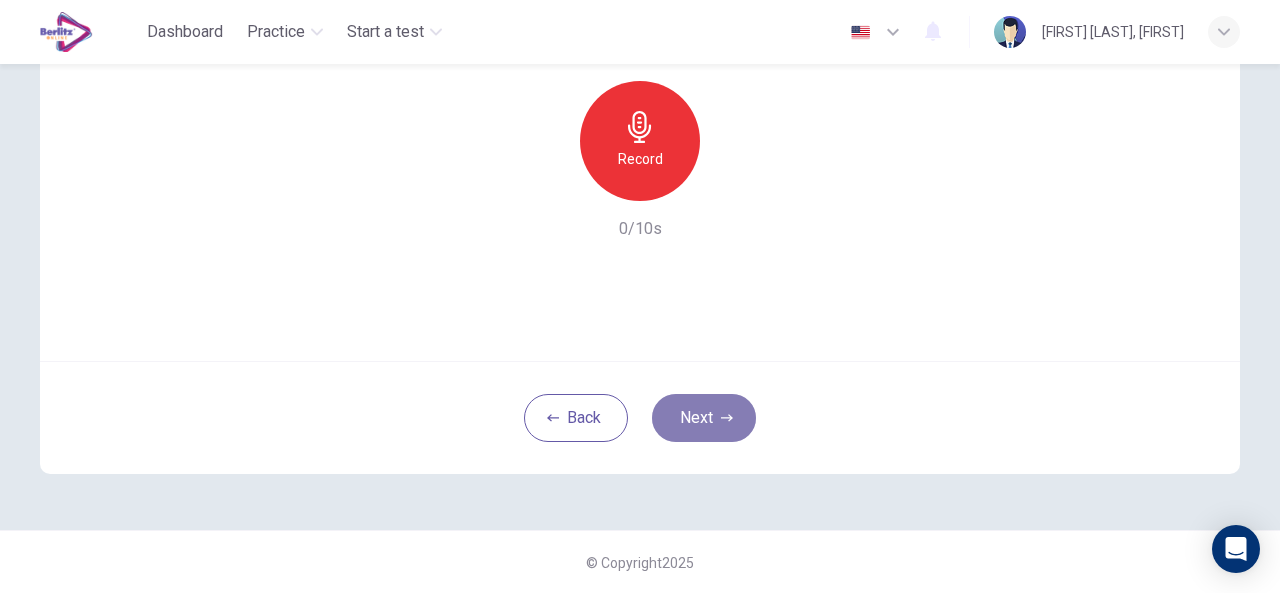 click on "Next" at bounding box center [704, 418] 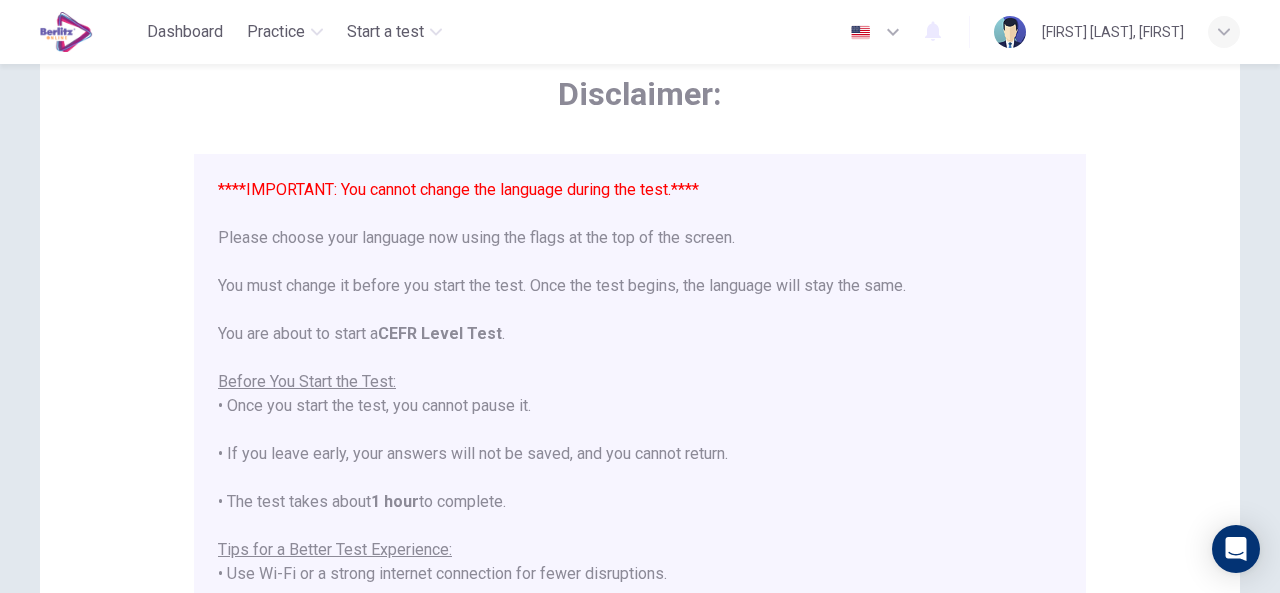 scroll, scrollTop: 0, scrollLeft: 0, axis: both 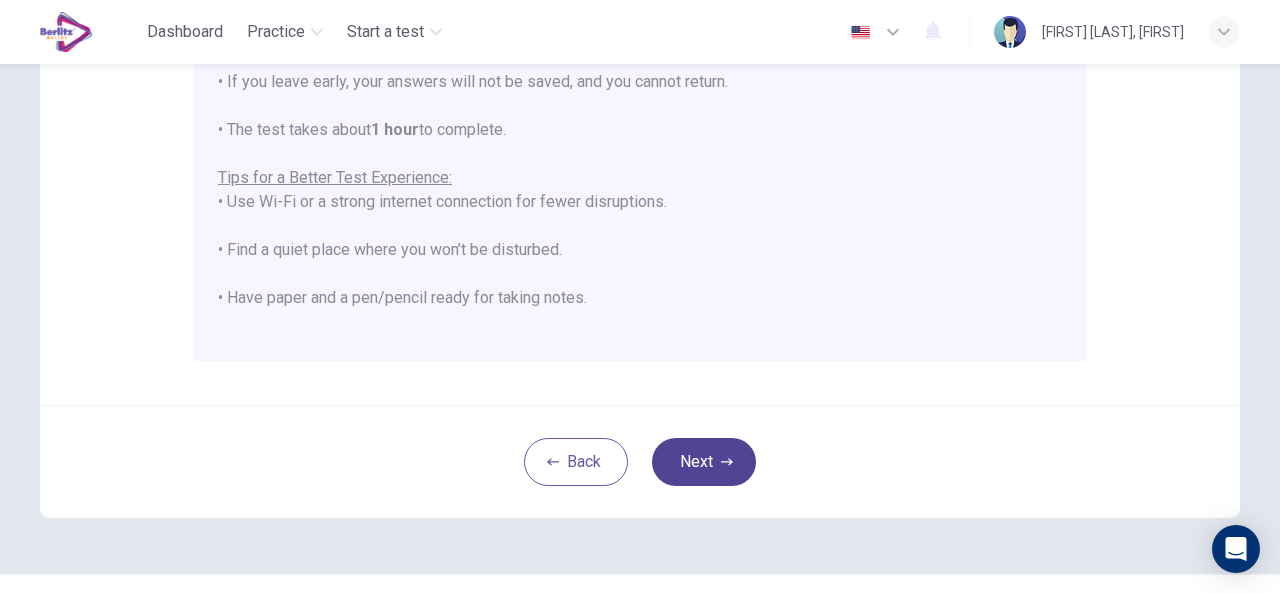 click on "Next" at bounding box center (704, 462) 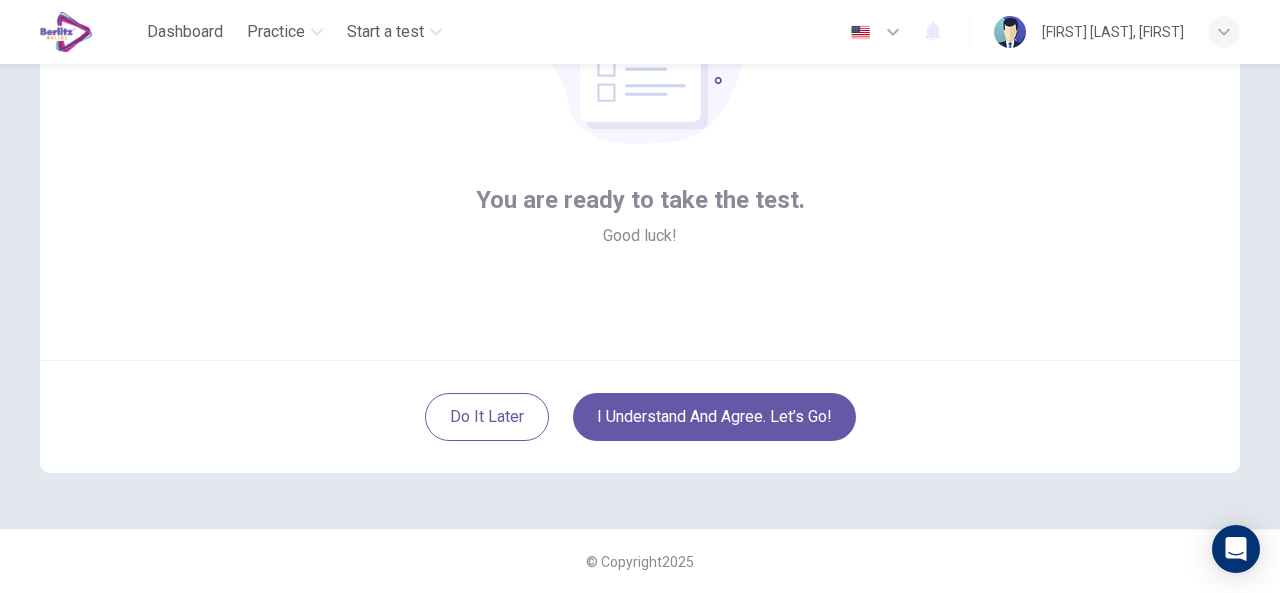 scroll, scrollTop: 239, scrollLeft: 0, axis: vertical 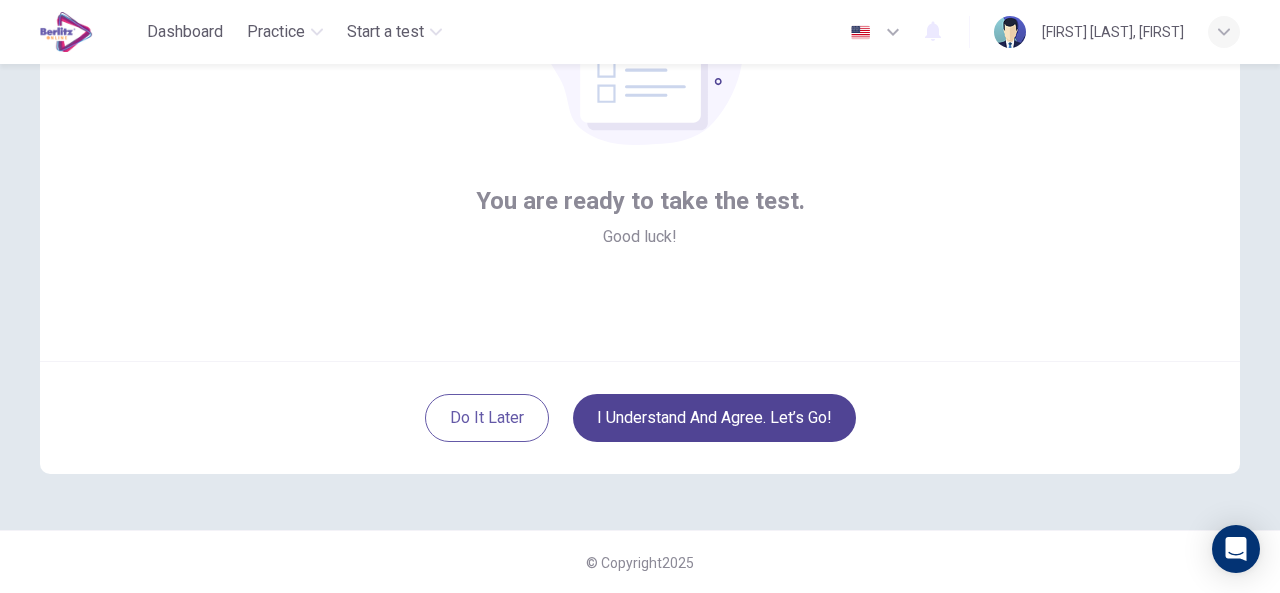 click on "I understand and agree. Let’s go!" at bounding box center (714, 418) 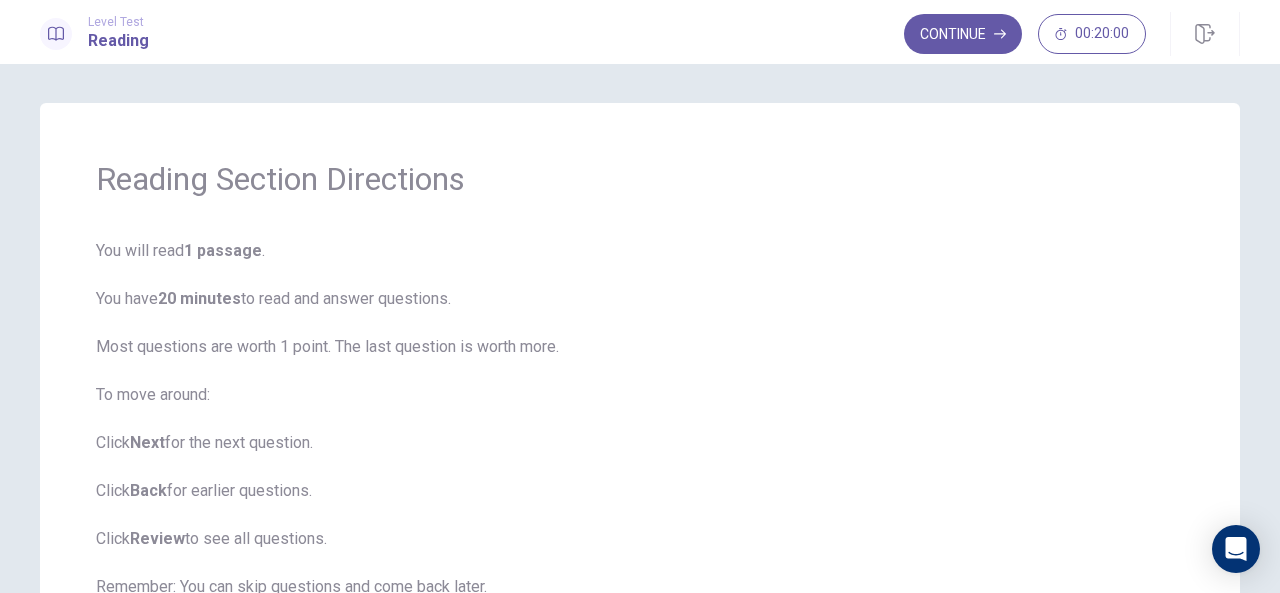 scroll, scrollTop: 23, scrollLeft: 0, axis: vertical 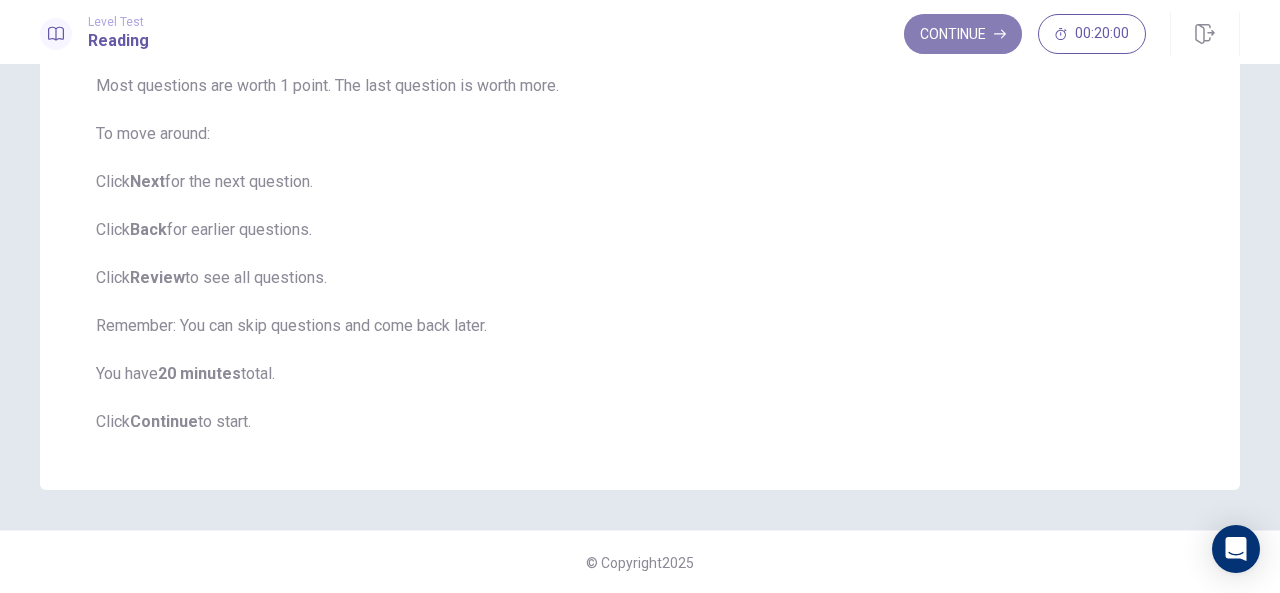 click on "Continue" at bounding box center (963, 34) 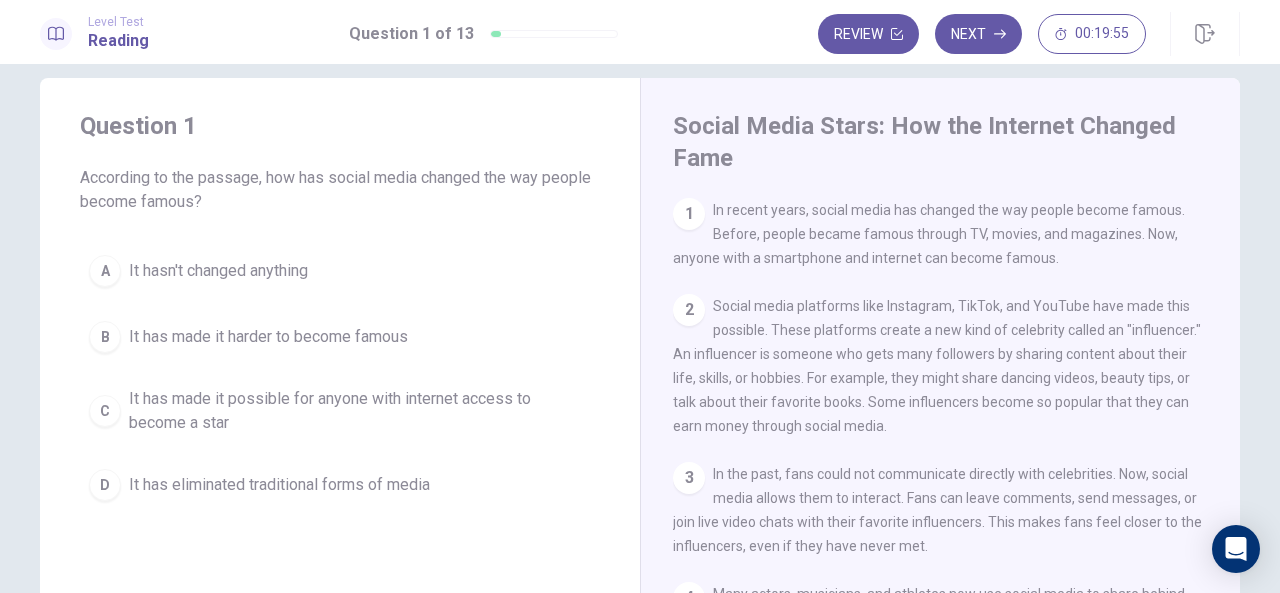 scroll, scrollTop: 0, scrollLeft: 0, axis: both 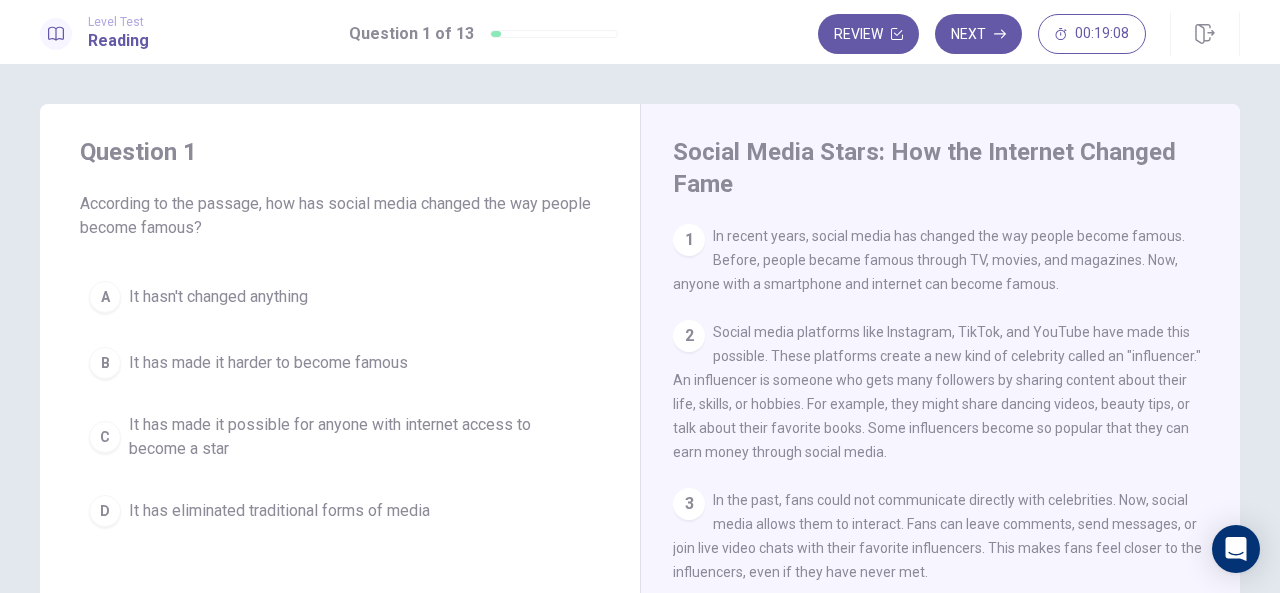 click on "C" at bounding box center [105, 437] 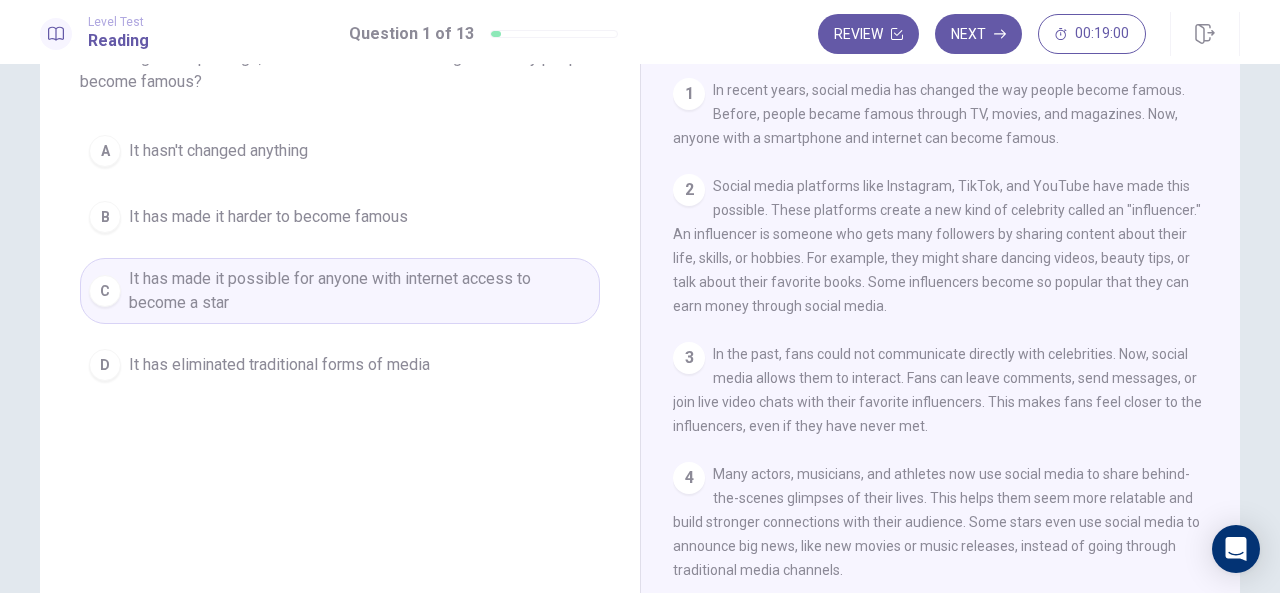 scroll, scrollTop: 0, scrollLeft: 0, axis: both 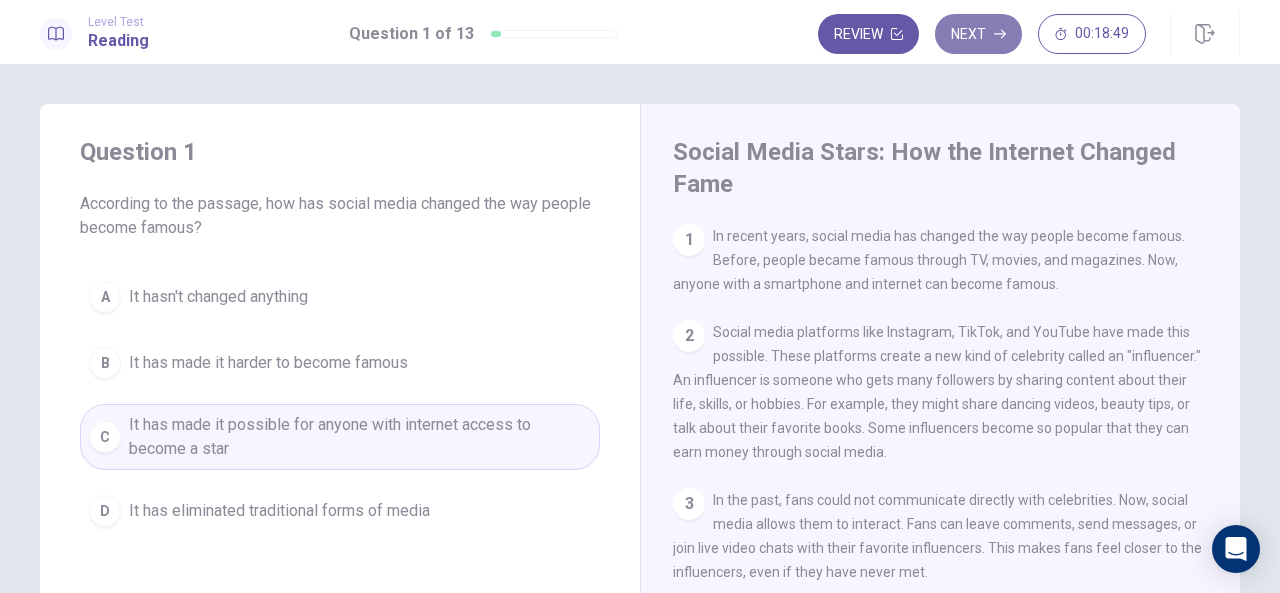 click on "Next" at bounding box center [978, 34] 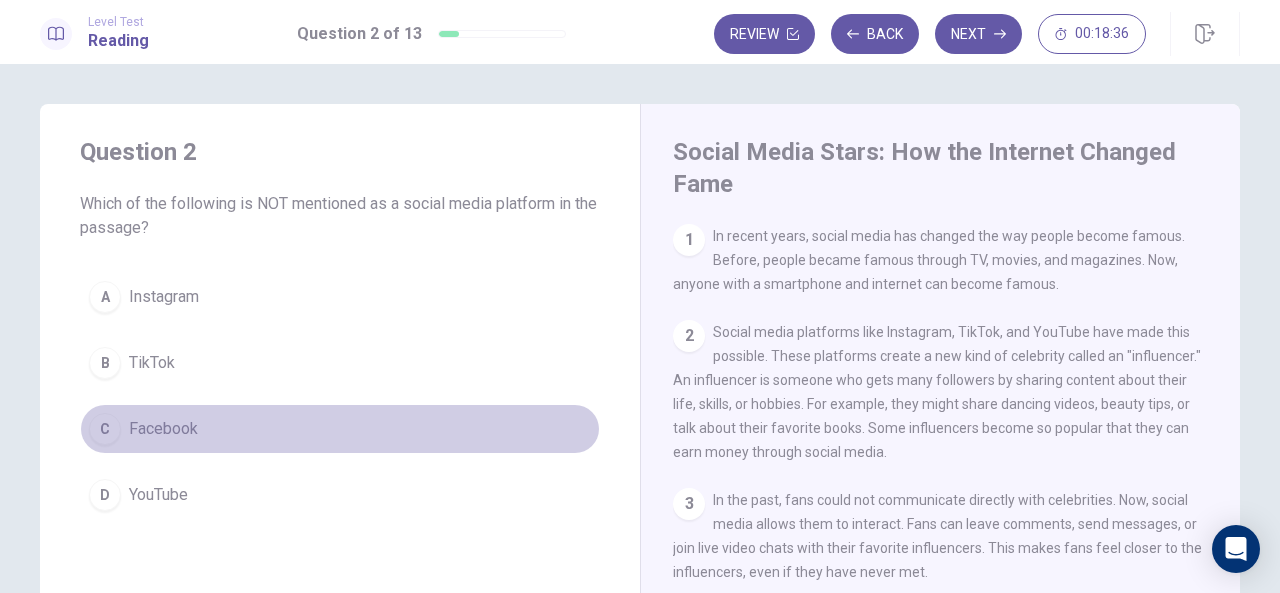 click on "C" at bounding box center [105, 429] 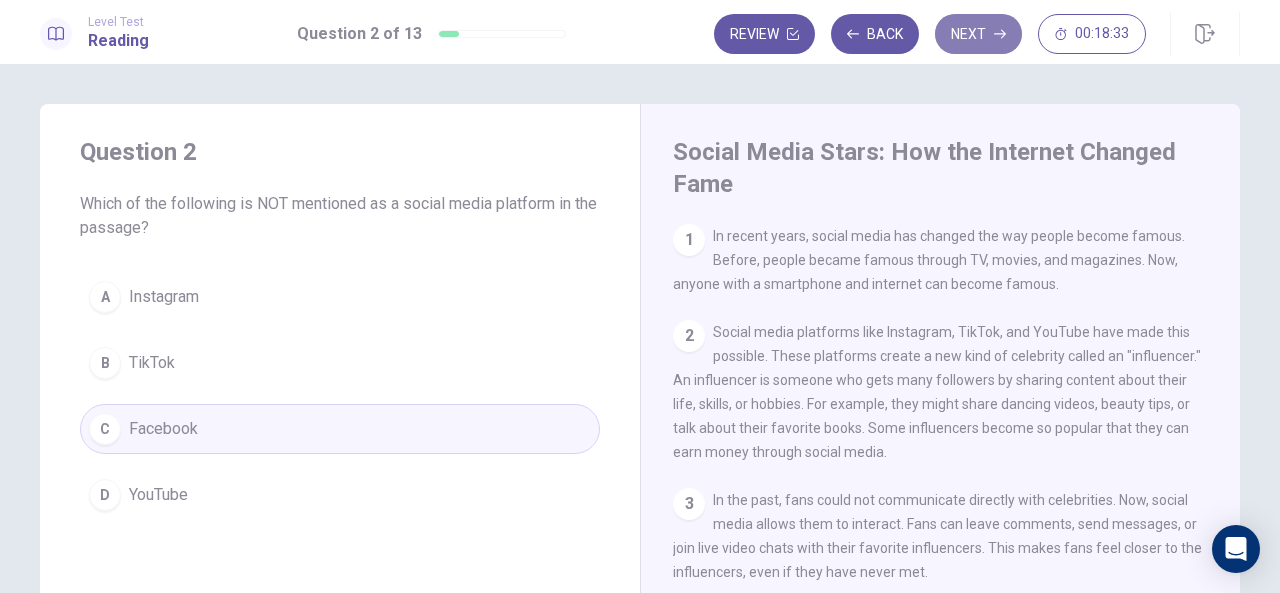 click on "Next" at bounding box center [978, 34] 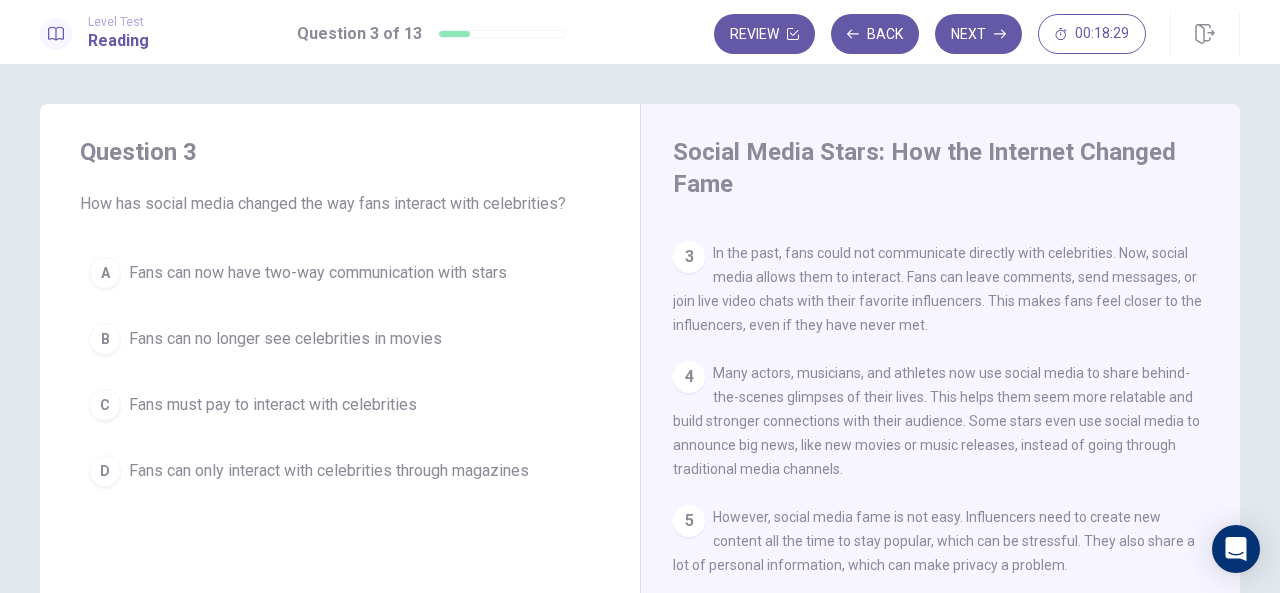 scroll, scrollTop: 239, scrollLeft: 0, axis: vertical 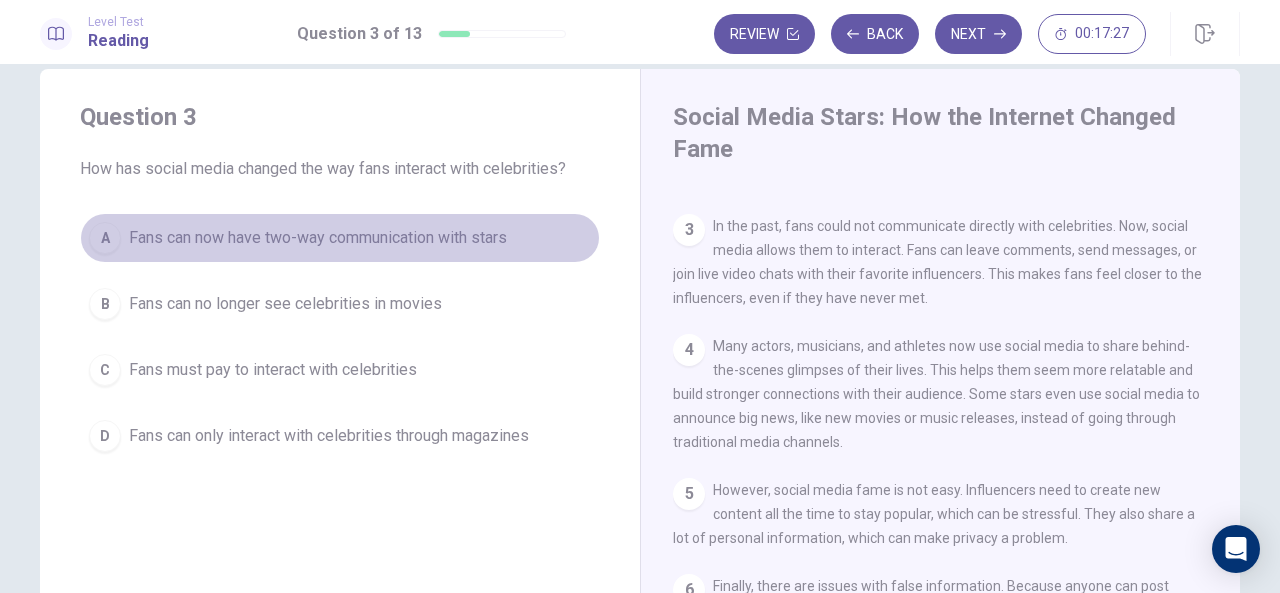 click on "Fans can now have two-way communication with stars" at bounding box center (318, 238) 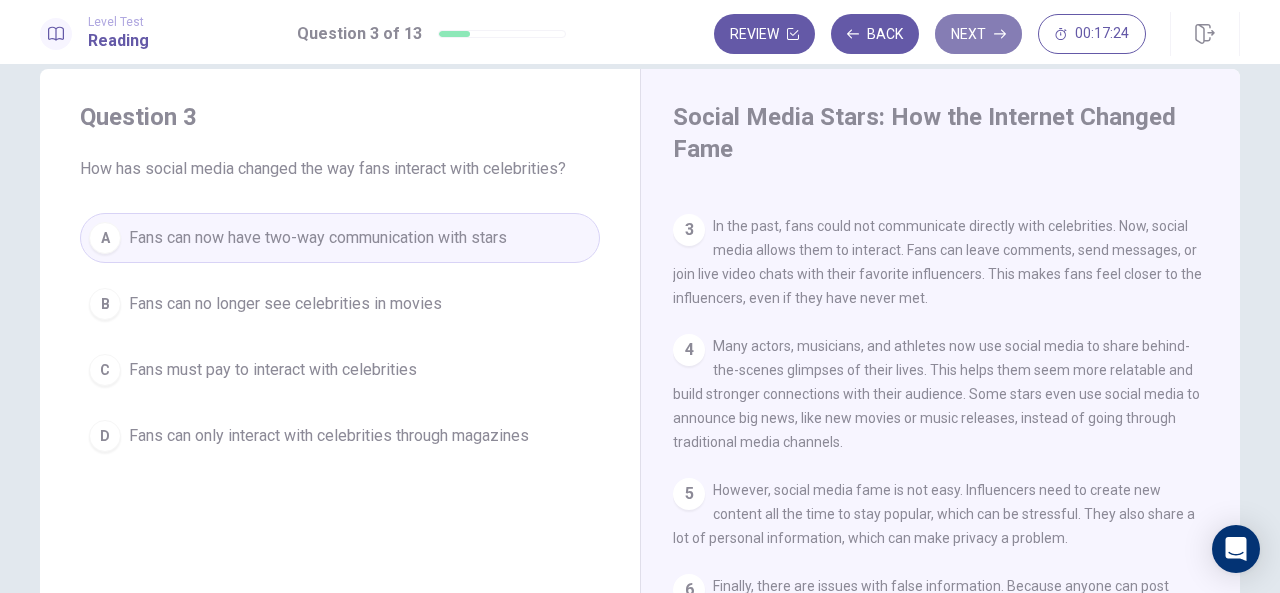 click on "Next" at bounding box center [978, 34] 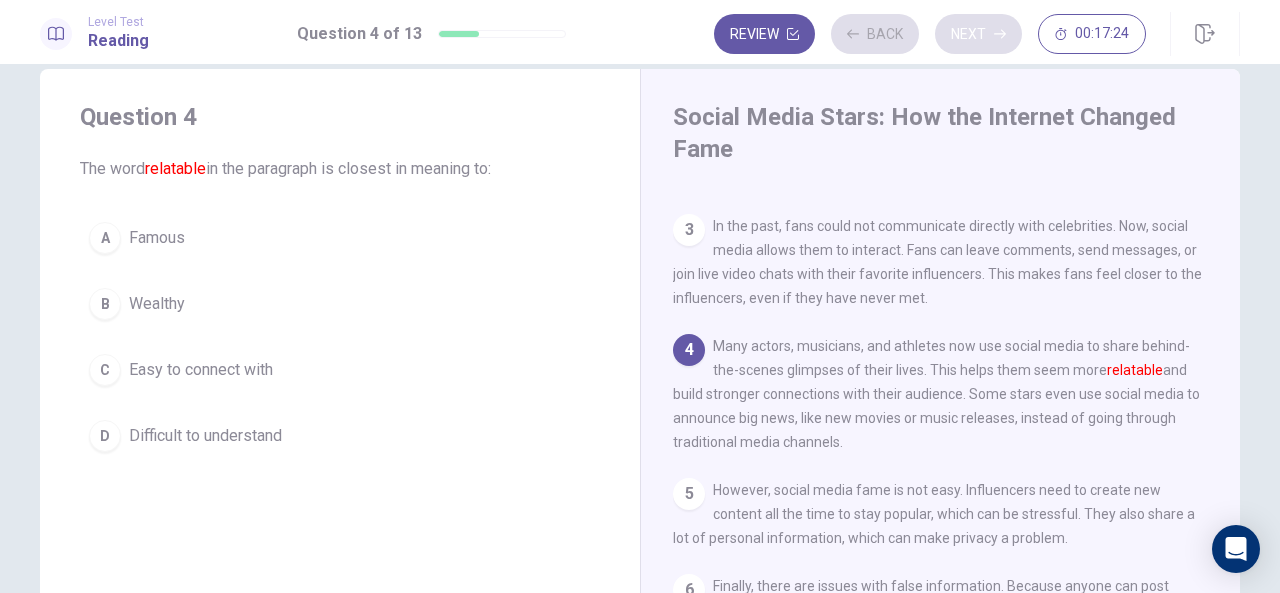 scroll, scrollTop: 283, scrollLeft: 0, axis: vertical 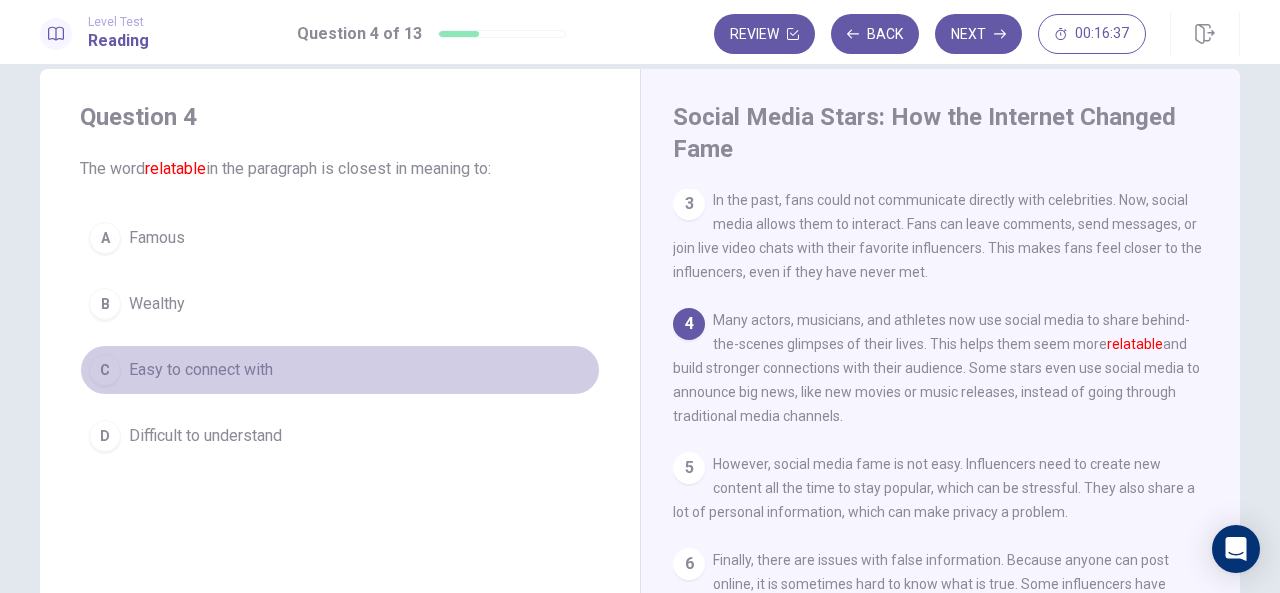 click on "Easy to connect with" at bounding box center [201, 370] 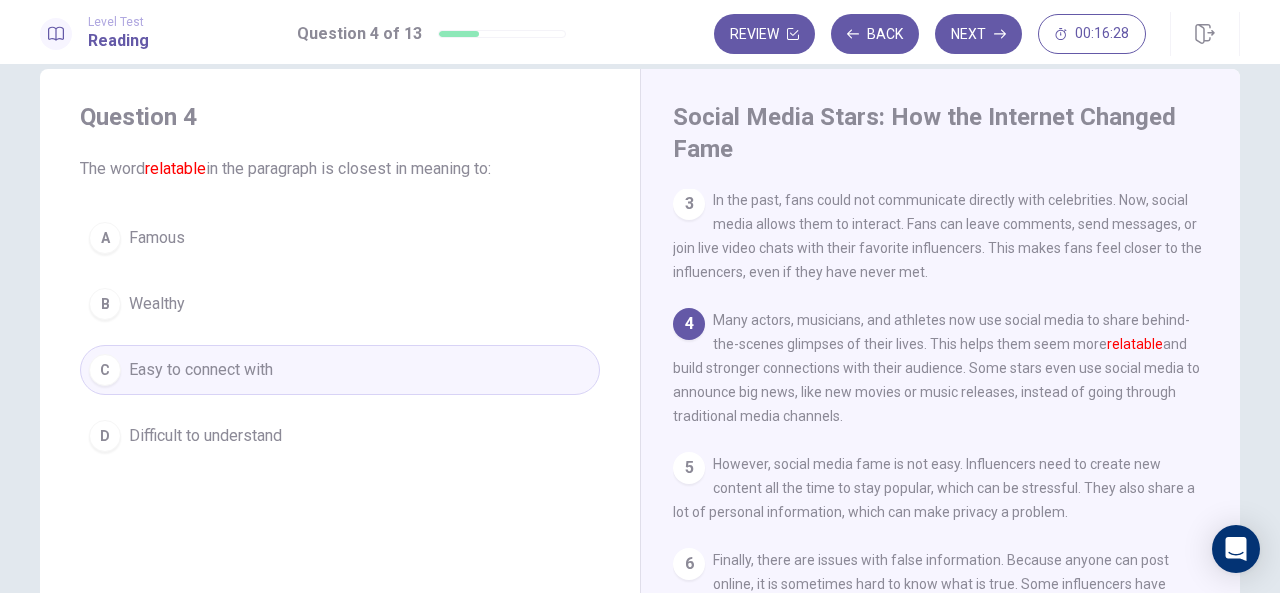 click on "B Wealthy" at bounding box center (340, 304) 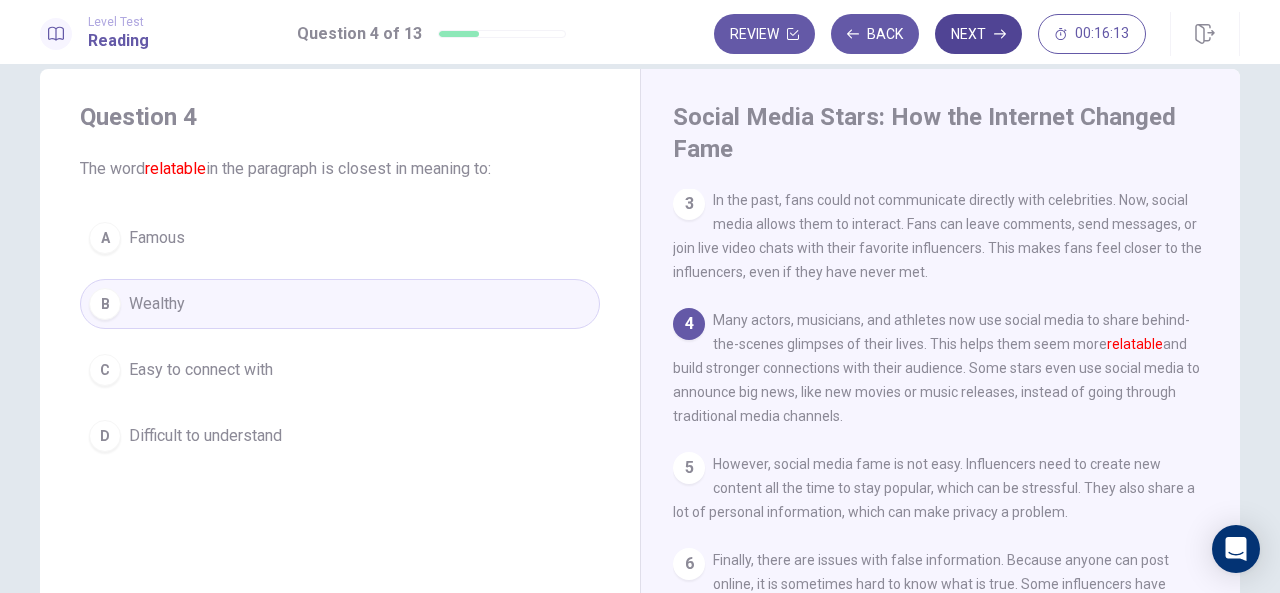 click 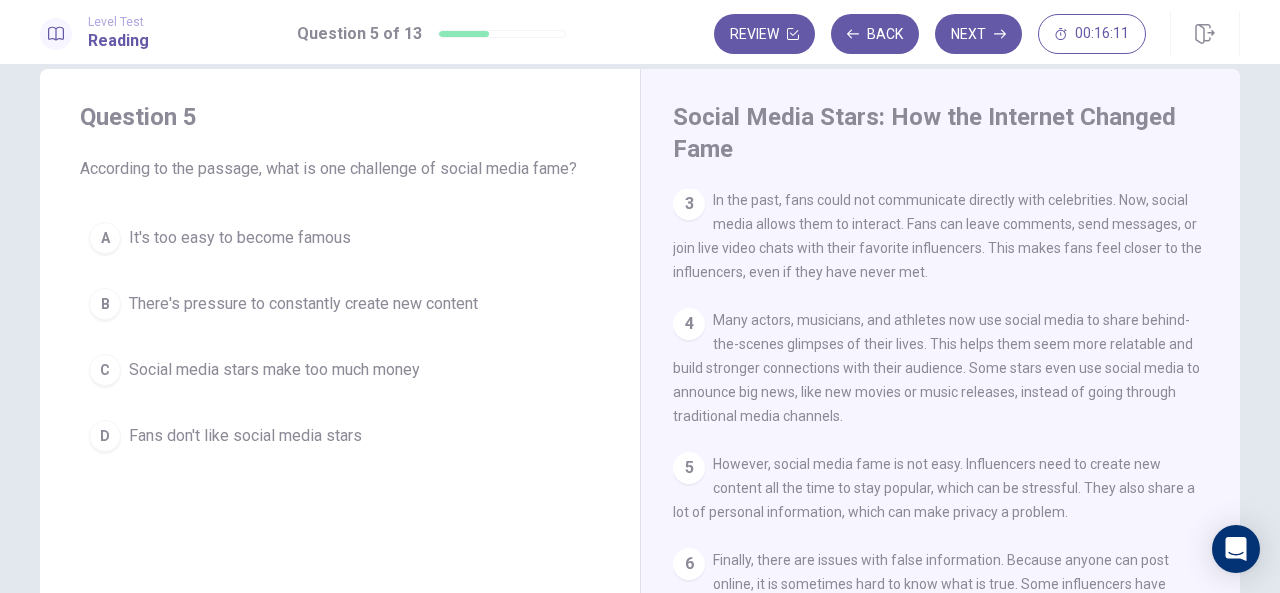 click on "Social Media Stars: How the Internet Changed Fame 1 In recent years, social media has changed the way people become famous. Before, people became famous through TV, movies, and magazines. Now, anyone with a smartphone and internet can become famous. 2 Social media platforms like Instagram, TikTok, and YouTube have made this possible. These platforms create a new kind of celebrity called an "influencer." An influencer is someone who gets many followers by sharing content about their life, skills, or hobbies. For example, they might share dancing videos, beauty tips, or talk about their favorite books. Some influencers become so popular that they can earn money through social media. 3 In the past, fans could not communicate directly with celebrities. Now, social media allows them to interact. Fans can leave comments, send messages, or join live video chats with their favorite influencers. This makes fans feel closer to the influencers, even if they have never met. 4 5 6 7" at bounding box center [940, 432] 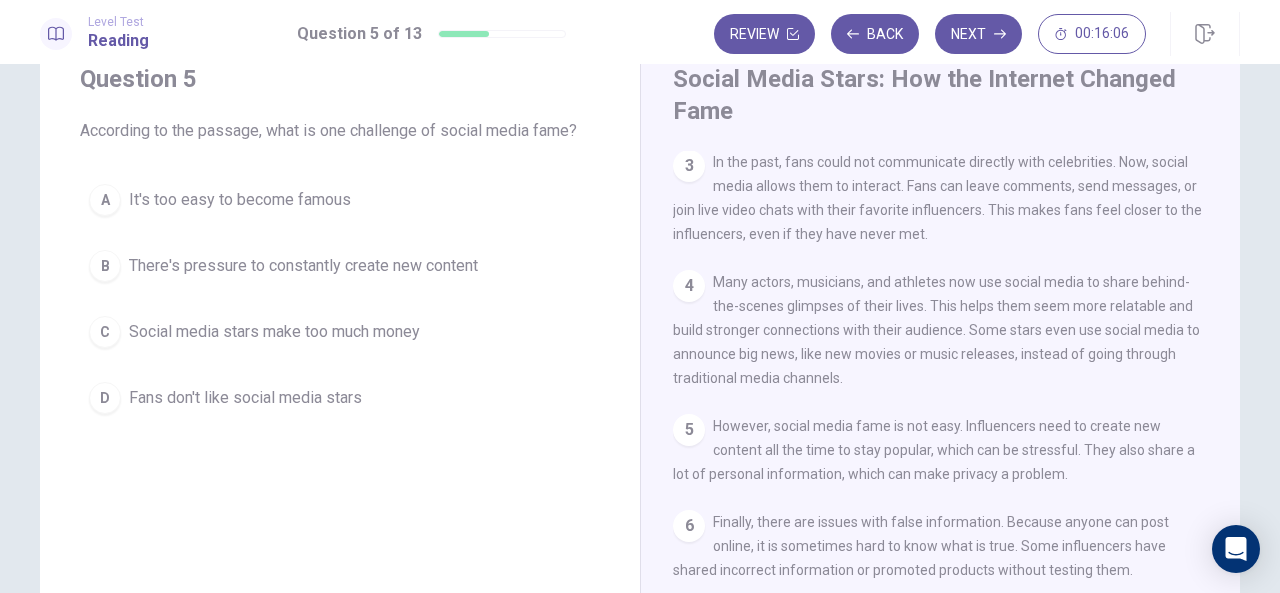 scroll, scrollTop: 76, scrollLeft: 0, axis: vertical 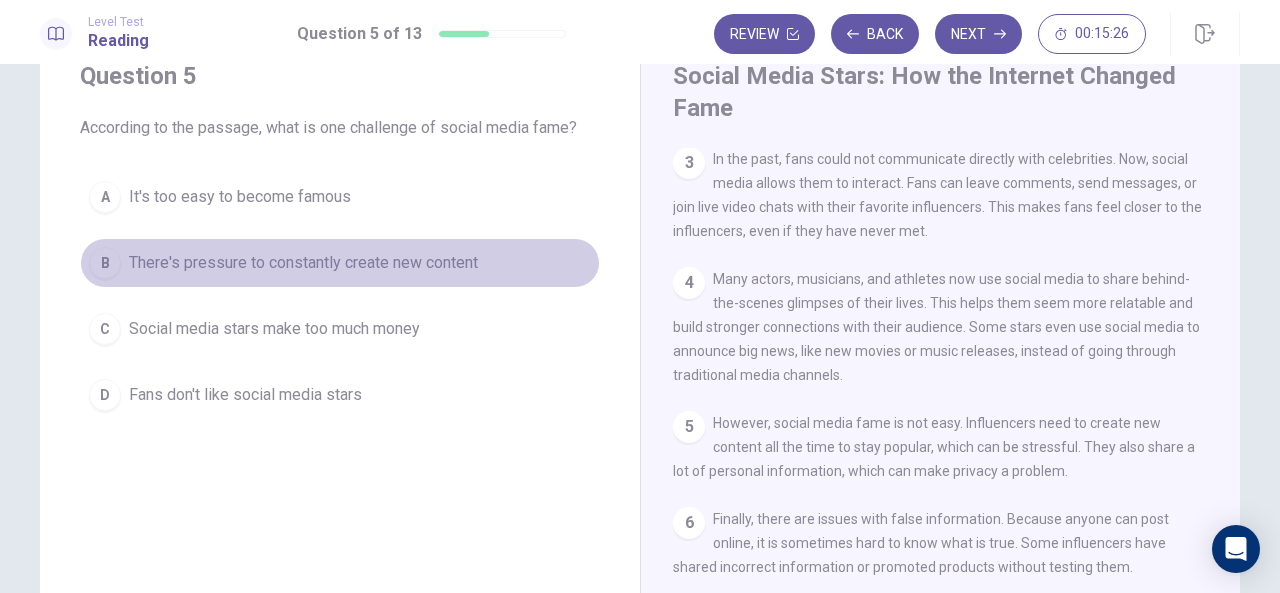 click on "There's pressure to constantly create new content" at bounding box center [303, 263] 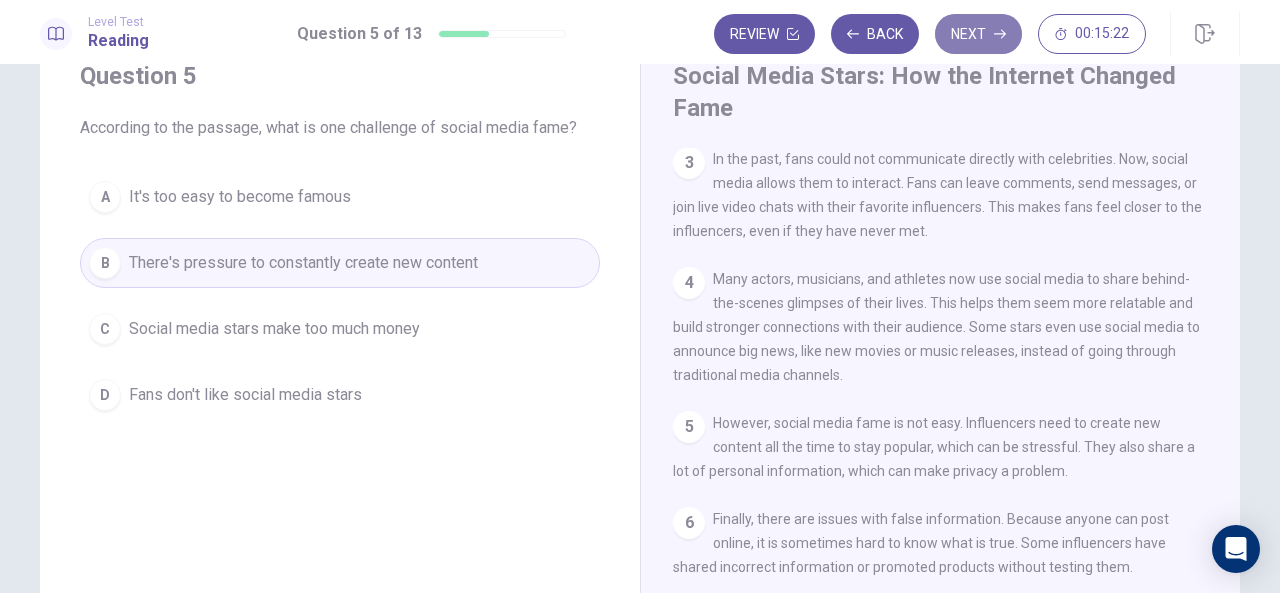 click on "Next" at bounding box center (978, 34) 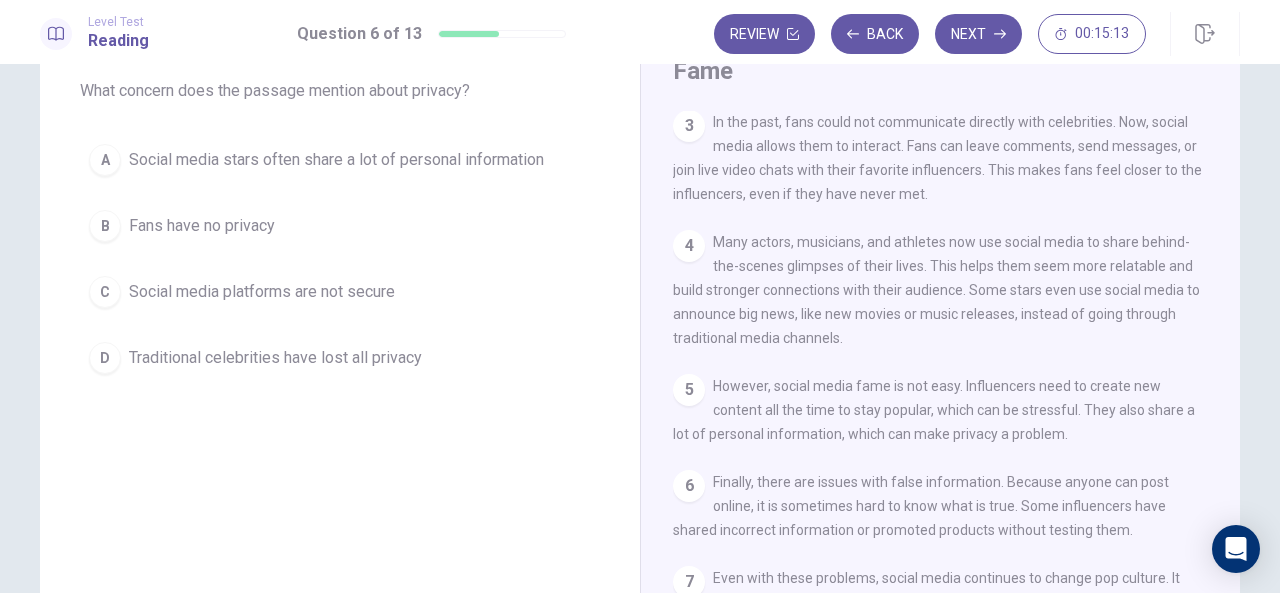 scroll, scrollTop: 114, scrollLeft: 0, axis: vertical 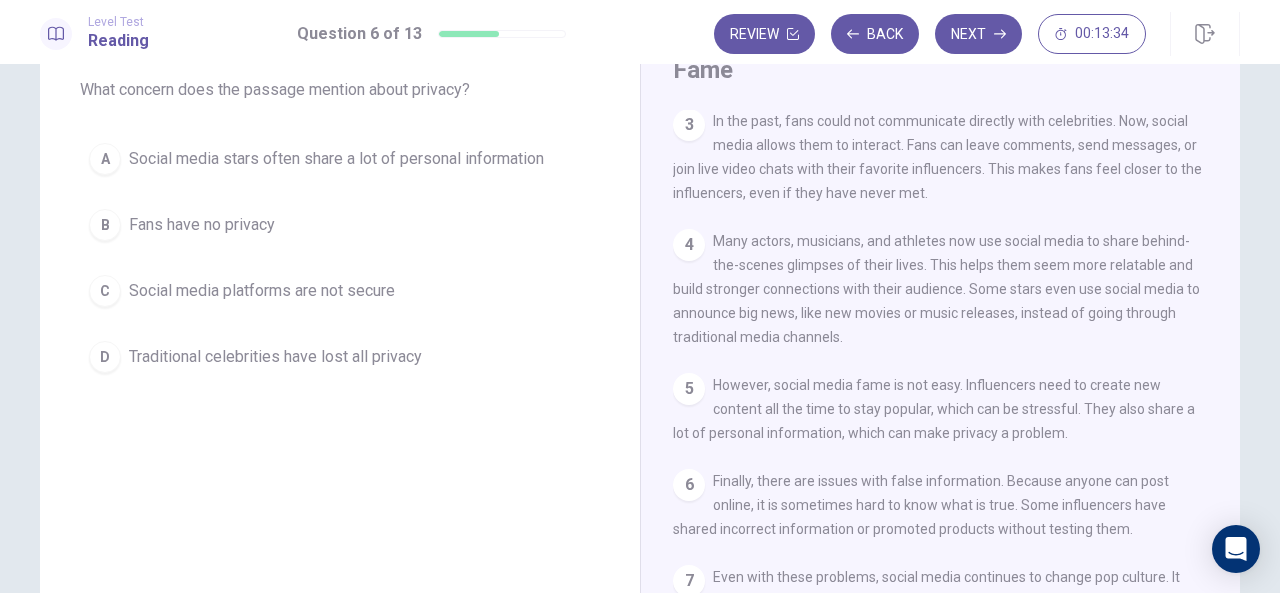 click on "Social media platforms are not secure" at bounding box center [262, 291] 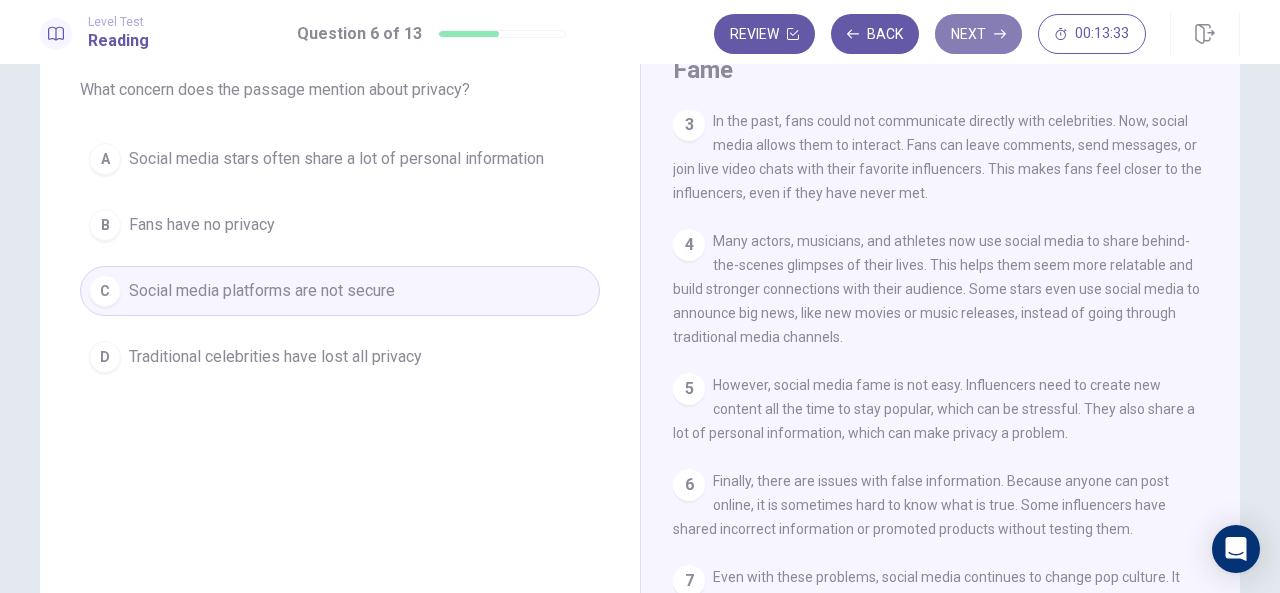 click on "Next" at bounding box center [978, 34] 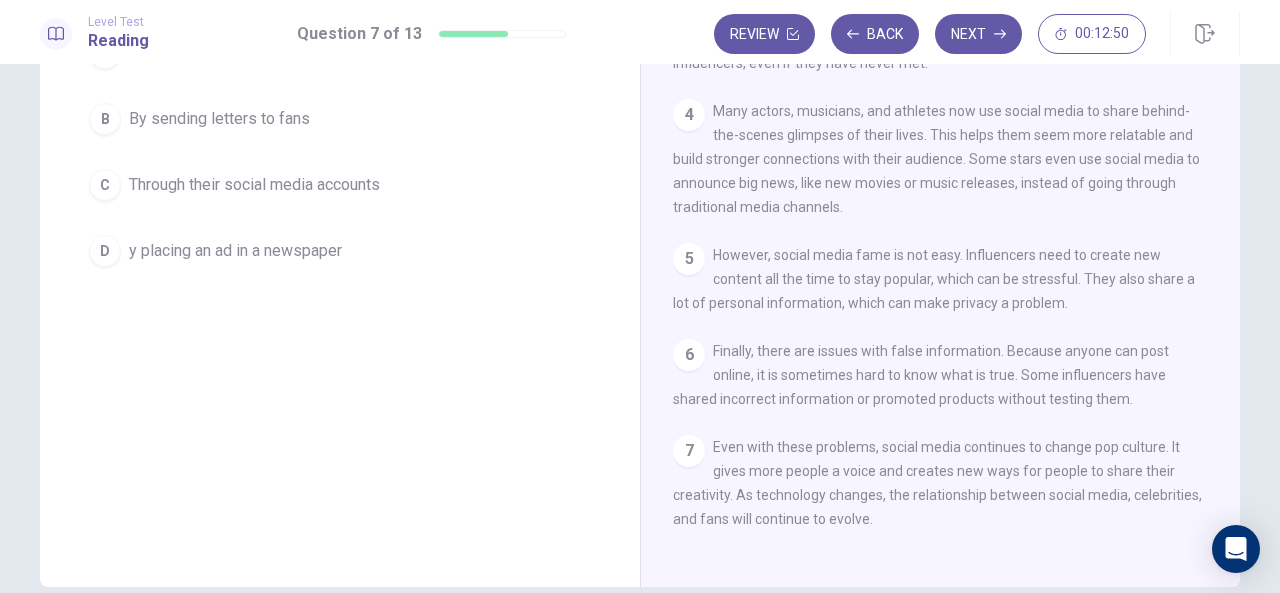 scroll, scrollTop: 249, scrollLeft: 0, axis: vertical 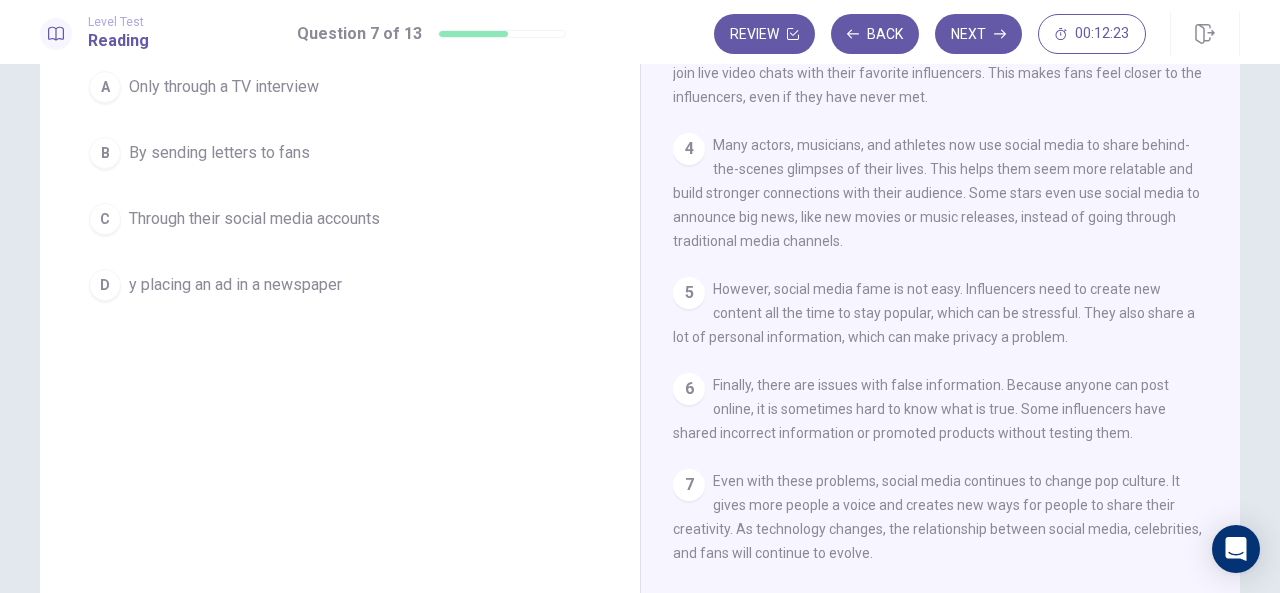 click on "Through their social media accounts" at bounding box center [254, 219] 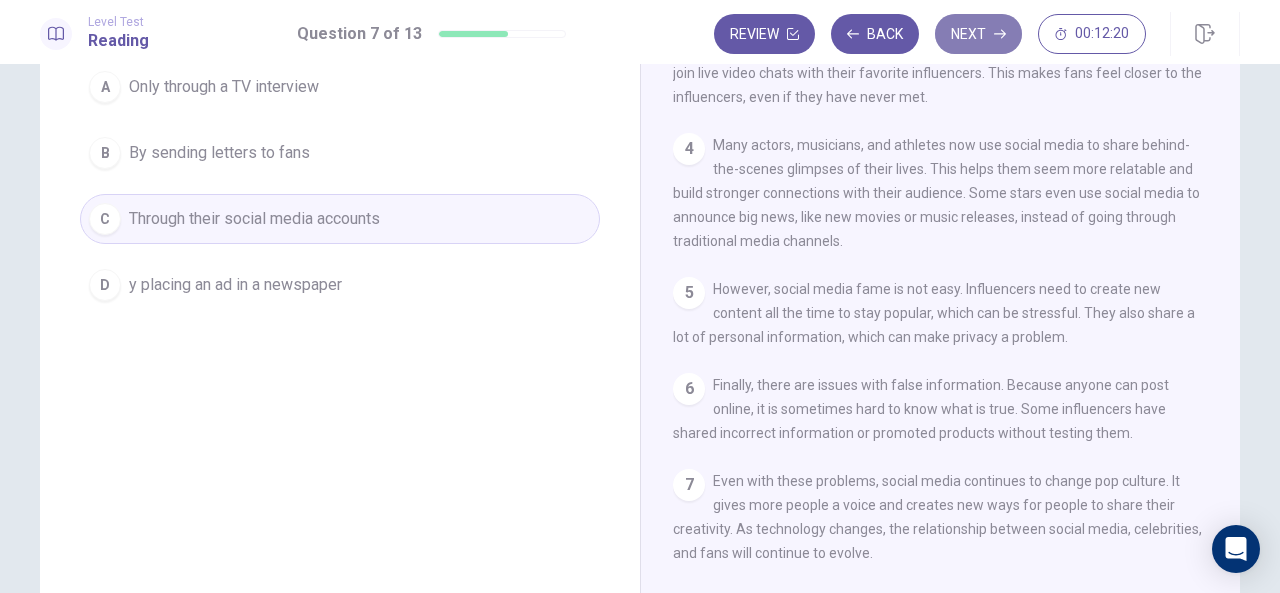 click on "Next" at bounding box center (978, 34) 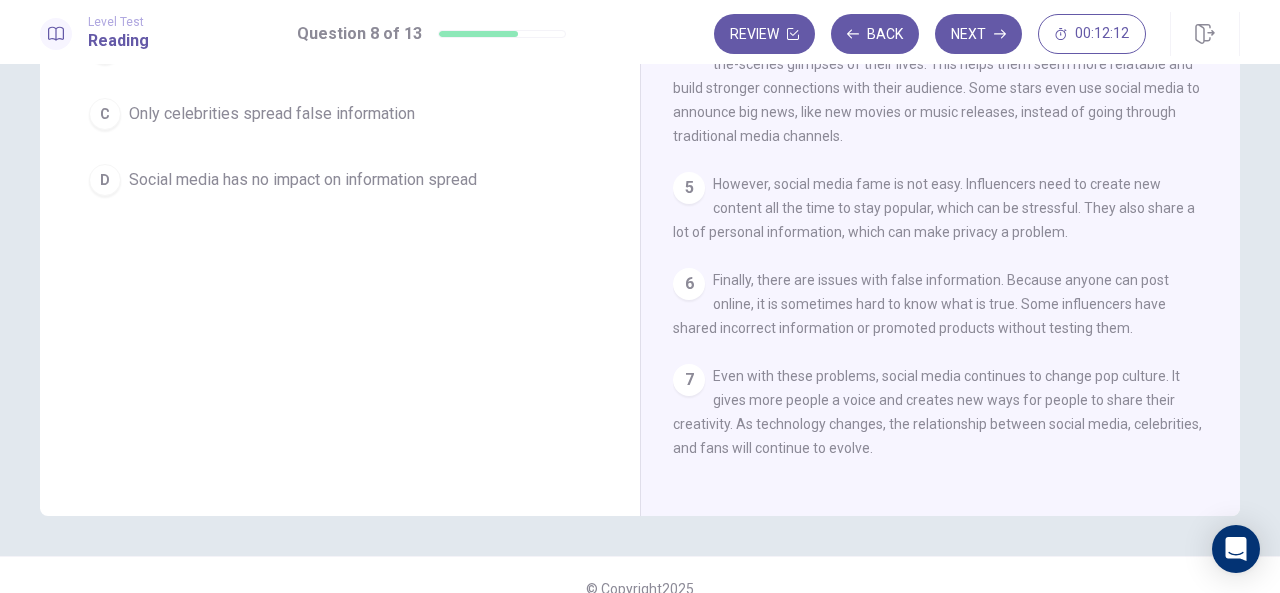 scroll, scrollTop: 342, scrollLeft: 0, axis: vertical 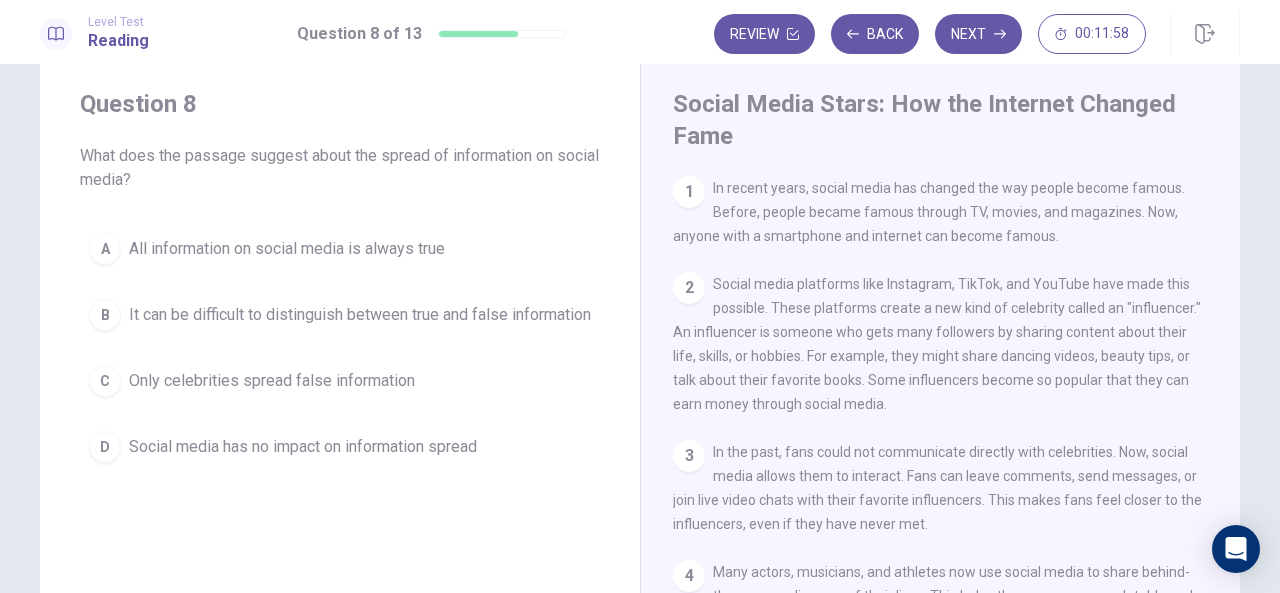 click on "1" at bounding box center (689, 192) 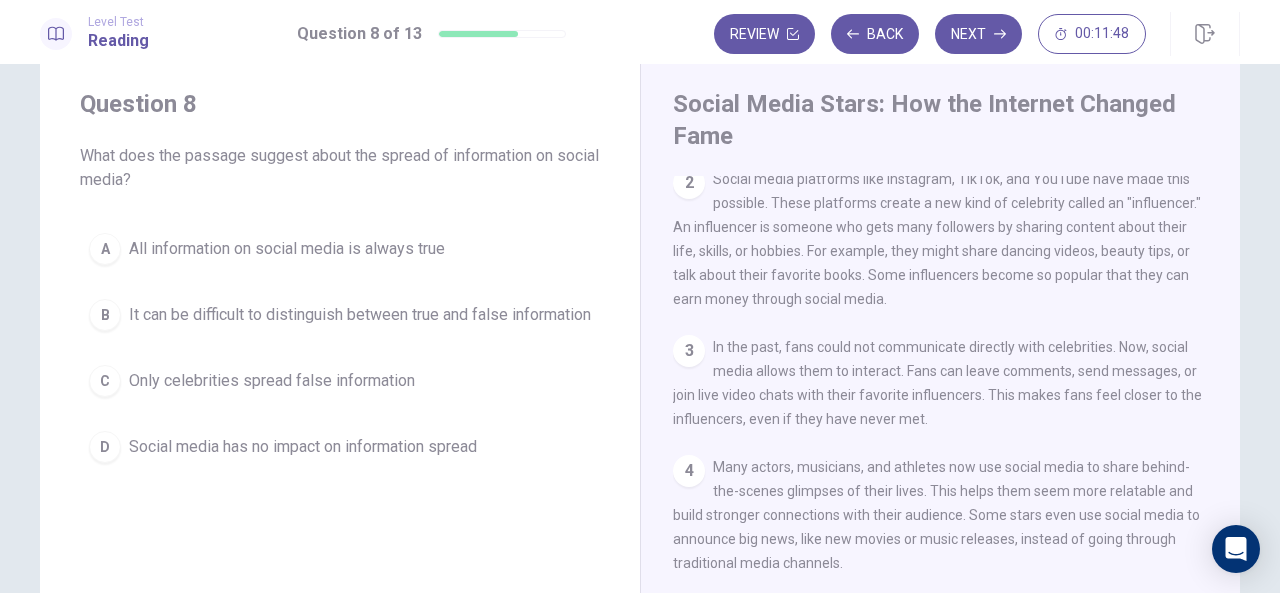 scroll, scrollTop: 283, scrollLeft: 0, axis: vertical 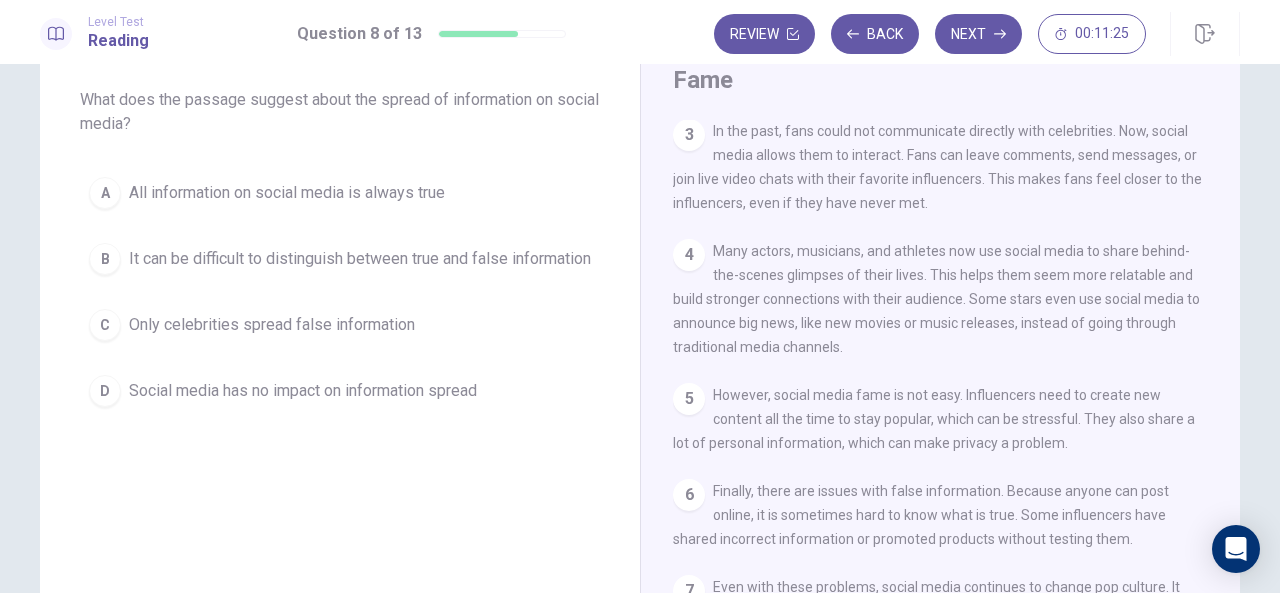 click on "It can be difficult to distinguish between true and false information" at bounding box center [360, 259] 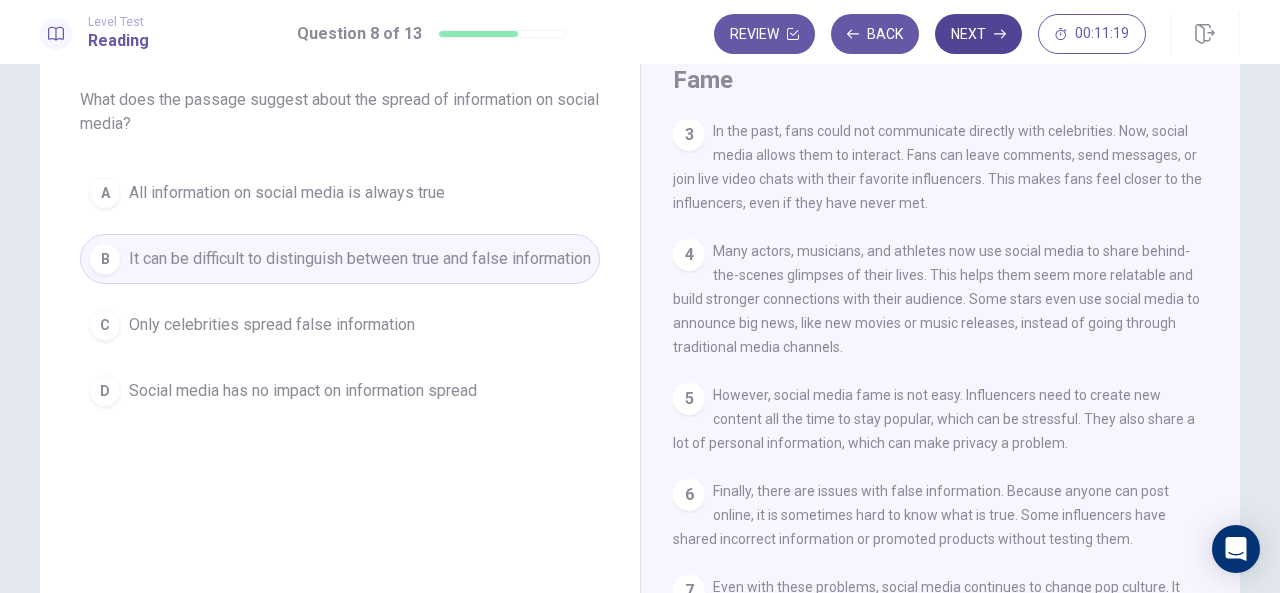 click on "Next" at bounding box center [978, 34] 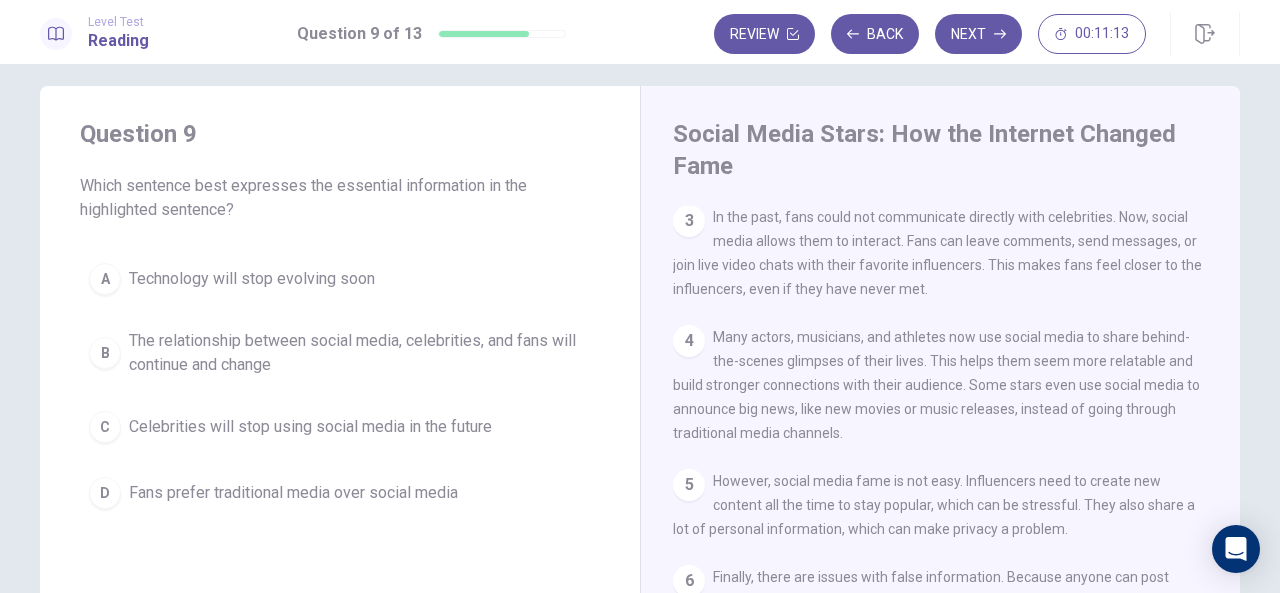 scroll, scrollTop: 20, scrollLeft: 0, axis: vertical 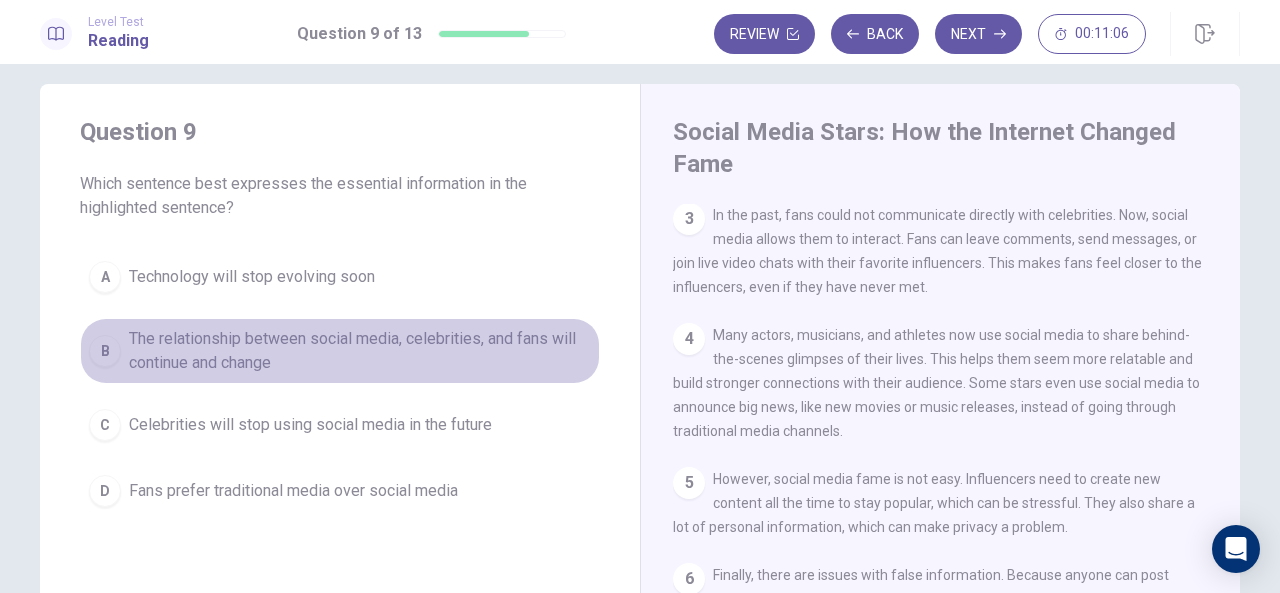 click on "The relationship between social media, celebrities, and fans will continue and change" at bounding box center [360, 351] 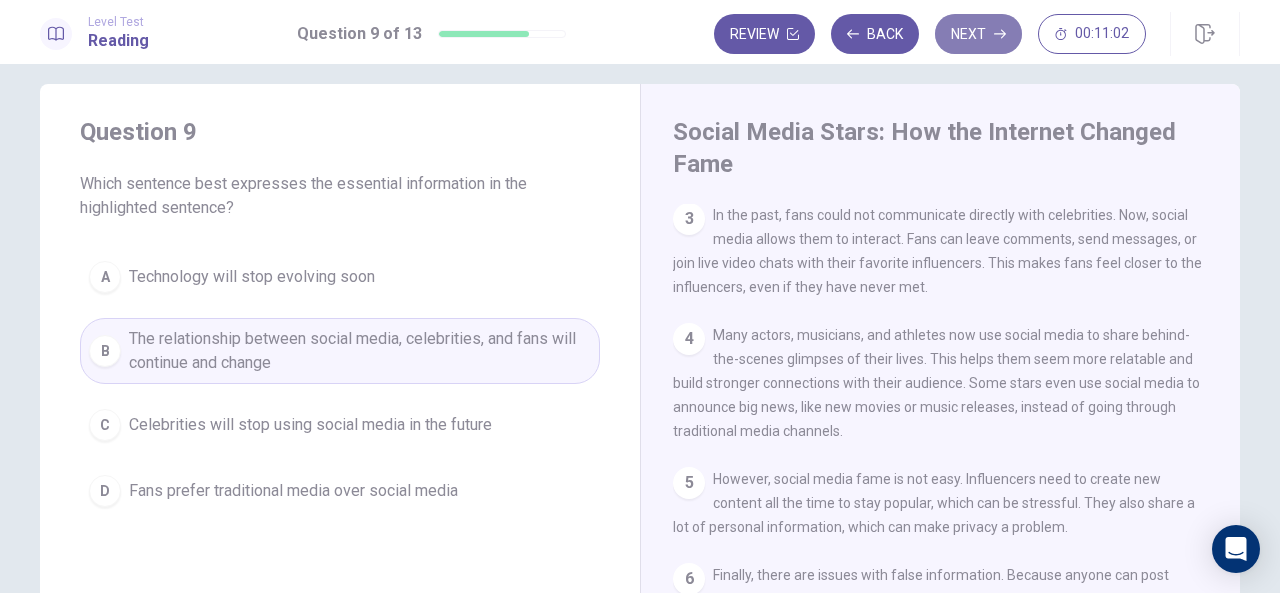 click on "Next" at bounding box center [978, 34] 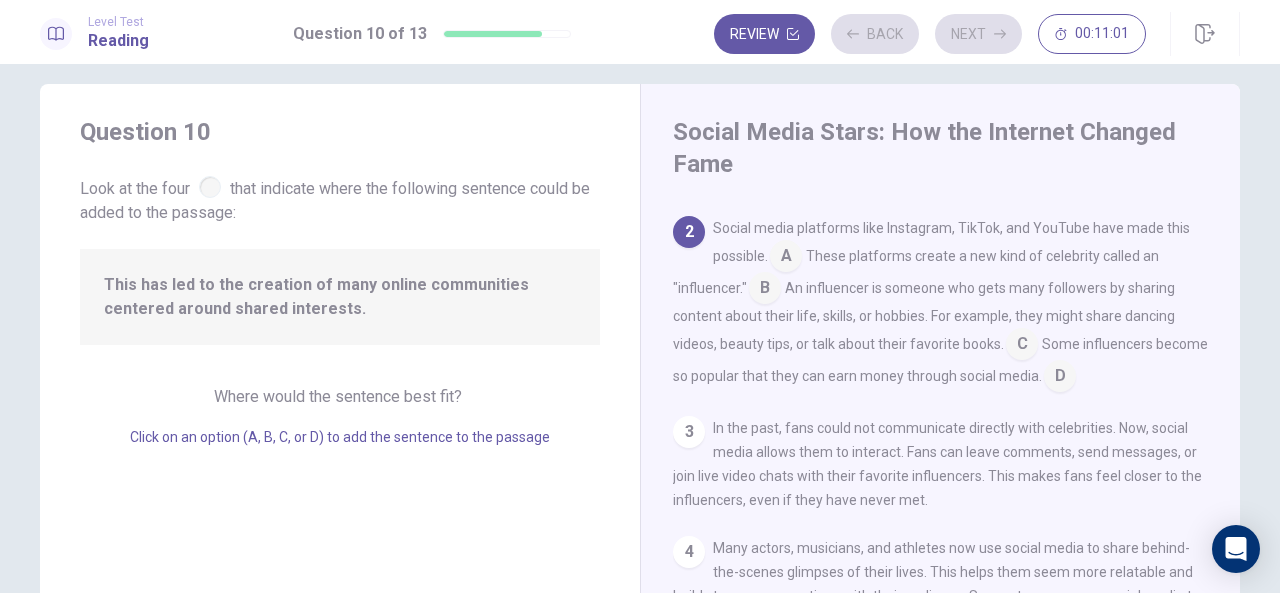 scroll, scrollTop: 98, scrollLeft: 0, axis: vertical 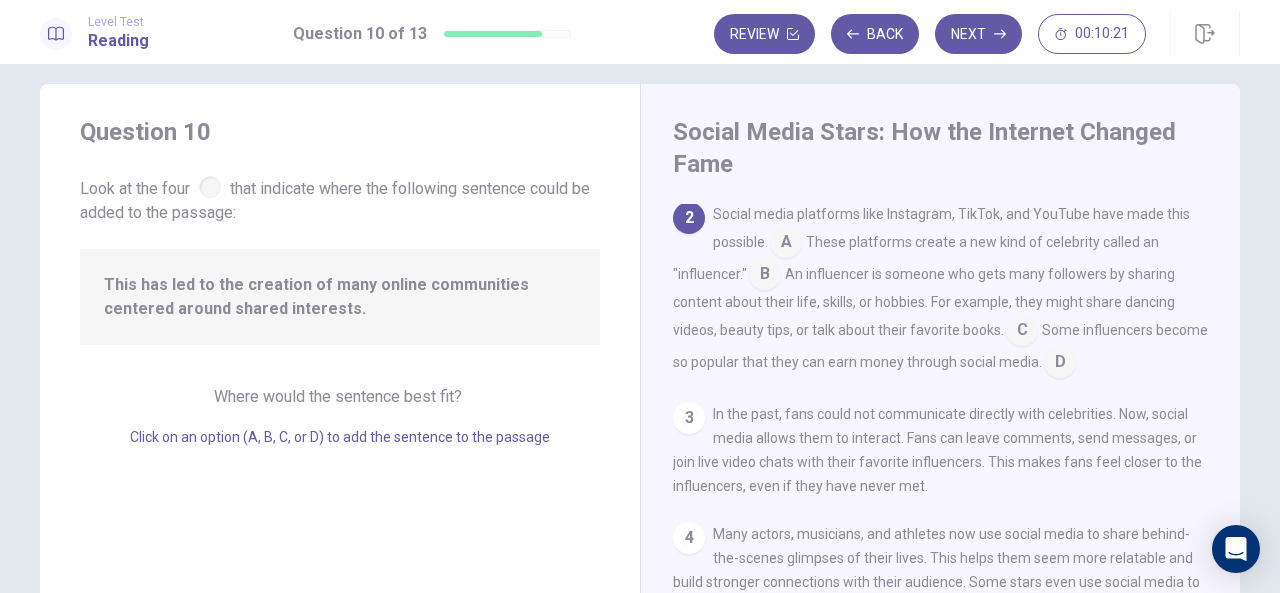 click at bounding box center [786, 244] 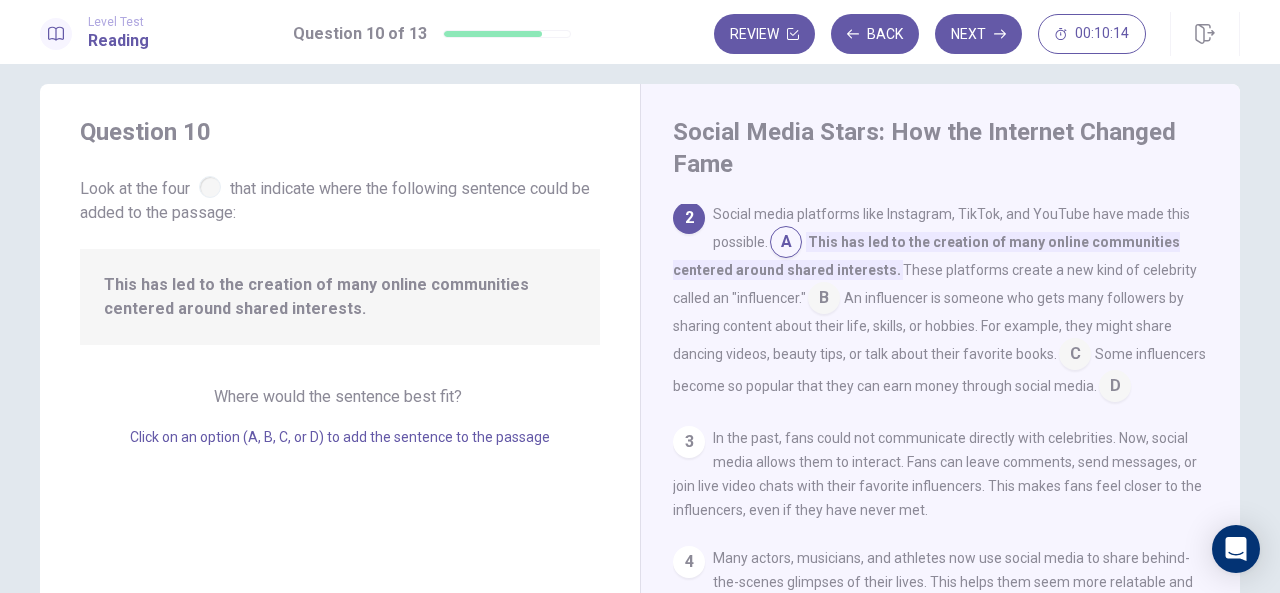 click at bounding box center [786, 244] 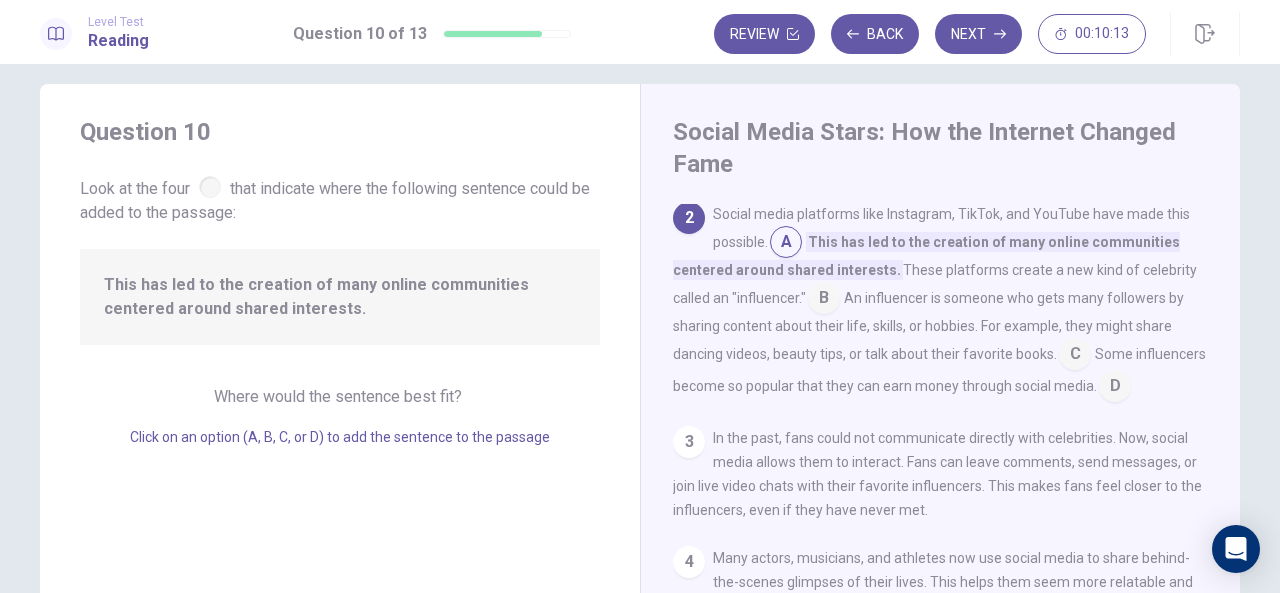 click at bounding box center (824, 300) 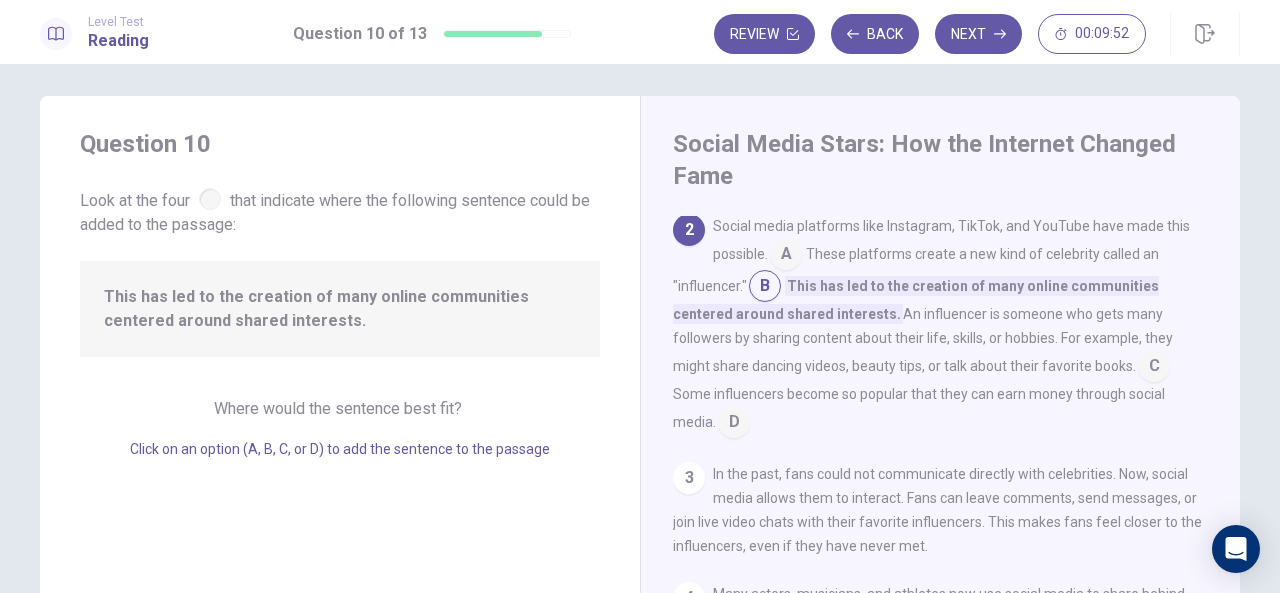 scroll, scrollTop: 0, scrollLeft: 0, axis: both 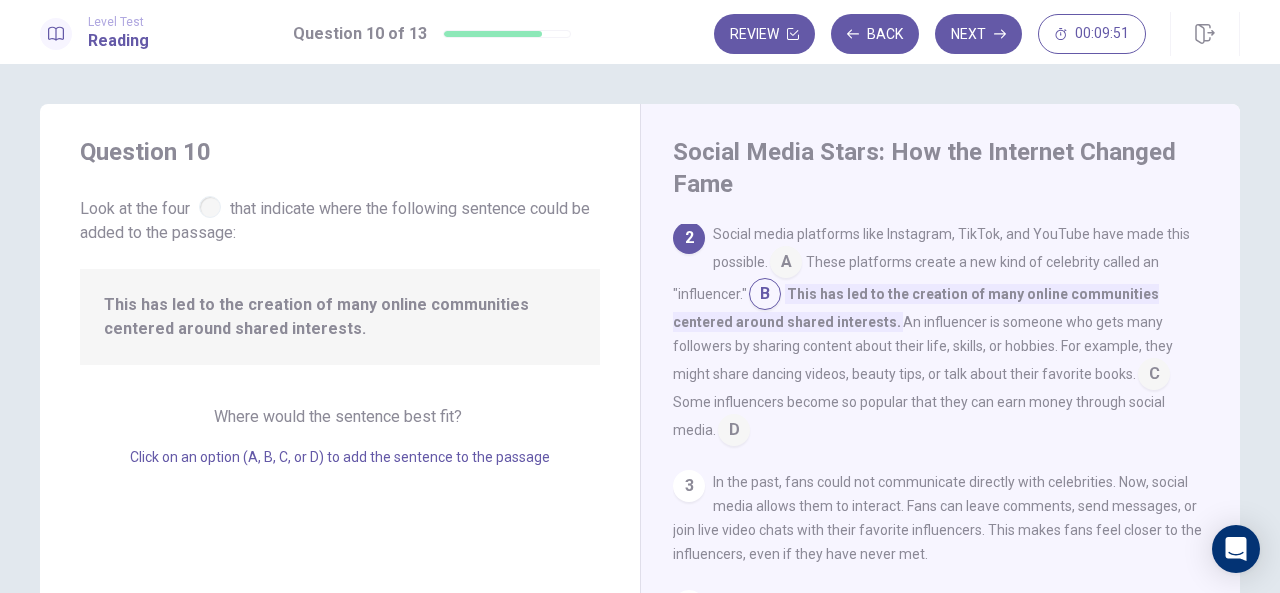click at bounding box center (786, 264) 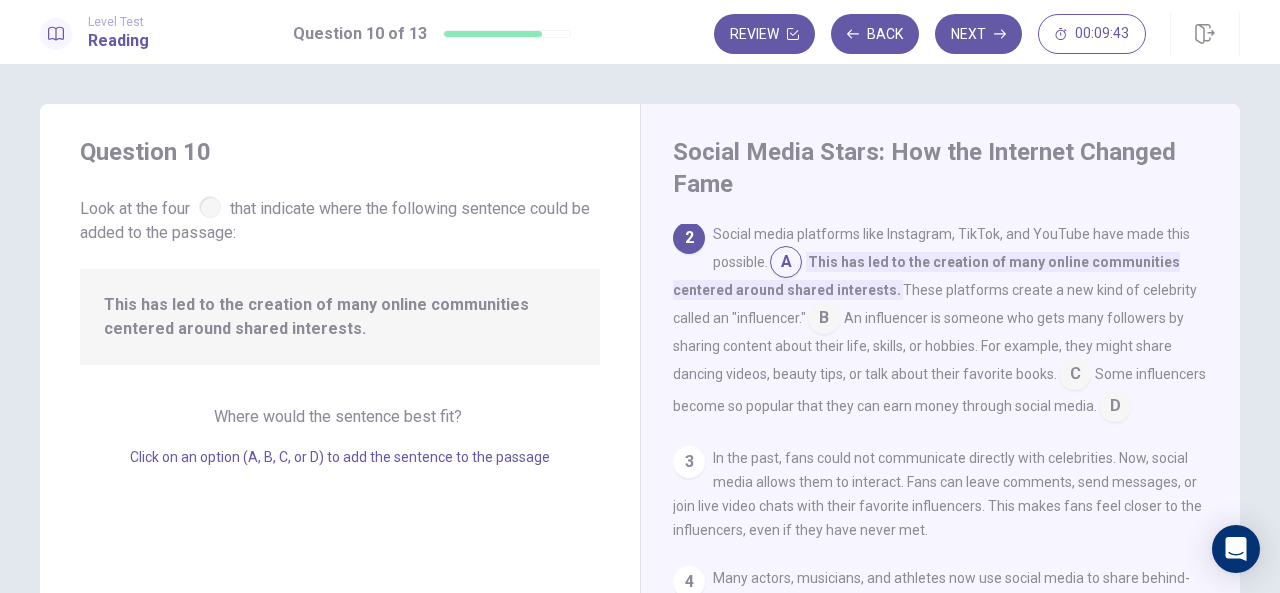 click at bounding box center [824, 320] 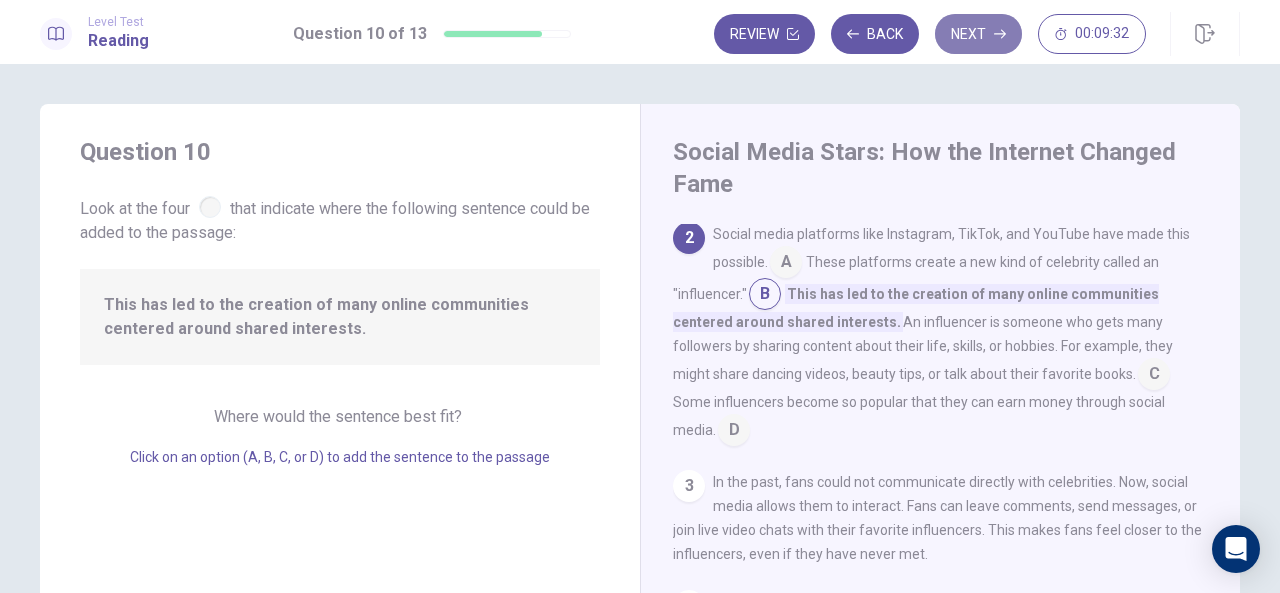 click on "Next" at bounding box center [978, 34] 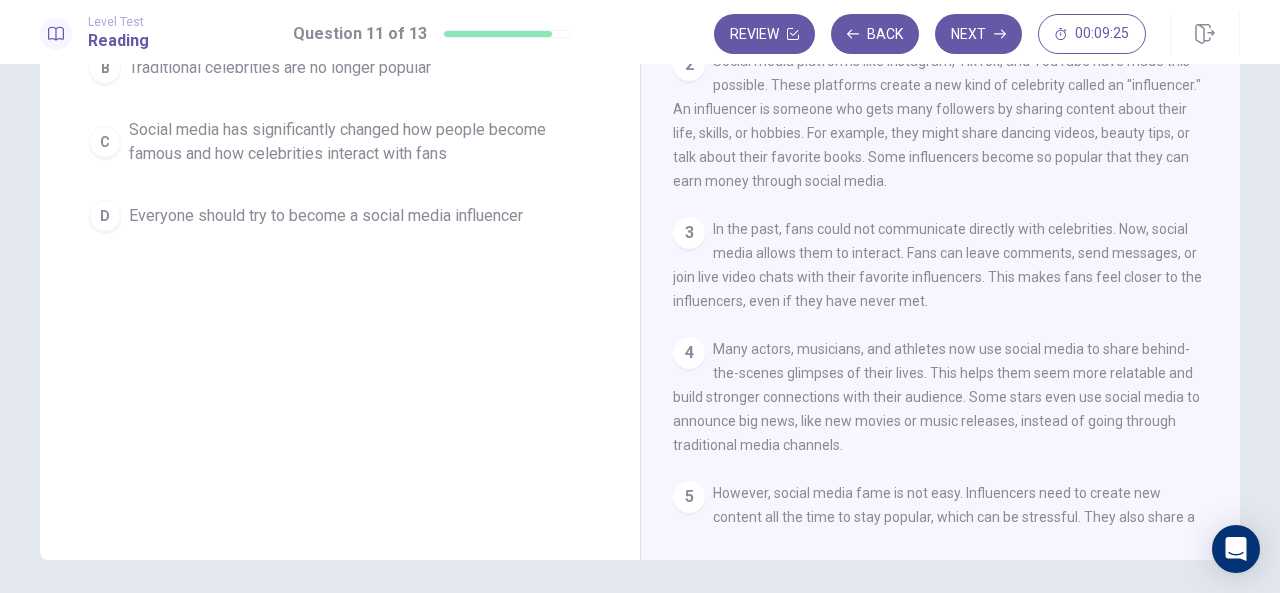 scroll, scrollTop: 342, scrollLeft: 0, axis: vertical 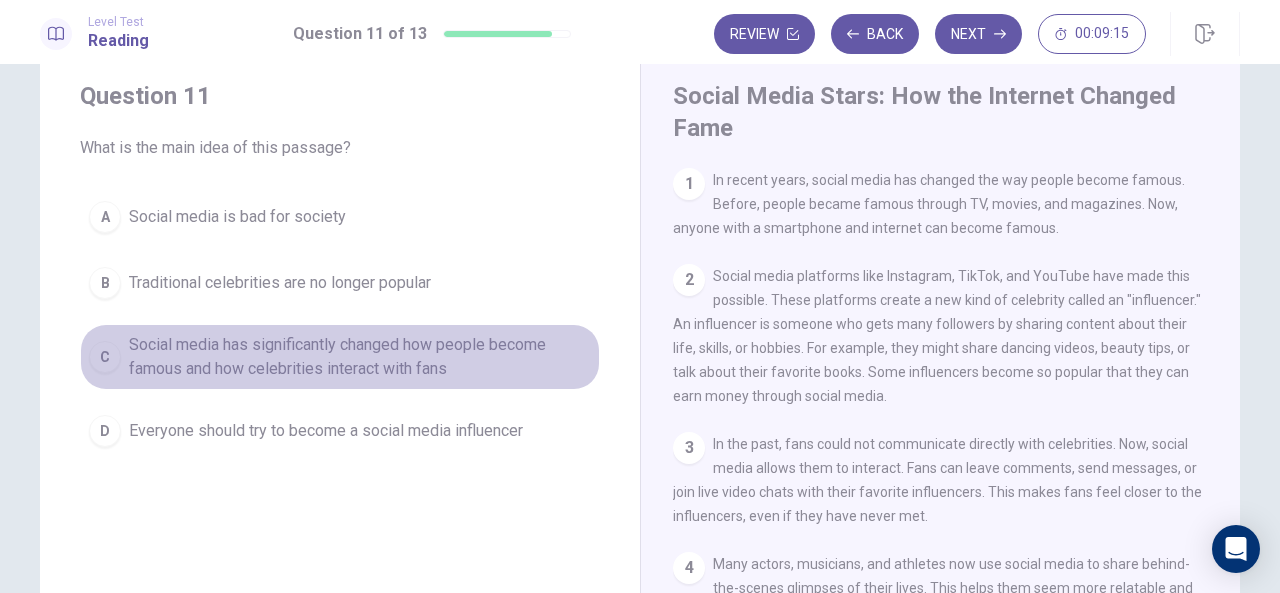 click on "Social media has significantly changed how people become famous and how celebrities interact with fans" at bounding box center [360, 357] 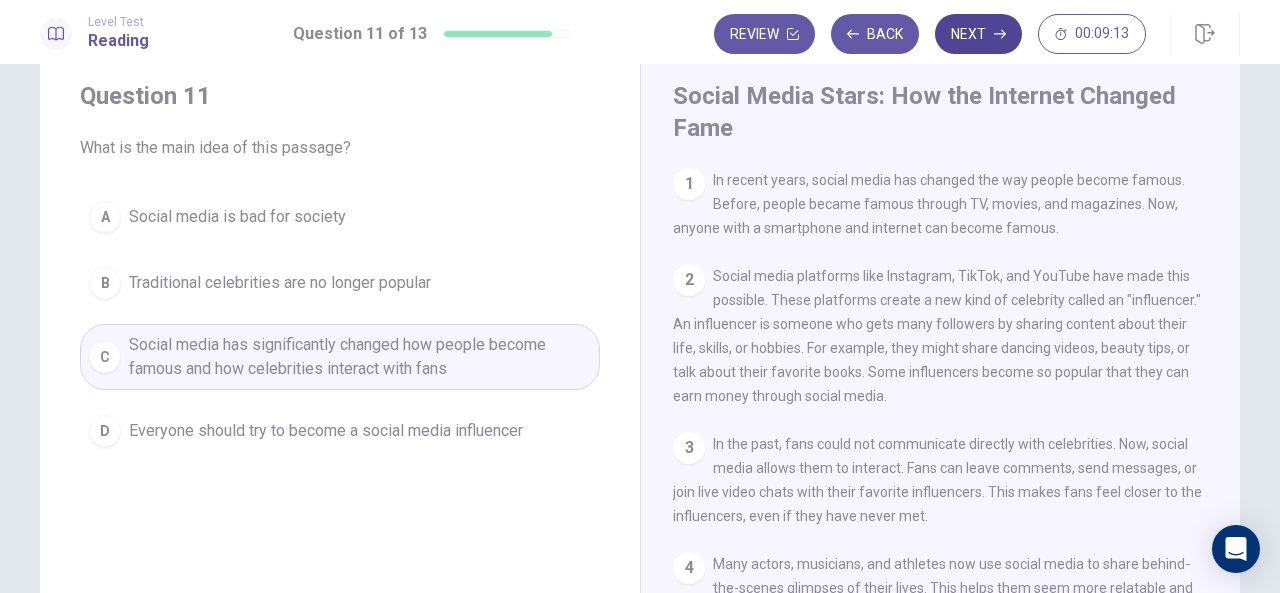click on "Next" at bounding box center [978, 34] 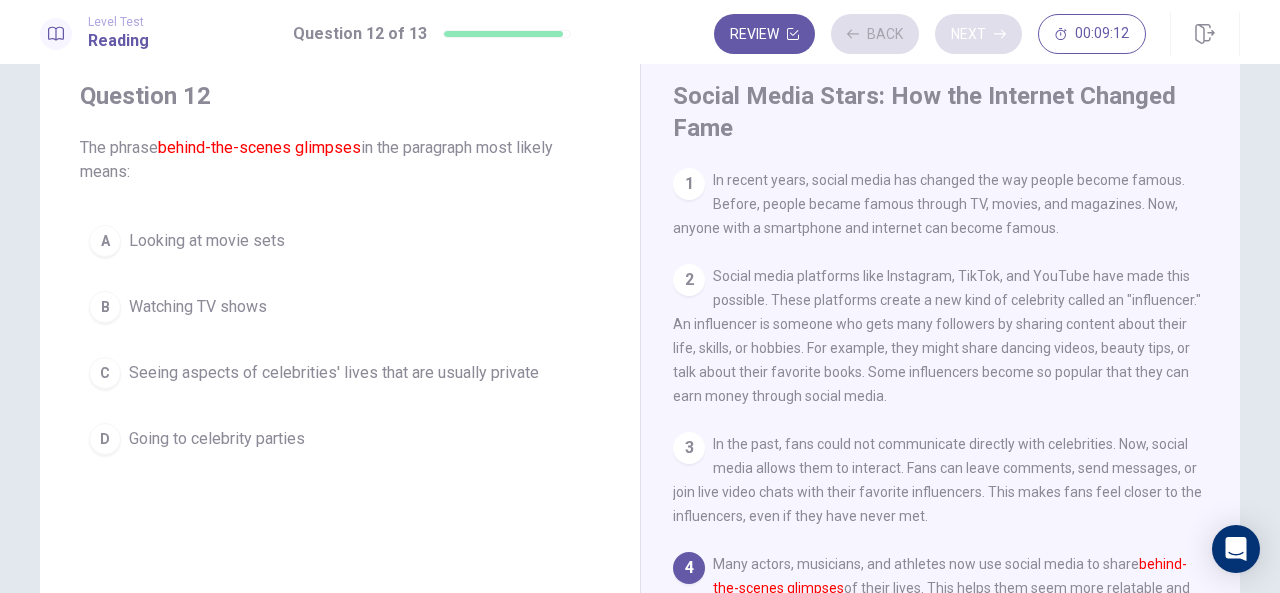scroll, scrollTop: 141, scrollLeft: 0, axis: vertical 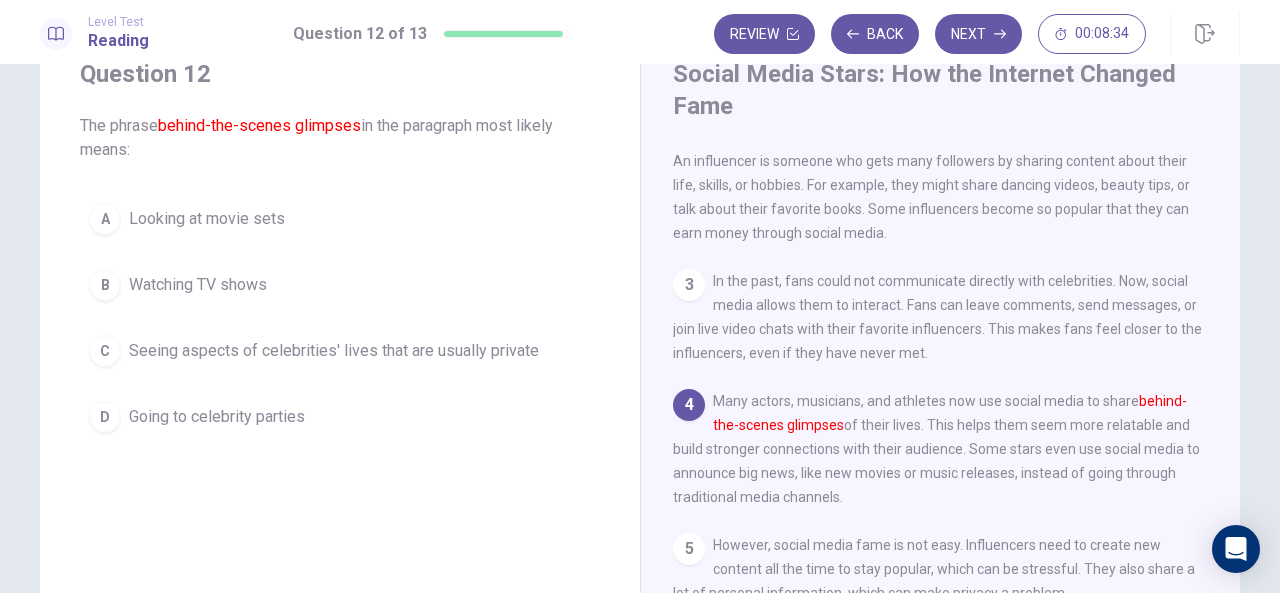 click on "C Seeing aspects of celebrities' lives that are usually private" at bounding box center (340, 351) 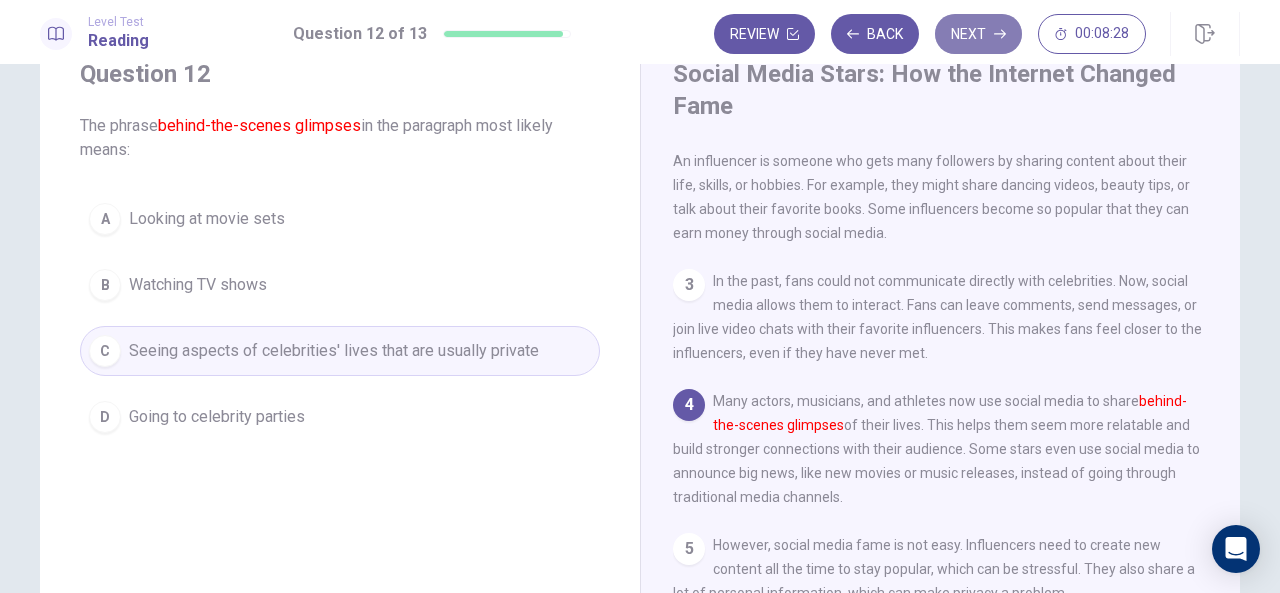 click on "Next" at bounding box center [978, 34] 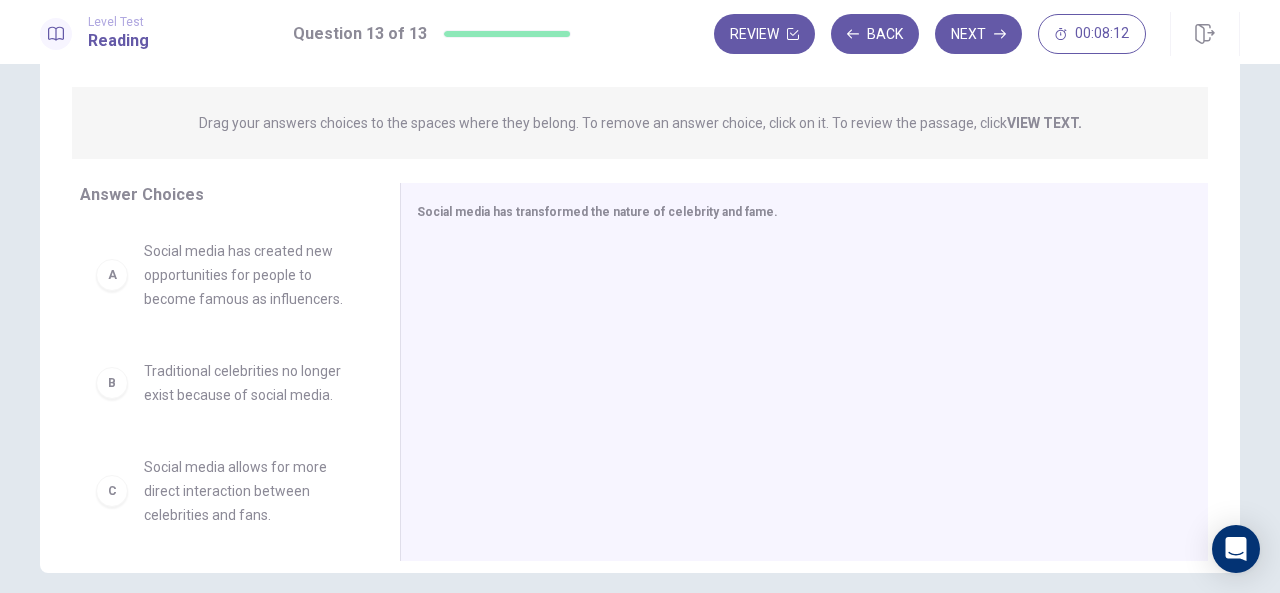scroll, scrollTop: 188, scrollLeft: 0, axis: vertical 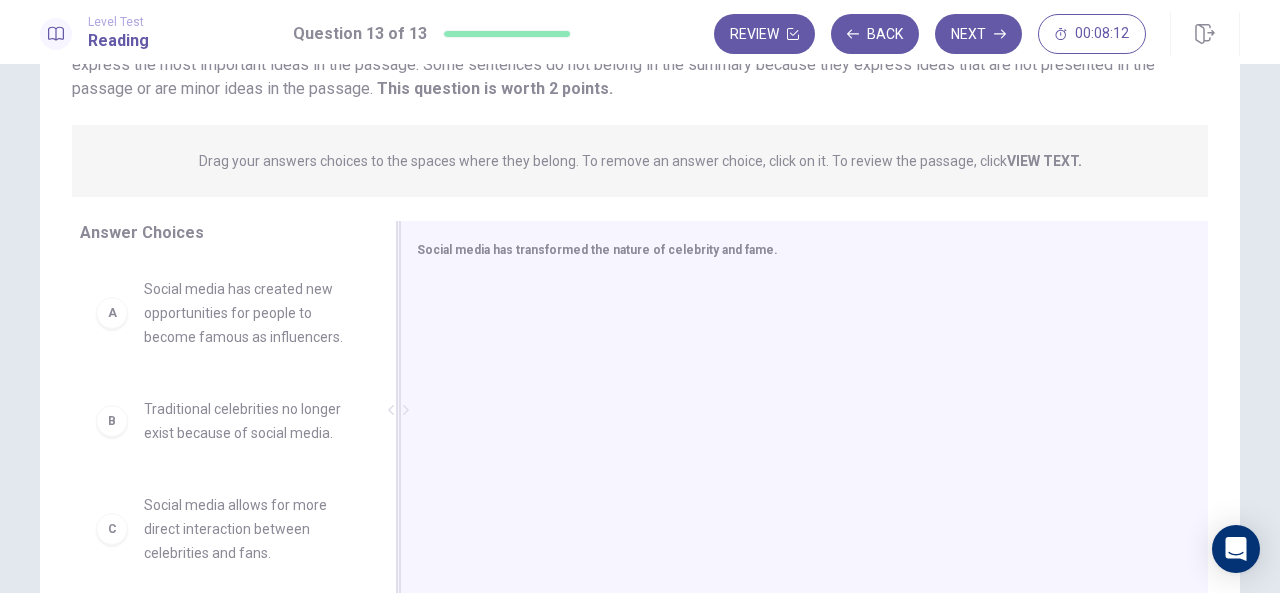 click on "Social media has transformed the nature of celebrity and fame." at bounding box center (804, 410) 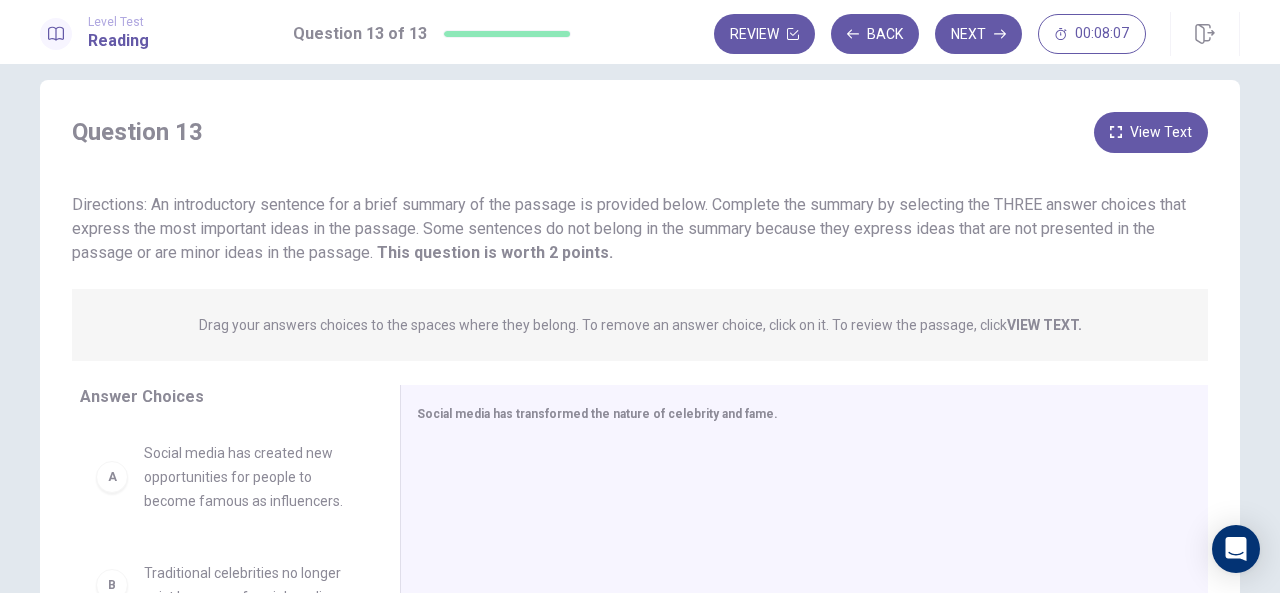 scroll, scrollTop: 26, scrollLeft: 0, axis: vertical 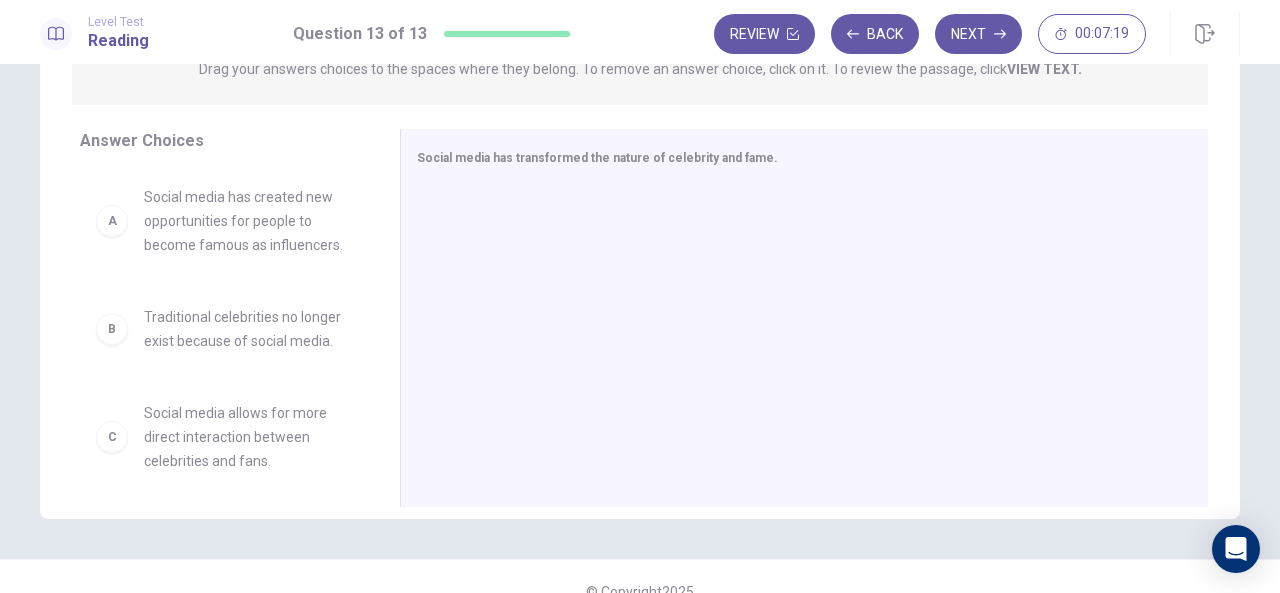 click on "Social media has created new opportunities for people to become famous as influencers." at bounding box center (248, 221) 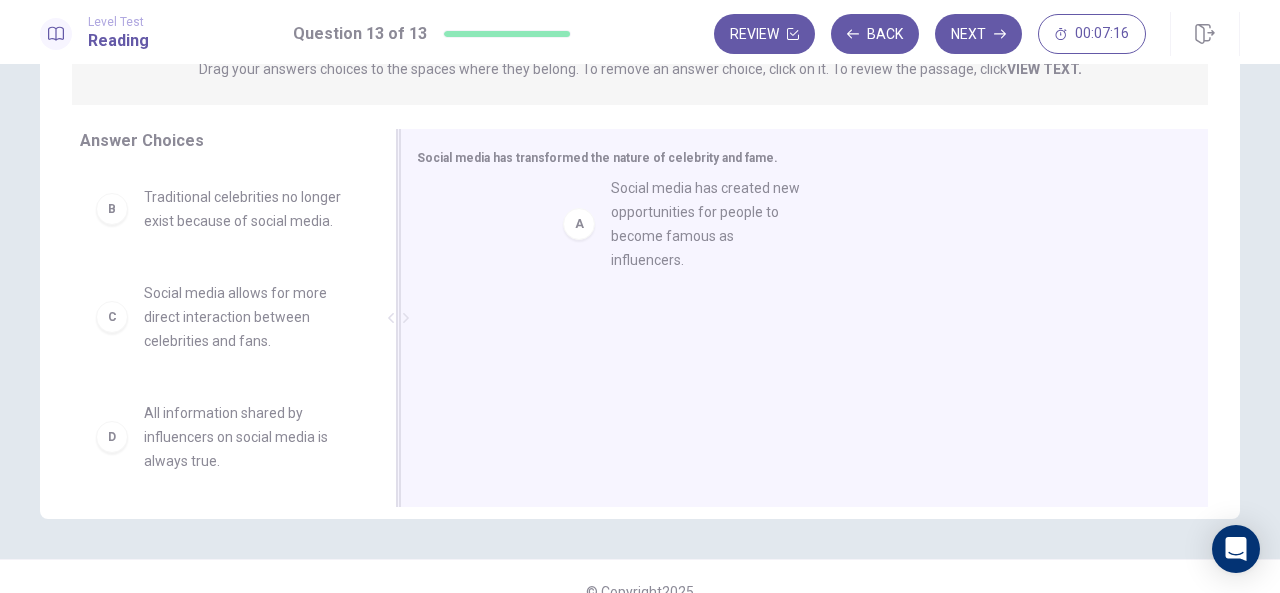 drag, startPoint x: 109, startPoint y: 227, endPoint x: 588, endPoint y: 218, distance: 479.08453 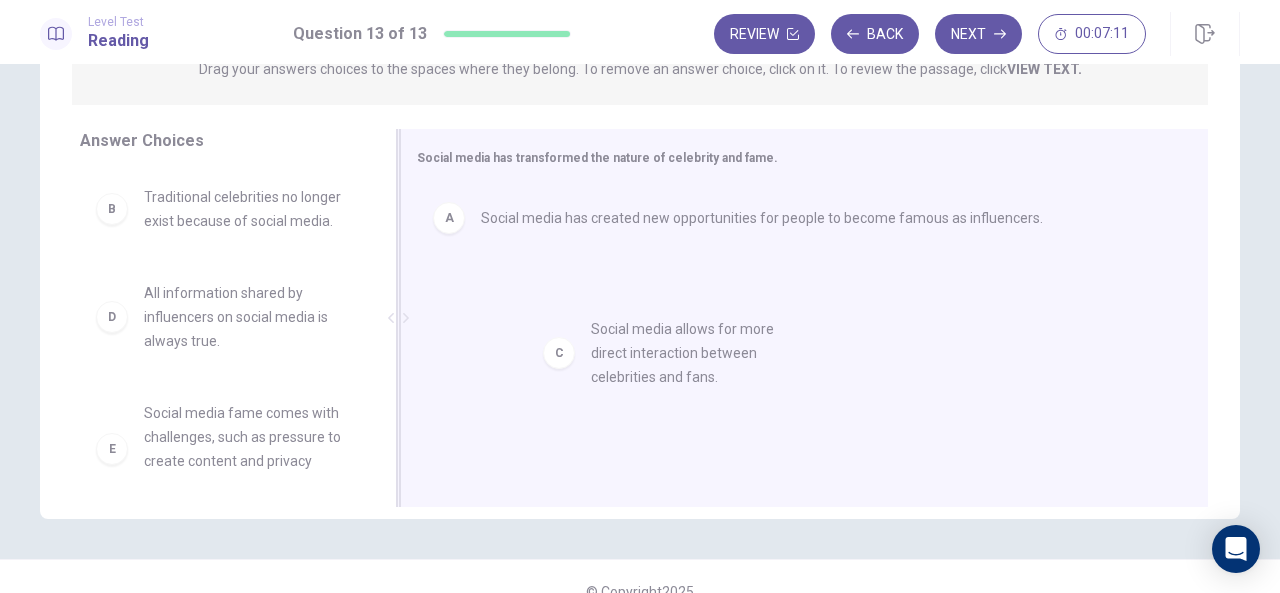 drag, startPoint x: 194, startPoint y: 327, endPoint x: 670, endPoint y: 355, distance: 476.8228 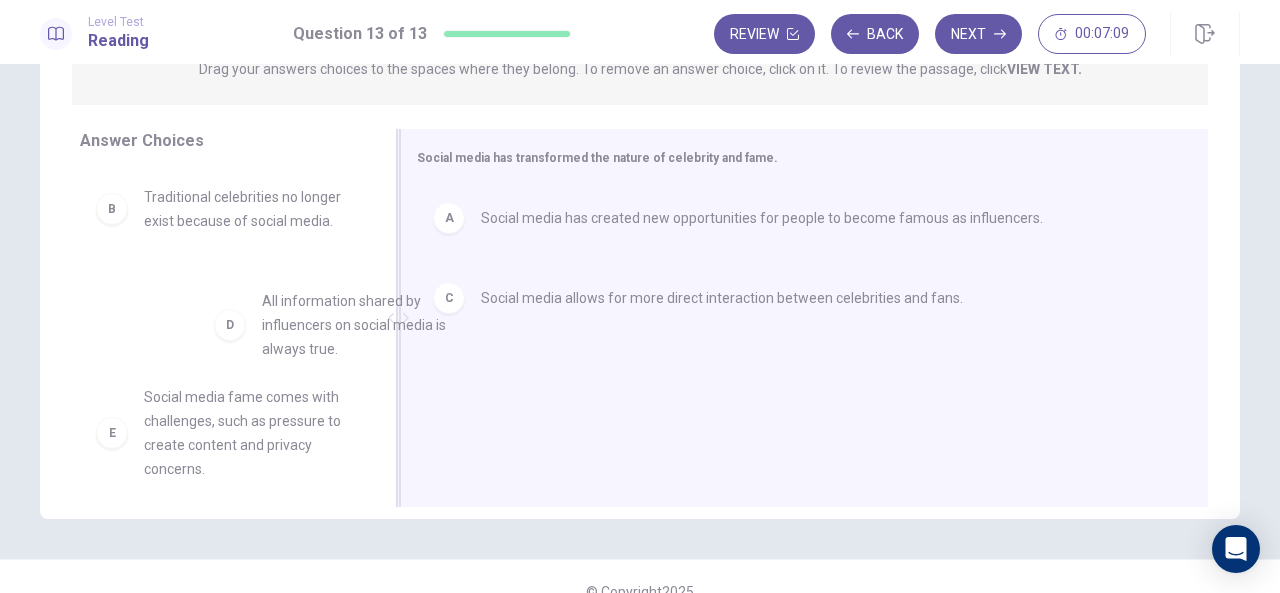 drag, startPoint x: 247, startPoint y: 323, endPoint x: 775, endPoint y: 397, distance: 533.1604 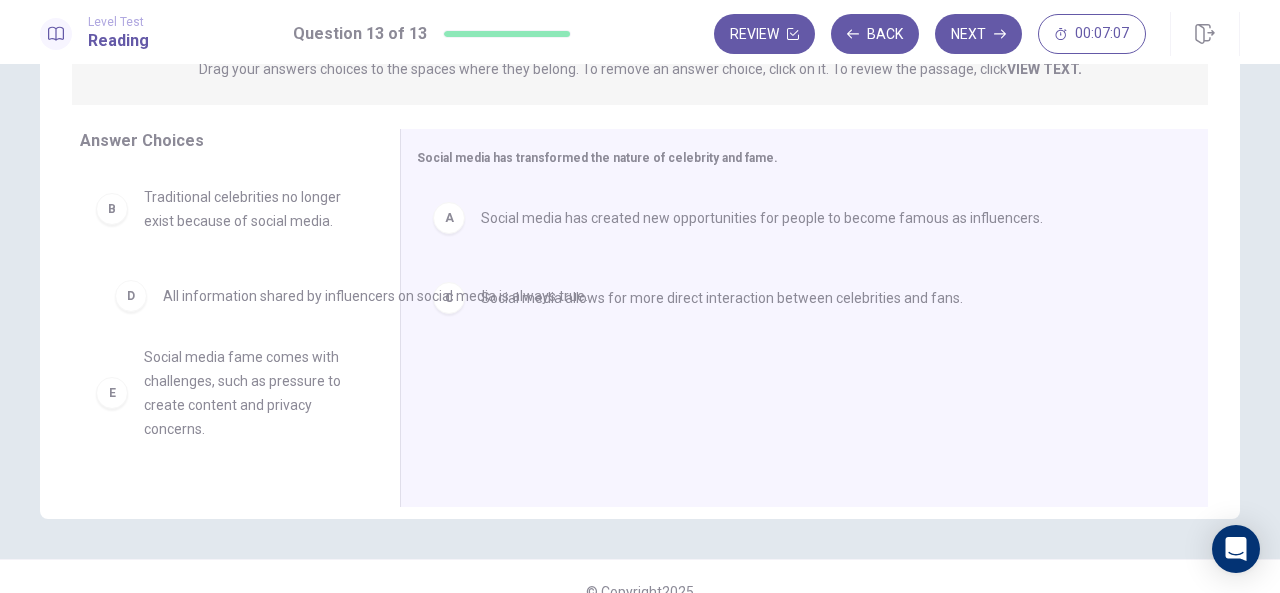 drag, startPoint x: 577, startPoint y: 381, endPoint x: 218, endPoint y: 279, distance: 373.20905 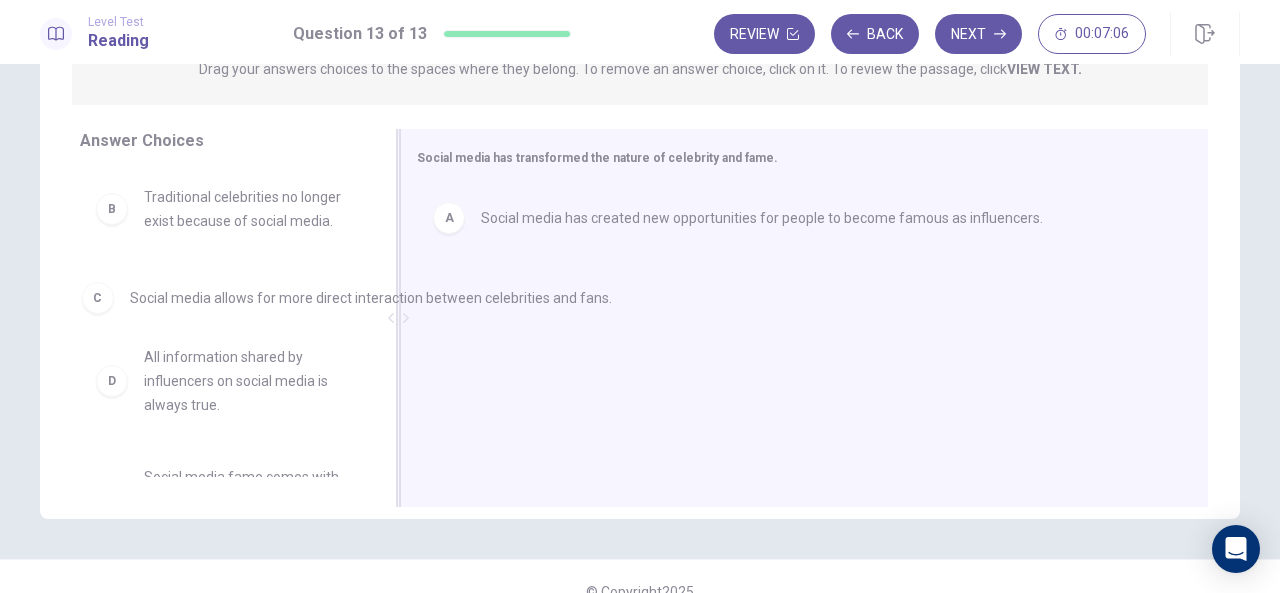 drag, startPoint x: 612, startPoint y: 307, endPoint x: 248, endPoint y: 311, distance: 364.02197 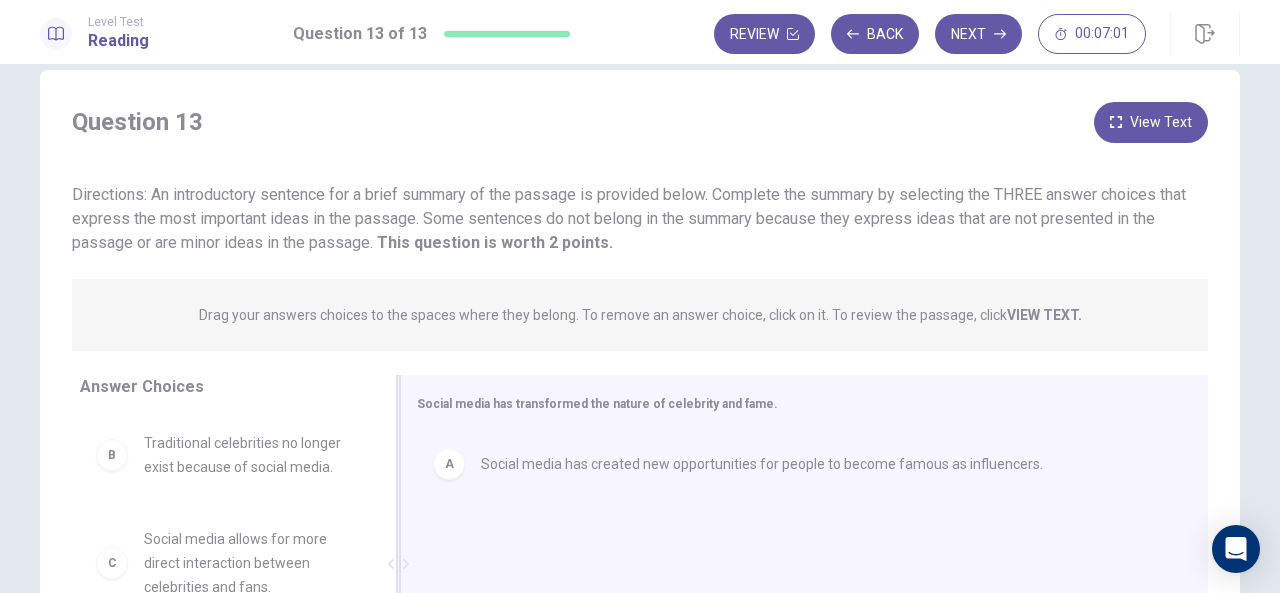 scroll, scrollTop: 34, scrollLeft: 0, axis: vertical 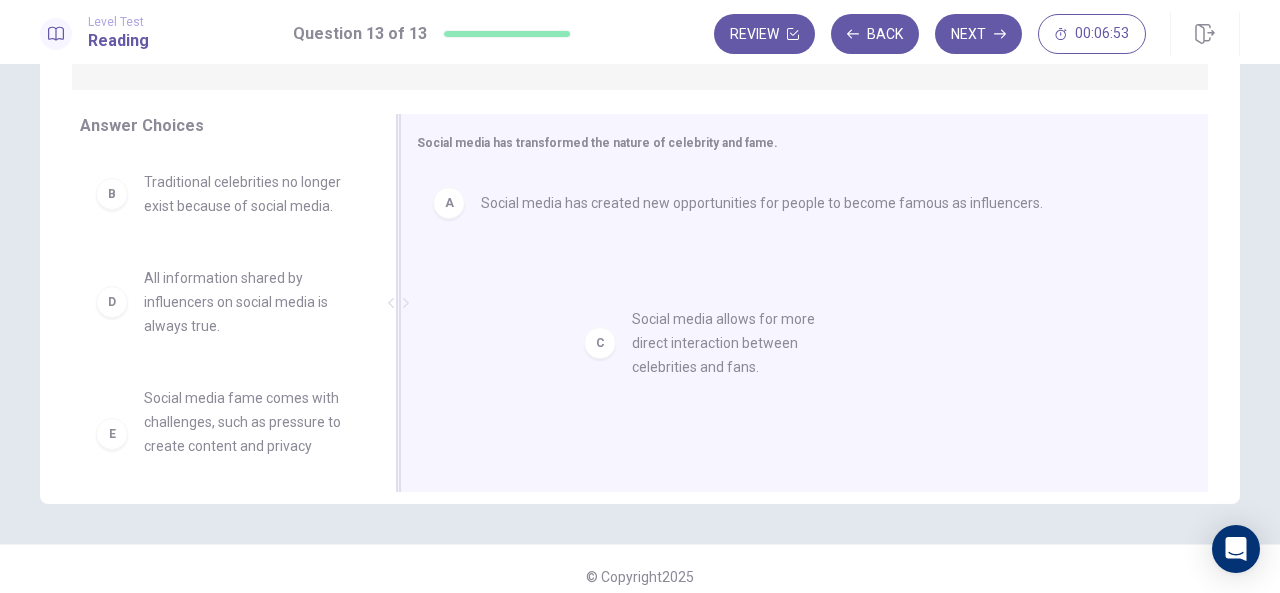 drag, startPoint x: 247, startPoint y: 311, endPoint x: 747, endPoint y: 352, distance: 501.6782 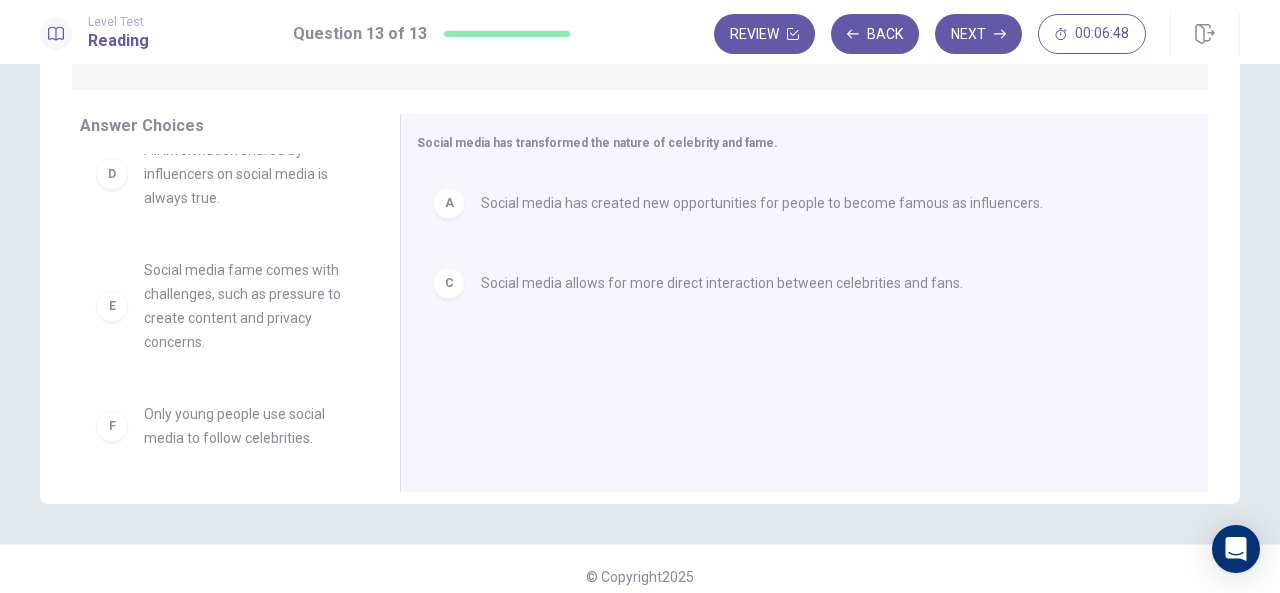 scroll, scrollTop: 132, scrollLeft: 0, axis: vertical 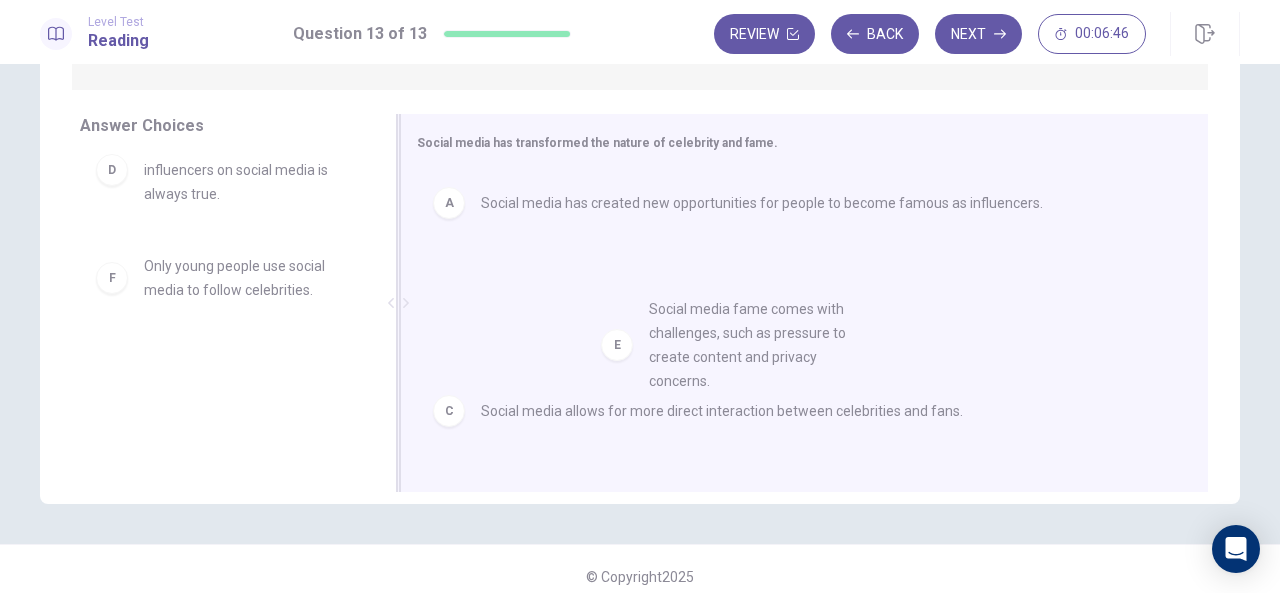 drag, startPoint x: 272, startPoint y: 337, endPoint x: 788, endPoint y: 380, distance: 517.7886 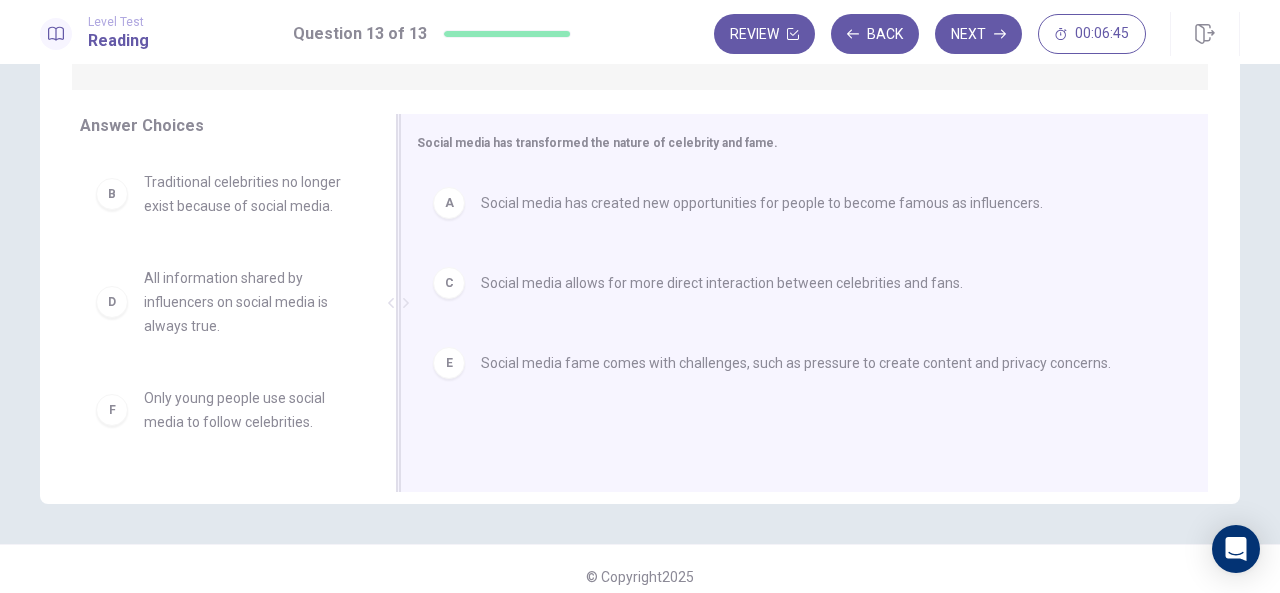 scroll, scrollTop: 0, scrollLeft: 0, axis: both 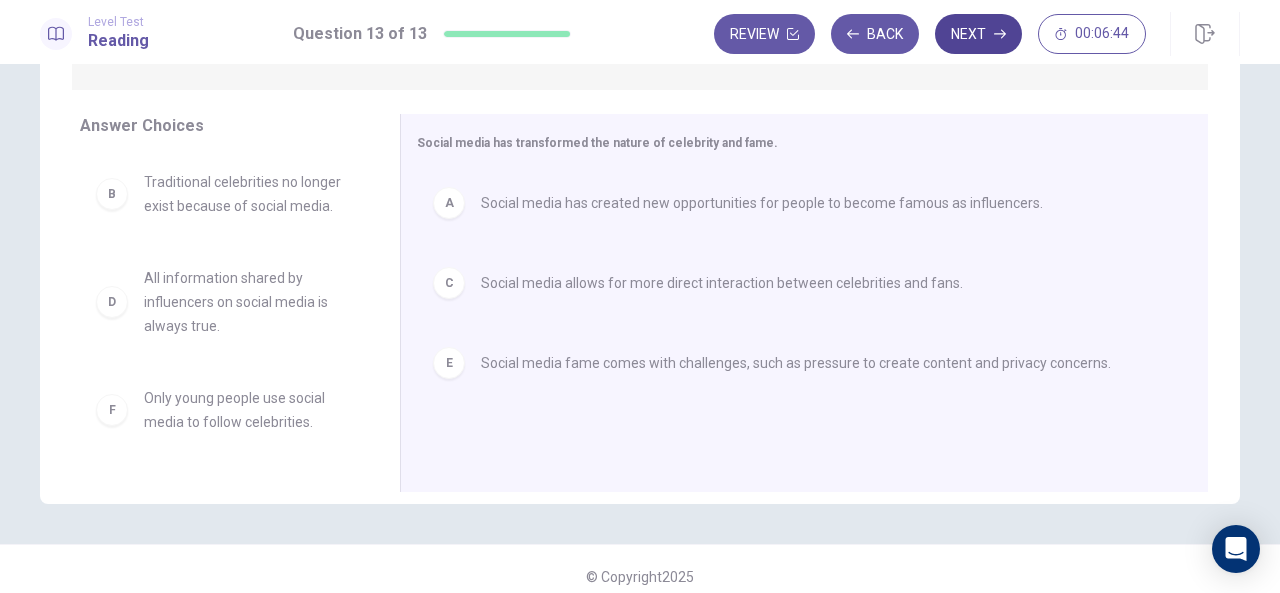 click on "Next" at bounding box center [978, 34] 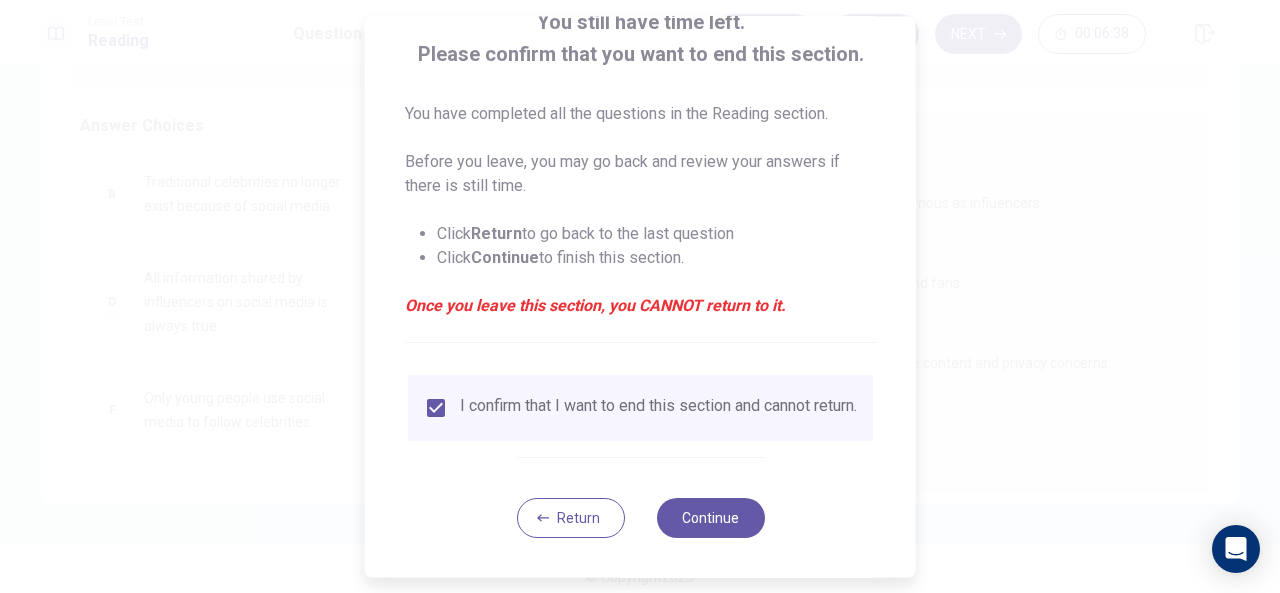 scroll, scrollTop: 152, scrollLeft: 0, axis: vertical 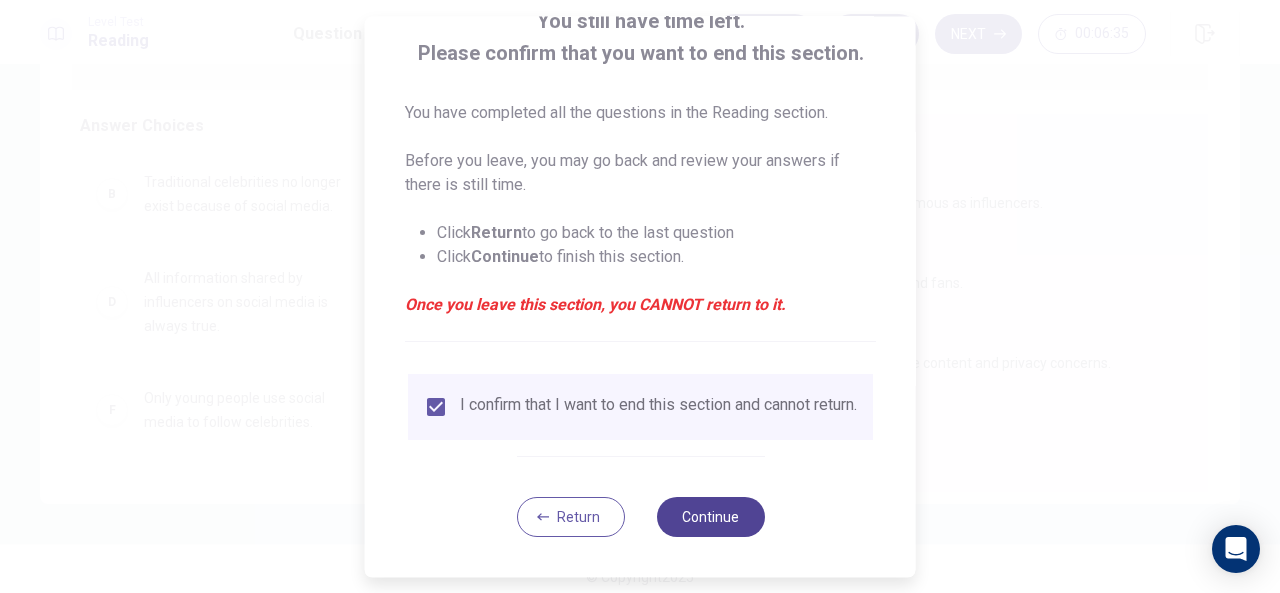 click on "Continue" at bounding box center [710, 517] 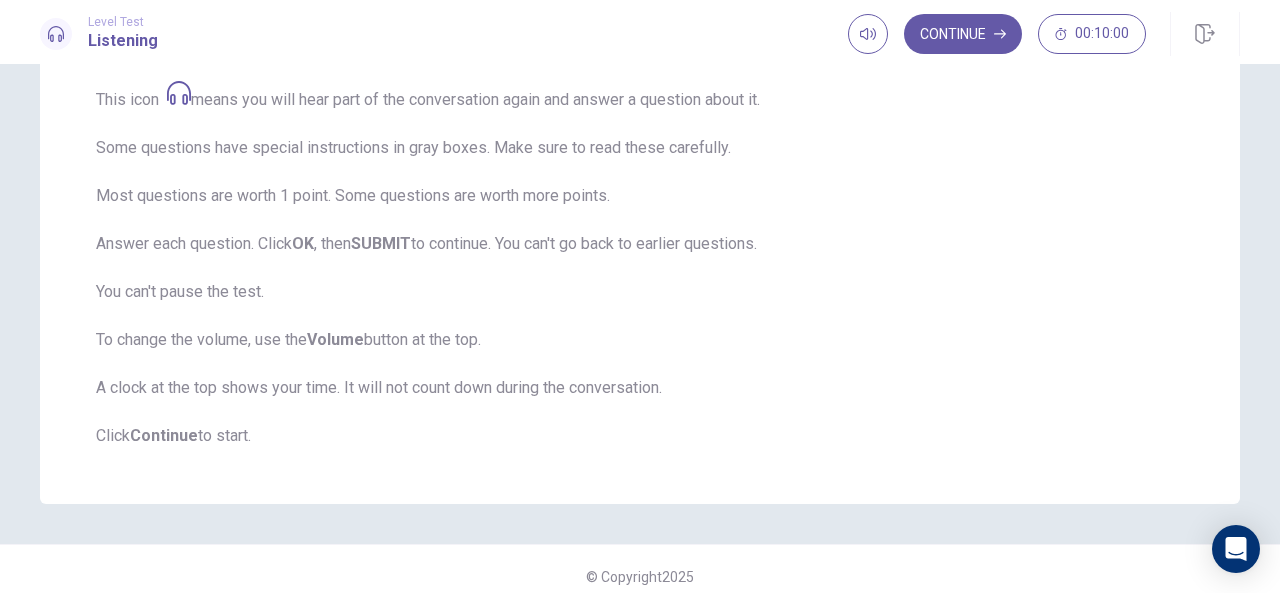 scroll, scrollTop: 365, scrollLeft: 0, axis: vertical 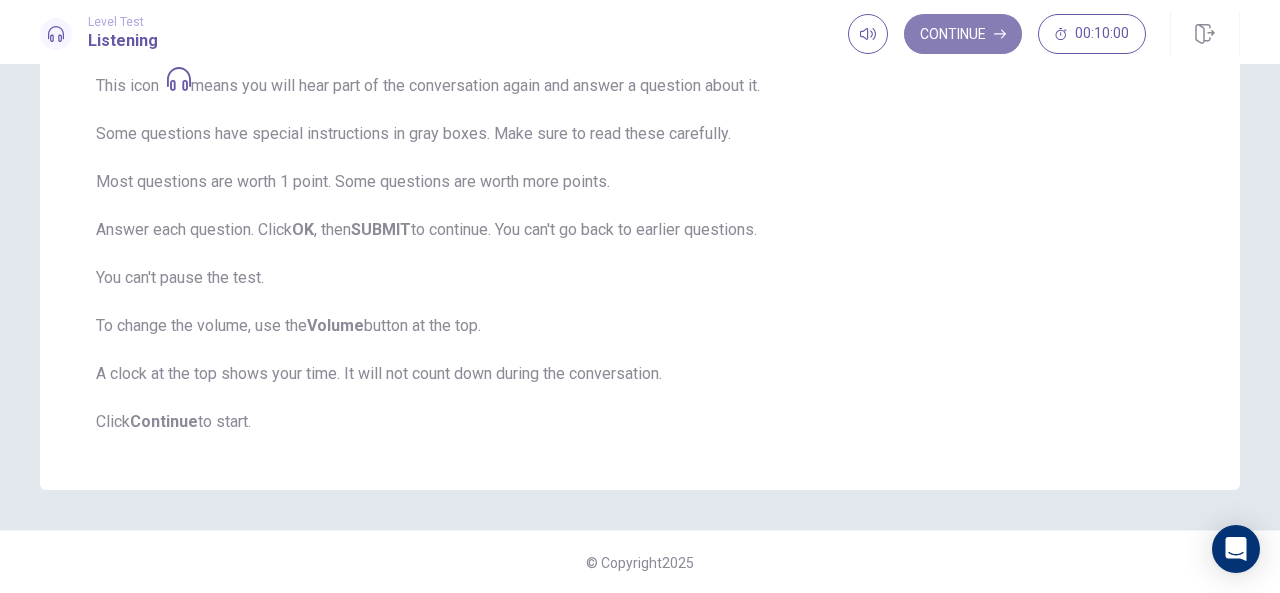 click on "Continue" at bounding box center [963, 34] 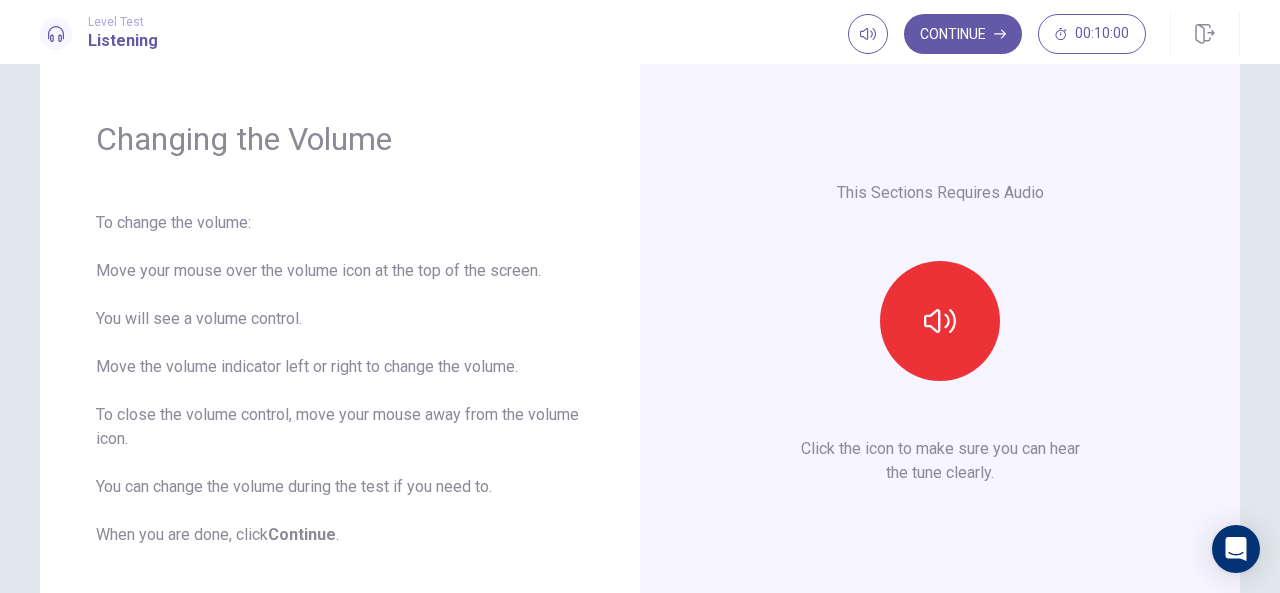 scroll, scrollTop: 10, scrollLeft: 0, axis: vertical 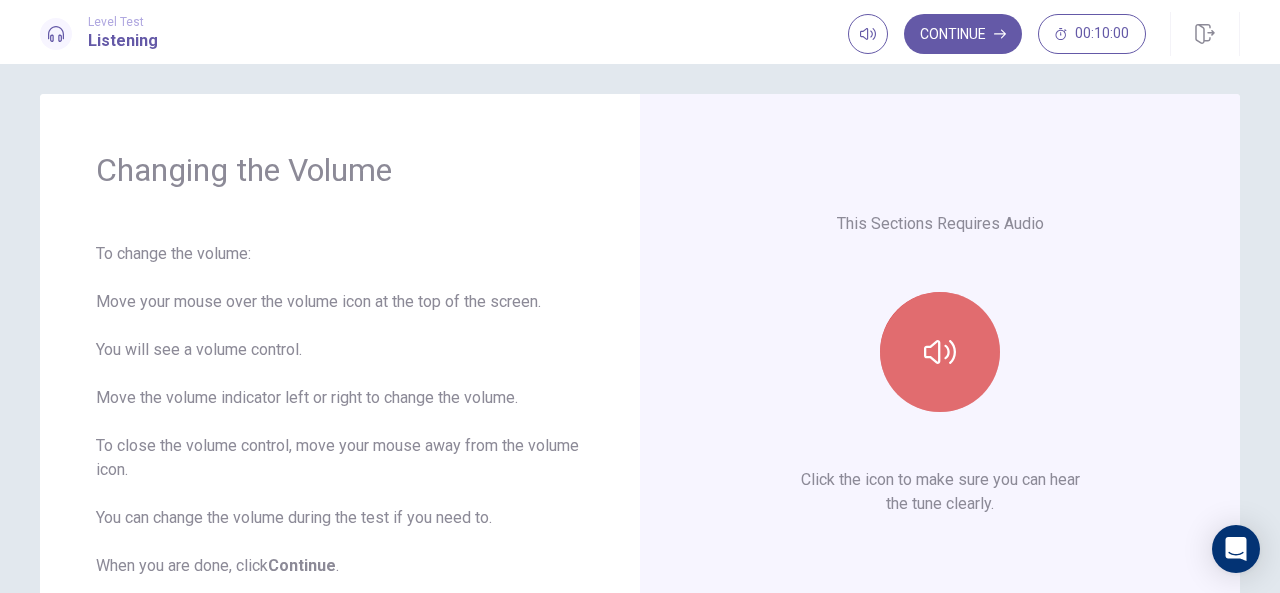 click at bounding box center [940, 352] 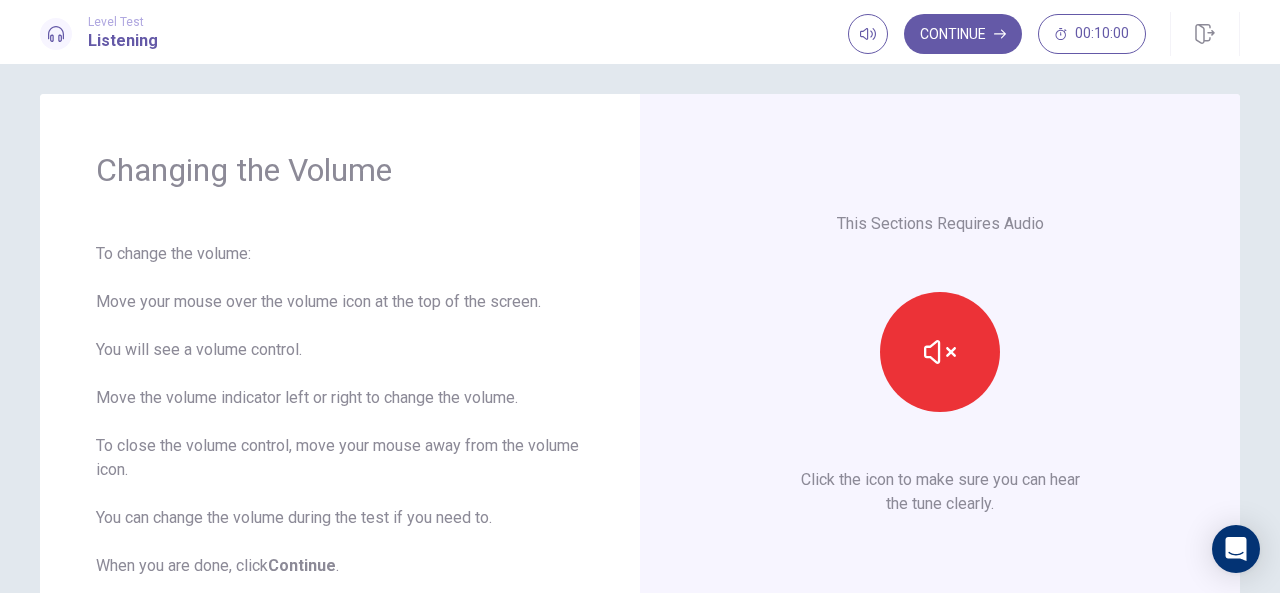 type 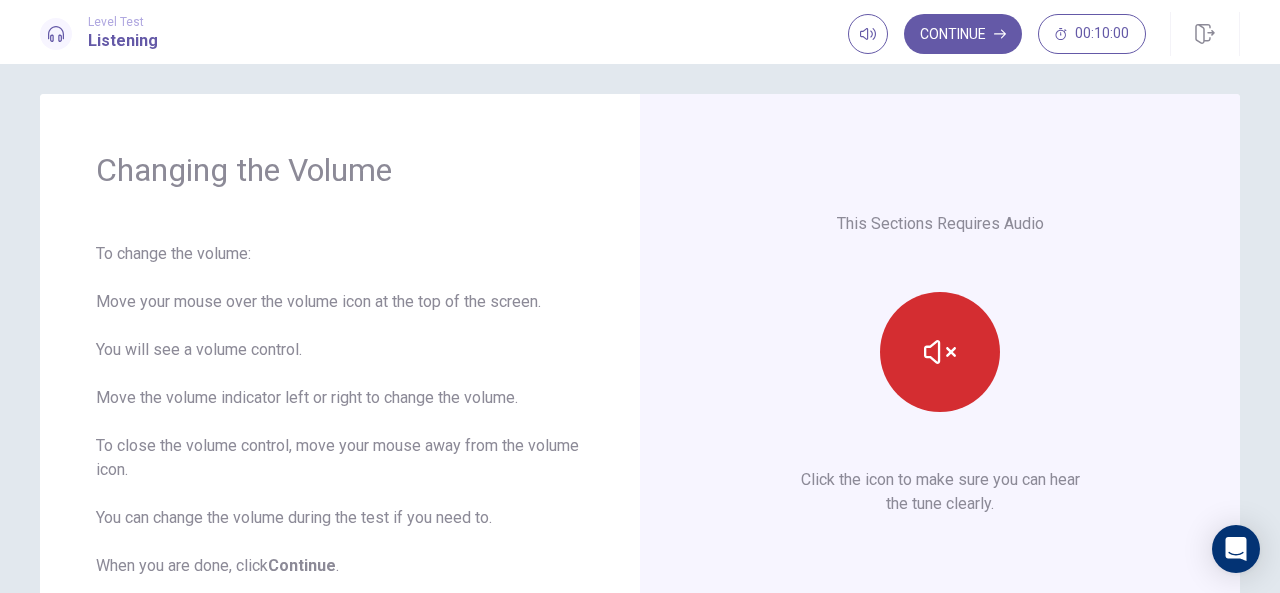 click at bounding box center [940, 352] 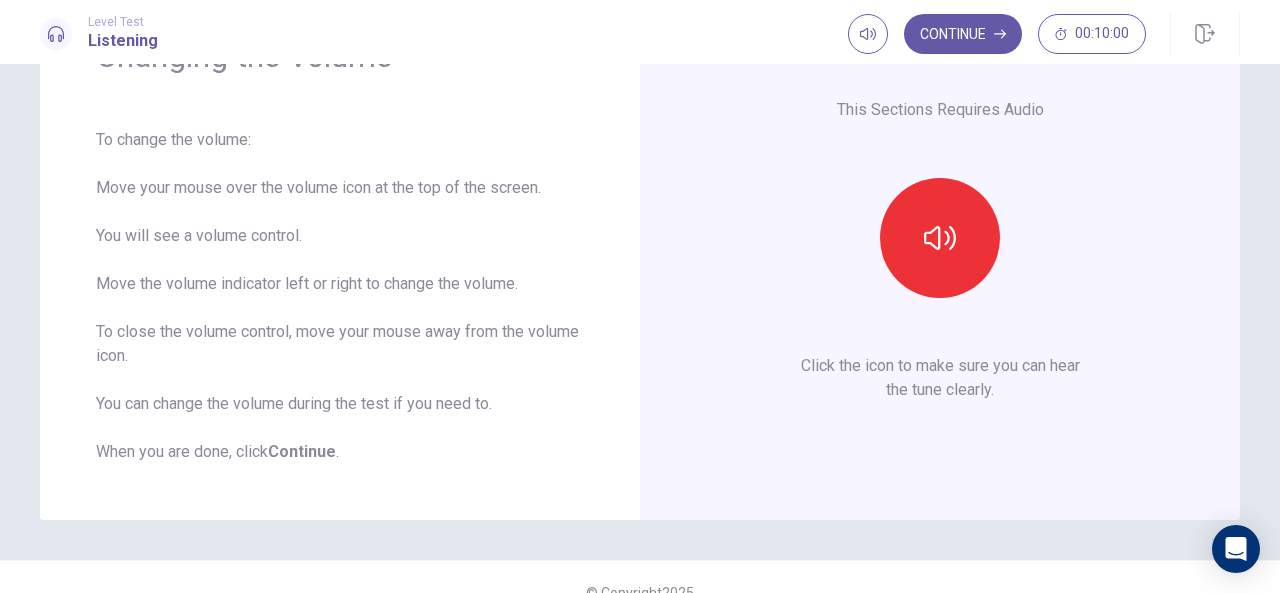 scroll, scrollTop: 118, scrollLeft: 0, axis: vertical 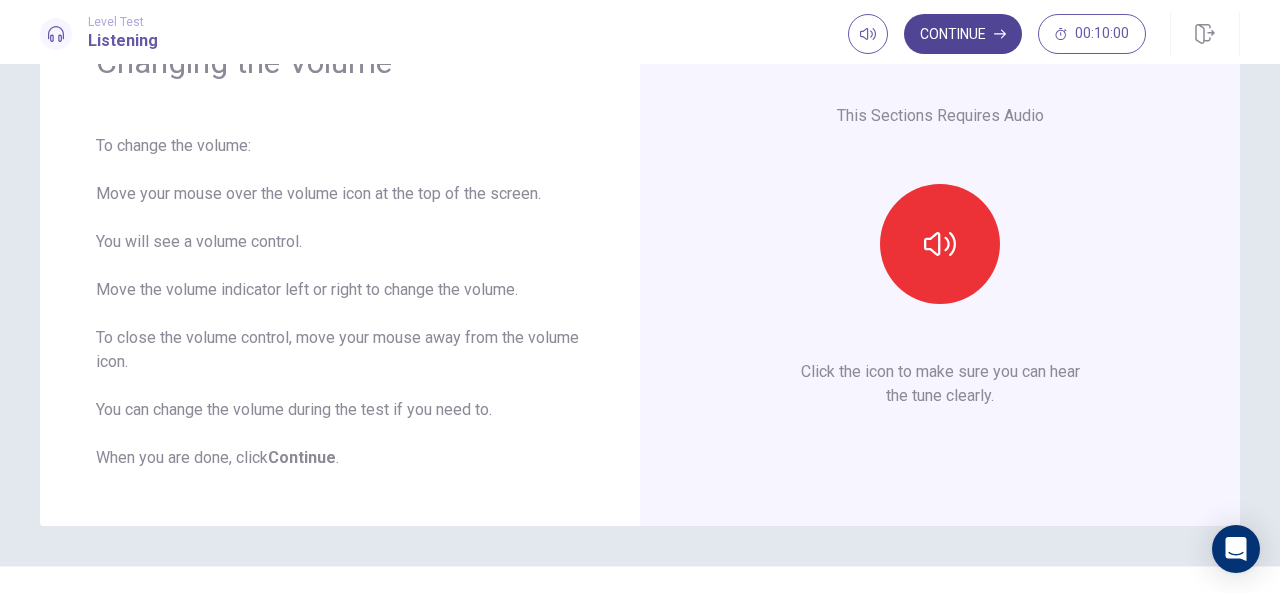 click on "Continue" at bounding box center (963, 34) 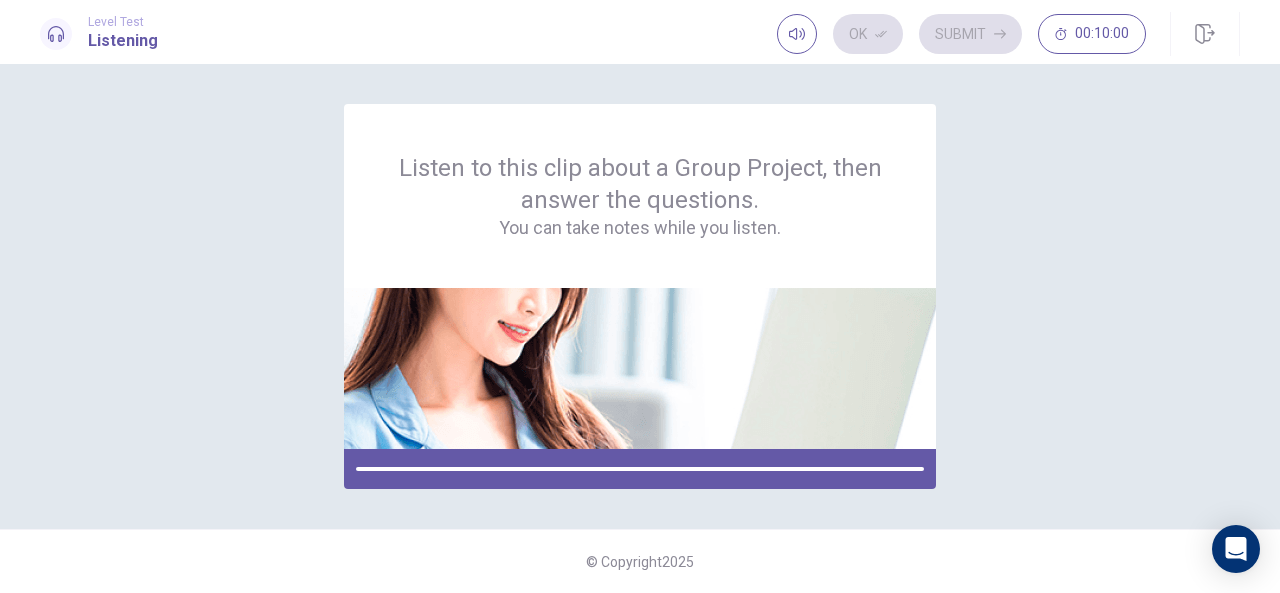 scroll, scrollTop: 0, scrollLeft: 0, axis: both 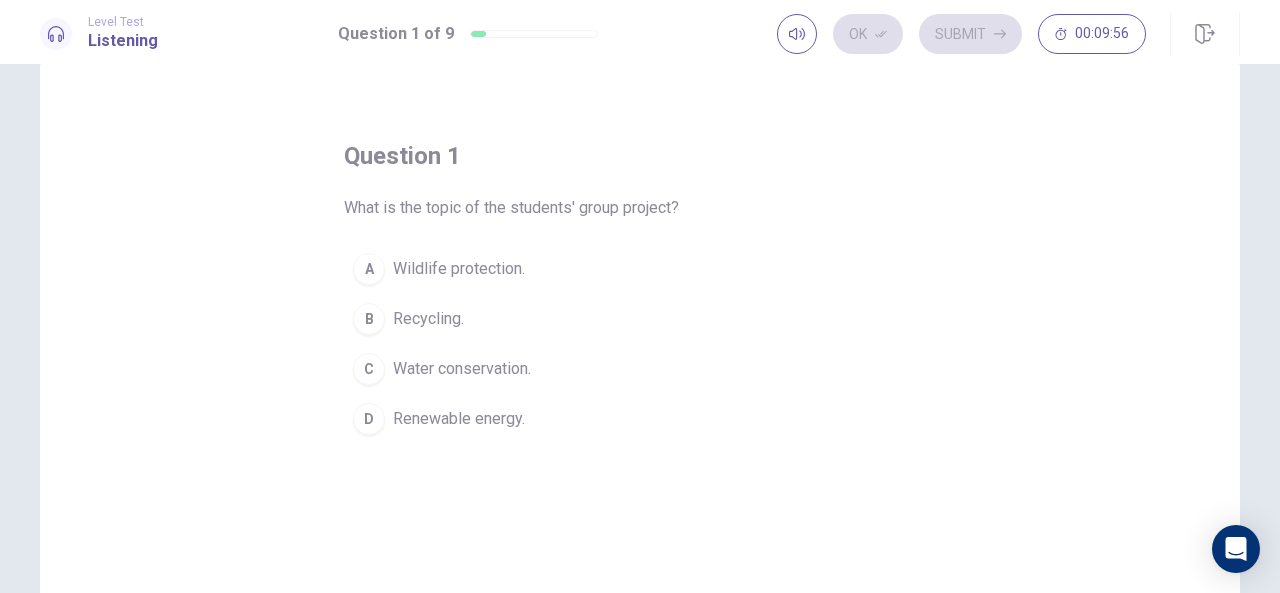 click on "D" at bounding box center [369, 419] 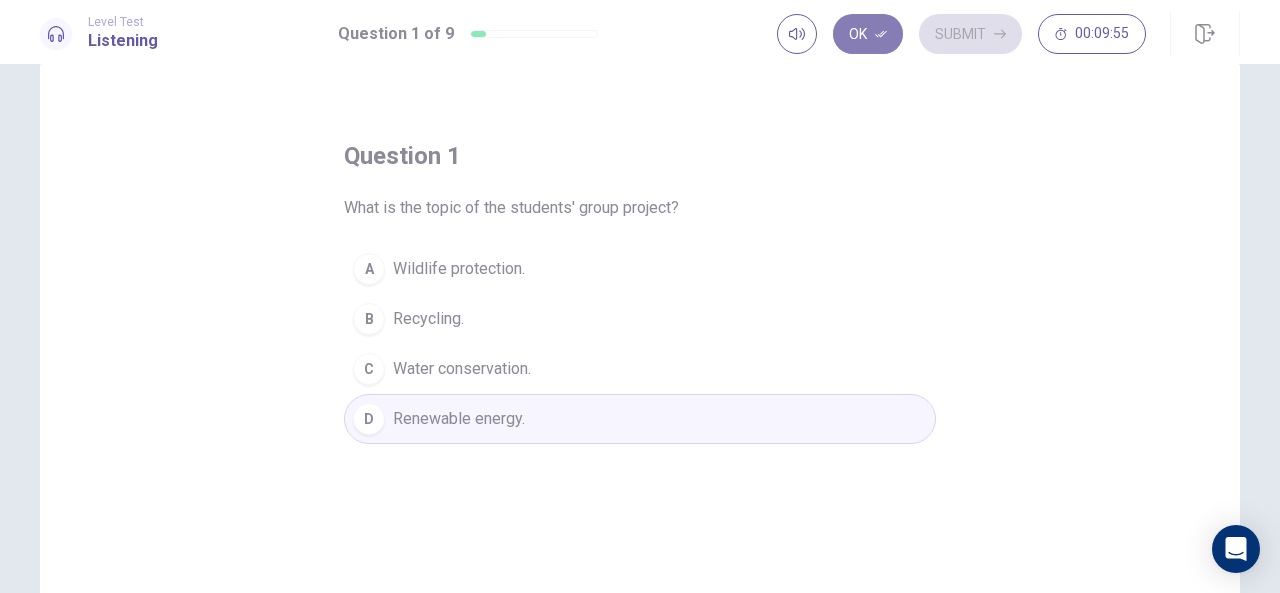 click on "Ok" at bounding box center [868, 34] 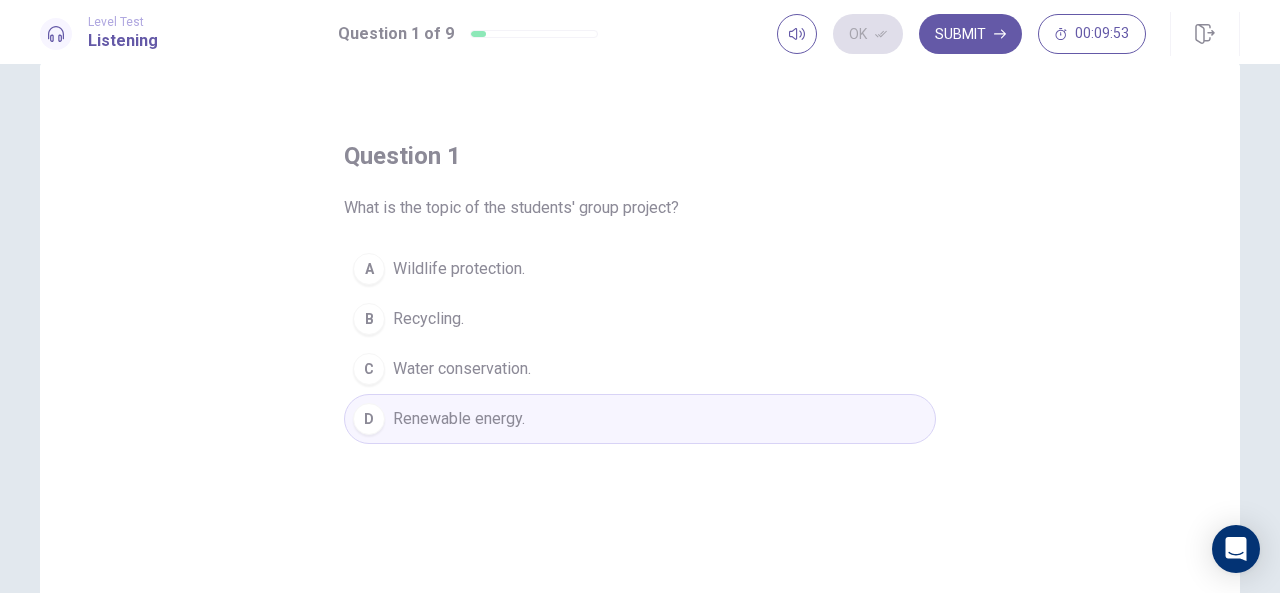 click on "C Water conservation." at bounding box center (640, 369) 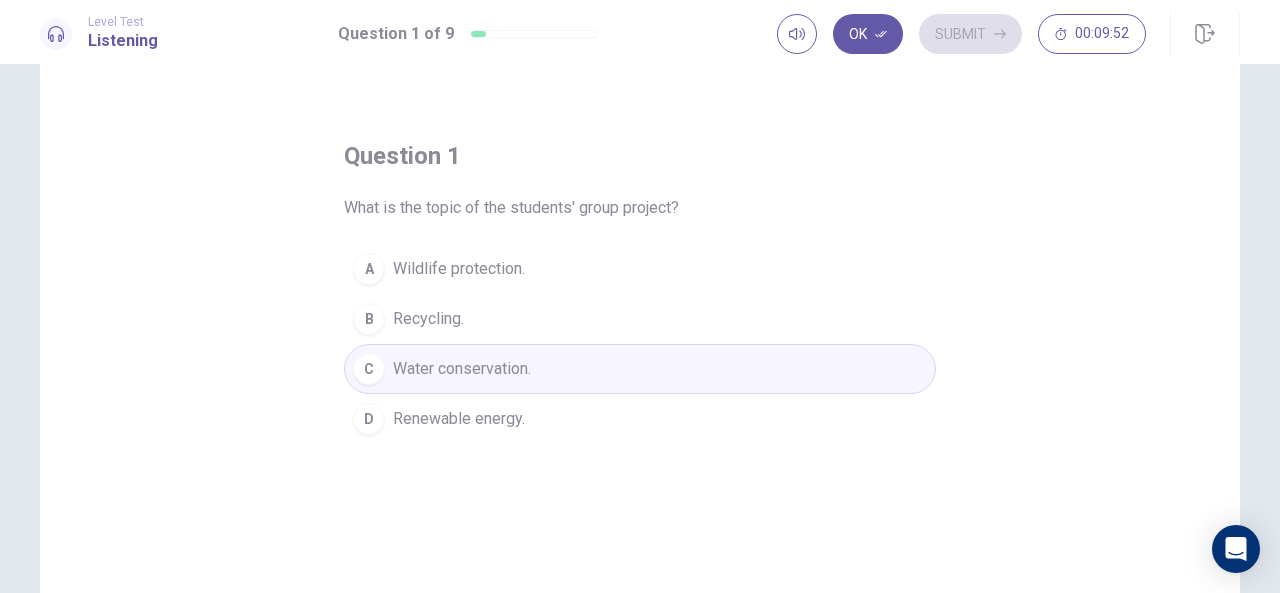 click on "D Renewable energy." at bounding box center (640, 419) 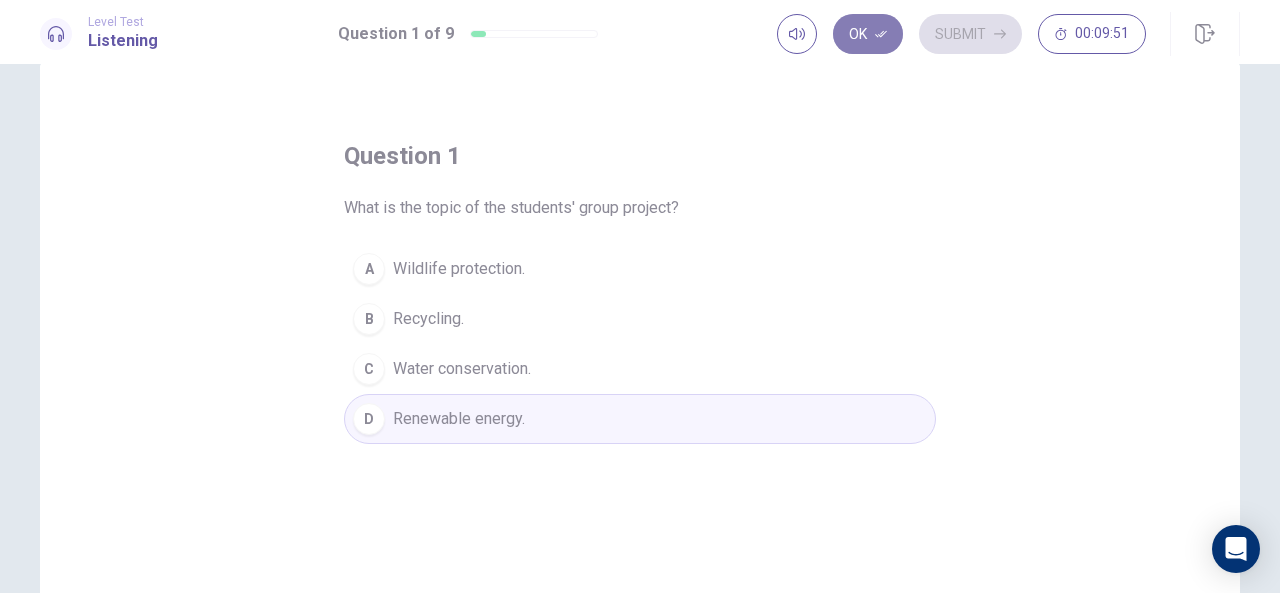 click on "Ok" at bounding box center [868, 34] 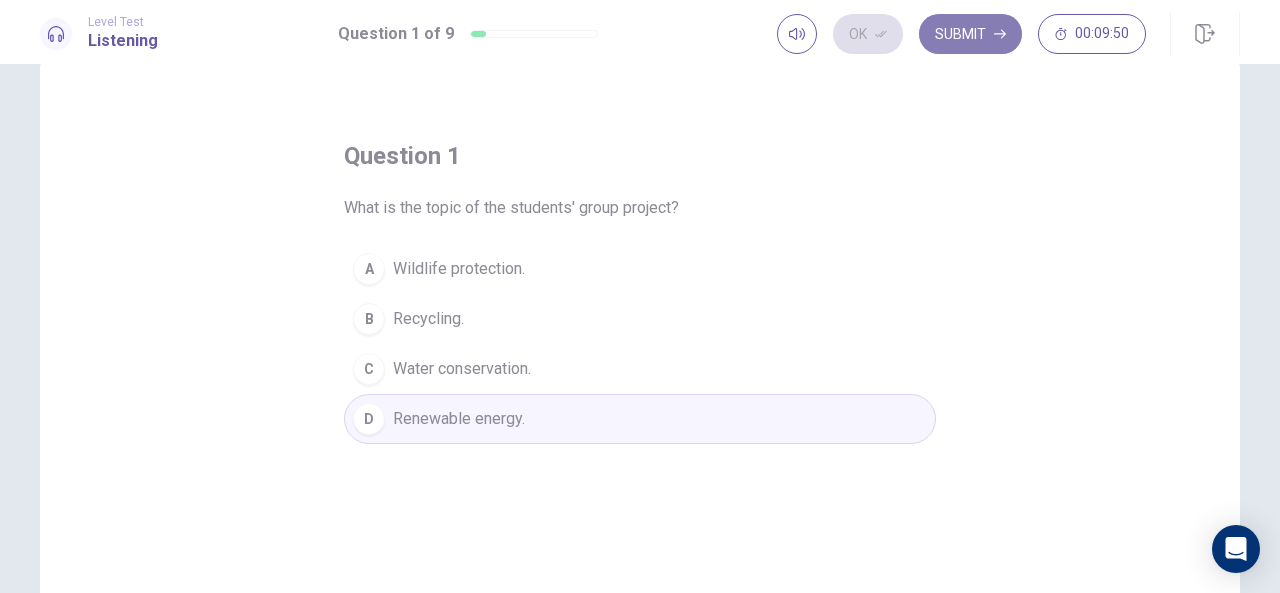 click on "Submit" at bounding box center (970, 34) 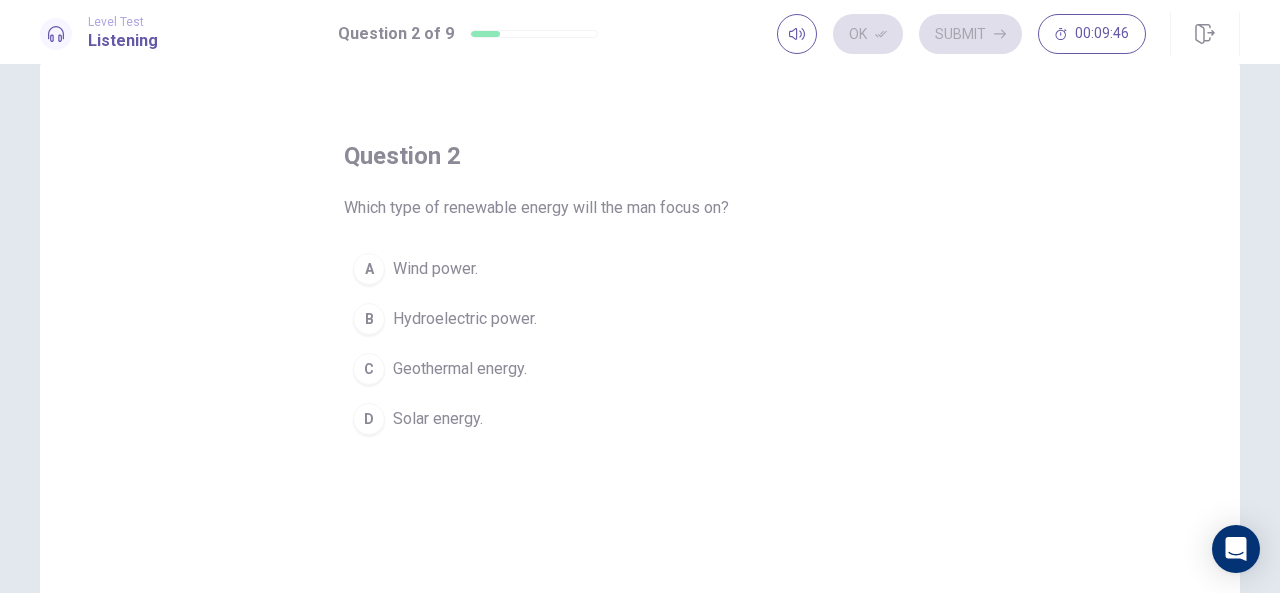 click on "Wind power." at bounding box center [435, 269] 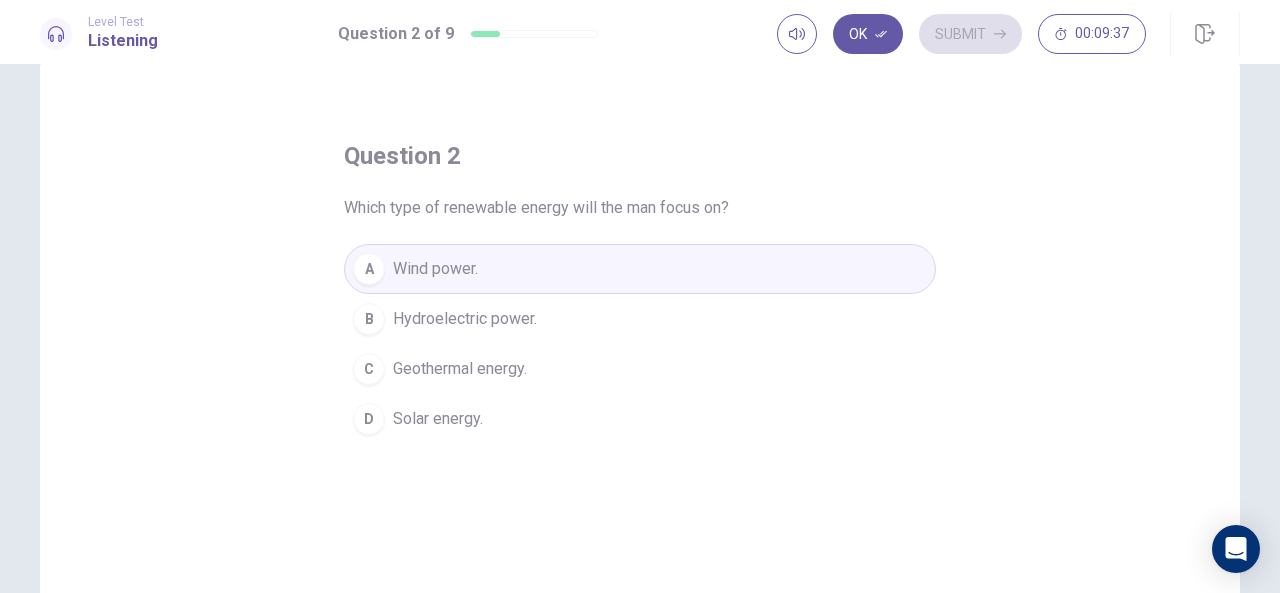 click on "Ok" at bounding box center (868, 34) 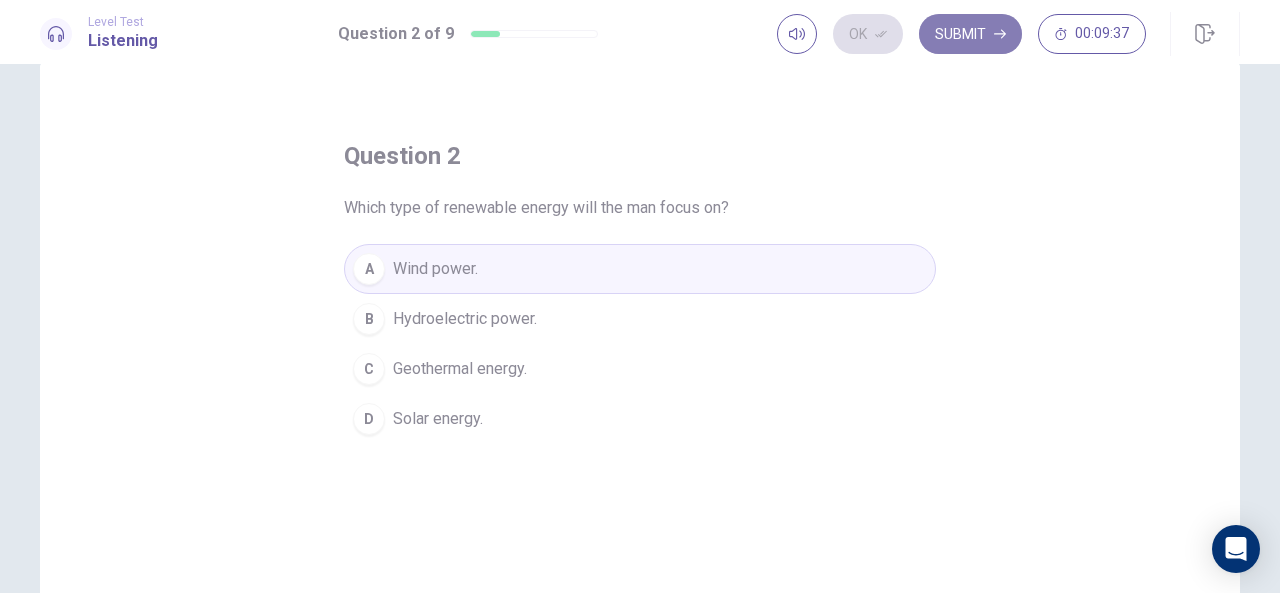 click on "Submit" at bounding box center [970, 34] 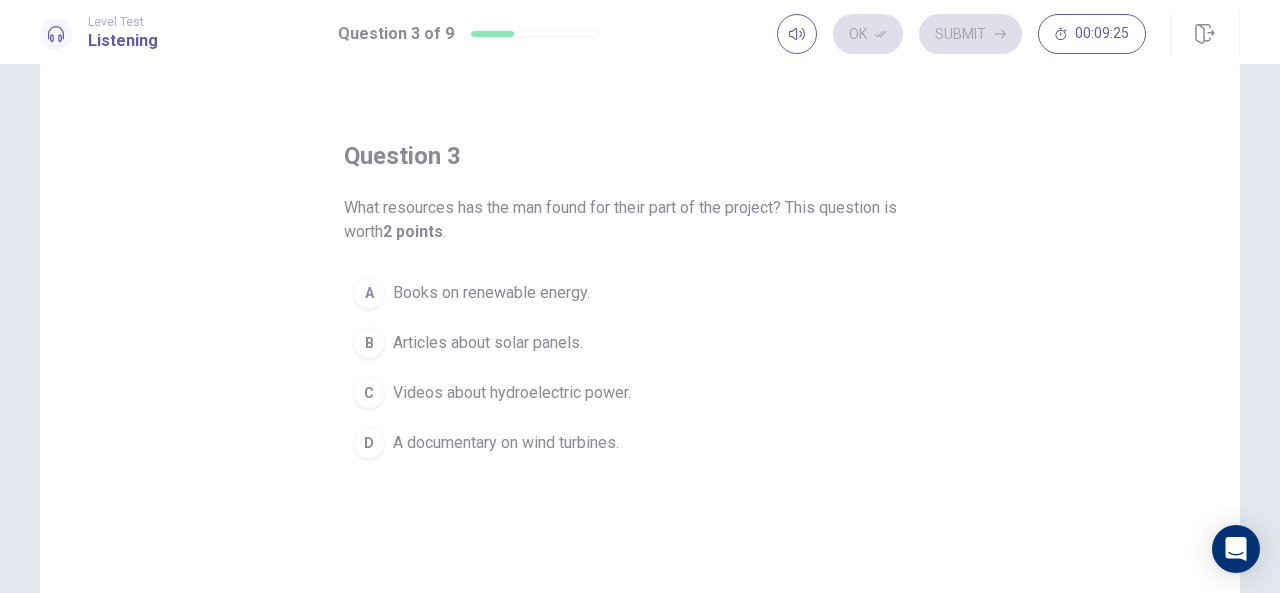 click on "C Videos about hydroelectric power." at bounding box center [640, 393] 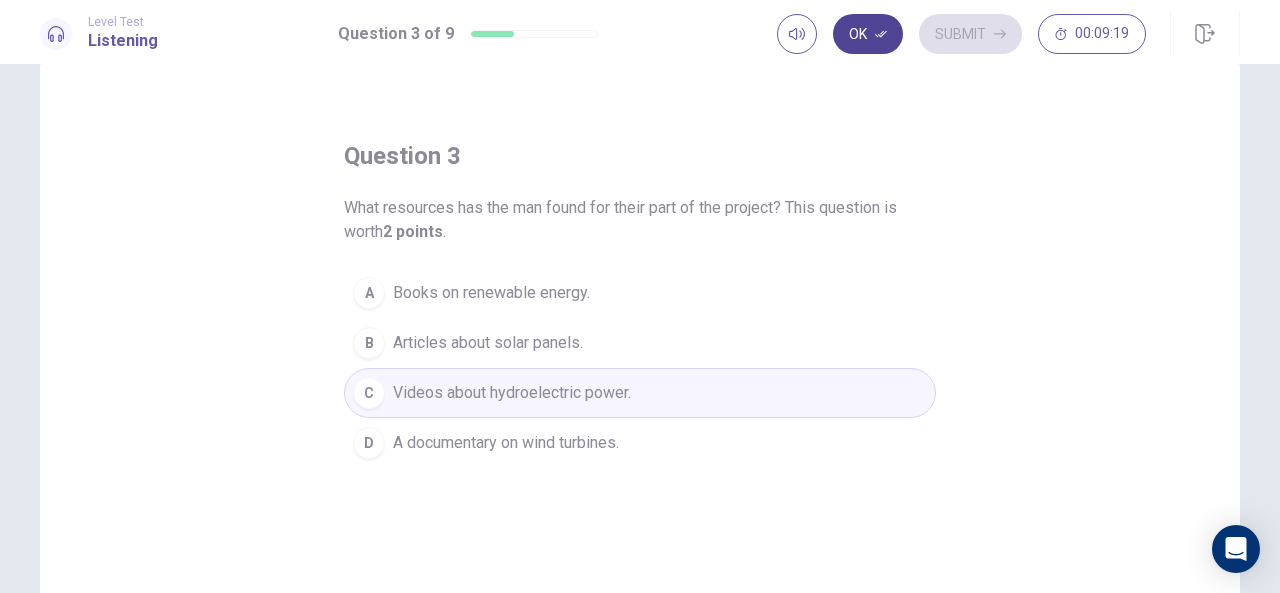 click on "Ok" at bounding box center [868, 34] 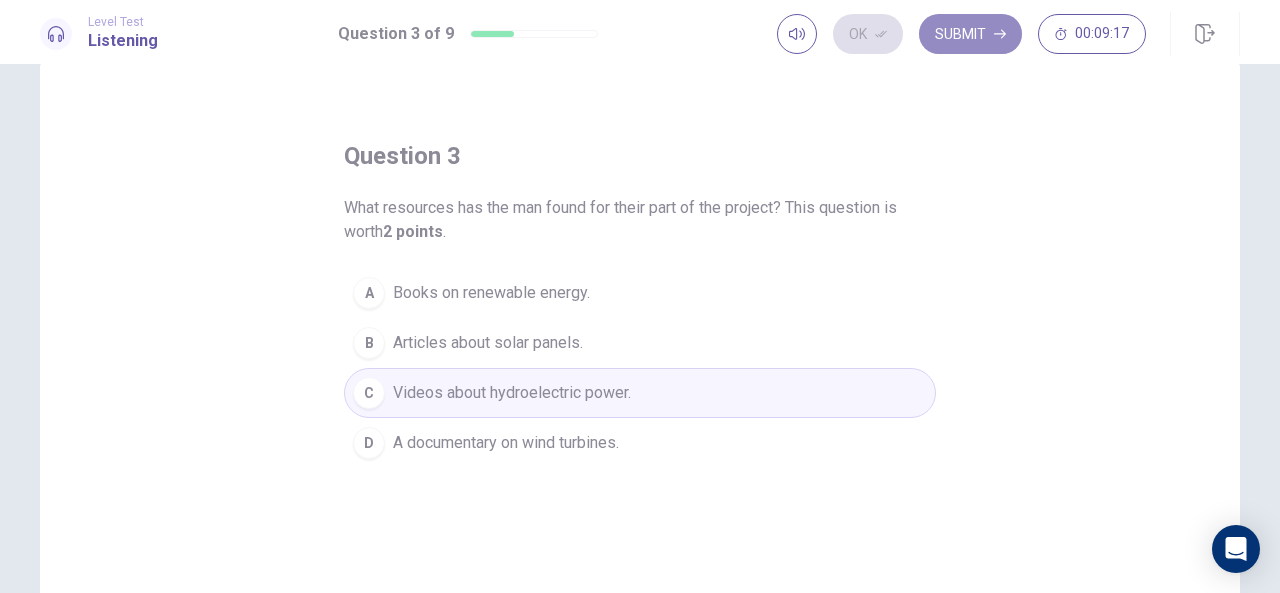 click on "Submit" at bounding box center [970, 34] 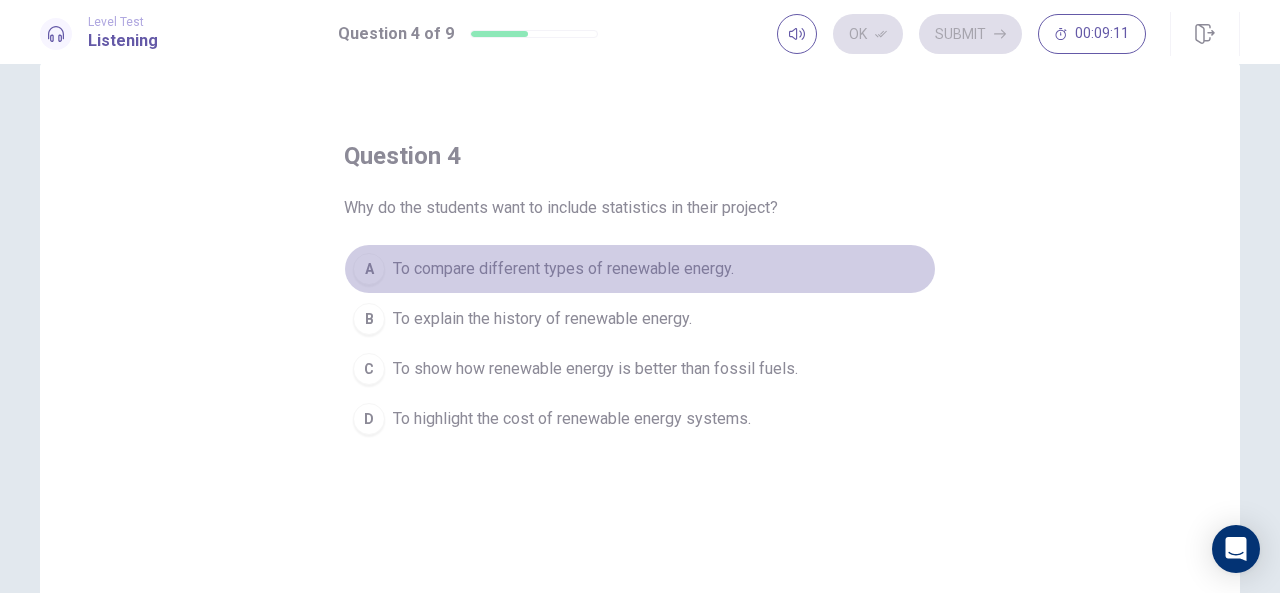 click on "To compare different types of renewable energy." at bounding box center [563, 269] 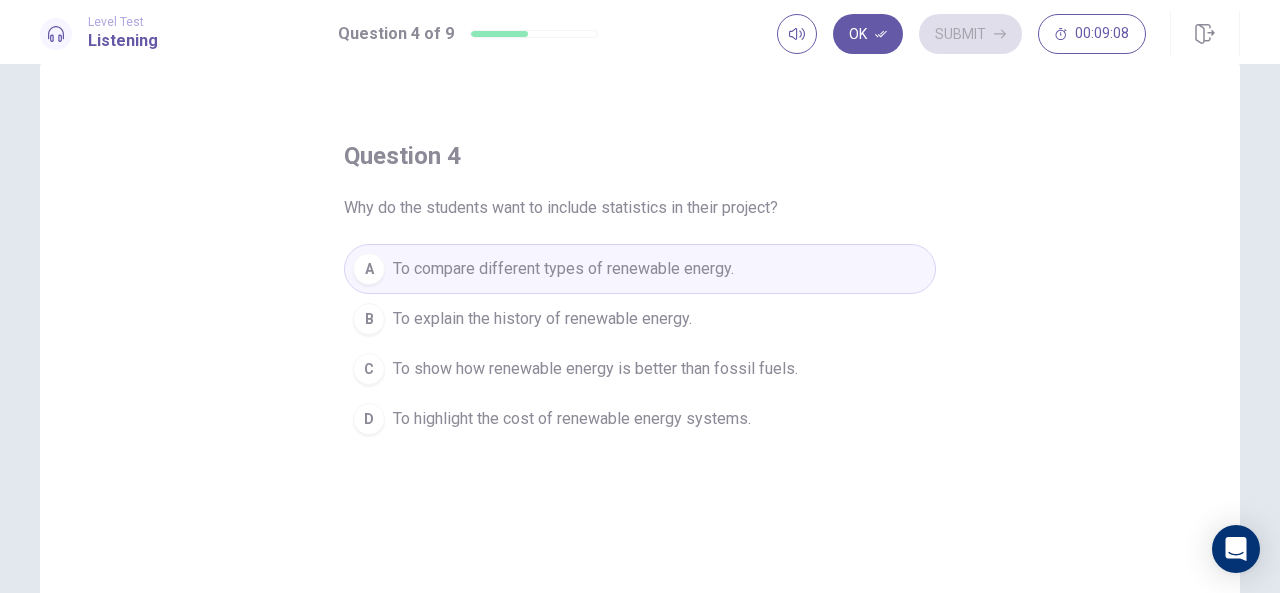 click on "To show how renewable energy is better than fossil fuels." at bounding box center [595, 369] 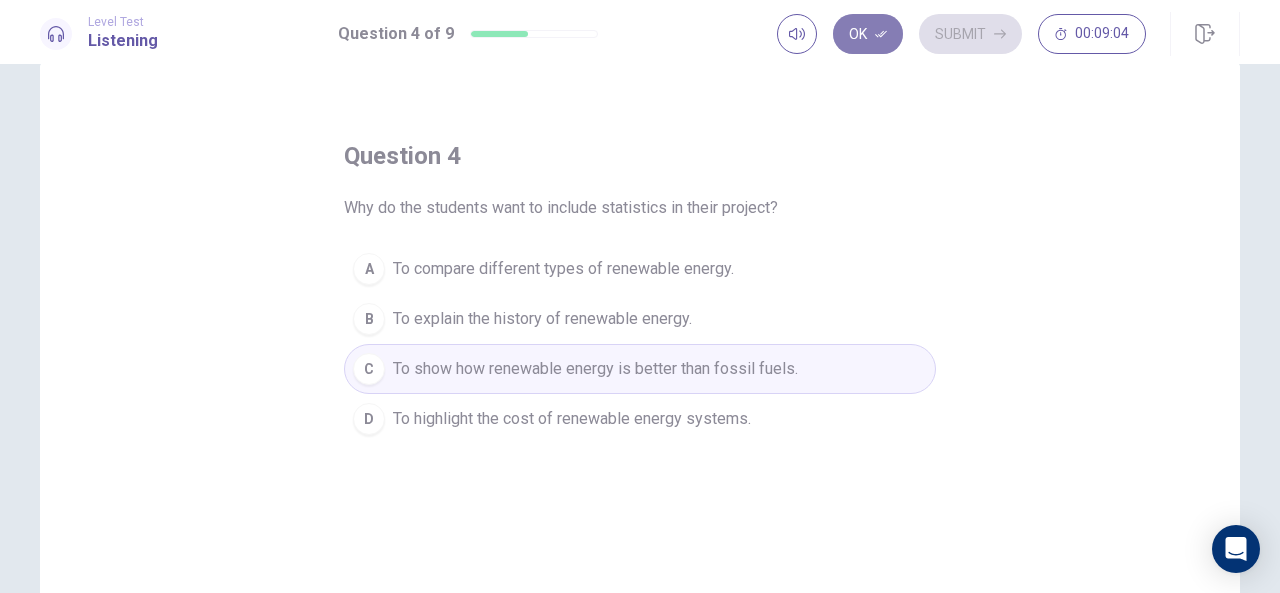 click on "Ok" at bounding box center [868, 34] 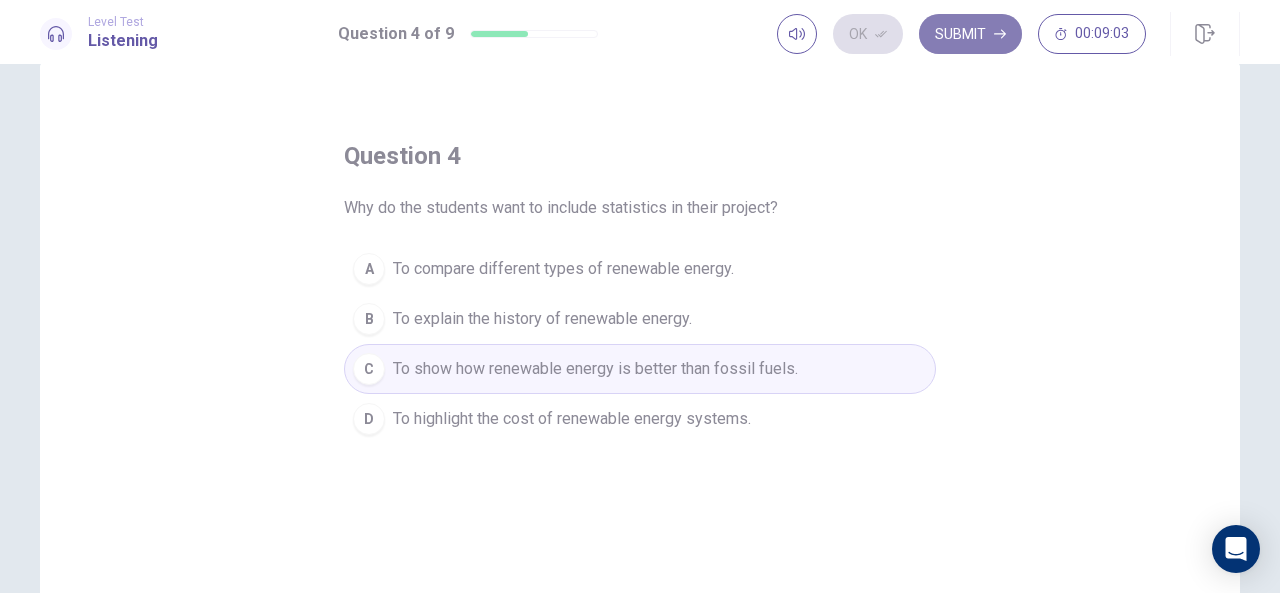 click on "Submit" at bounding box center (970, 34) 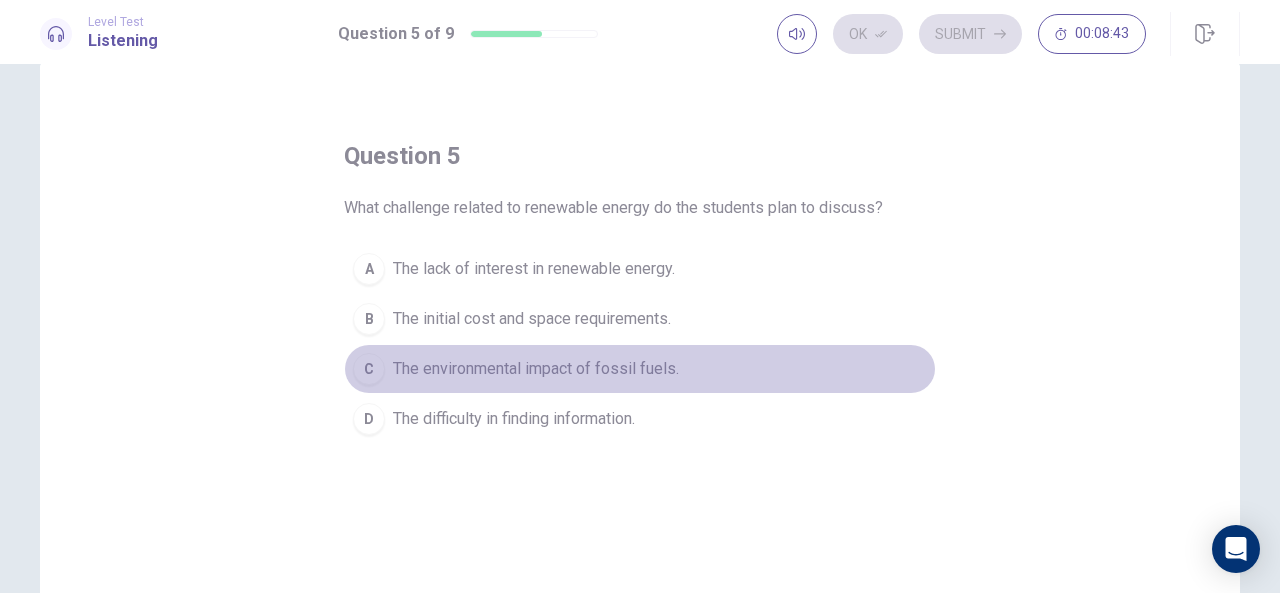 click on "The environmental impact of fossil fuels." at bounding box center [536, 369] 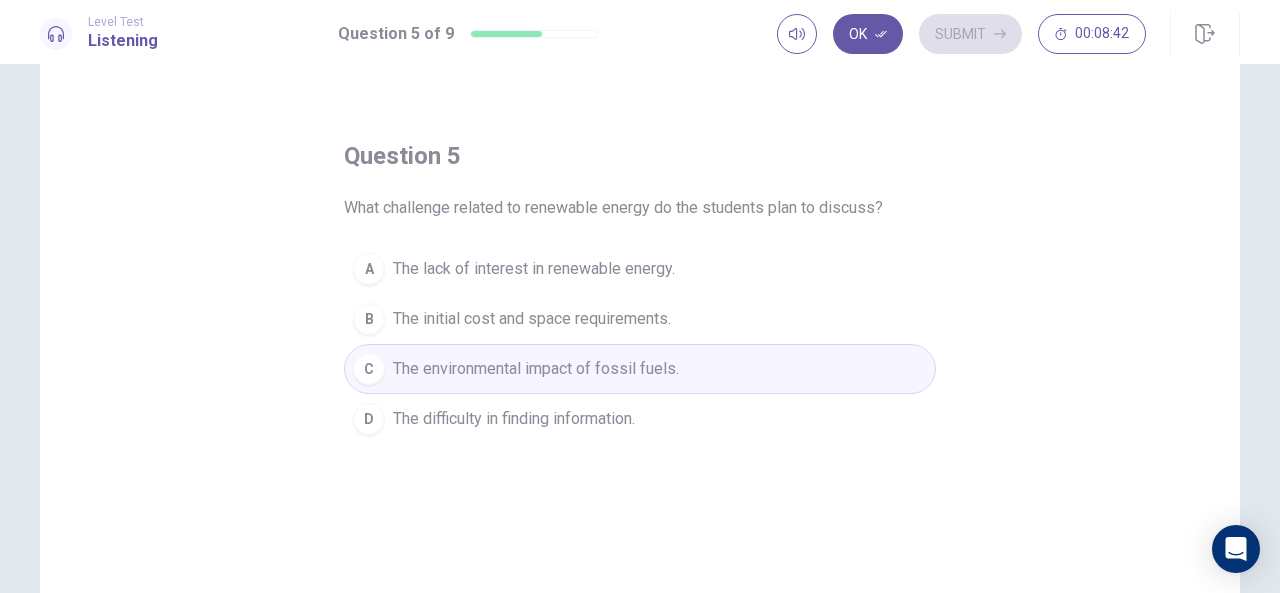 click on "D The difficulty in finding information." at bounding box center (640, 419) 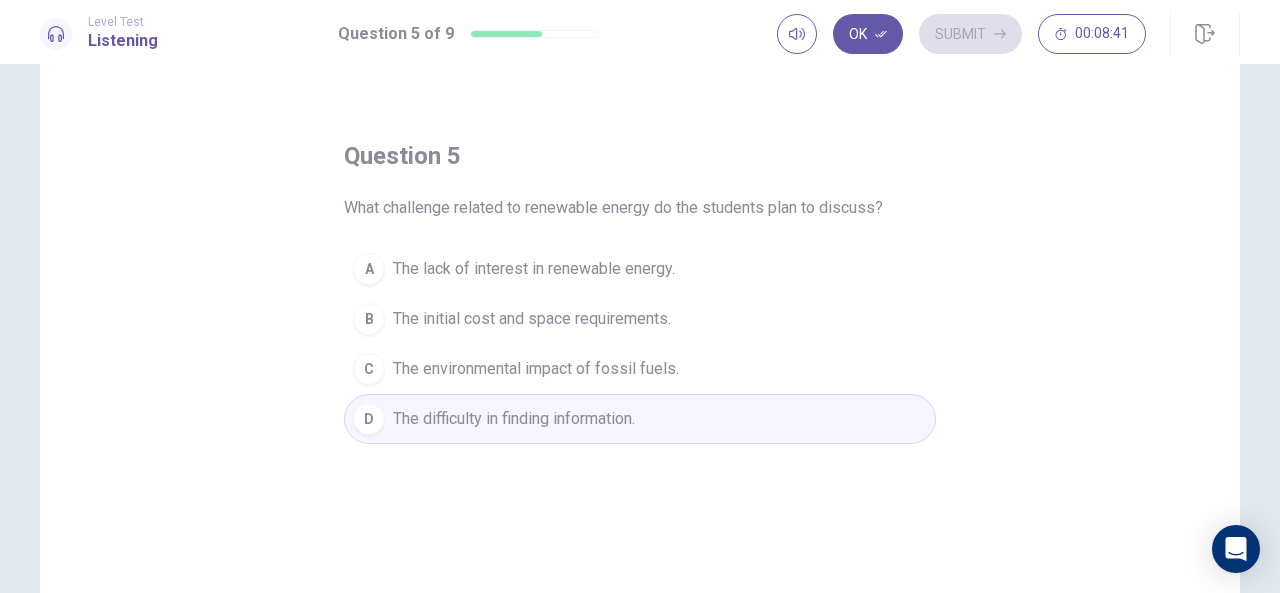 click on "The initial cost and space requirements." at bounding box center [532, 319] 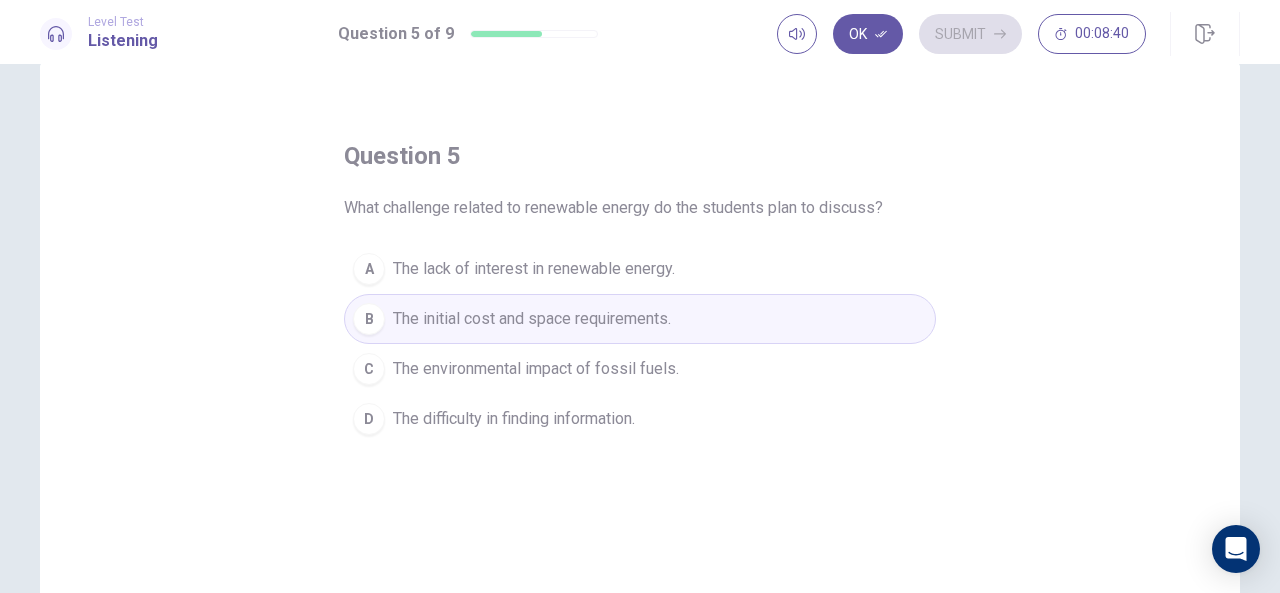 click on "The environmental impact of fossil fuels." at bounding box center [536, 369] 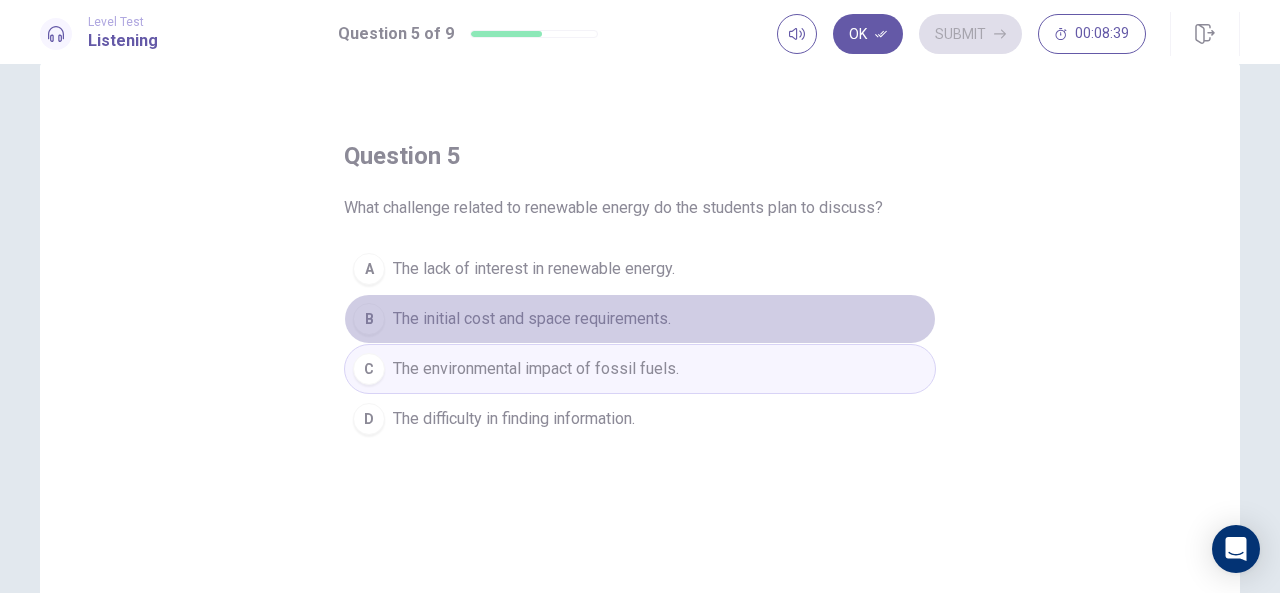 click on "B The initial cost and space requirements." at bounding box center [640, 319] 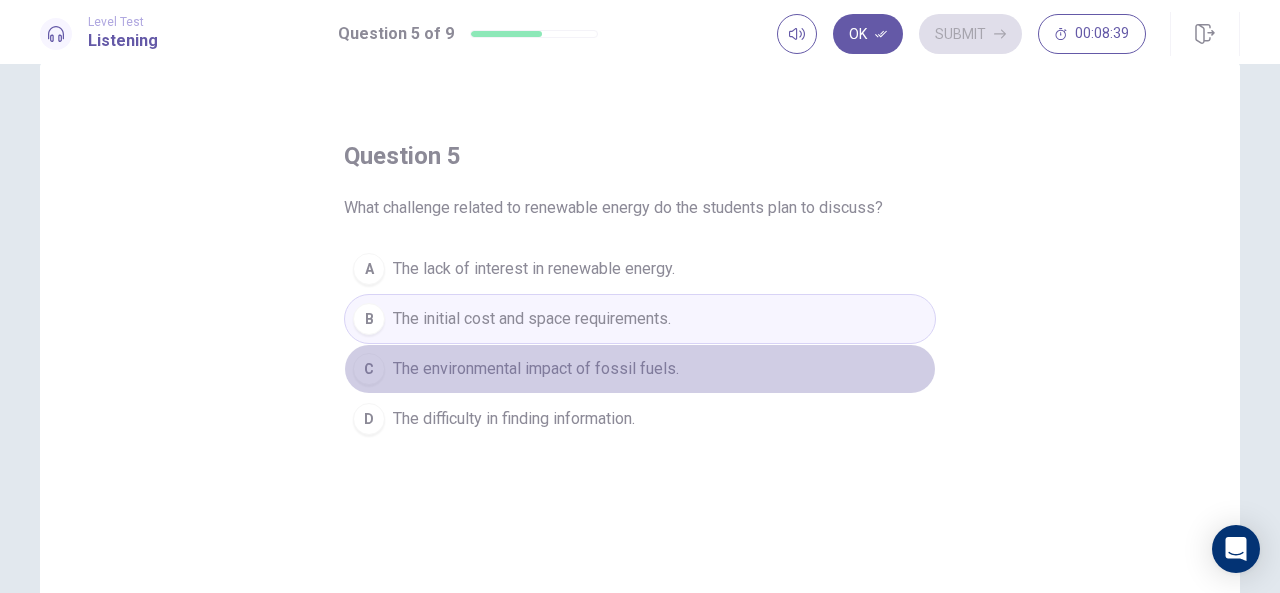 drag, startPoint x: 680, startPoint y: 361, endPoint x: 692, endPoint y: 331, distance: 32.31099 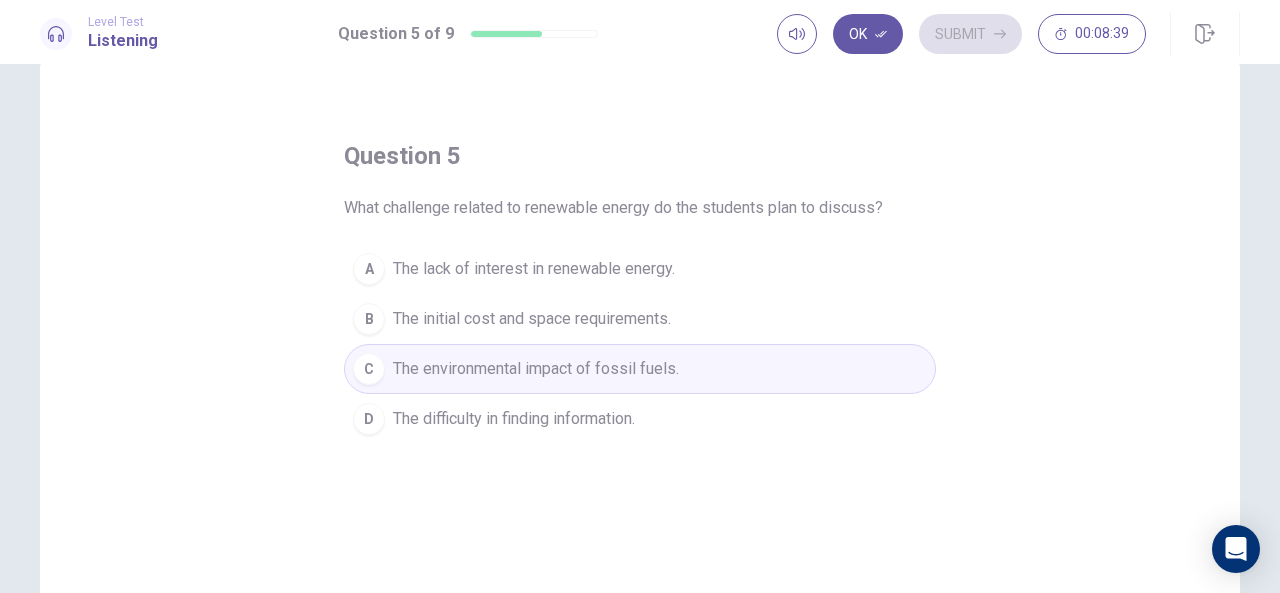 click on "B The initial cost and space requirements." at bounding box center [640, 319] 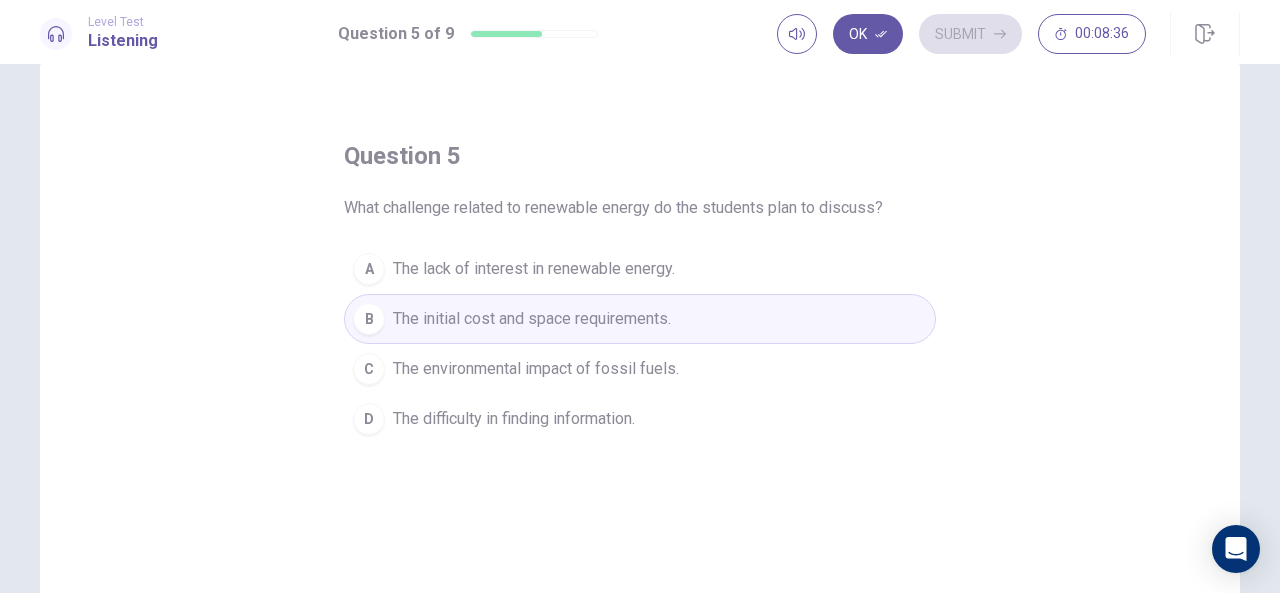 click on "C  The environmental impact of fossil fuels." at bounding box center [640, 369] 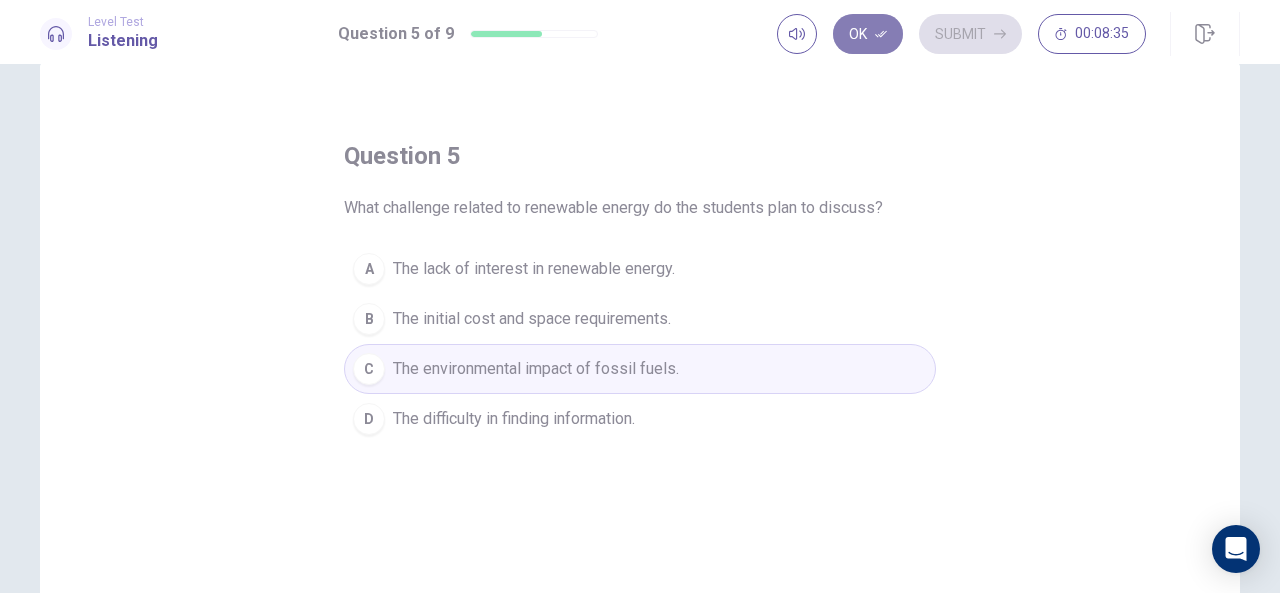 click on "Ok" at bounding box center [868, 34] 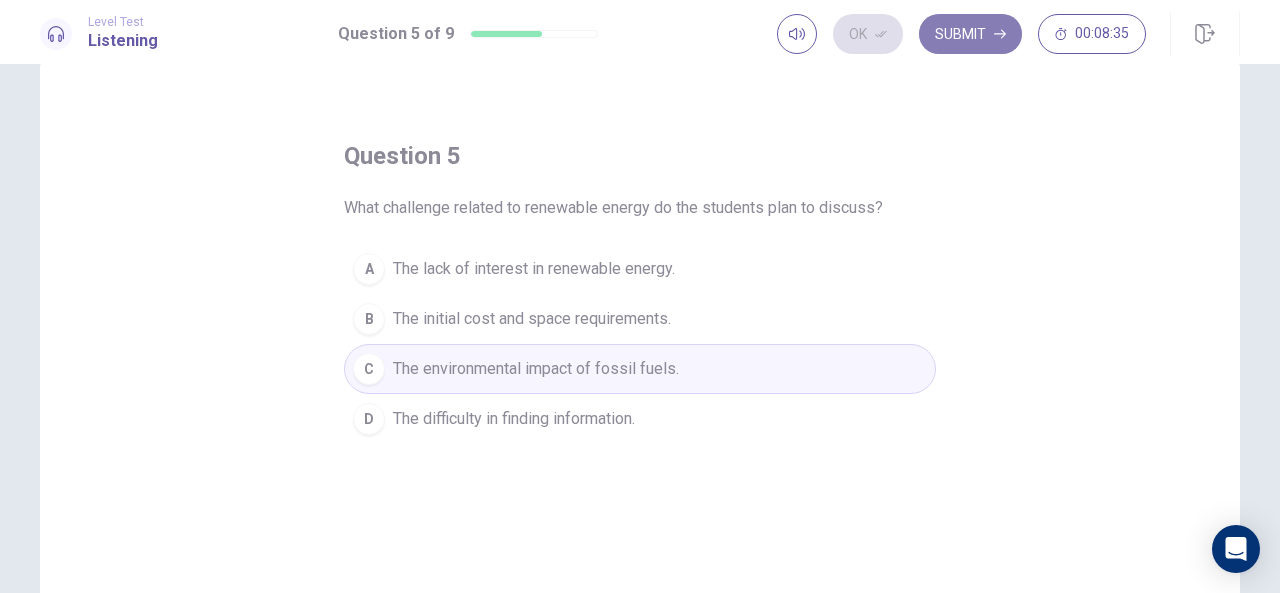 click on "Submit" at bounding box center [970, 34] 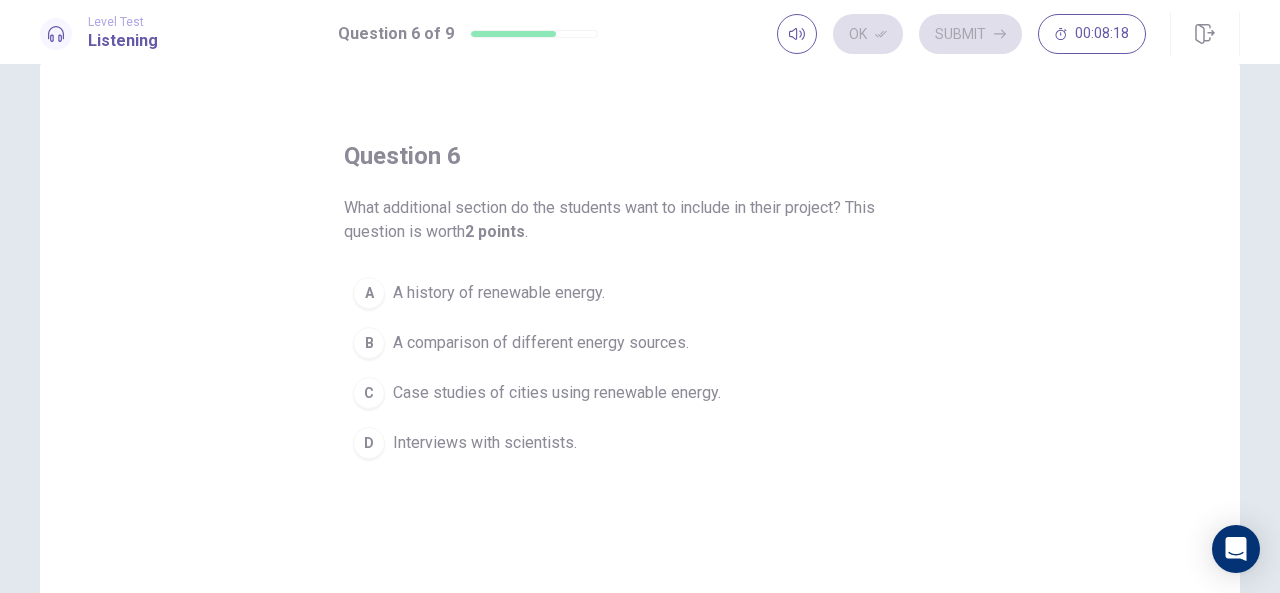 click on "A comparison of different energy sources." at bounding box center [541, 343] 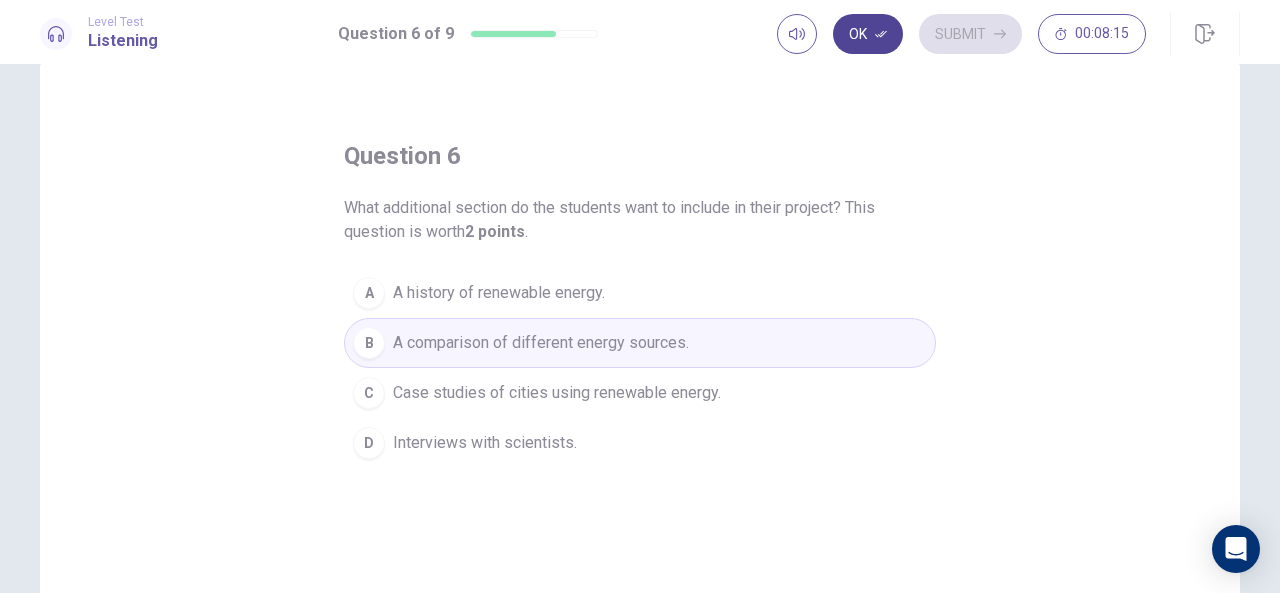 click on "Ok" at bounding box center (868, 34) 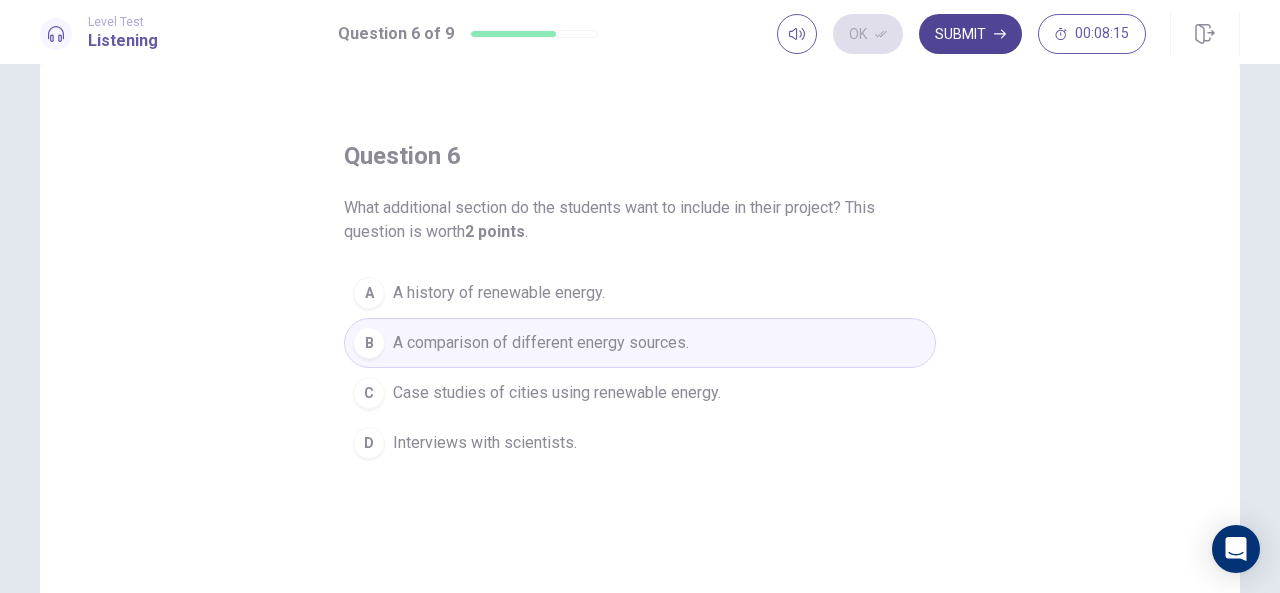 click on "Submit" at bounding box center [970, 34] 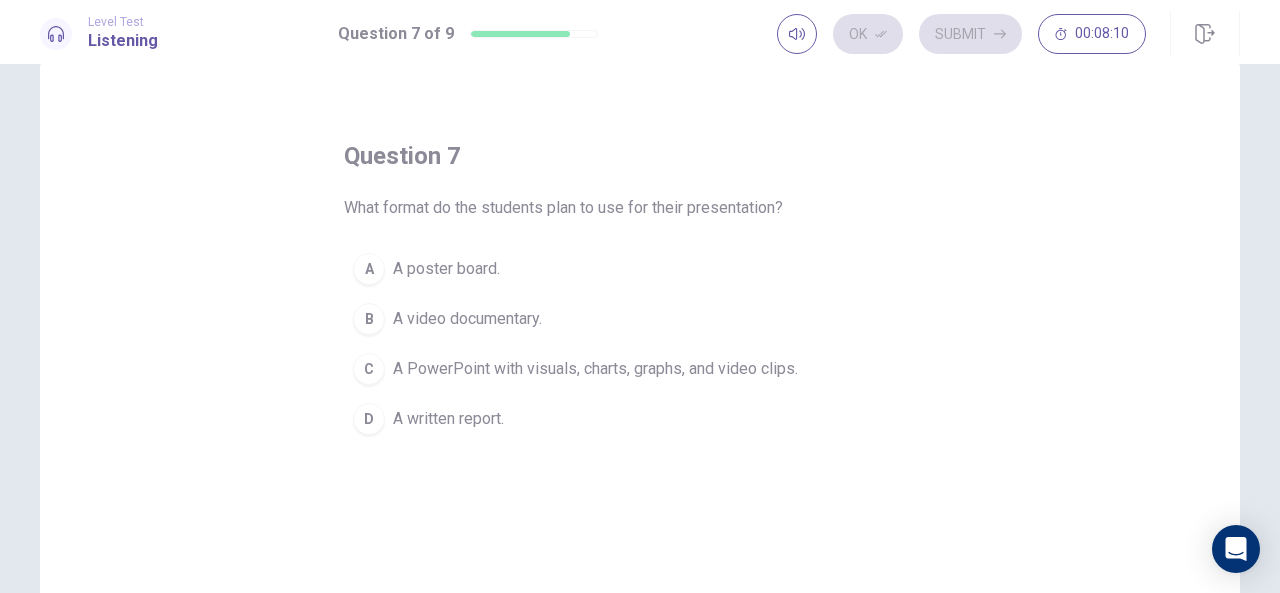 click on "A PowerPoint with visuals, charts, graphs, and video clips." at bounding box center (595, 369) 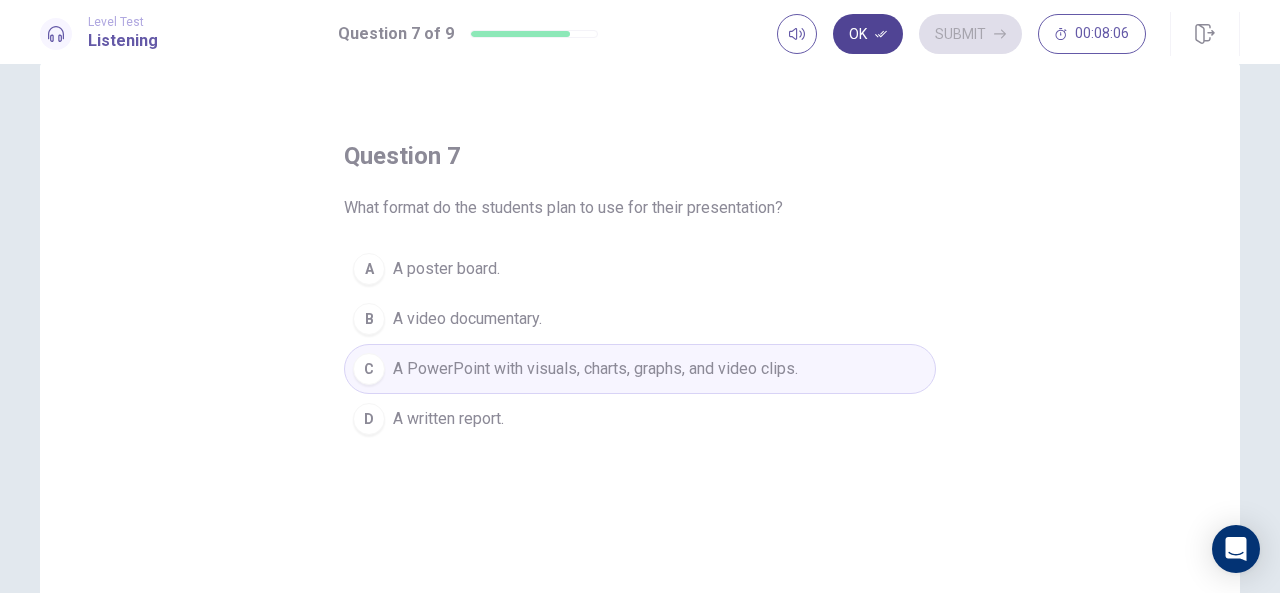 click on "Ok" at bounding box center (868, 34) 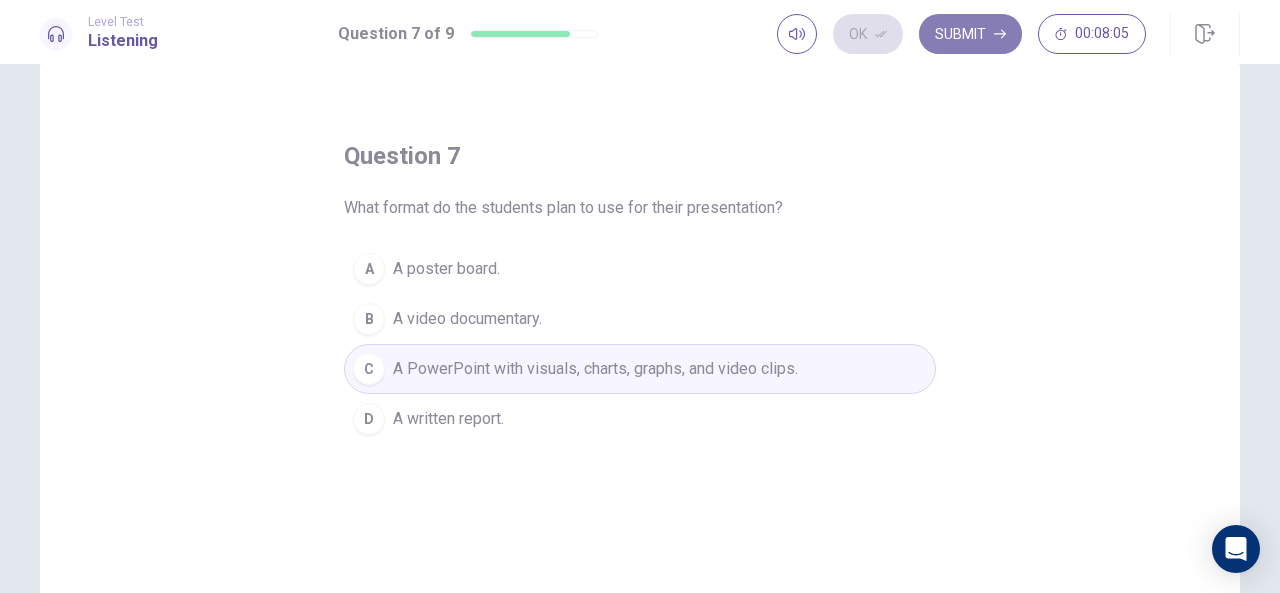 click on "Submit" at bounding box center [970, 34] 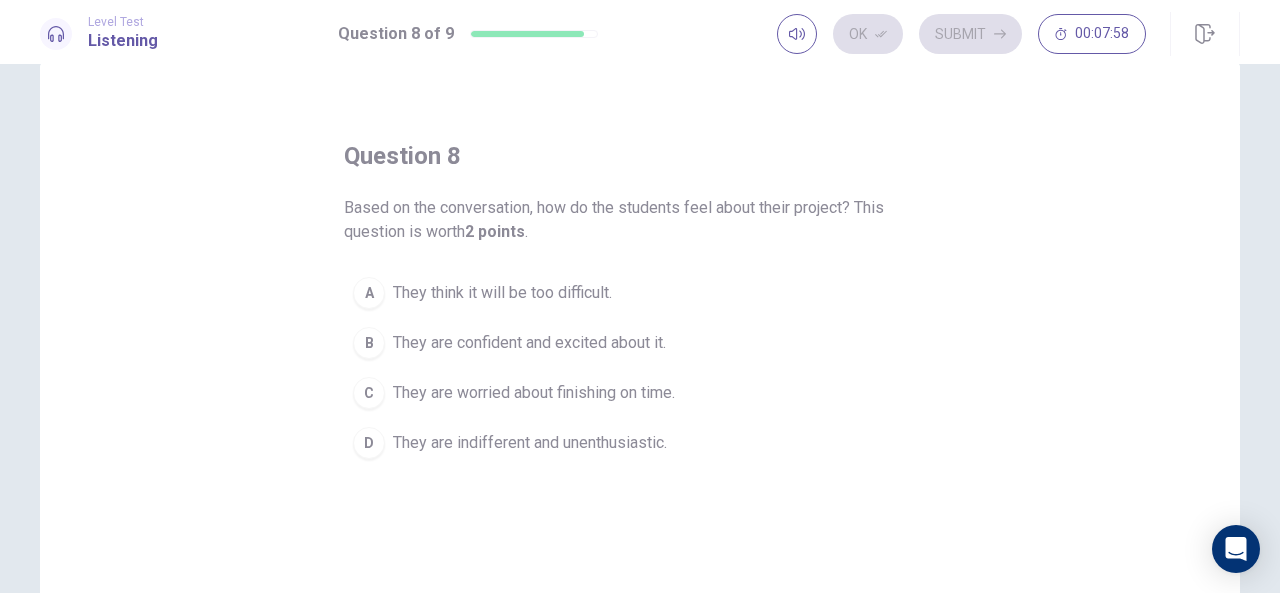 click on "They are confident and excited about it." at bounding box center (529, 343) 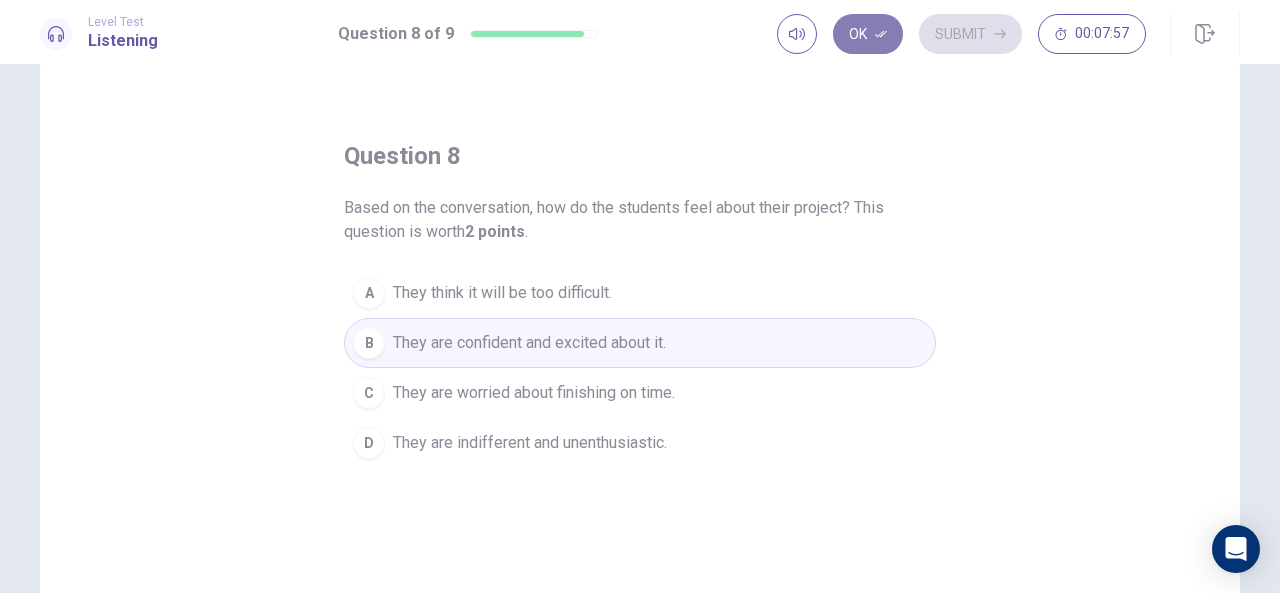 click on "Ok" at bounding box center (868, 34) 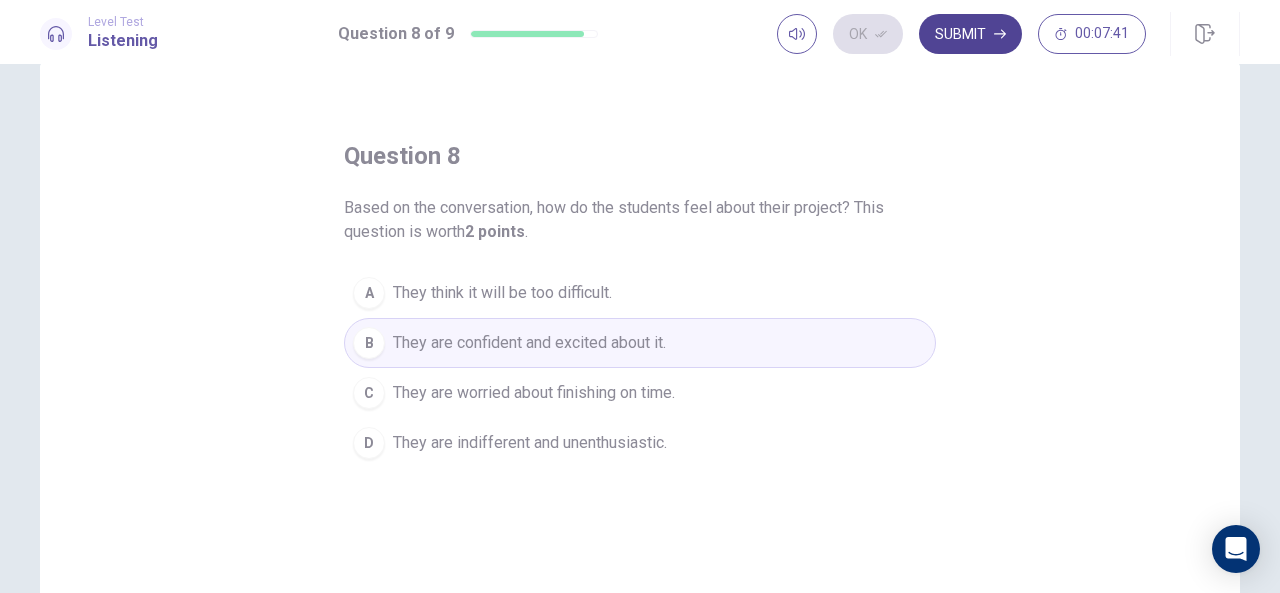 click 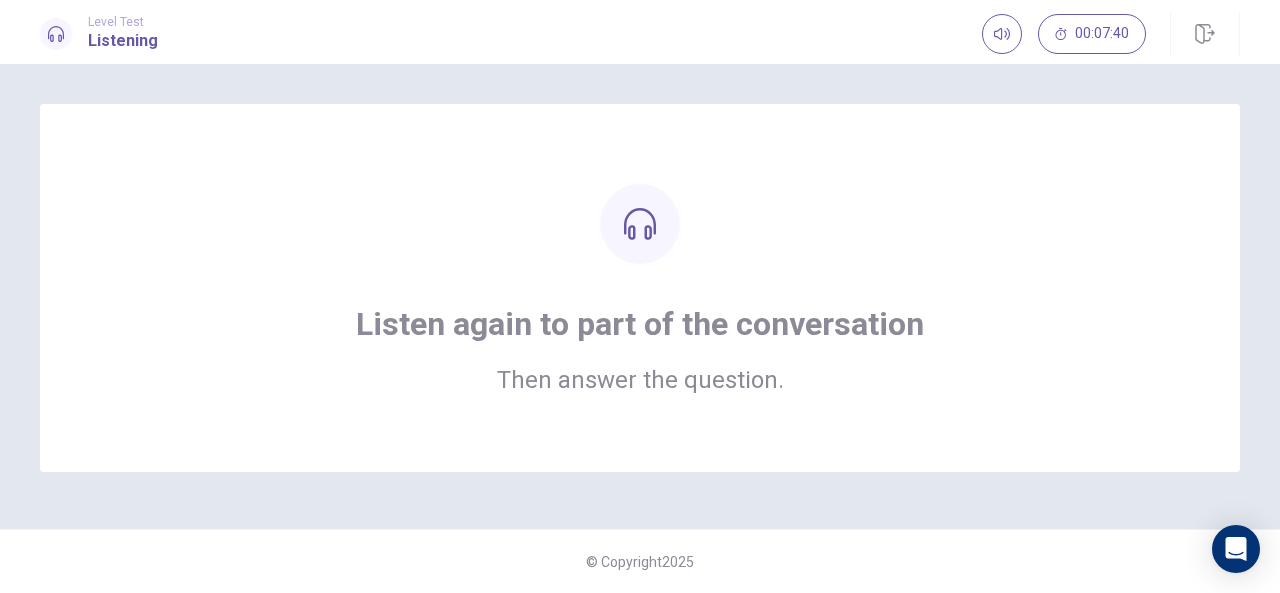 scroll, scrollTop: 0, scrollLeft: 0, axis: both 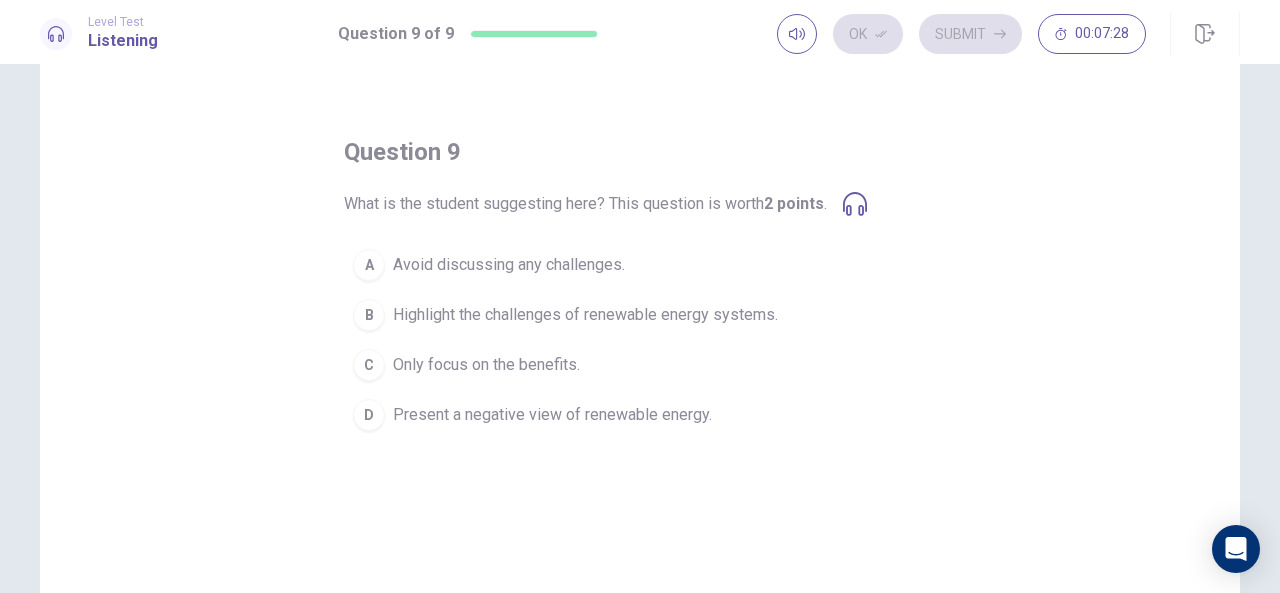 click on "Avoid discussing any challenges." at bounding box center (509, 265) 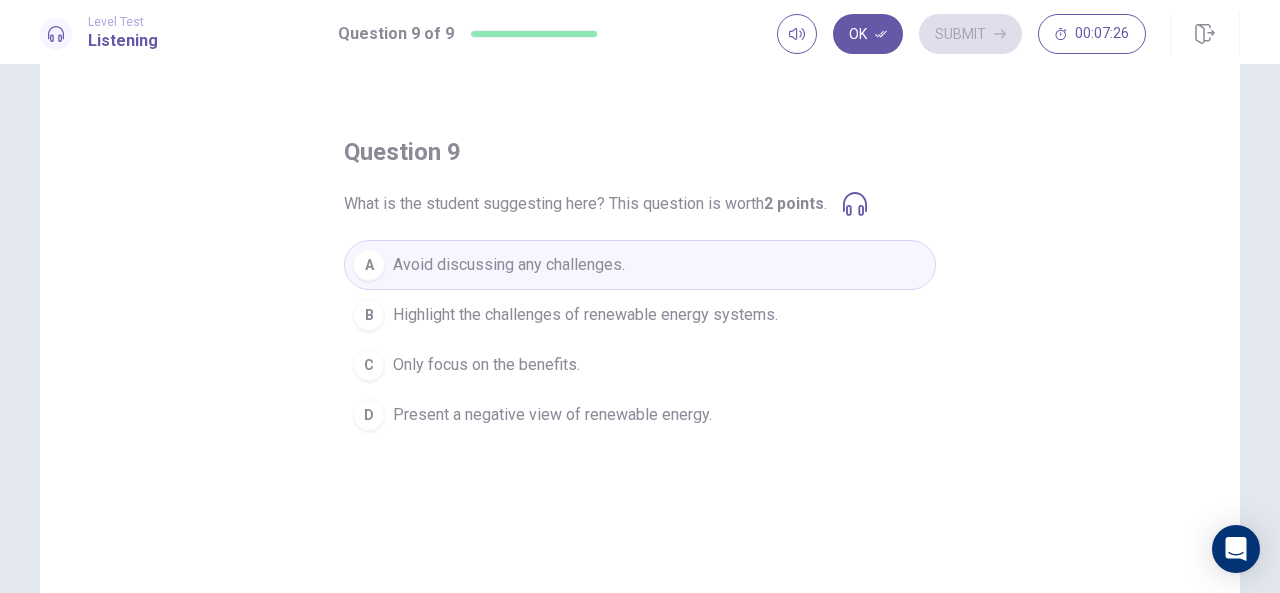 click on "question 9 What is the student suggesting here? This question is worth 2 points. A Avoid discussing any challenges. B Highlight the challenges of renewable energy systems. C Only focus on the benefits. D Present a negative view of renewable energy." at bounding box center (640, 288) 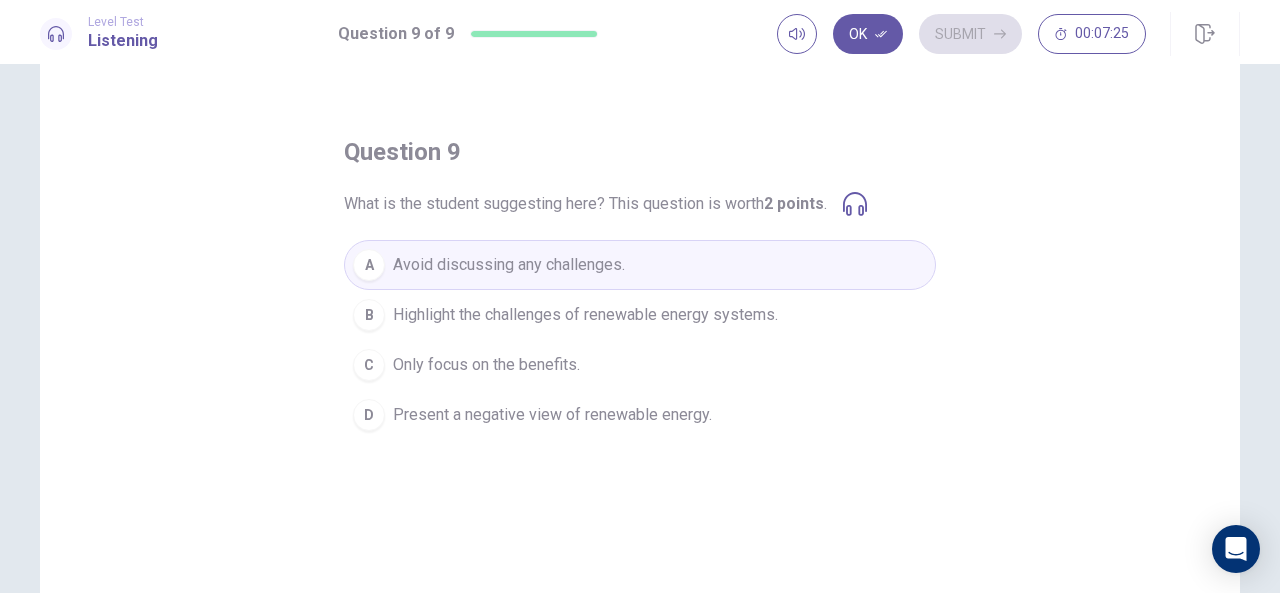 click 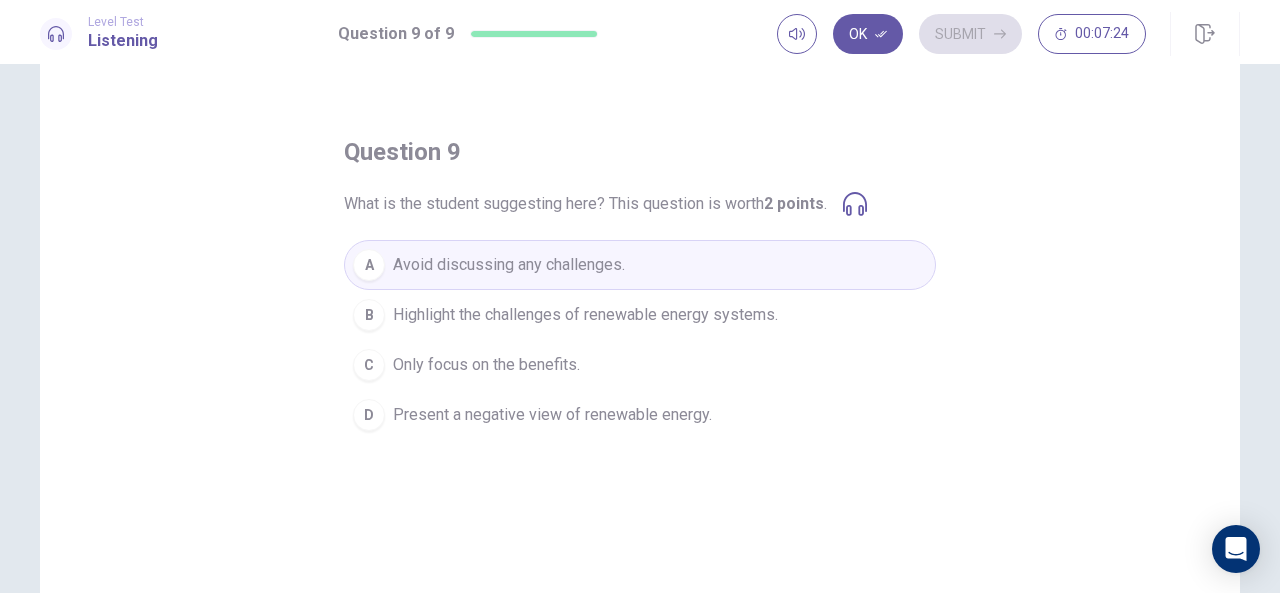 click 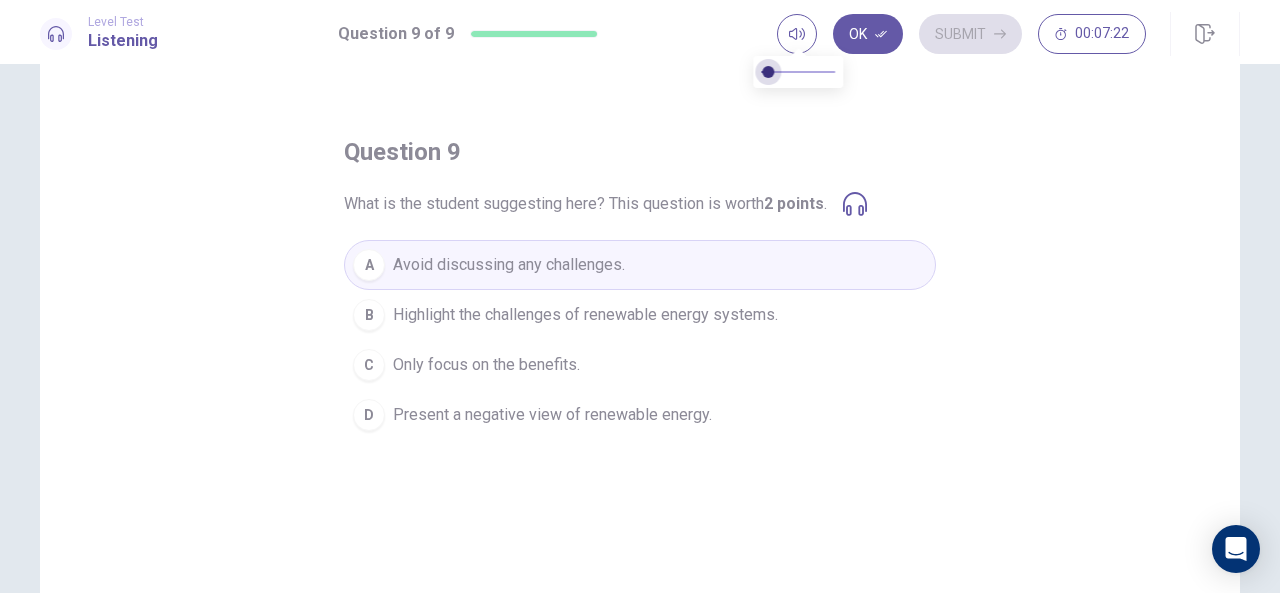 type on "*" 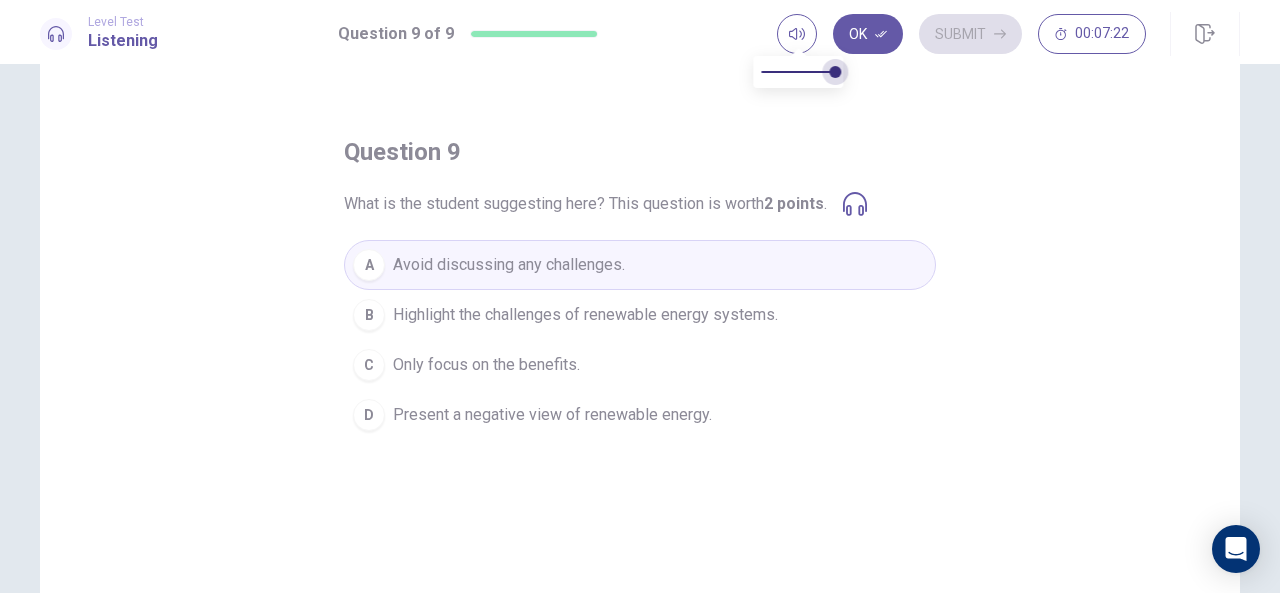 drag, startPoint x: 804, startPoint y: 64, endPoint x: 892, endPoint y: 84, distance: 90.24411 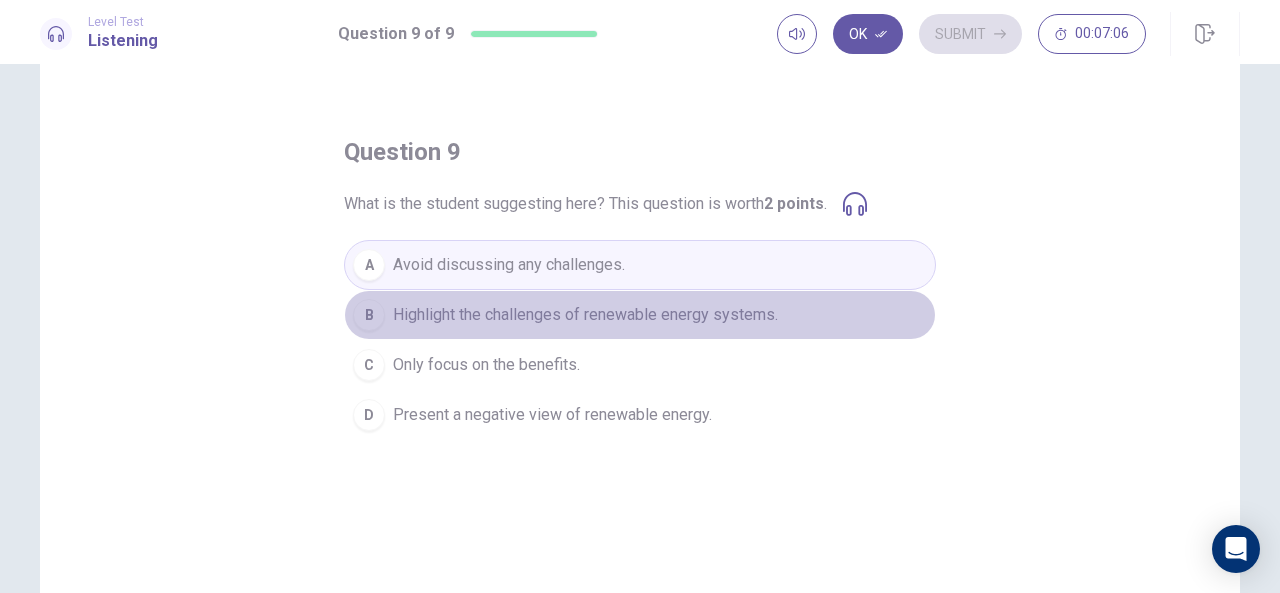 click on "Highlight the challenges of renewable energy systems." at bounding box center (585, 315) 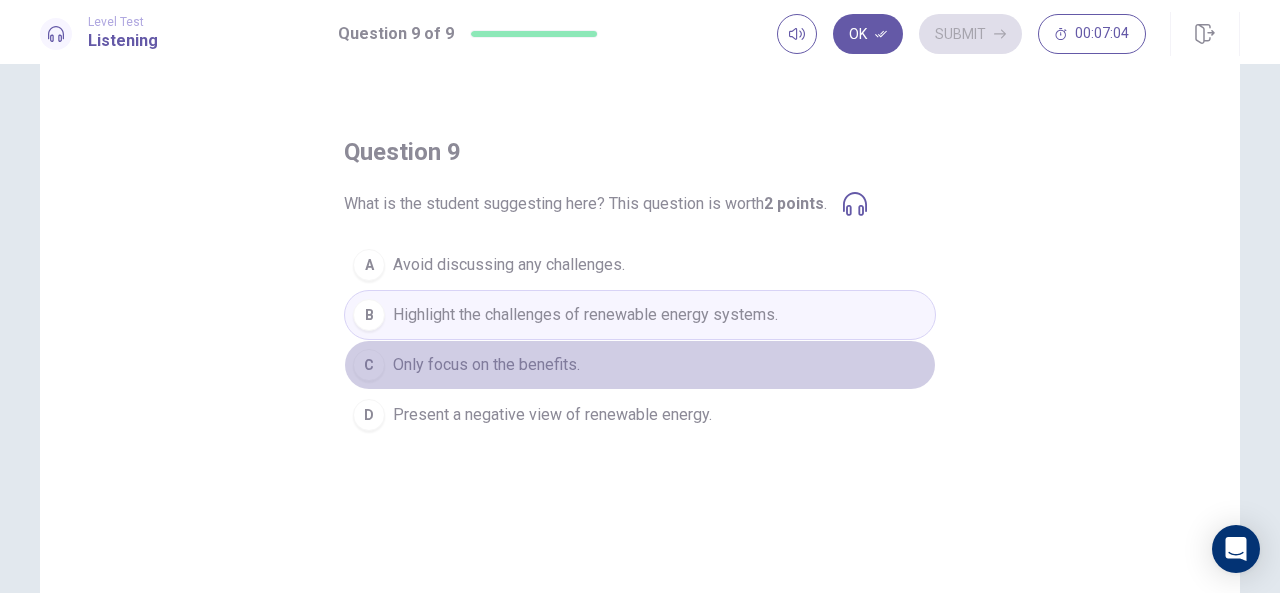 click on "C Only focus on the benefits." at bounding box center [640, 365] 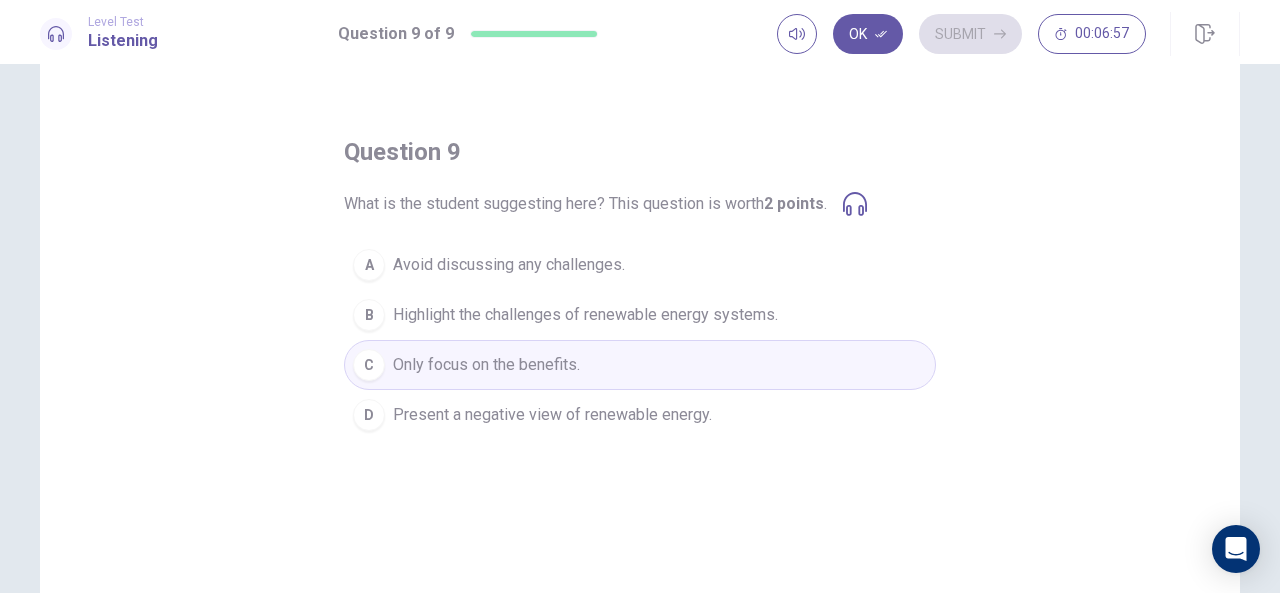click on "A Avoid discussing any challenges." at bounding box center (640, 265) 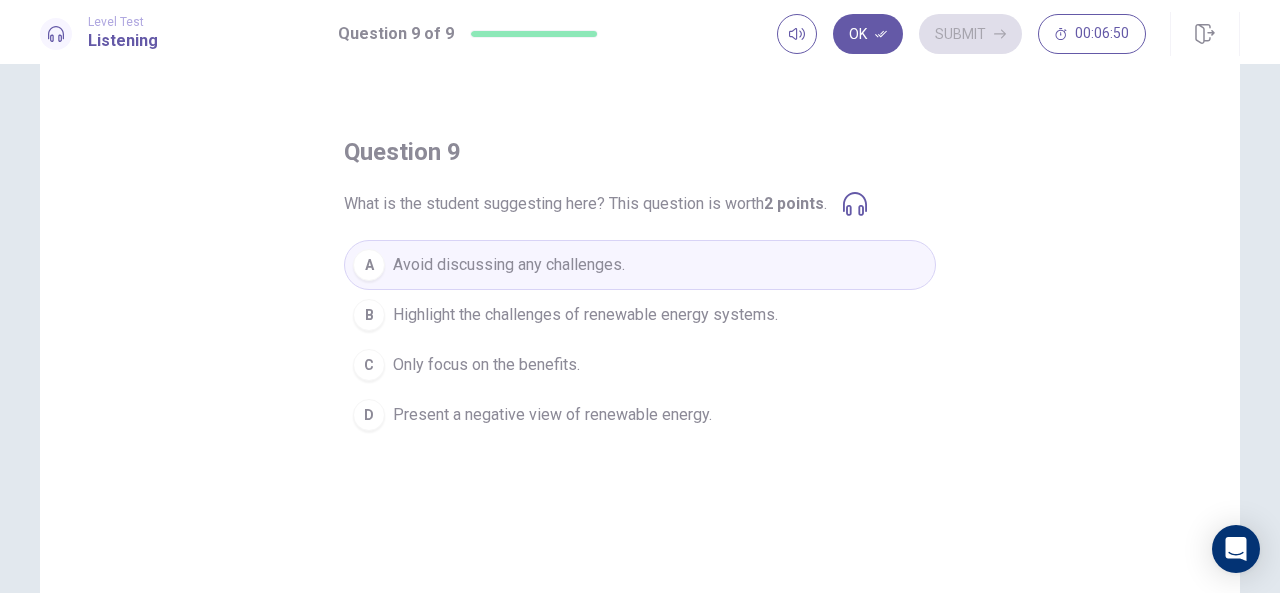 click on "Highlight the challenges of renewable energy systems." at bounding box center [585, 315] 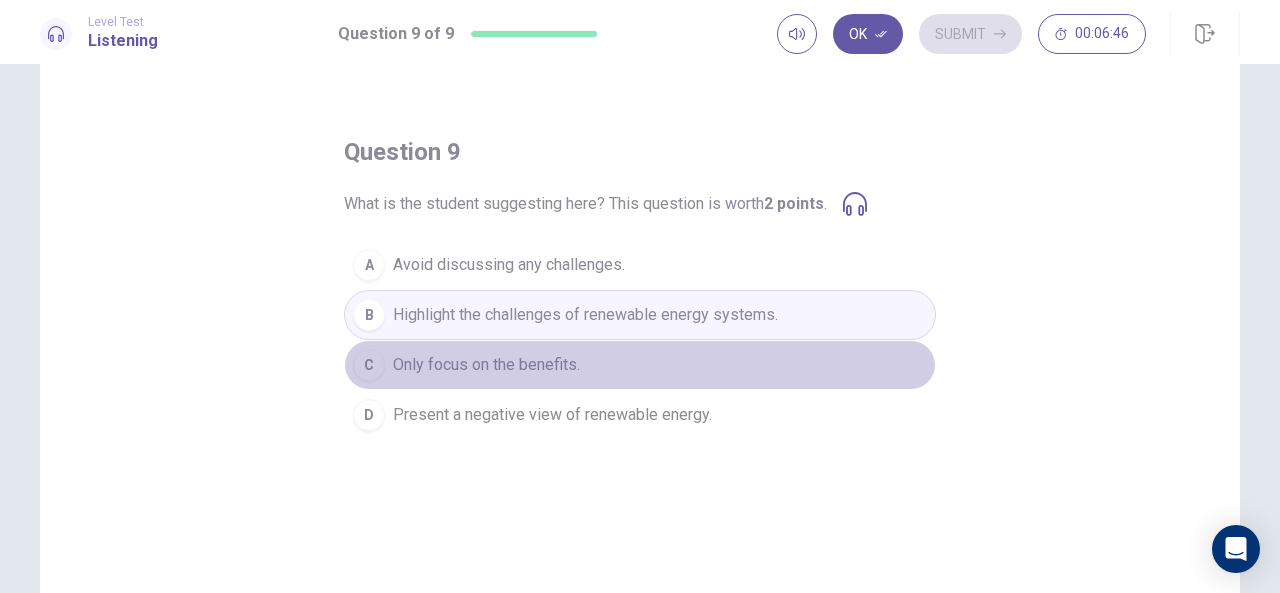 click on "Only focus on the benefits." at bounding box center [486, 365] 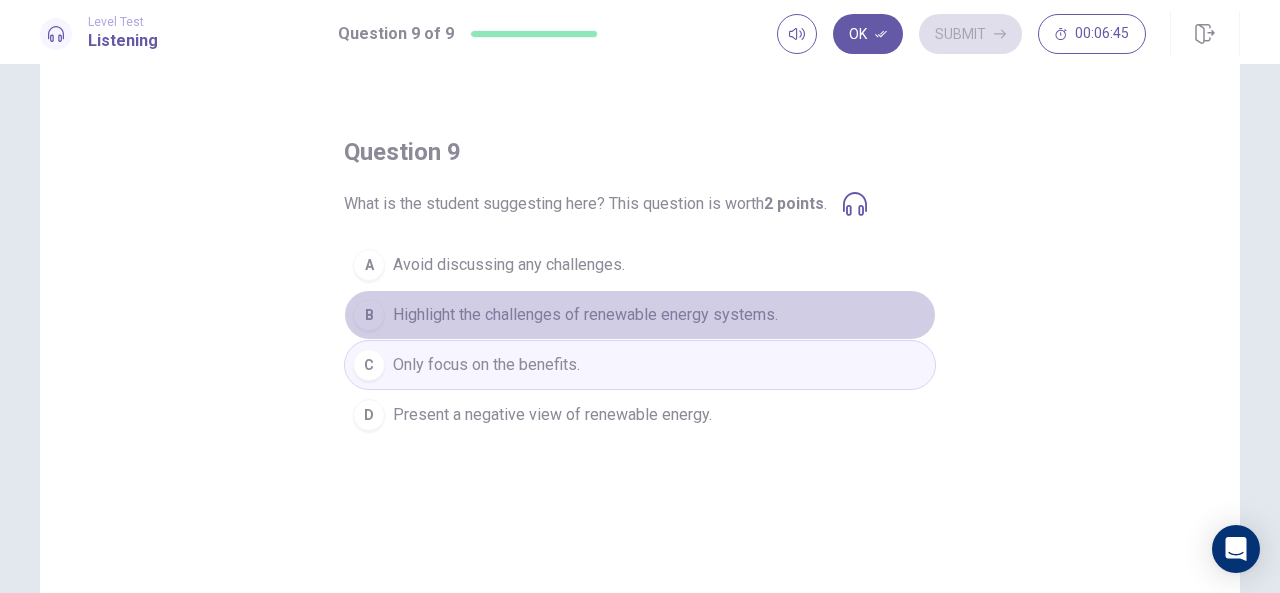 click on "Highlight the challenges of renewable energy systems." at bounding box center (585, 315) 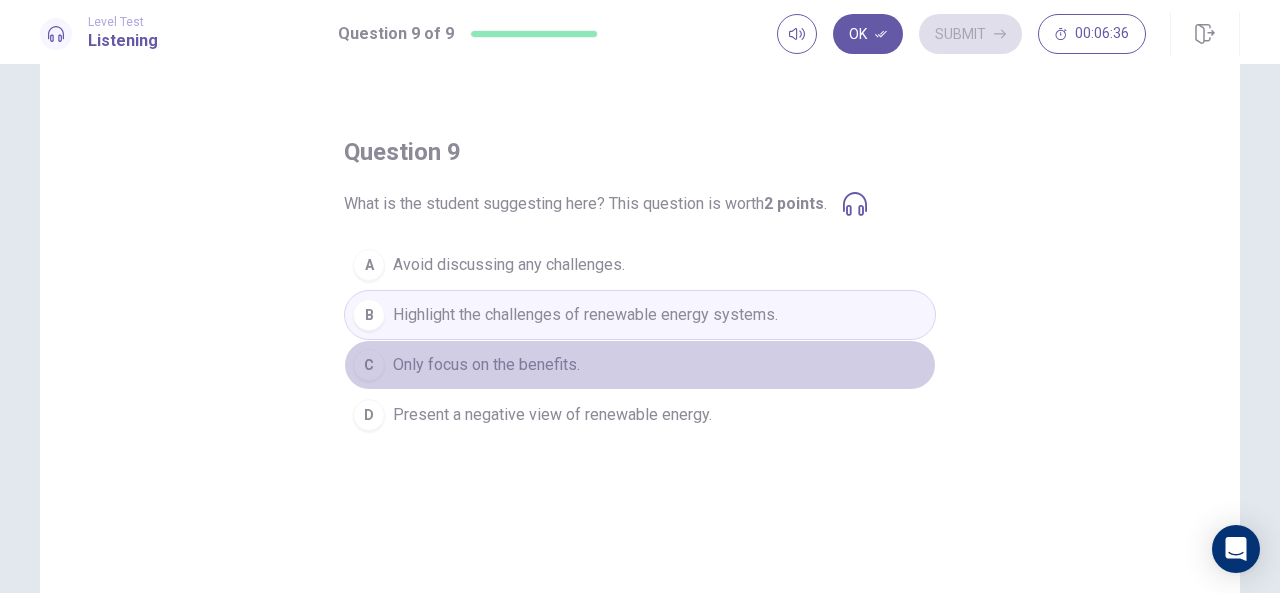 click on "C Only focus on the benefits." at bounding box center [640, 365] 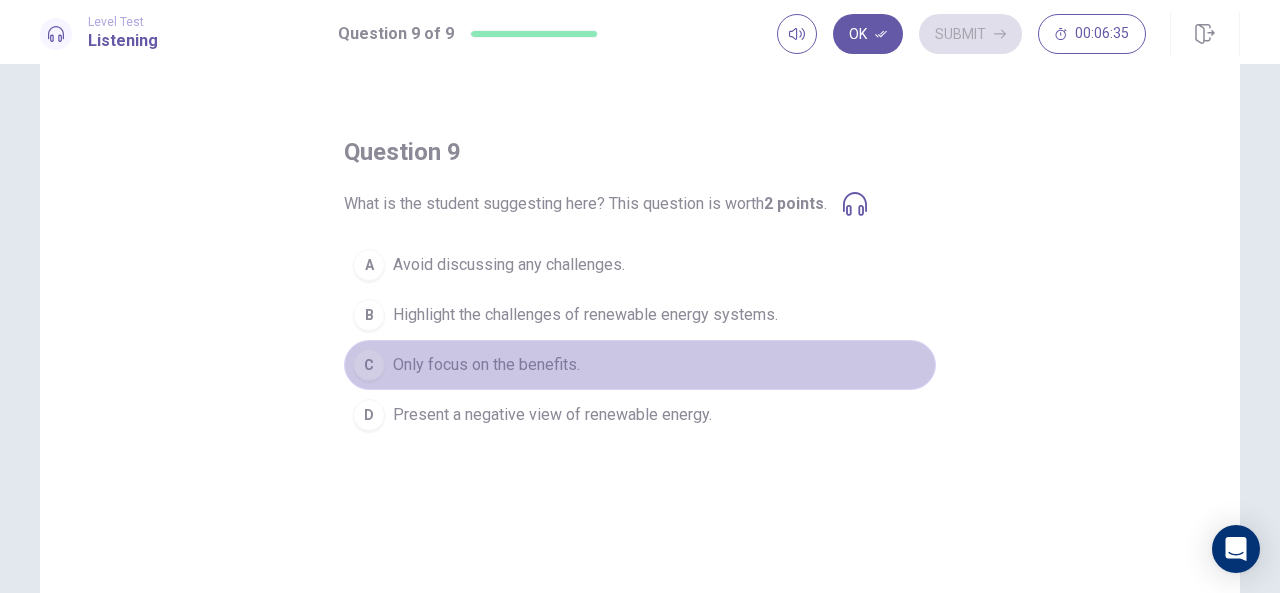 click on "C Only focus on the benefits." at bounding box center (640, 365) 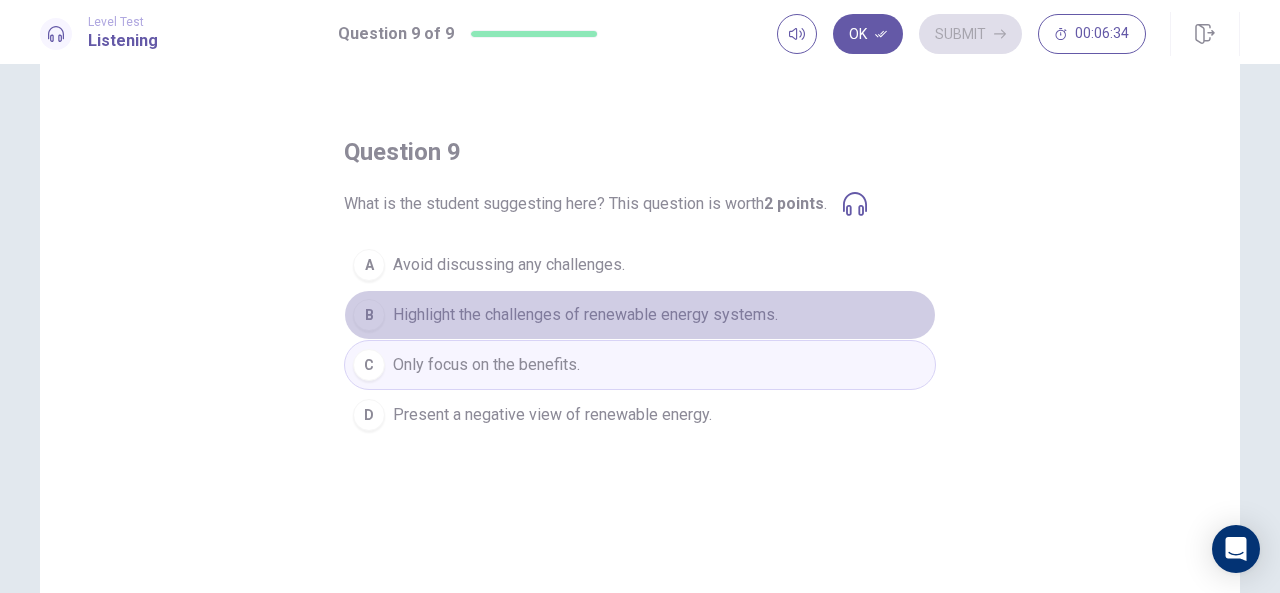 click on "B Highlight the challenges of renewable energy systems." at bounding box center (640, 315) 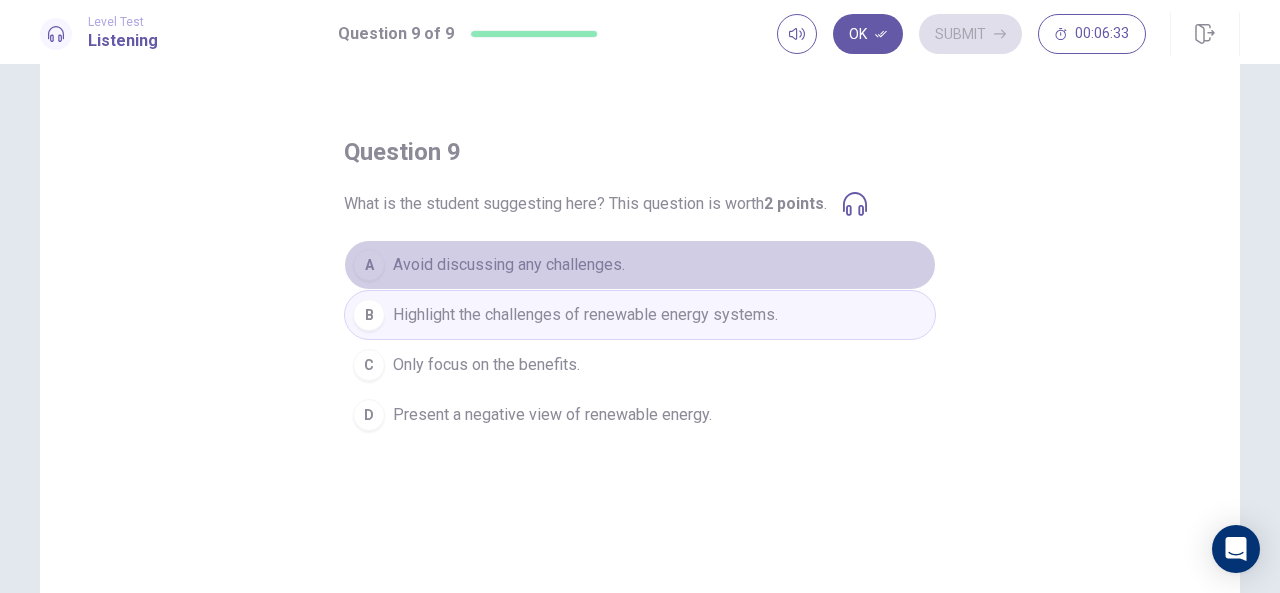click on "Avoid discussing any challenges." at bounding box center [509, 265] 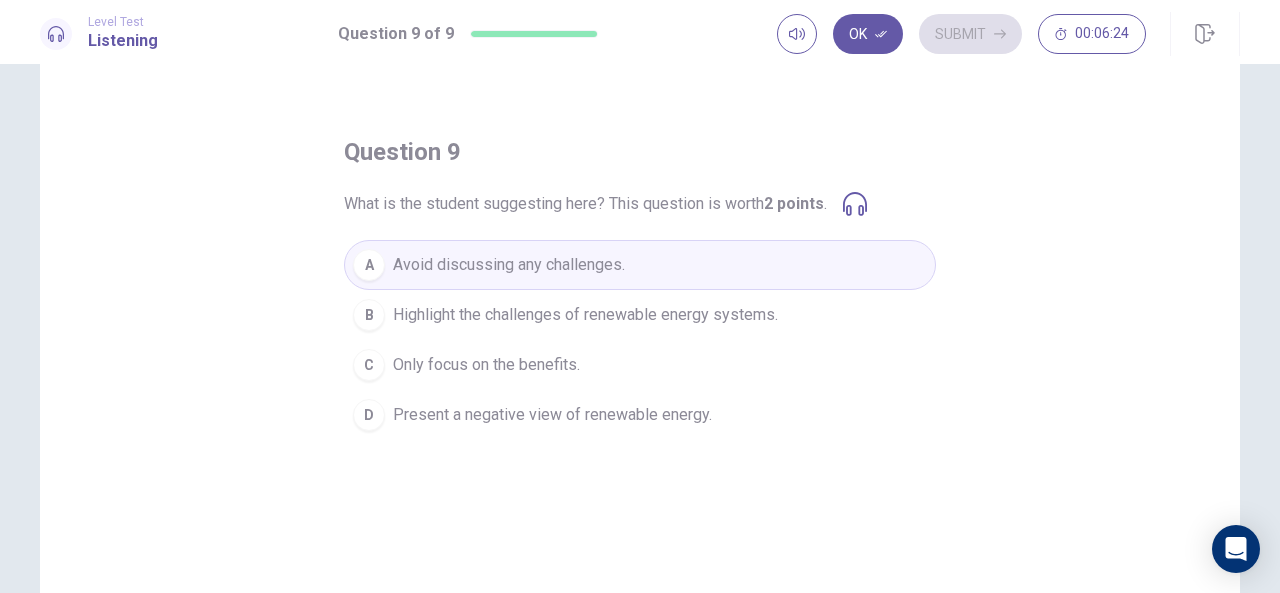 click on "Highlight the challenges of renewable energy systems." at bounding box center (585, 315) 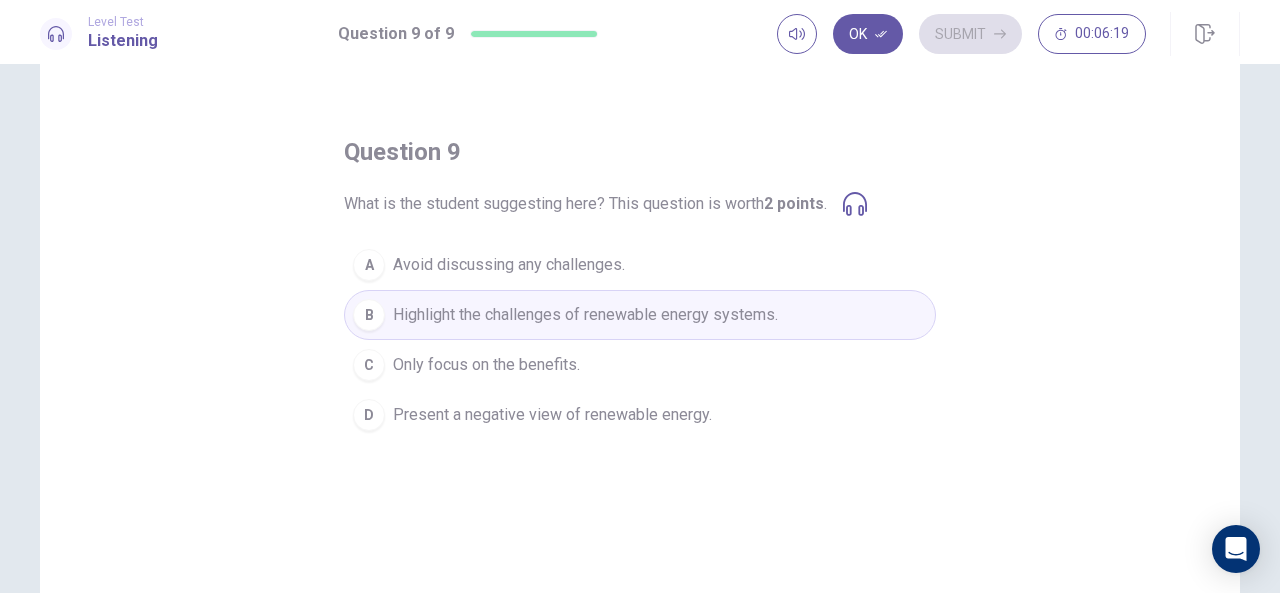 click on "A Avoid discussing any challenges." at bounding box center (640, 265) 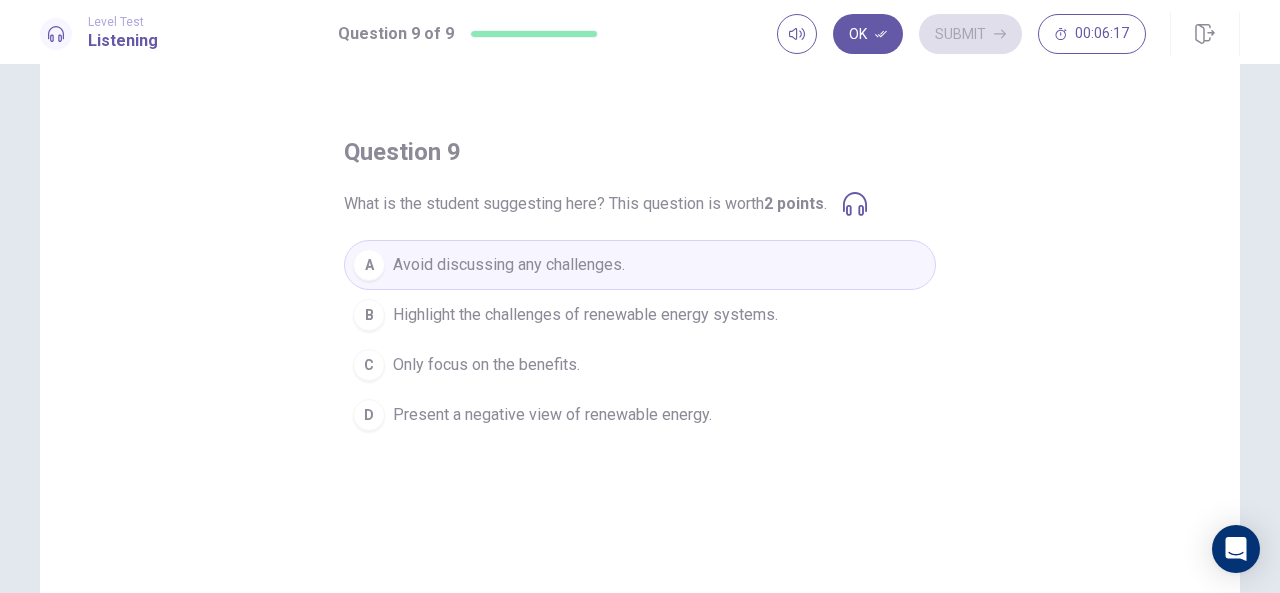 click on "Highlight the challenges of renewable energy systems." at bounding box center (585, 315) 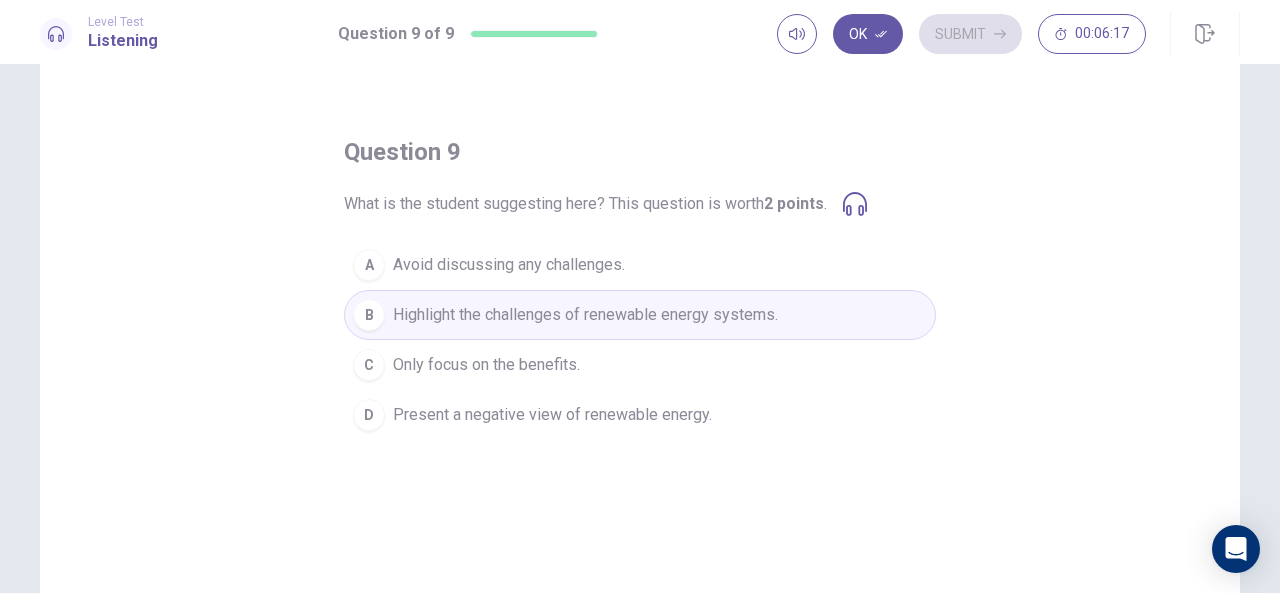 click on "Avoid discussing any challenges." at bounding box center [509, 265] 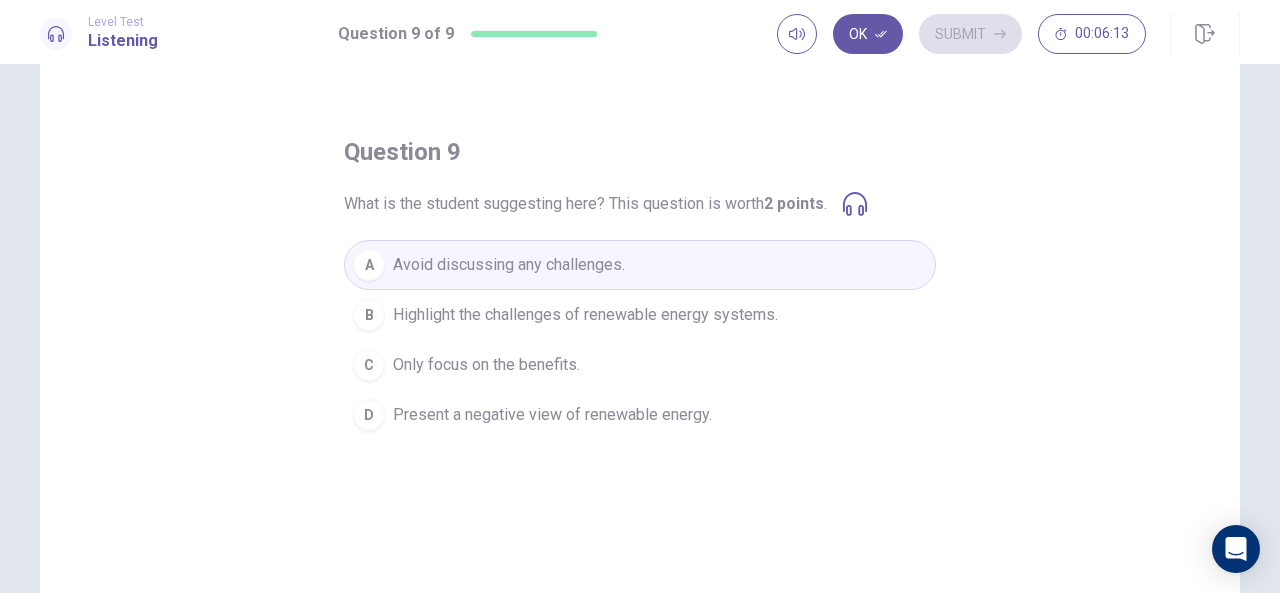 drag, startPoint x: 351, startPoint y: 207, endPoint x: 686, endPoint y: 199, distance: 335.09552 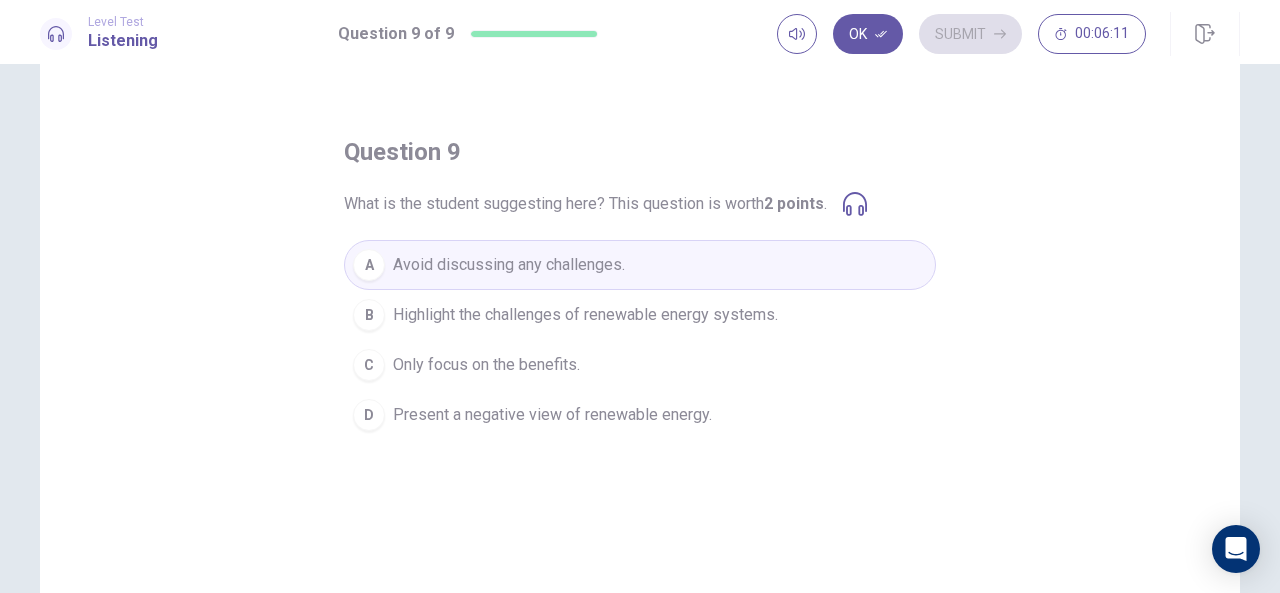 drag, startPoint x: 726, startPoint y: 205, endPoint x: 658, endPoint y: 203, distance: 68.0294 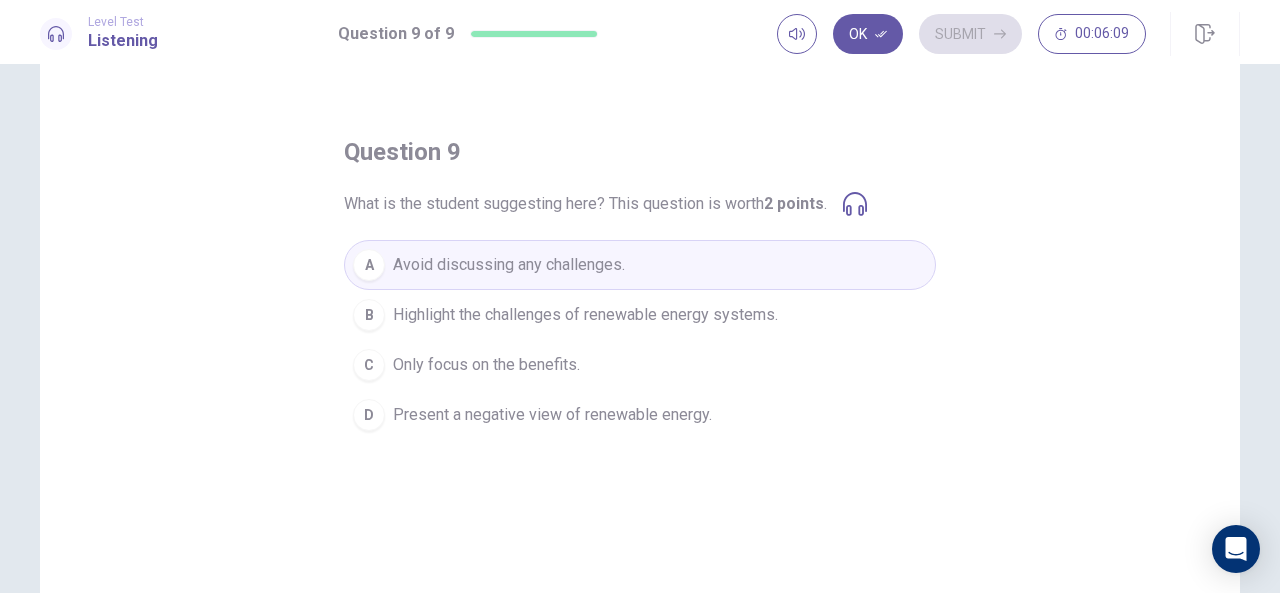 click on "Highlight the challenges of renewable energy systems." at bounding box center [585, 315] 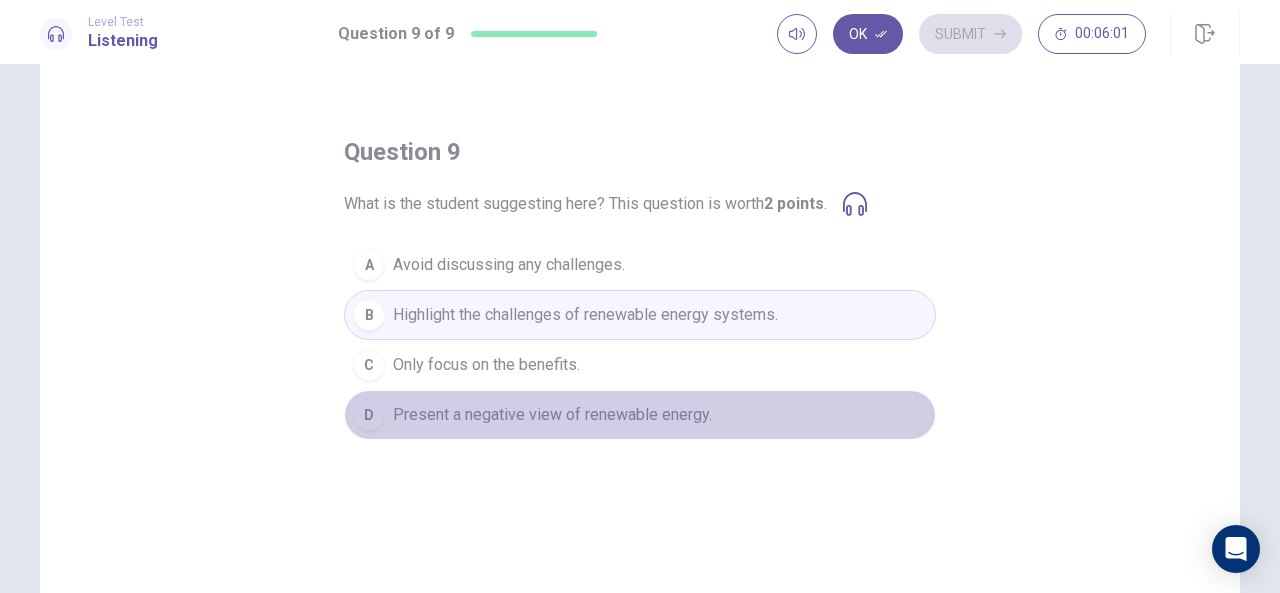 click on "Present a negative view of renewable energy." at bounding box center (552, 415) 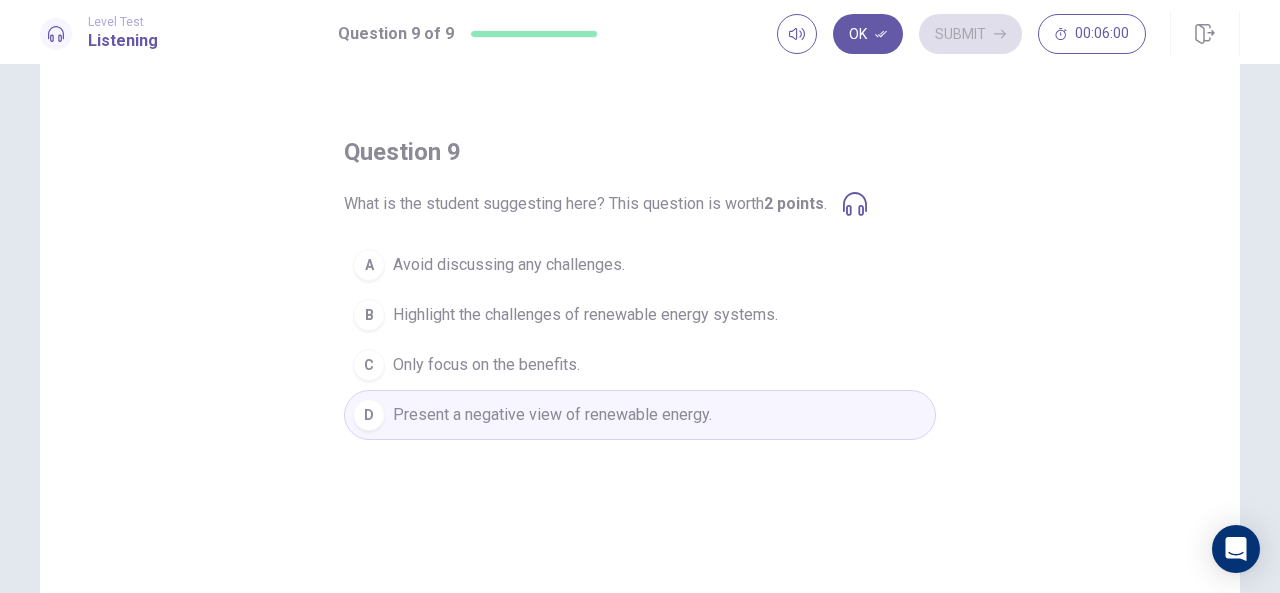 drag, startPoint x: 502, startPoint y: 267, endPoint x: 534, endPoint y: 253, distance: 34.928497 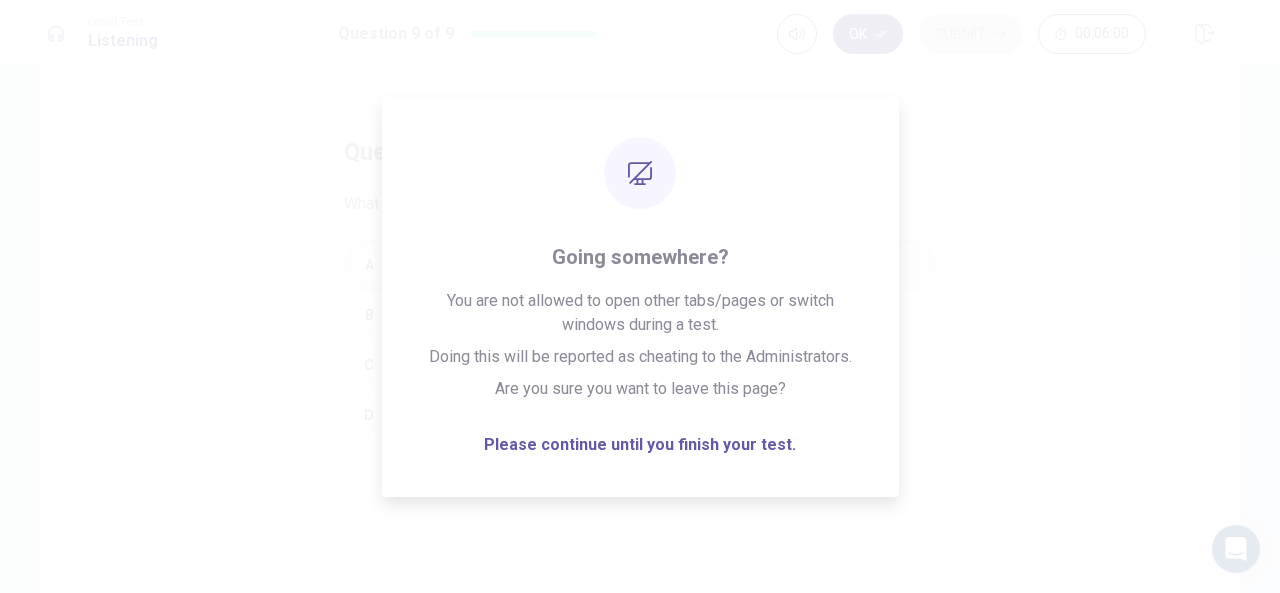 click on "Ok" at bounding box center (868, 34) 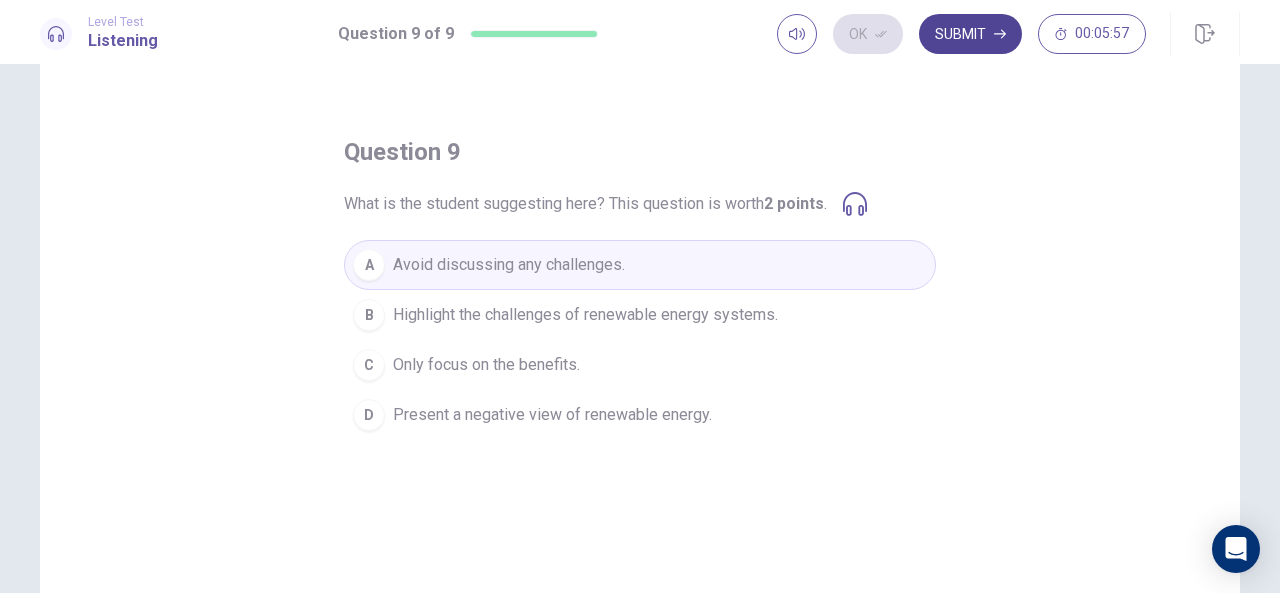 click on "Submit" at bounding box center [970, 34] 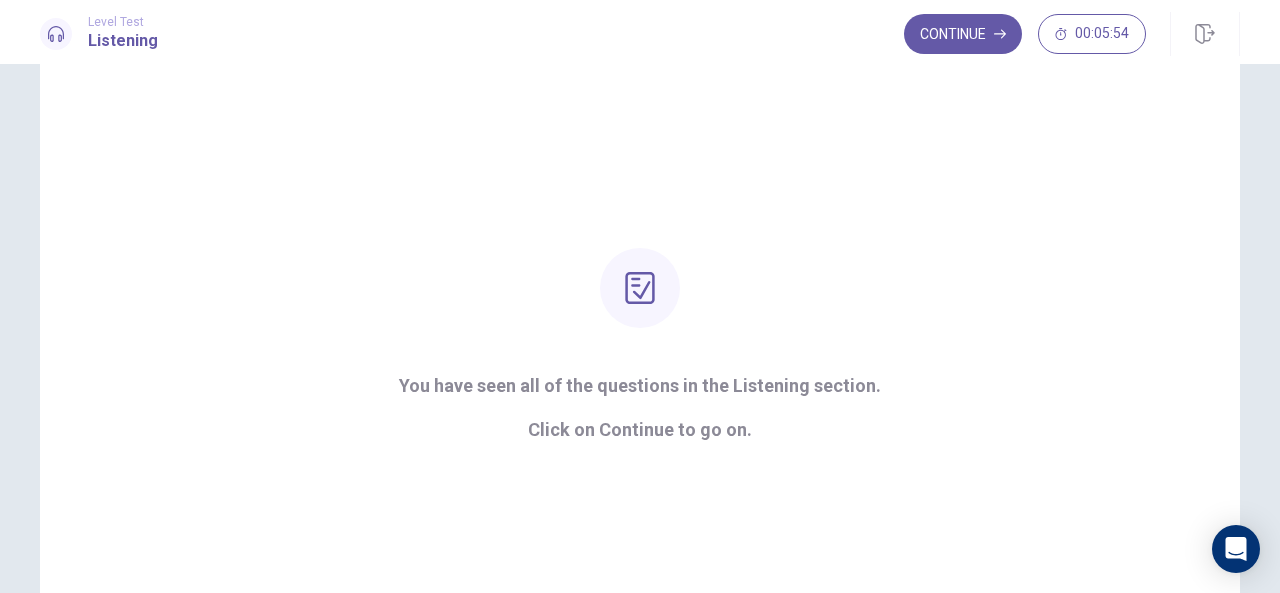 scroll, scrollTop: 108, scrollLeft: 0, axis: vertical 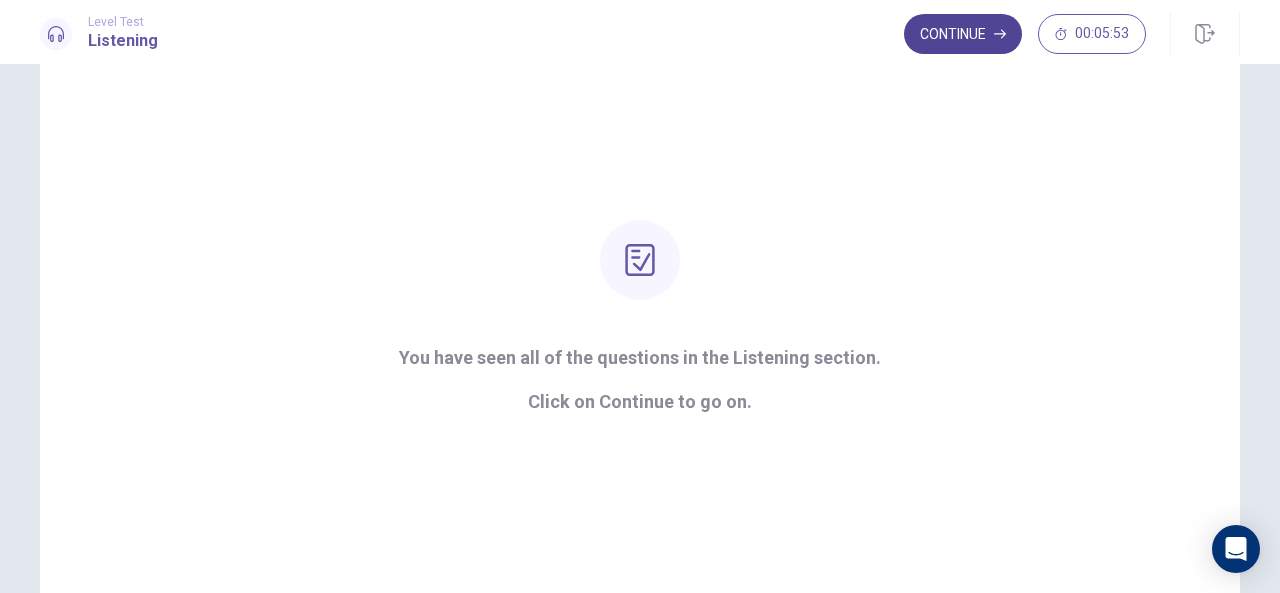 click on "Continue" at bounding box center (963, 34) 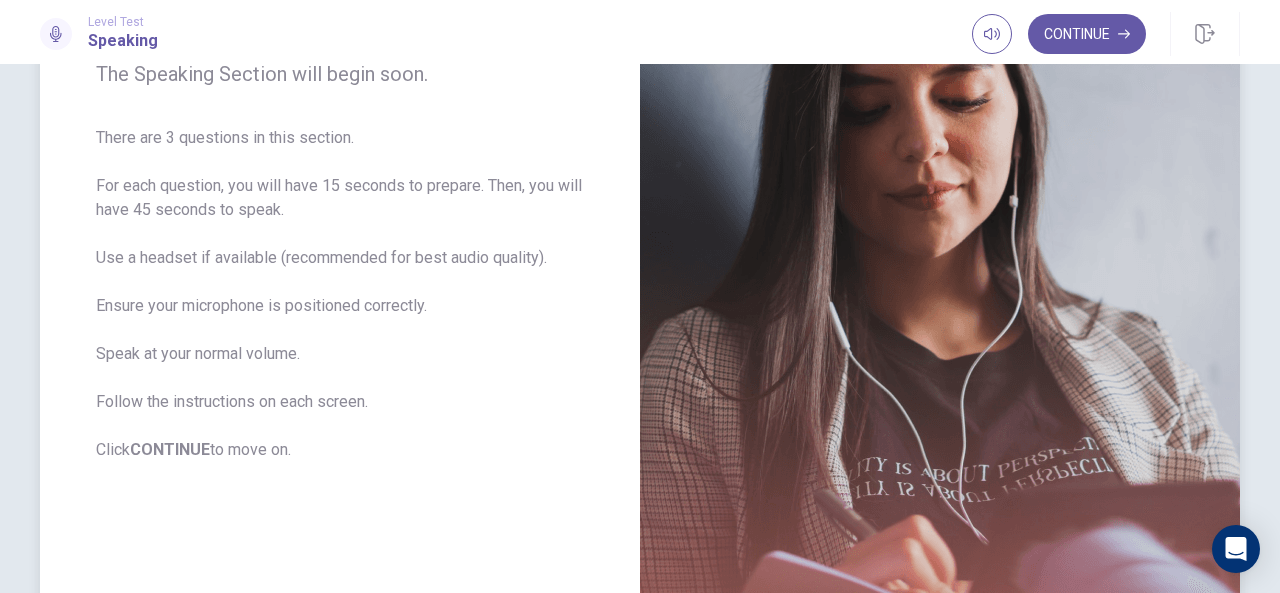 scroll, scrollTop: 276, scrollLeft: 0, axis: vertical 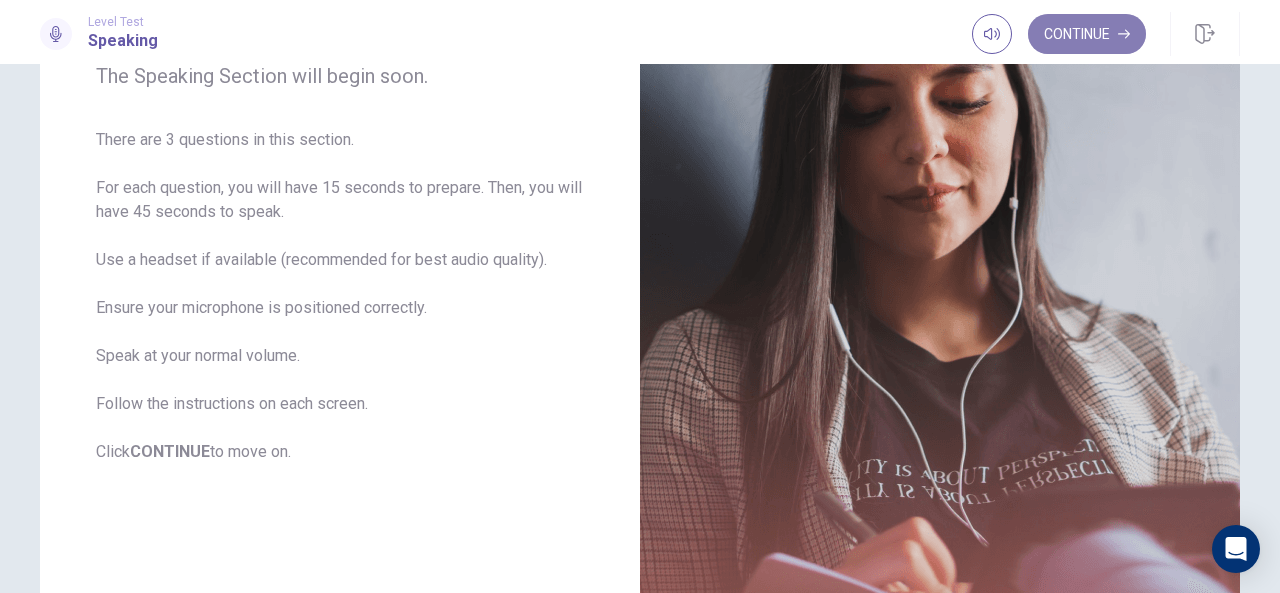 click on "Continue" at bounding box center (1087, 34) 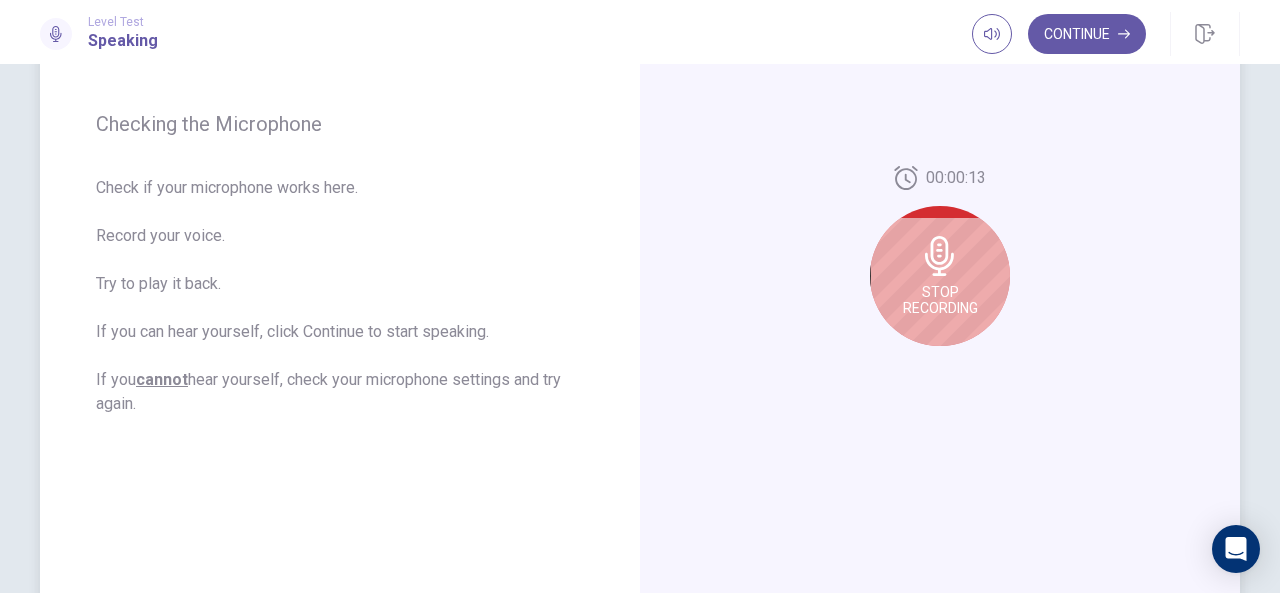 click on "Stop   Recording" at bounding box center [940, 300] 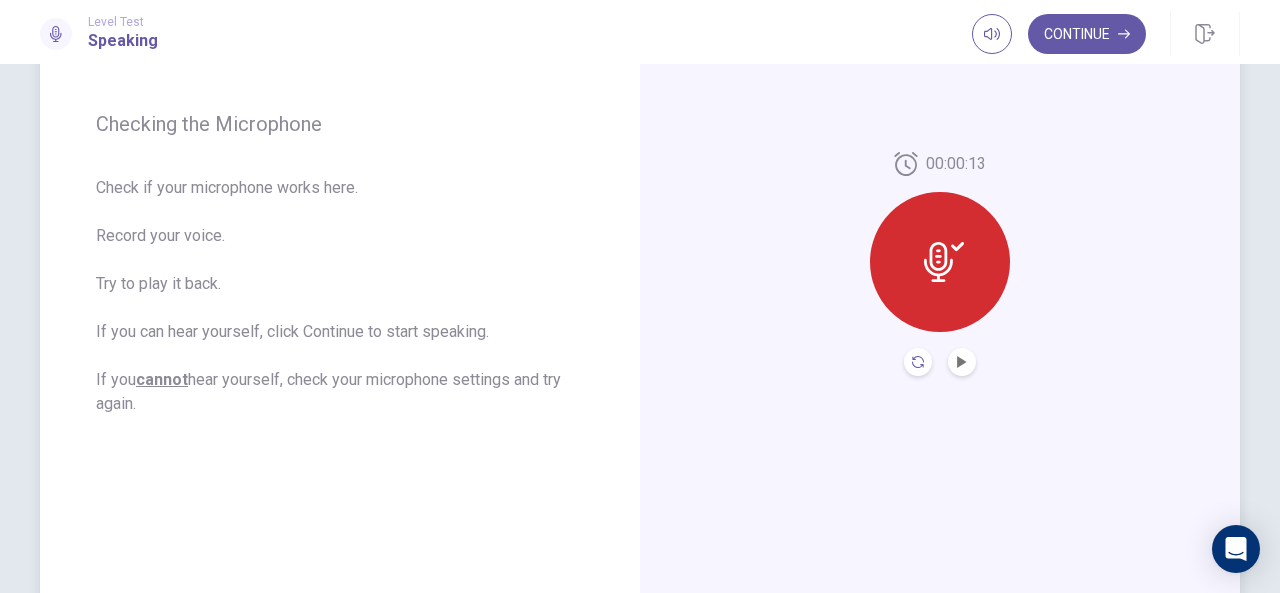 click 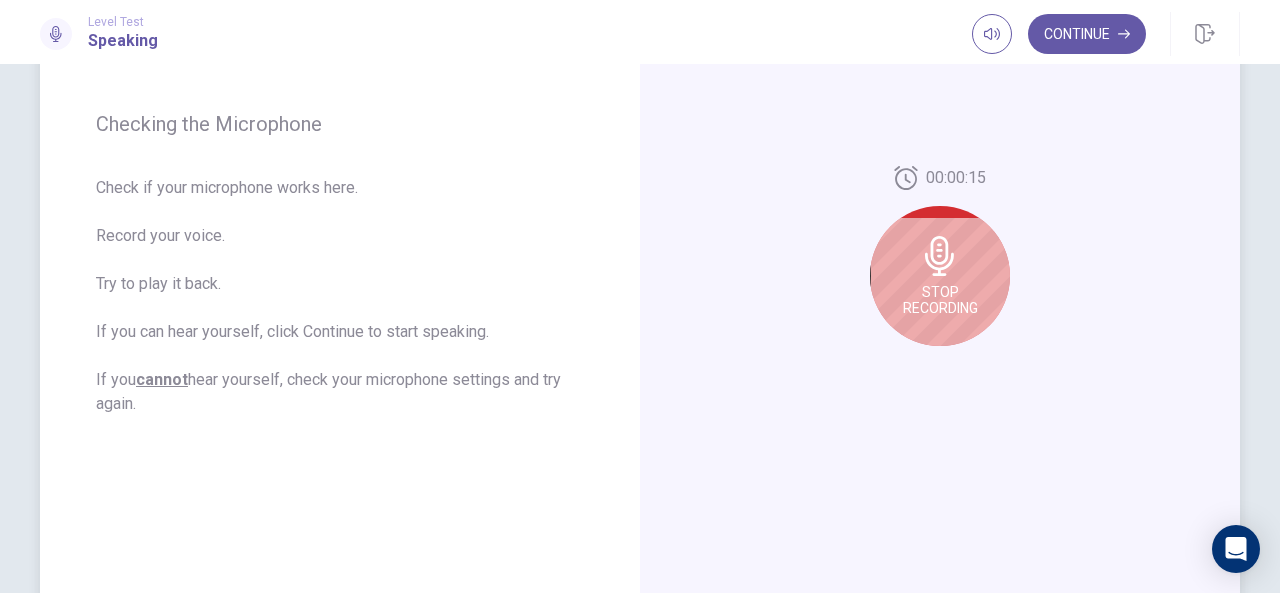 click on "Stop   Recording" at bounding box center (940, 300) 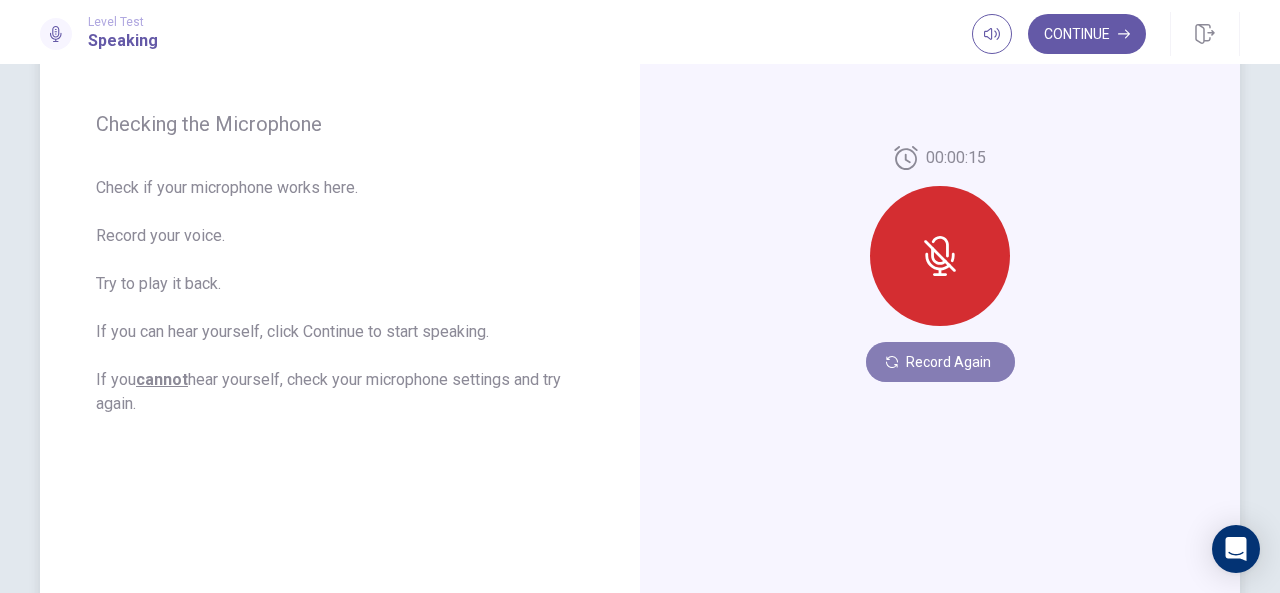 click on "Record Again" at bounding box center (940, 362) 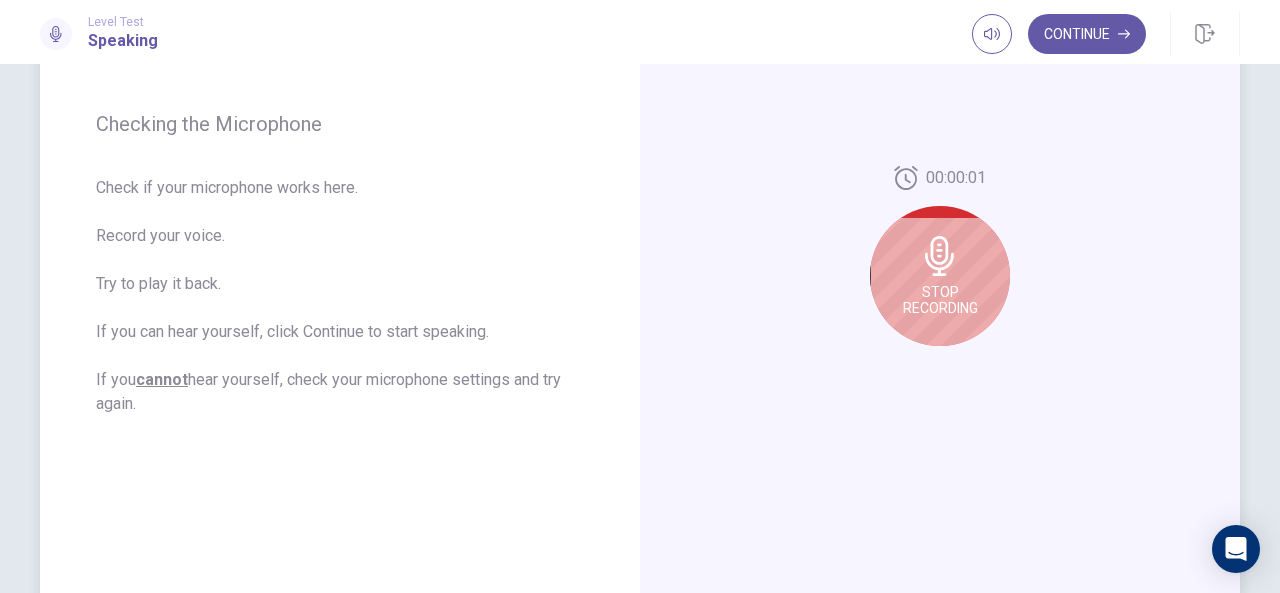 click on "Stop   Recording" at bounding box center [940, 300] 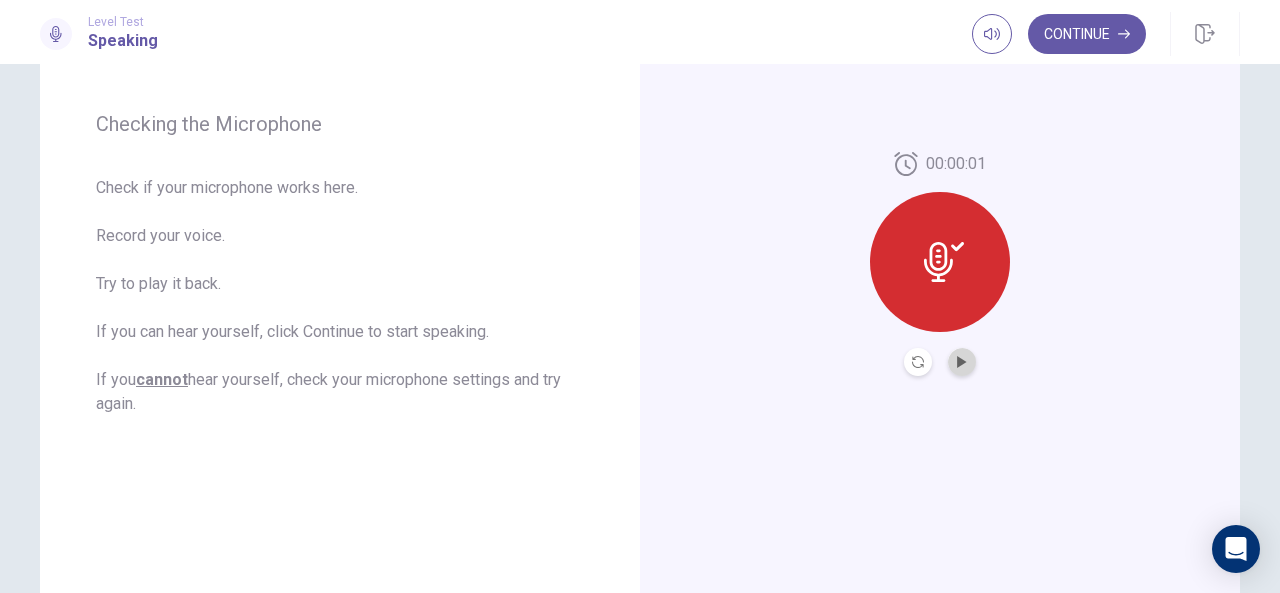 click at bounding box center (962, 362) 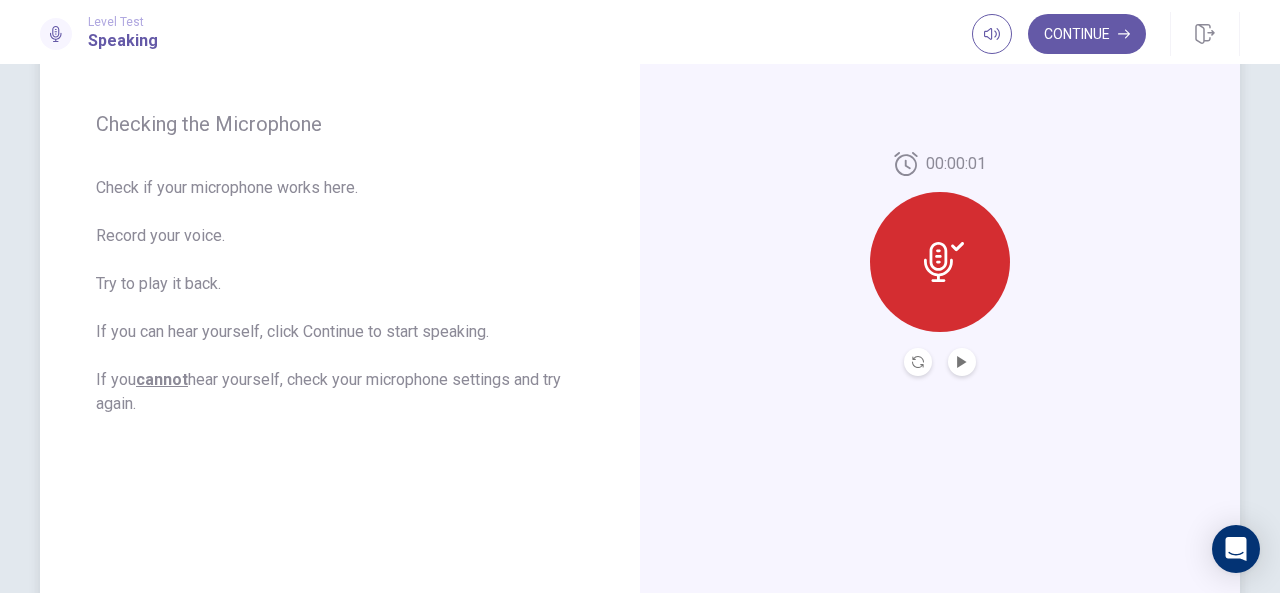 type 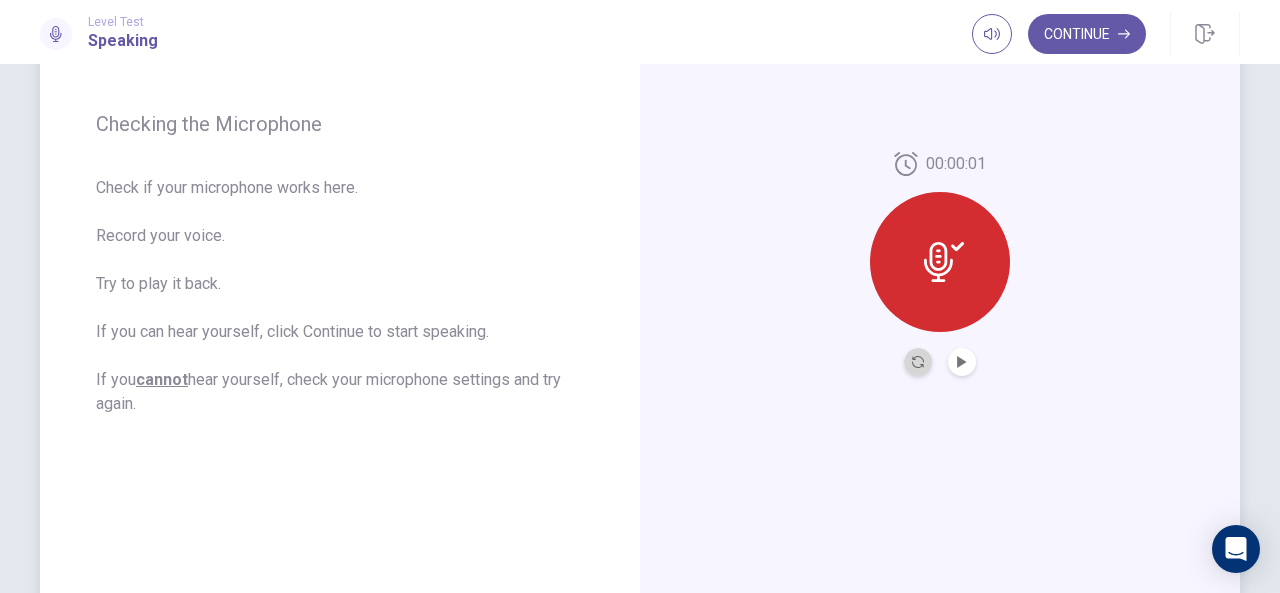 click at bounding box center [918, 362] 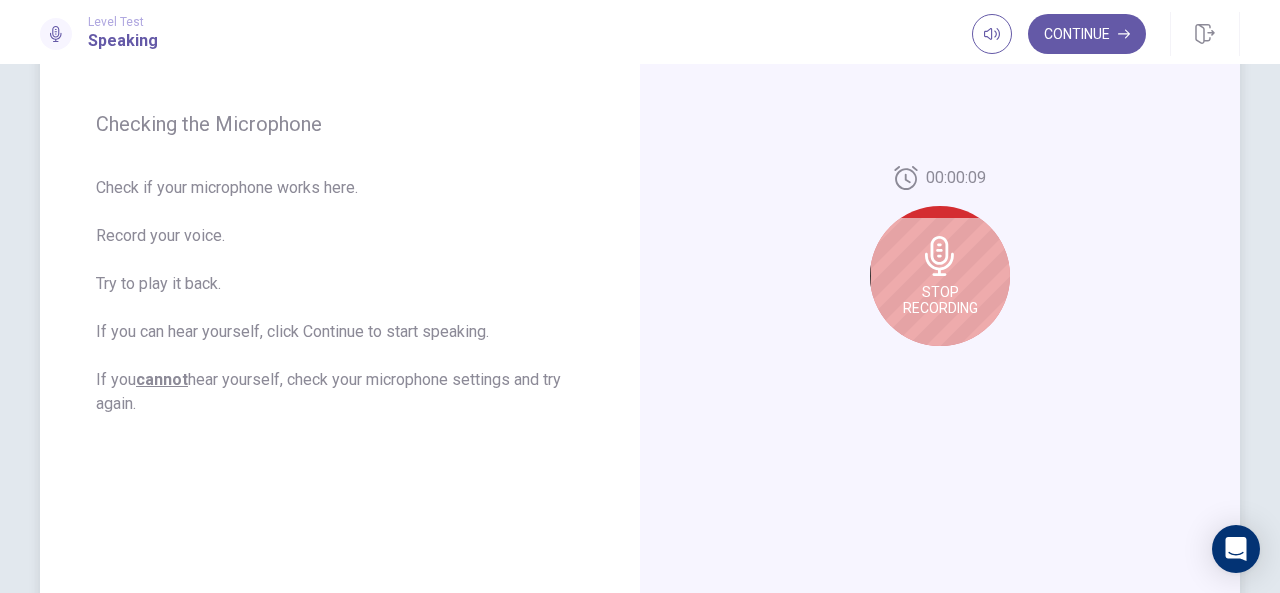 click on "Stop   Recording" at bounding box center [940, 276] 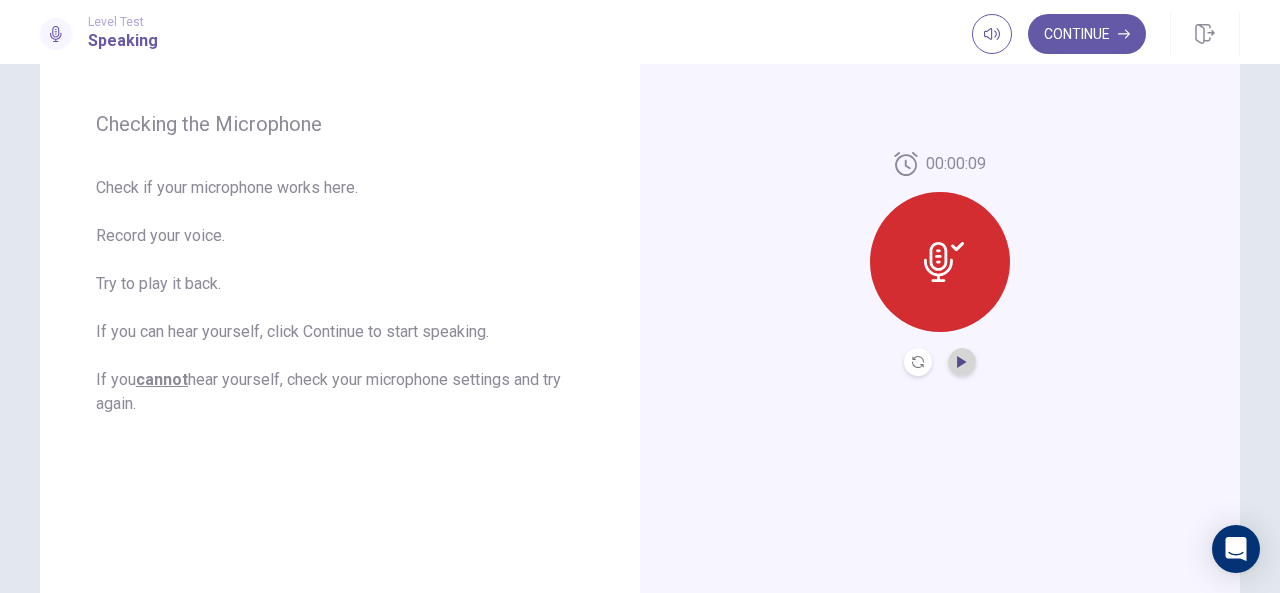 click 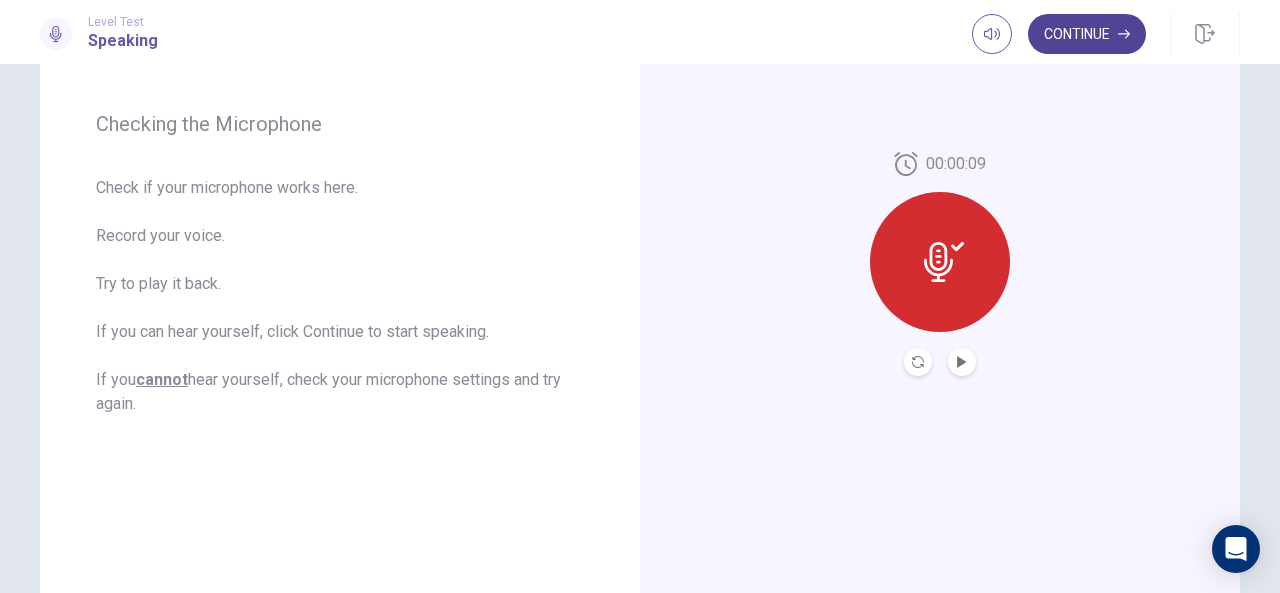 click on "Continue" at bounding box center [1087, 34] 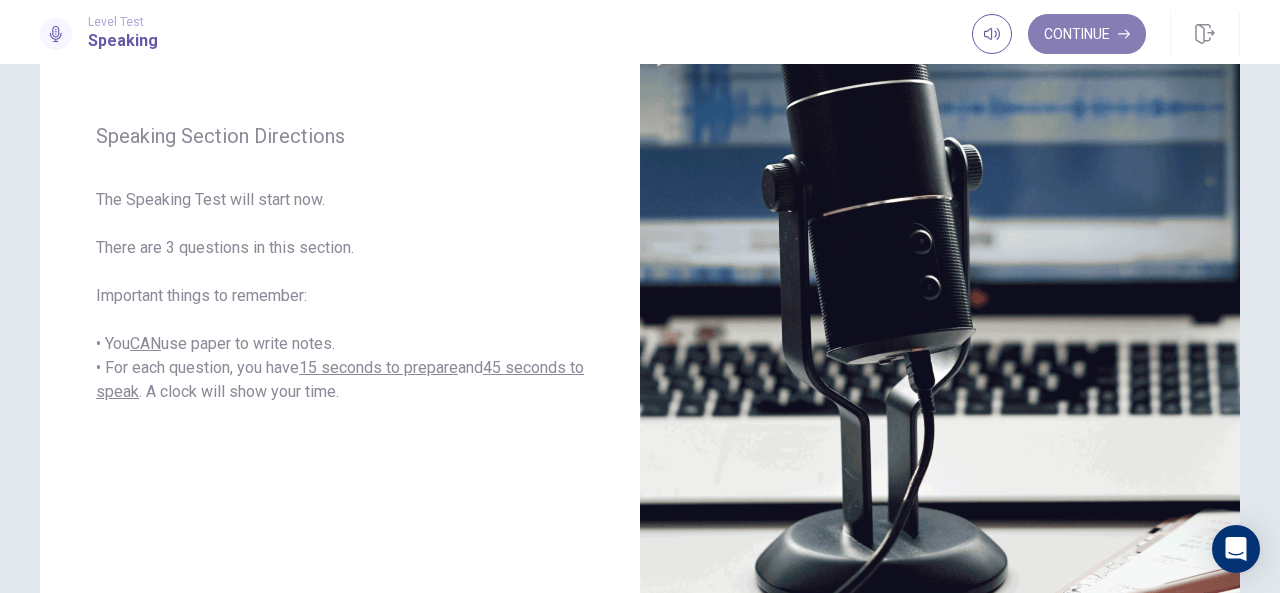click on "Continue" at bounding box center [1087, 34] 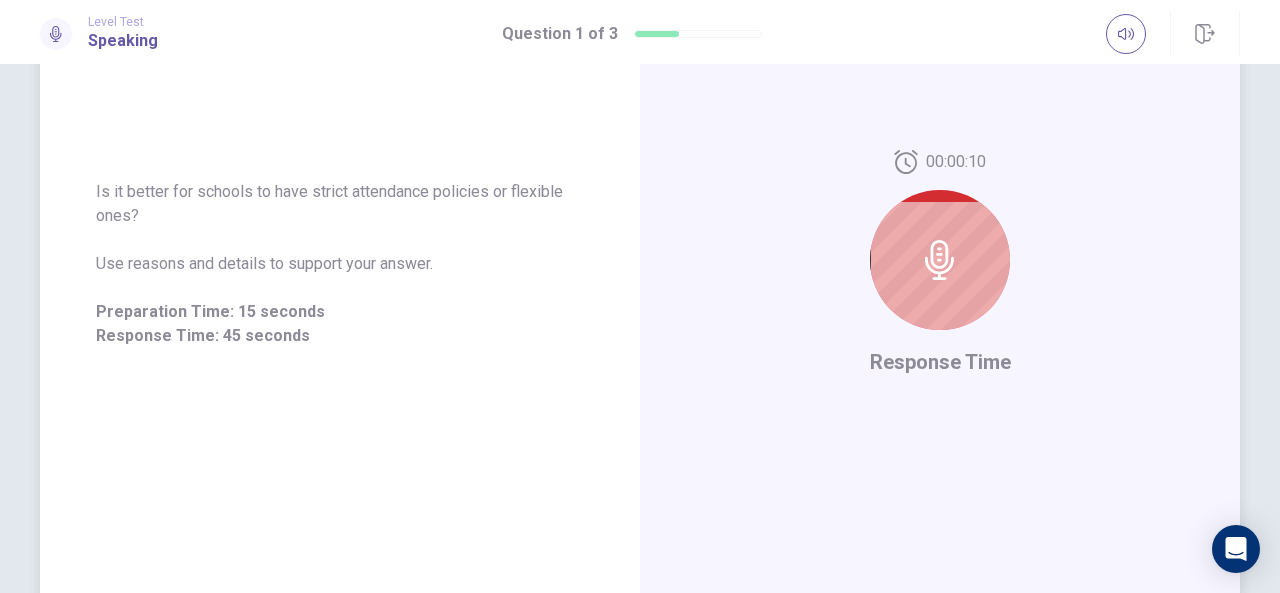 click at bounding box center [940, 260] 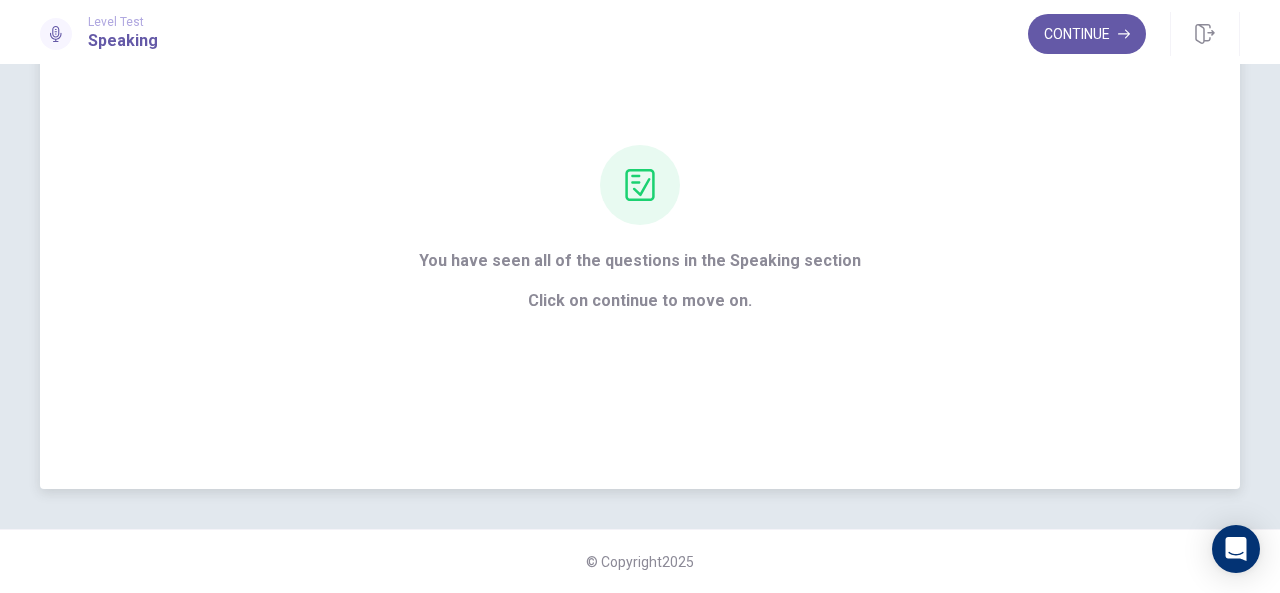 scroll, scrollTop: 134, scrollLeft: 0, axis: vertical 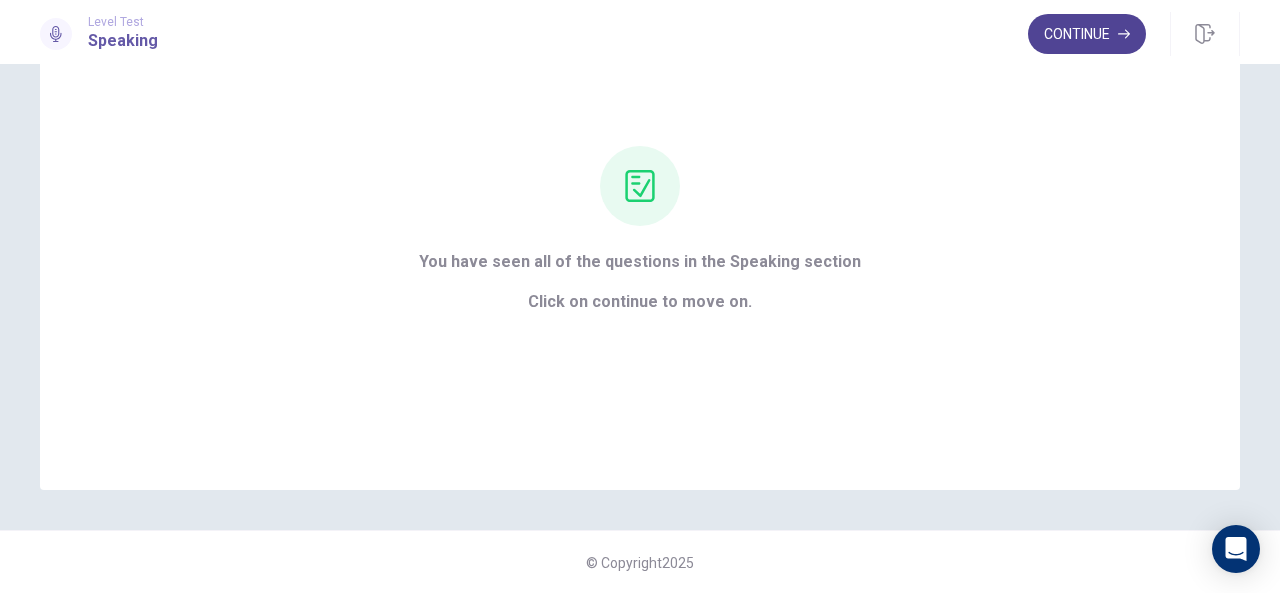 click on "Continue" at bounding box center [1087, 34] 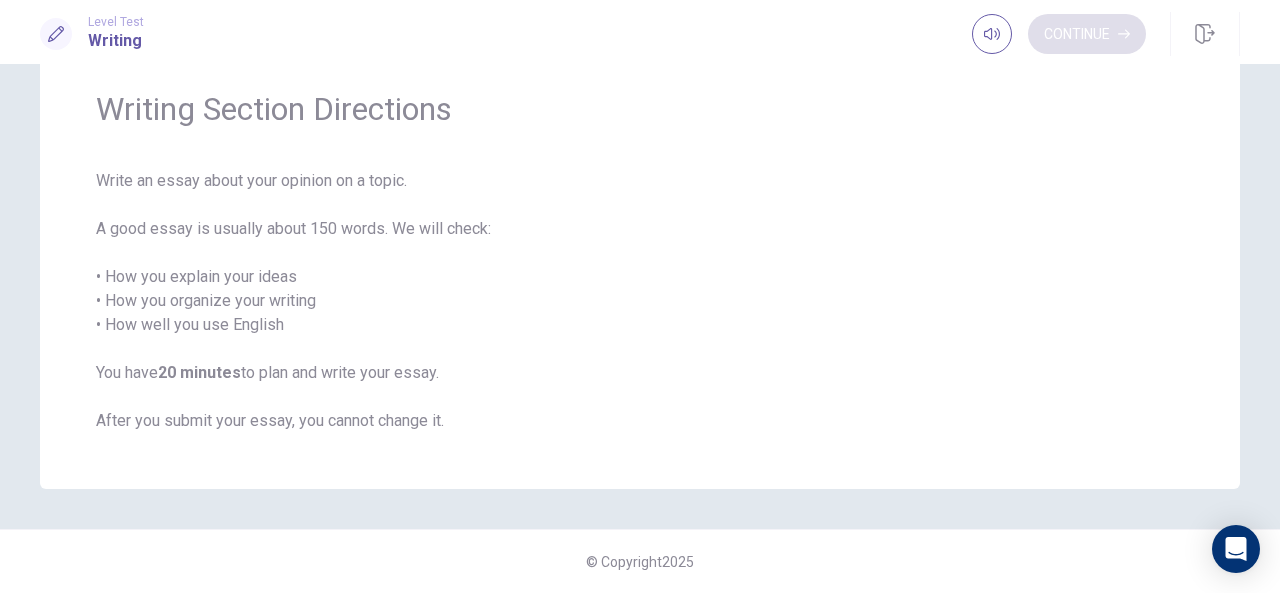 scroll, scrollTop: 70, scrollLeft: 0, axis: vertical 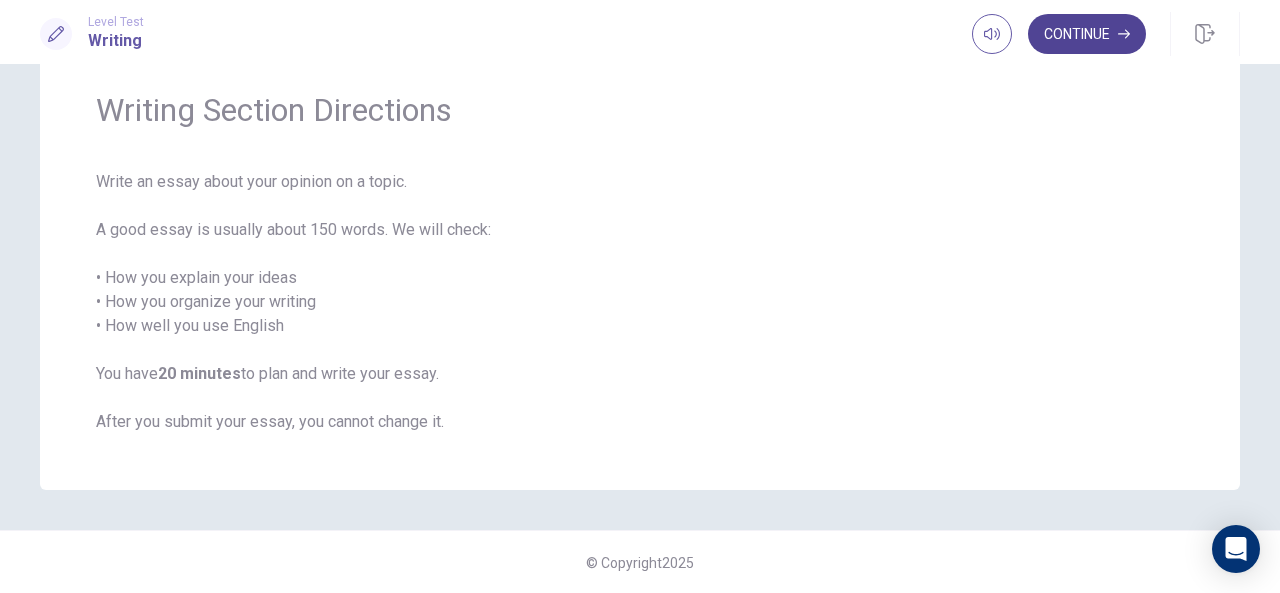click on "Continue" at bounding box center (1087, 34) 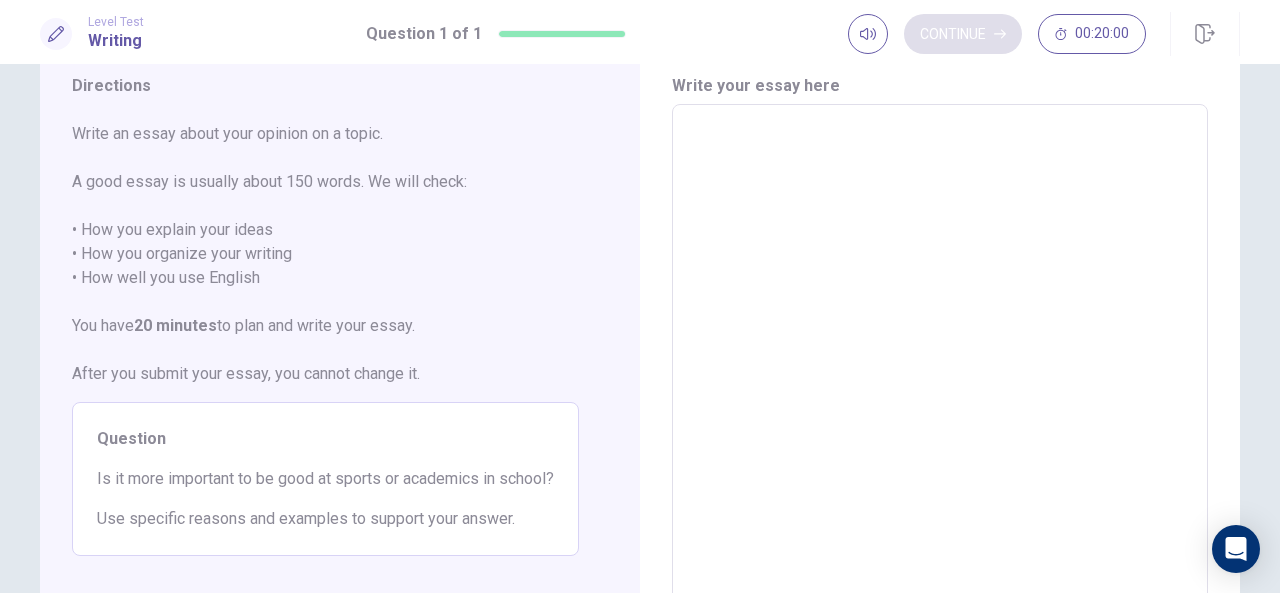 scroll, scrollTop: 276, scrollLeft: 0, axis: vertical 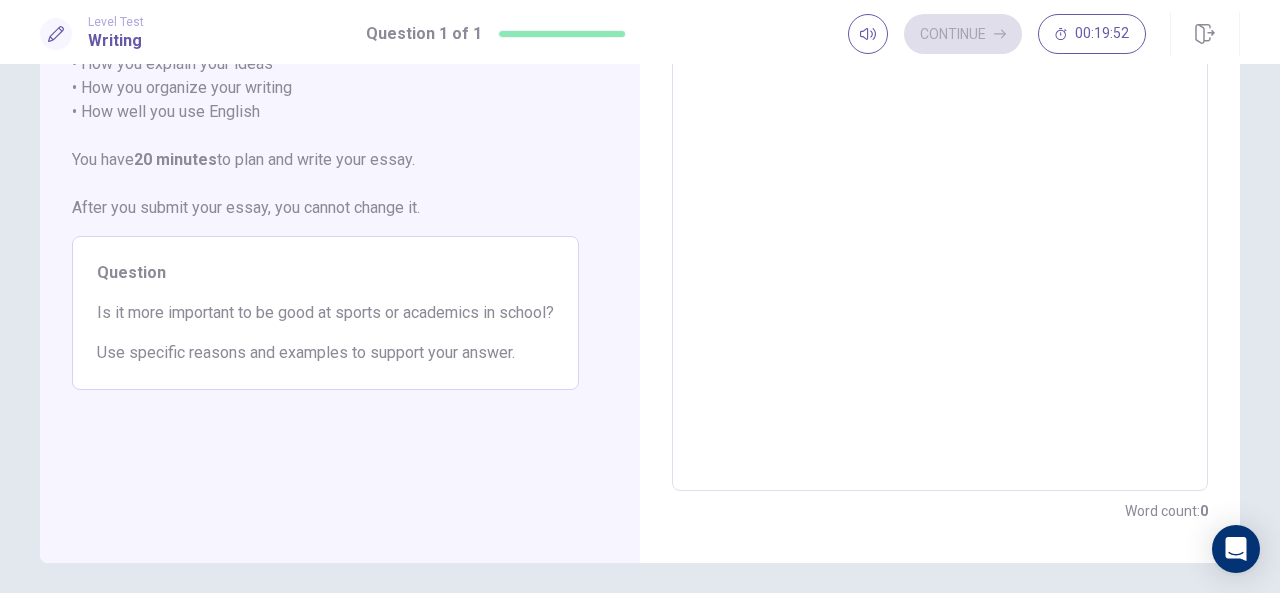 drag, startPoint x: 528, startPoint y: 351, endPoint x: 48, endPoint y: 307, distance: 482.01245 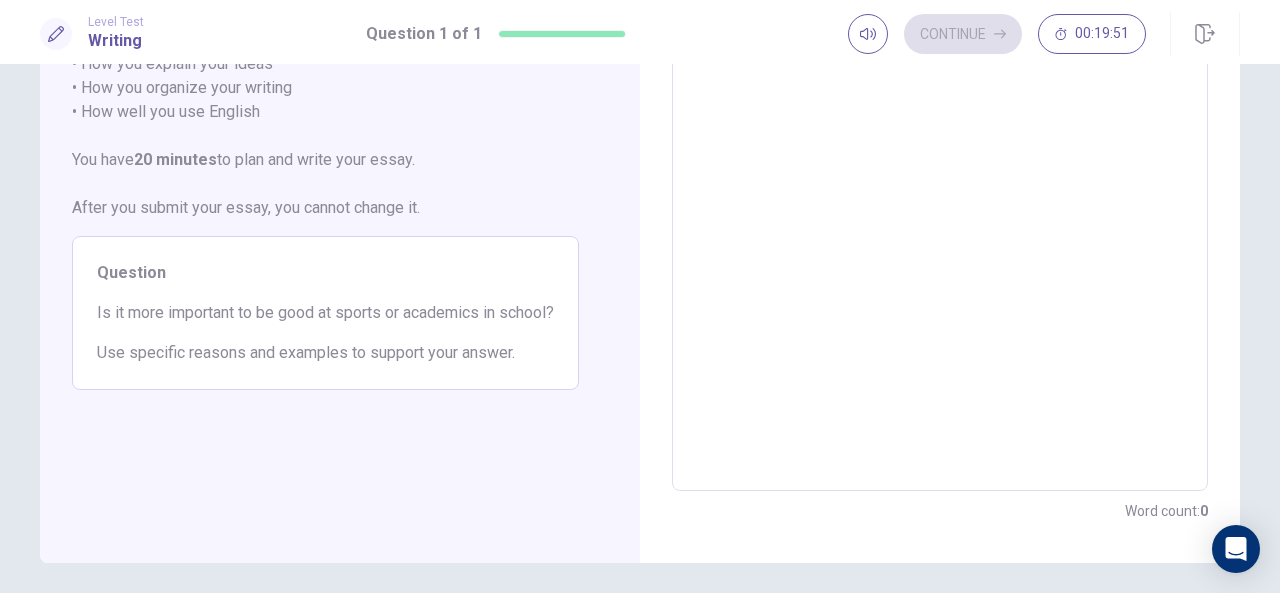 drag, startPoint x: 94, startPoint y: 312, endPoint x: 312, endPoint y: 339, distance: 219.66565 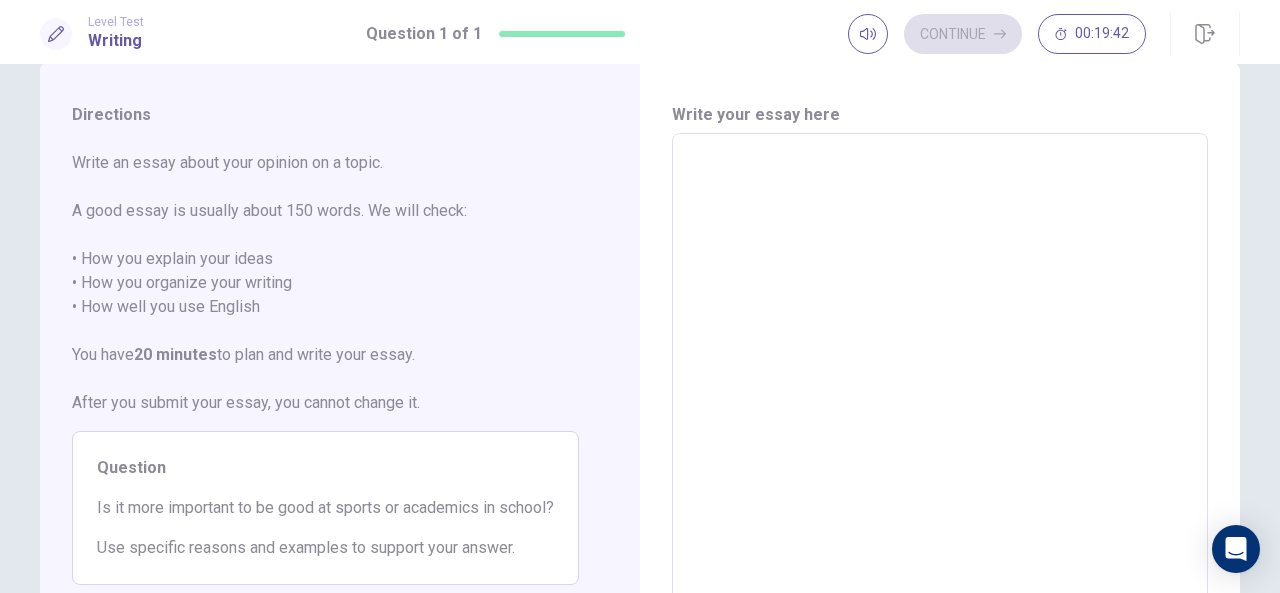 scroll, scrollTop: 35, scrollLeft: 0, axis: vertical 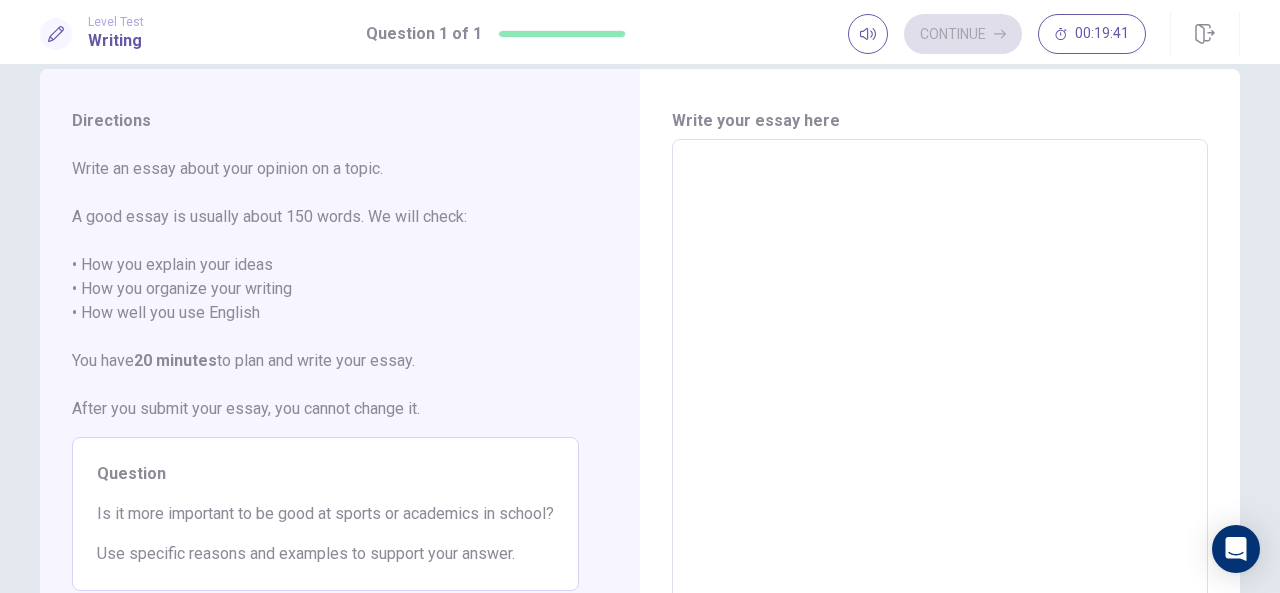 click at bounding box center (940, 416) 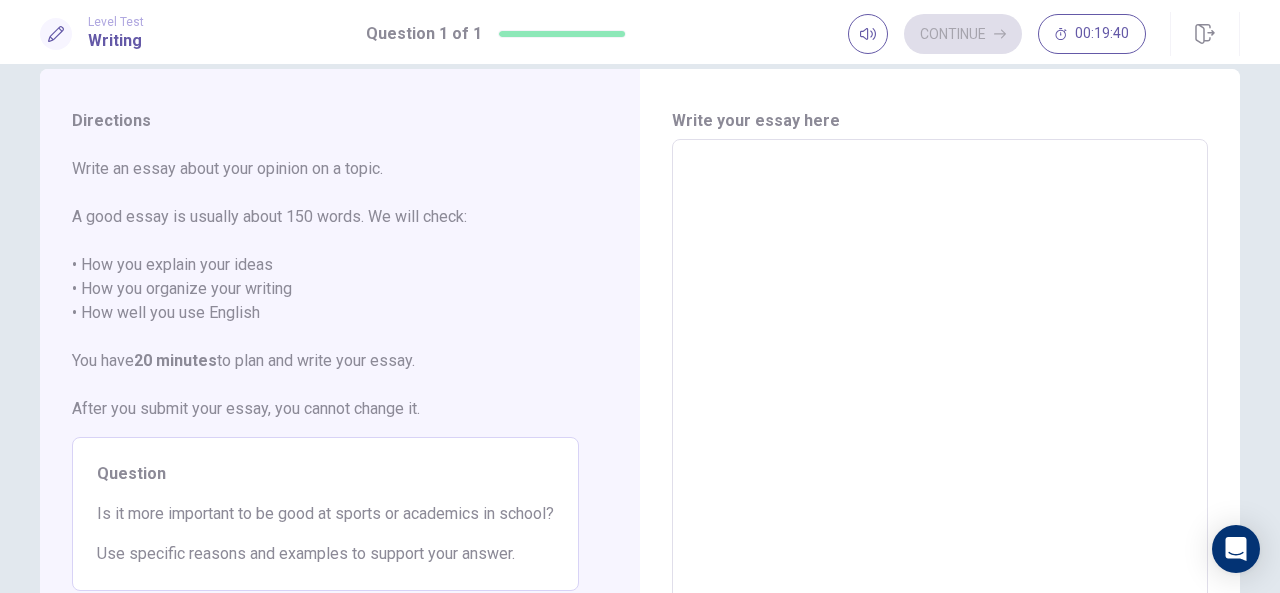 type on "*" 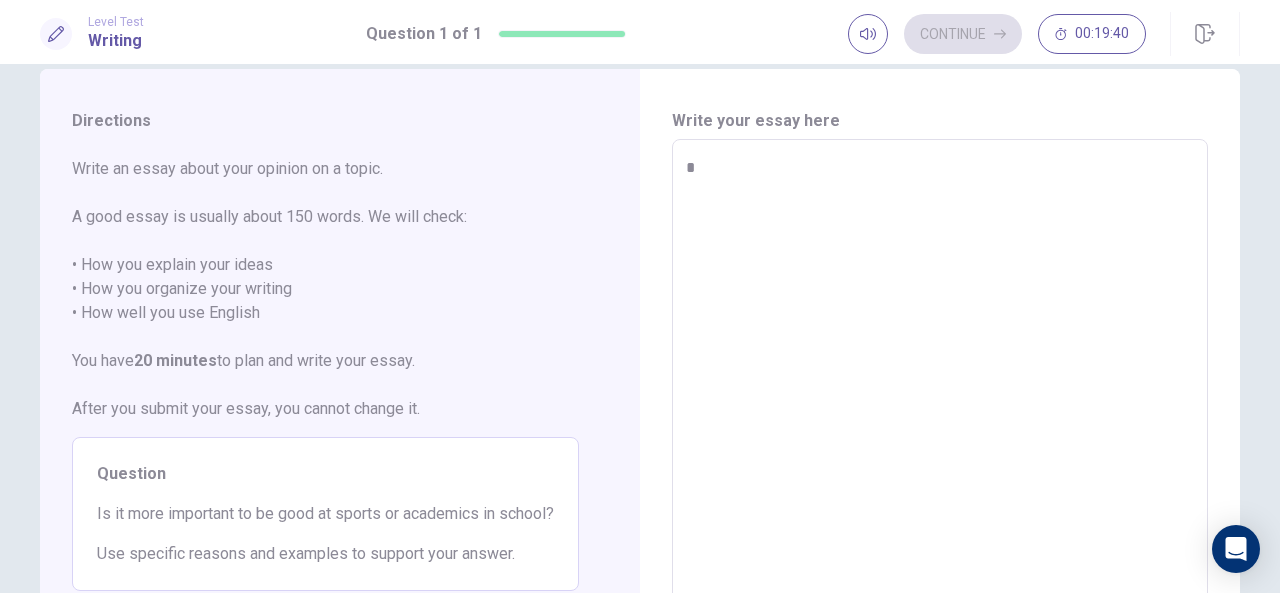 type on "*" 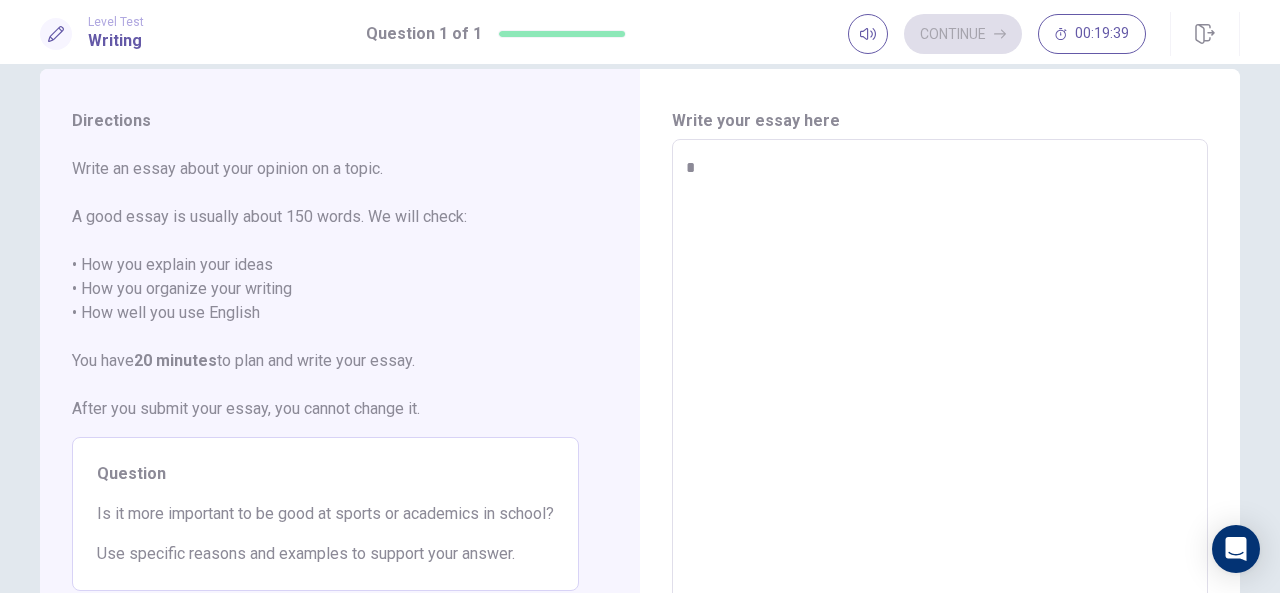 type on "**" 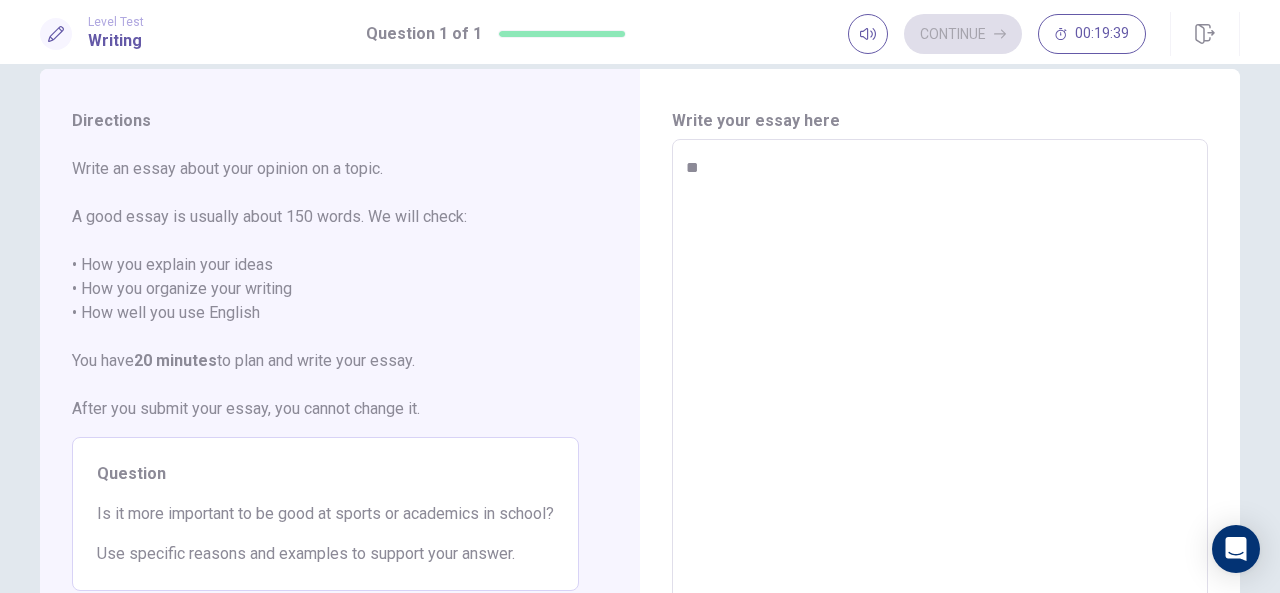 type on "*" 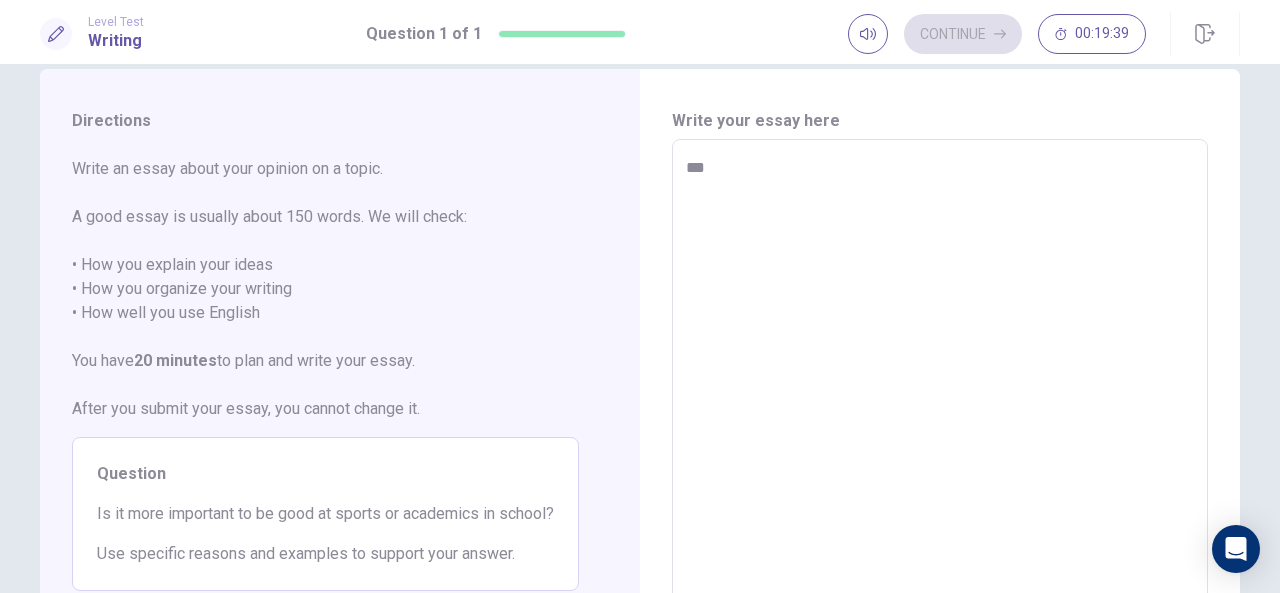 type on "*" 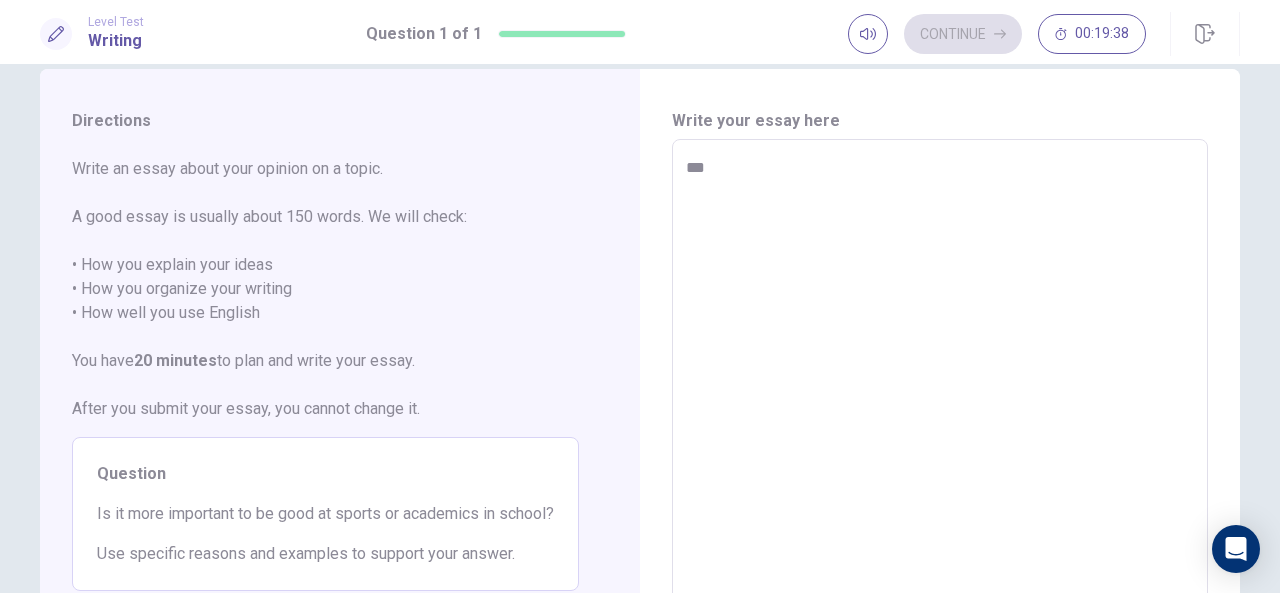 type on "****" 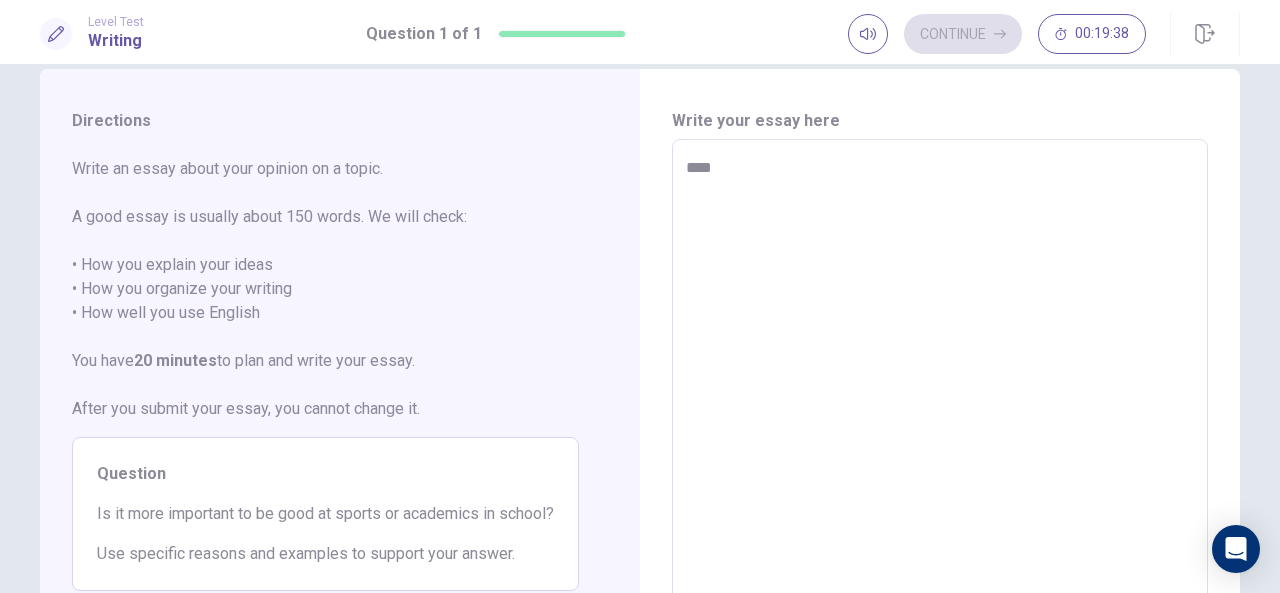 type on "*" 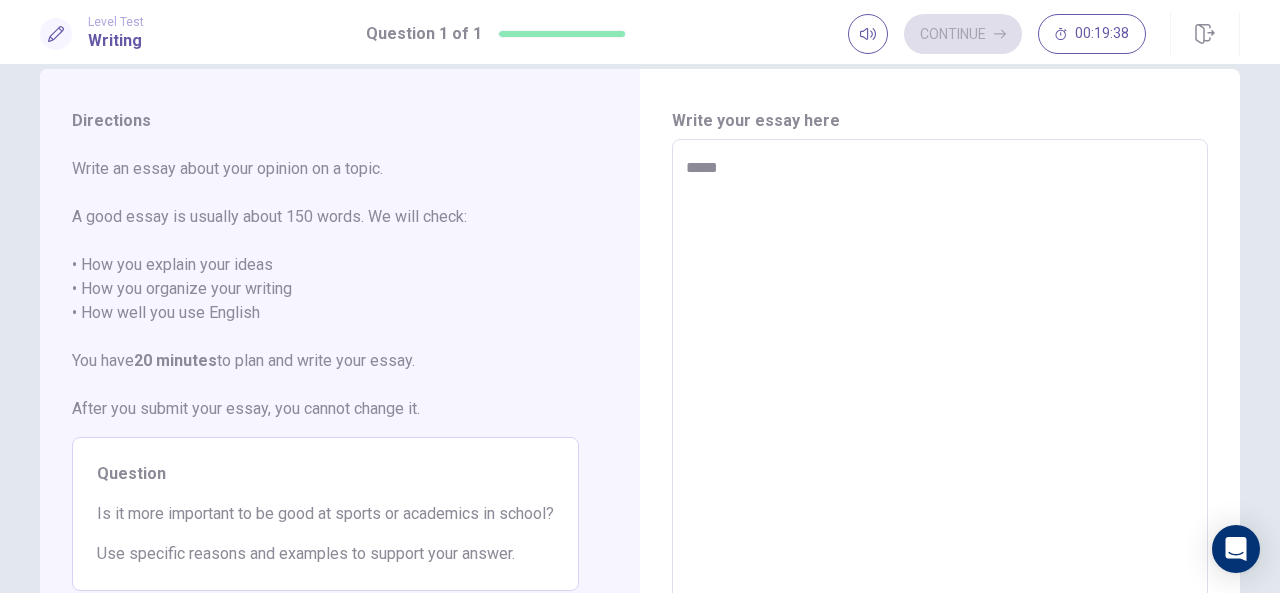 type on "*" 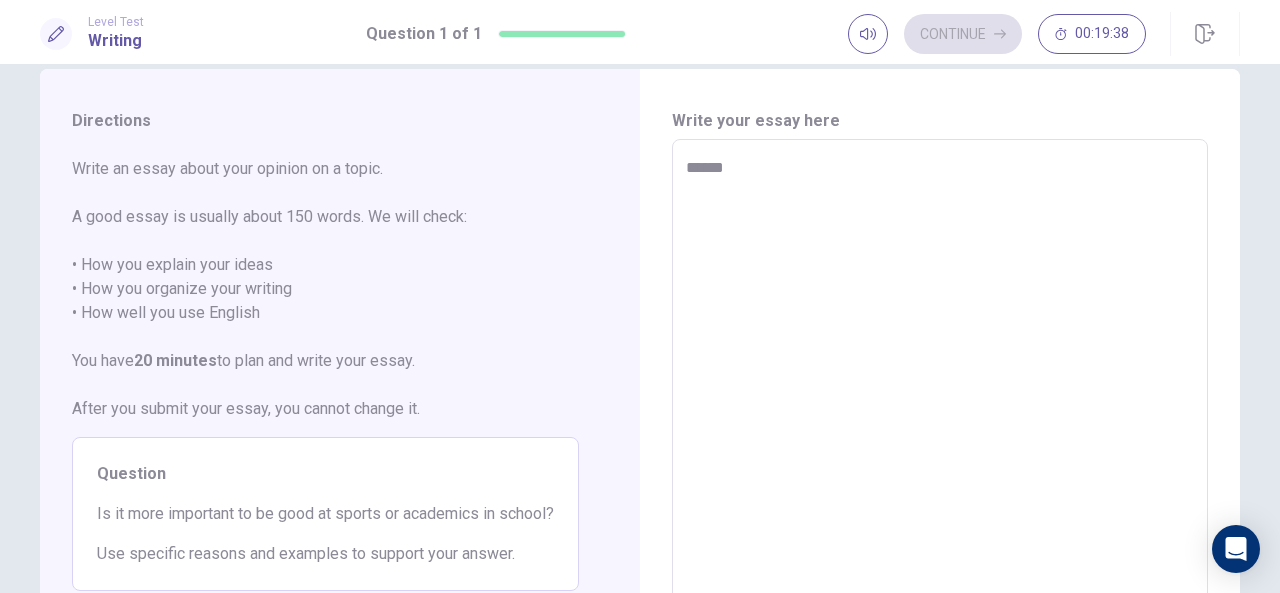type on "*" 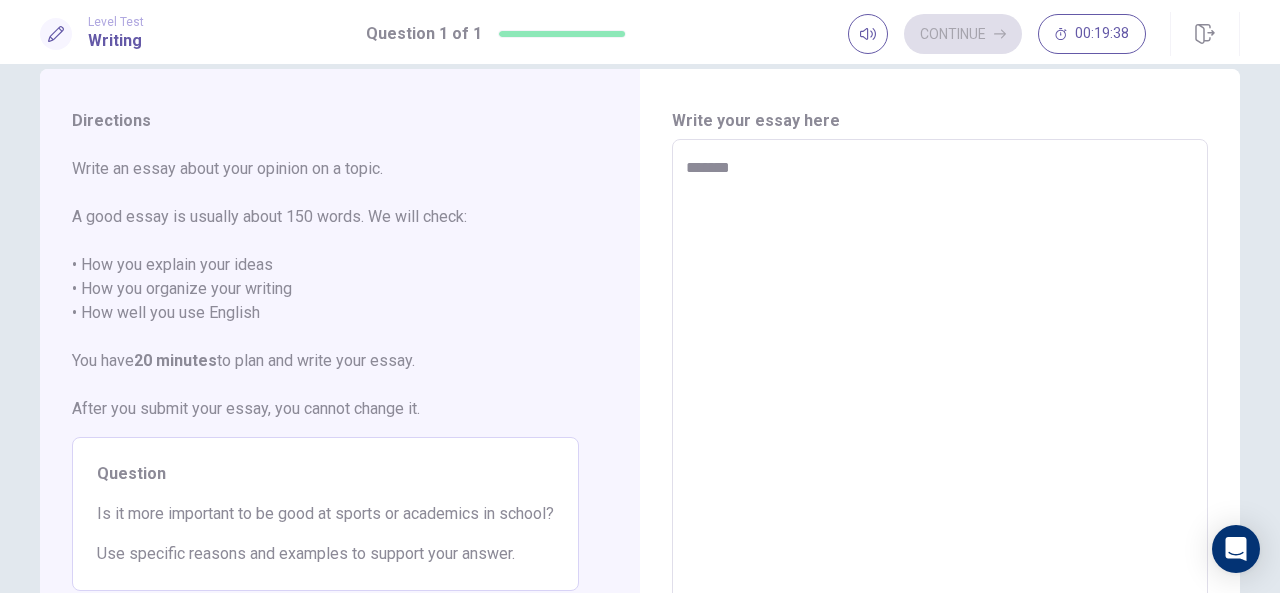 type on "*" 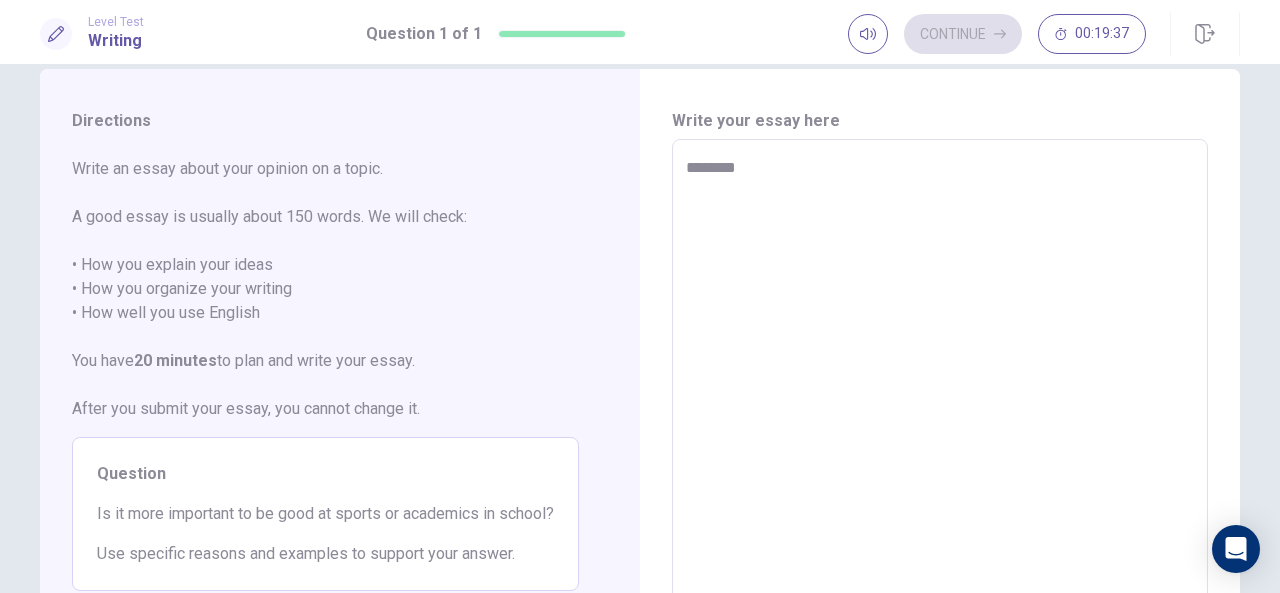 type on "*" 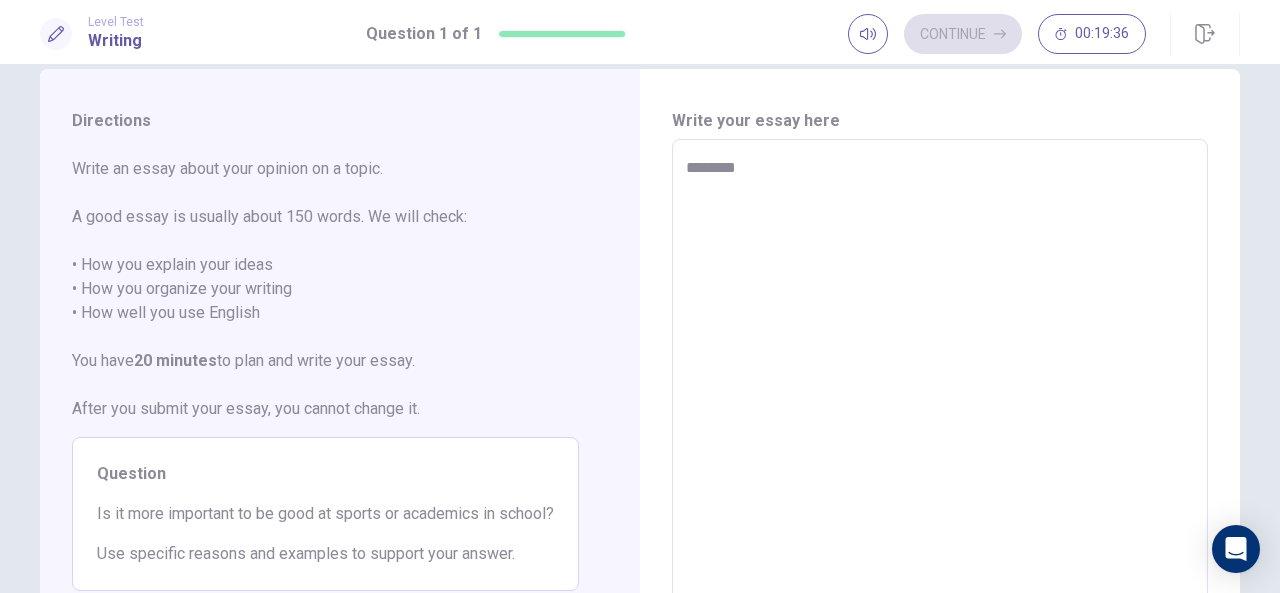 type on "*********" 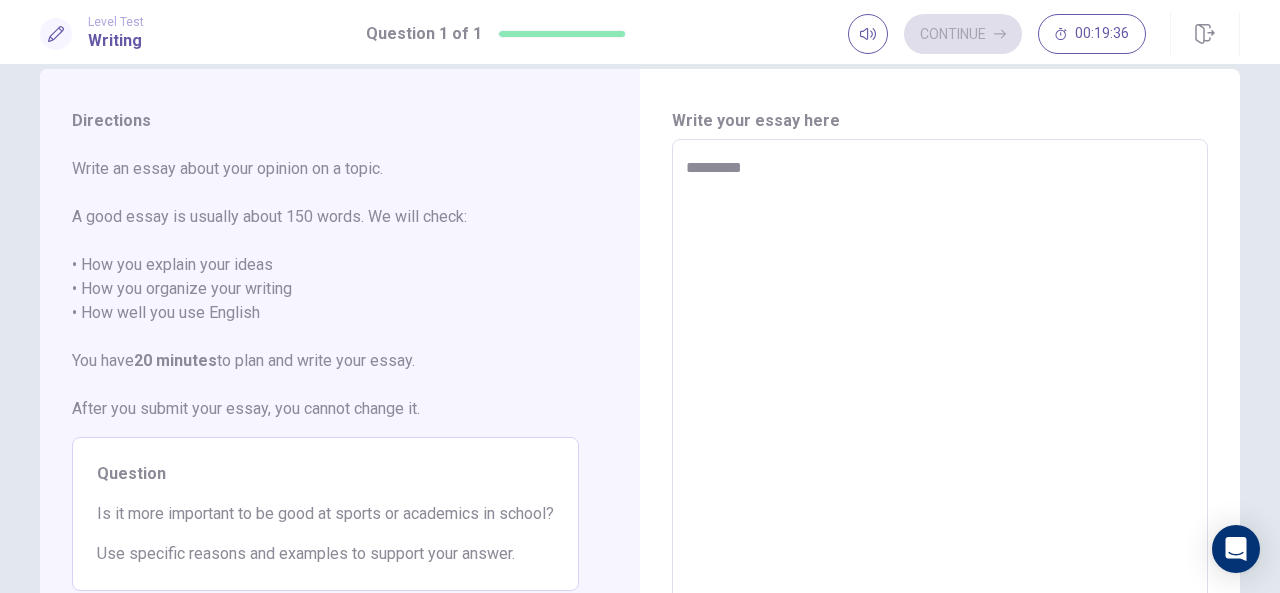 type on "*" 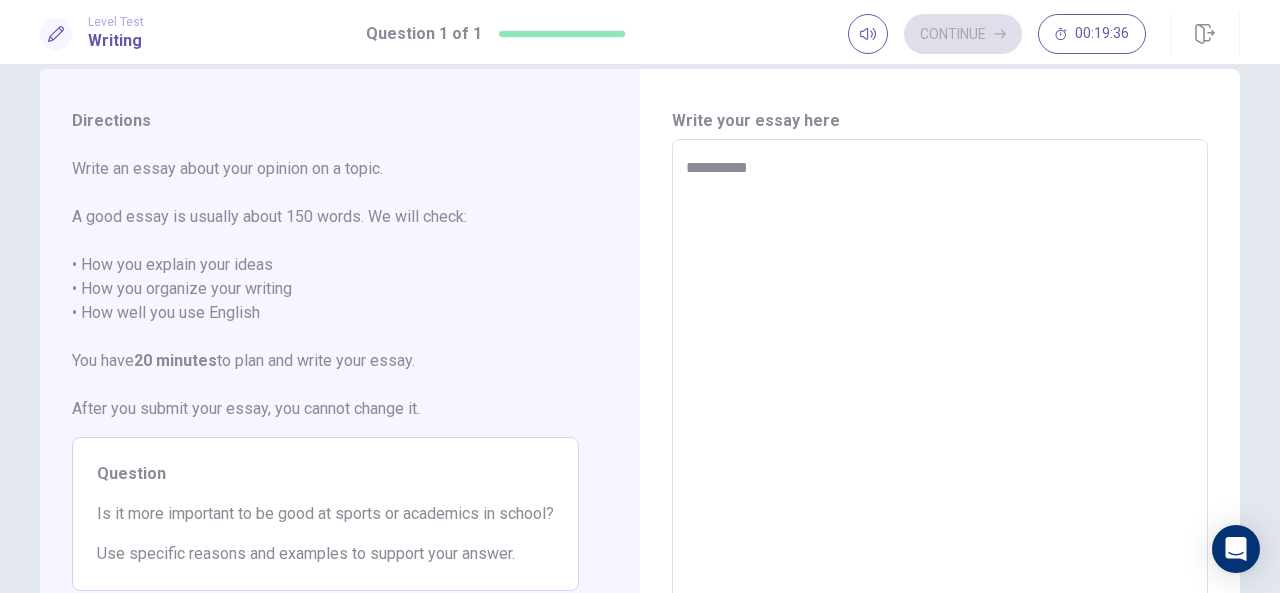 type on "*" 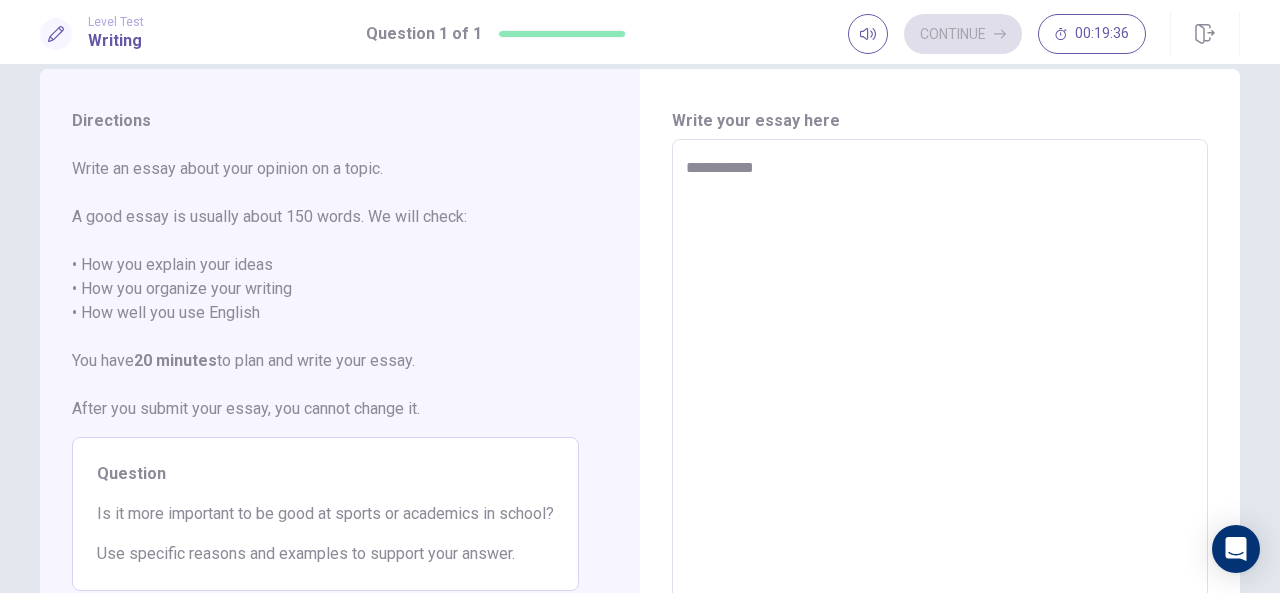 type on "*" 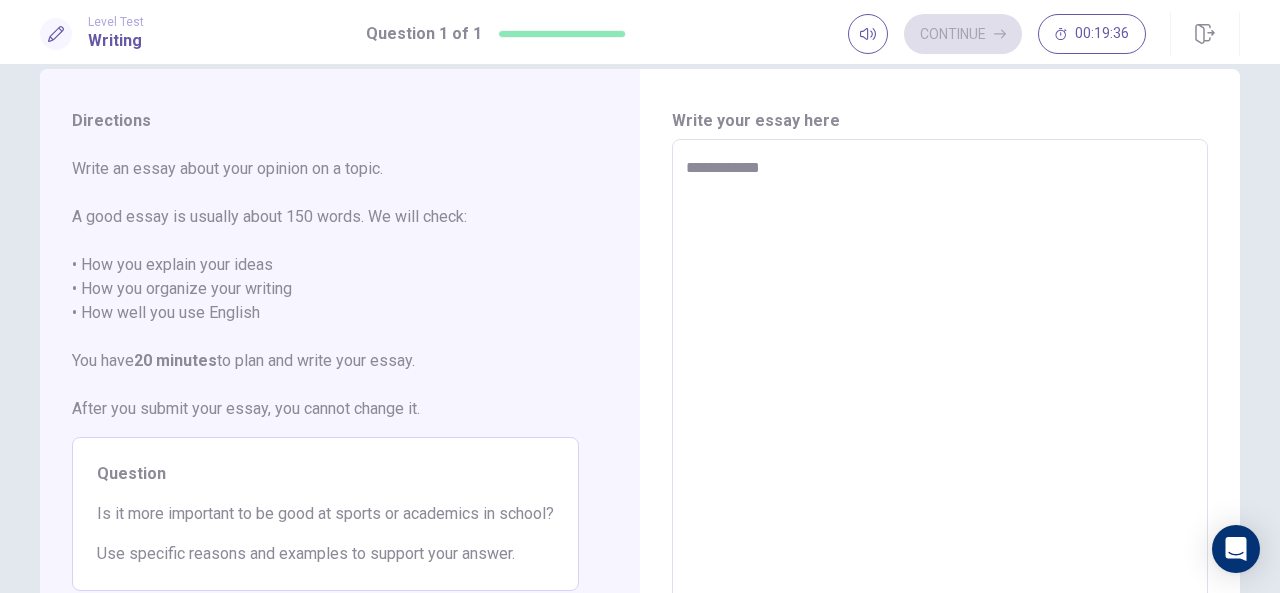 type on "*" 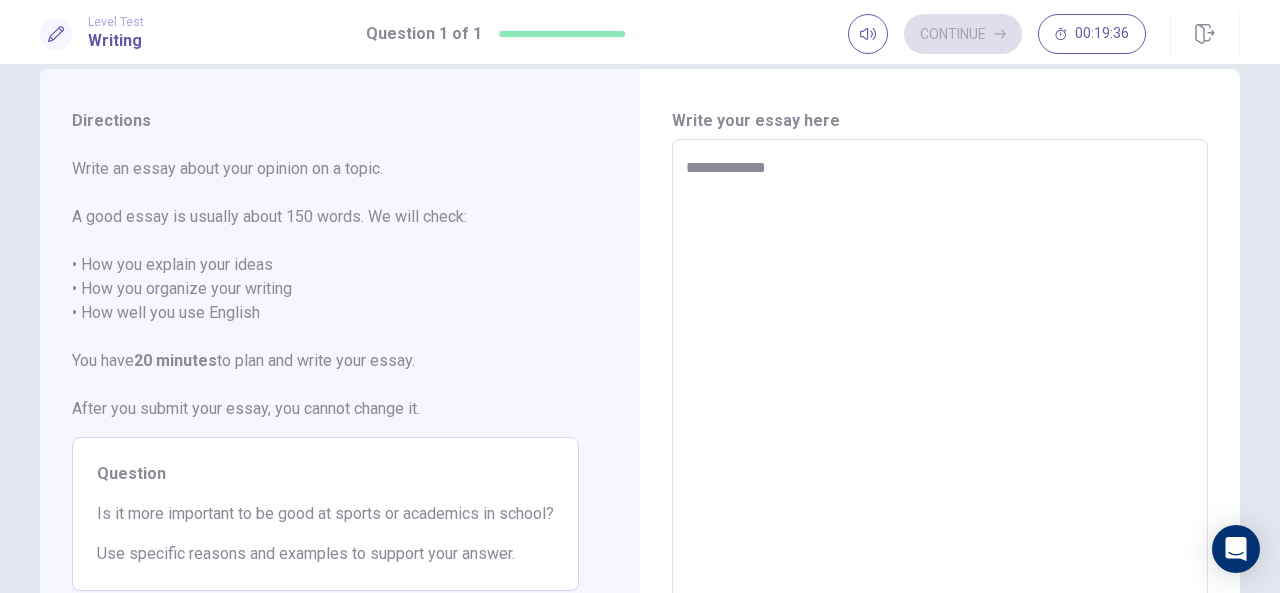 type on "*" 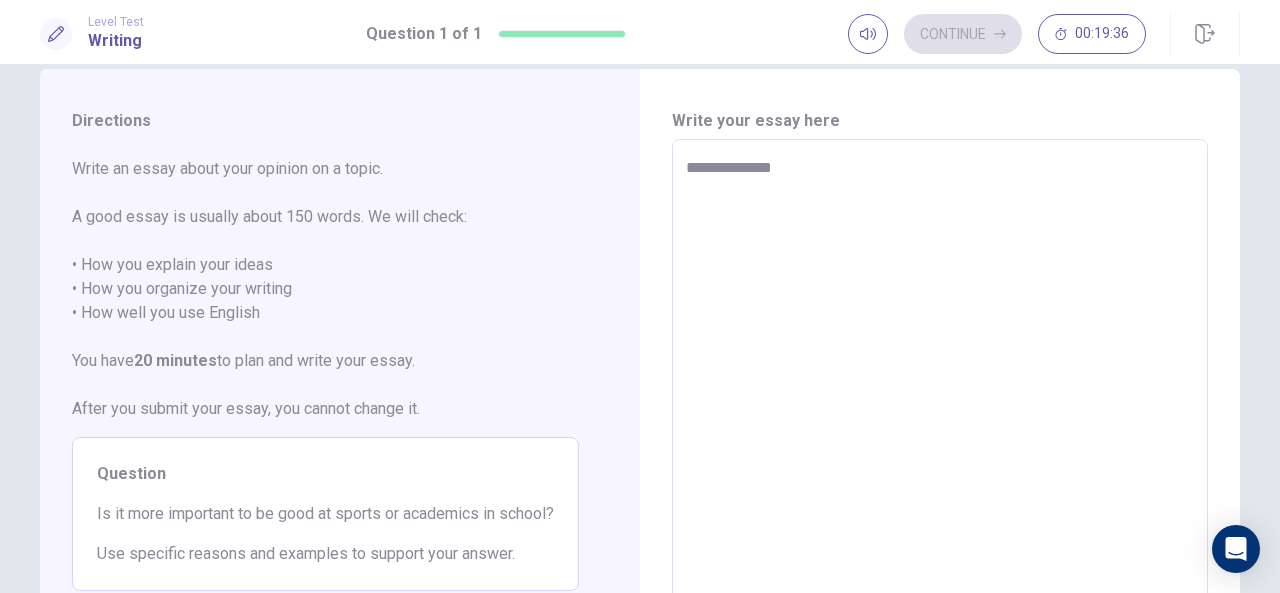 type on "*" 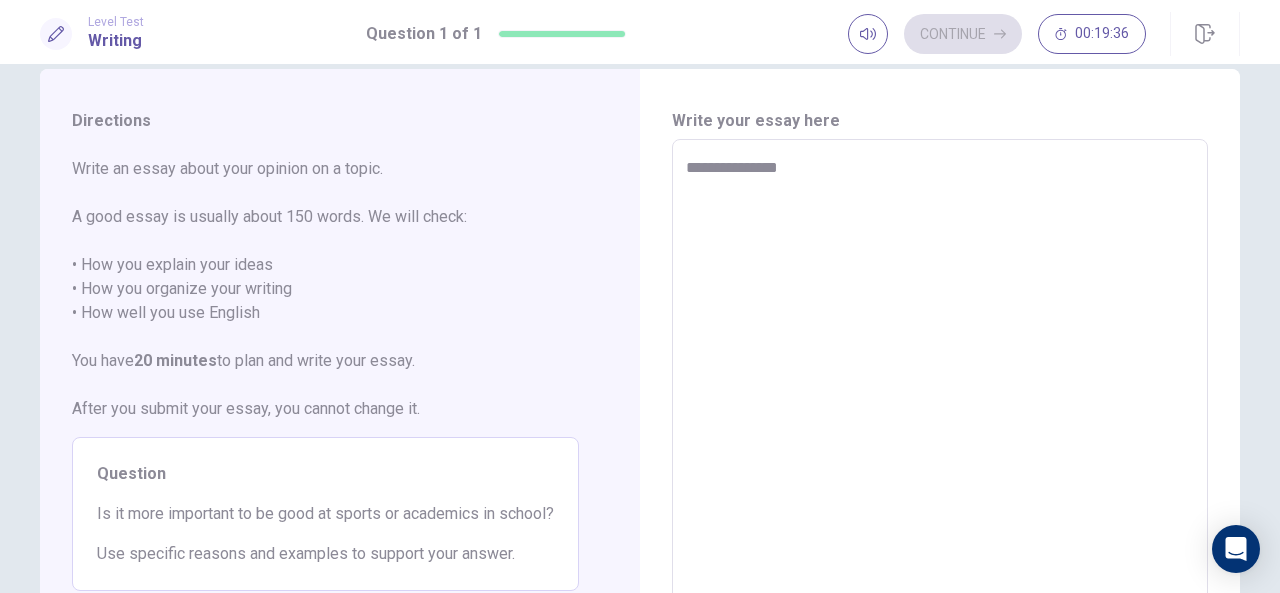 type on "*" 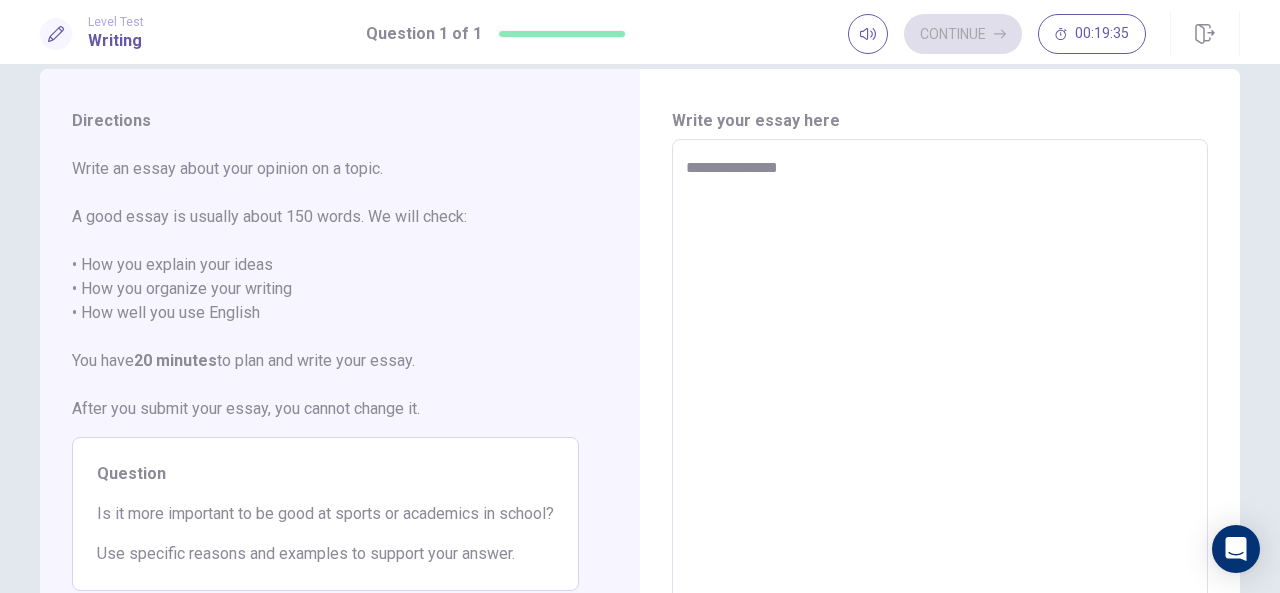 type on "**********" 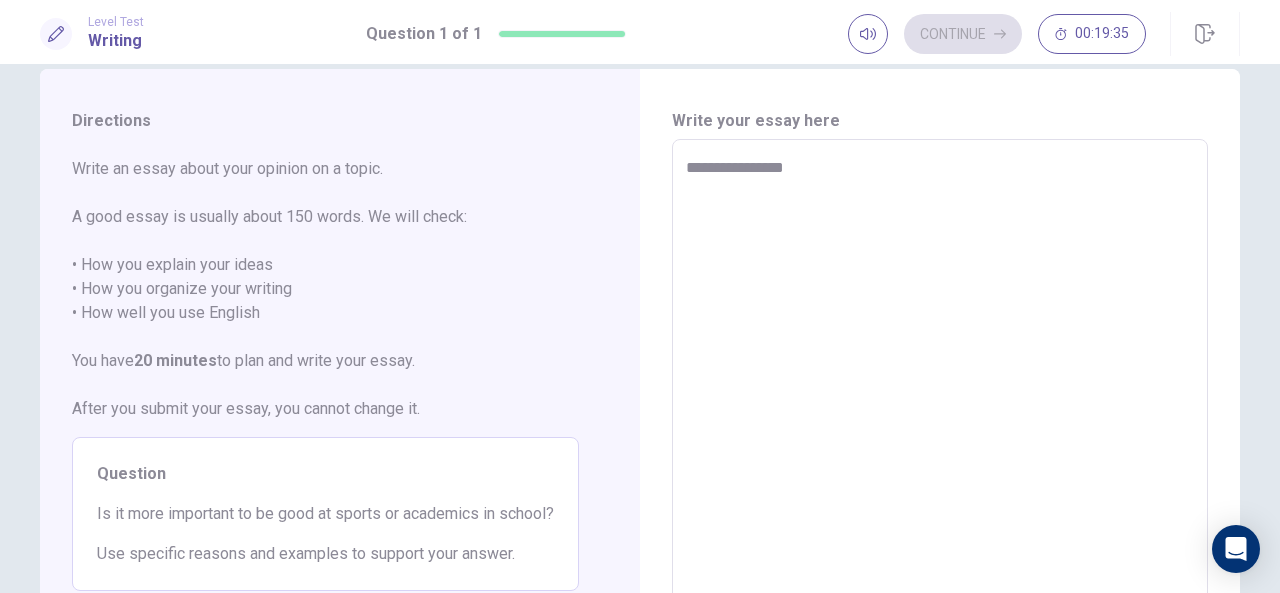 type on "*" 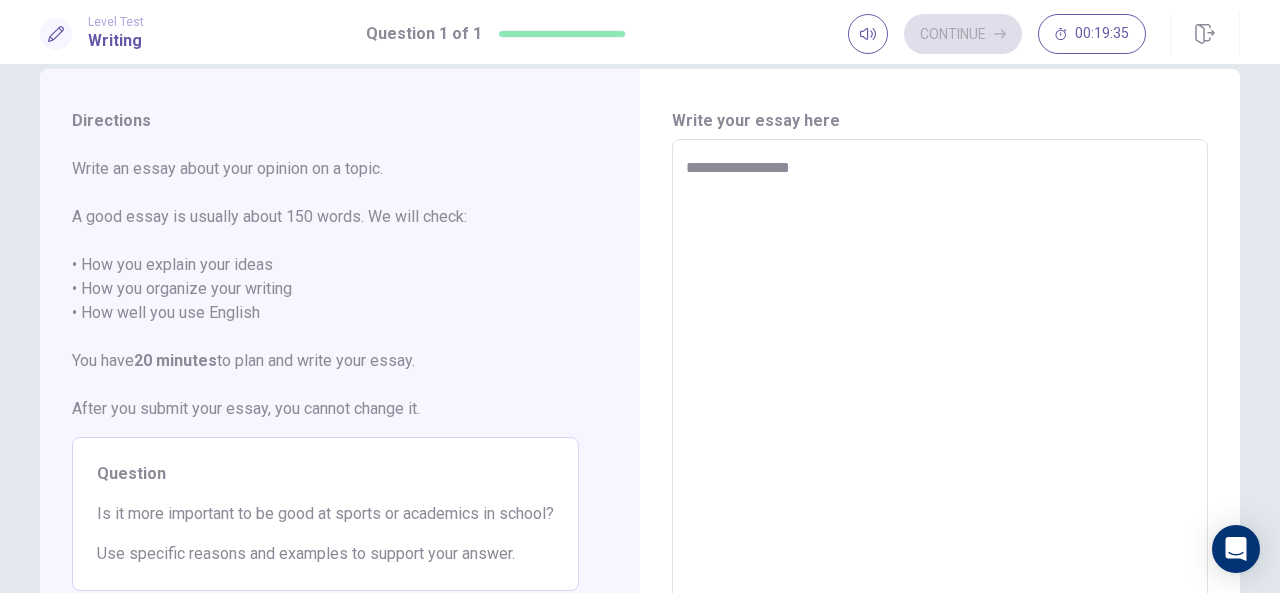 type on "*" 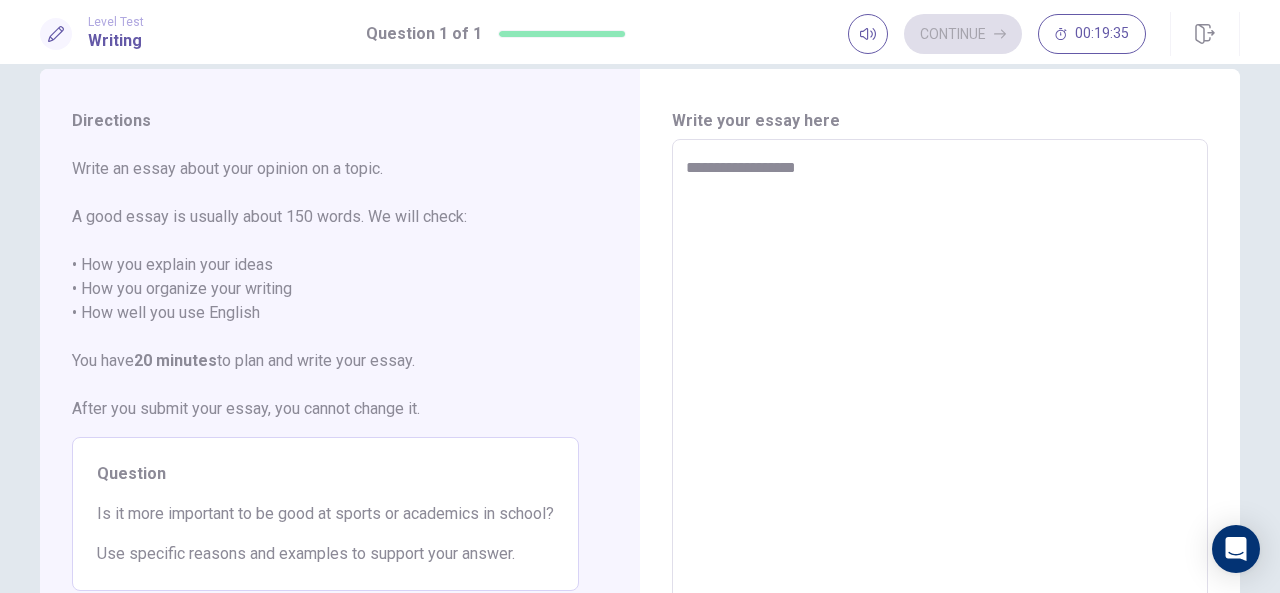 type on "*" 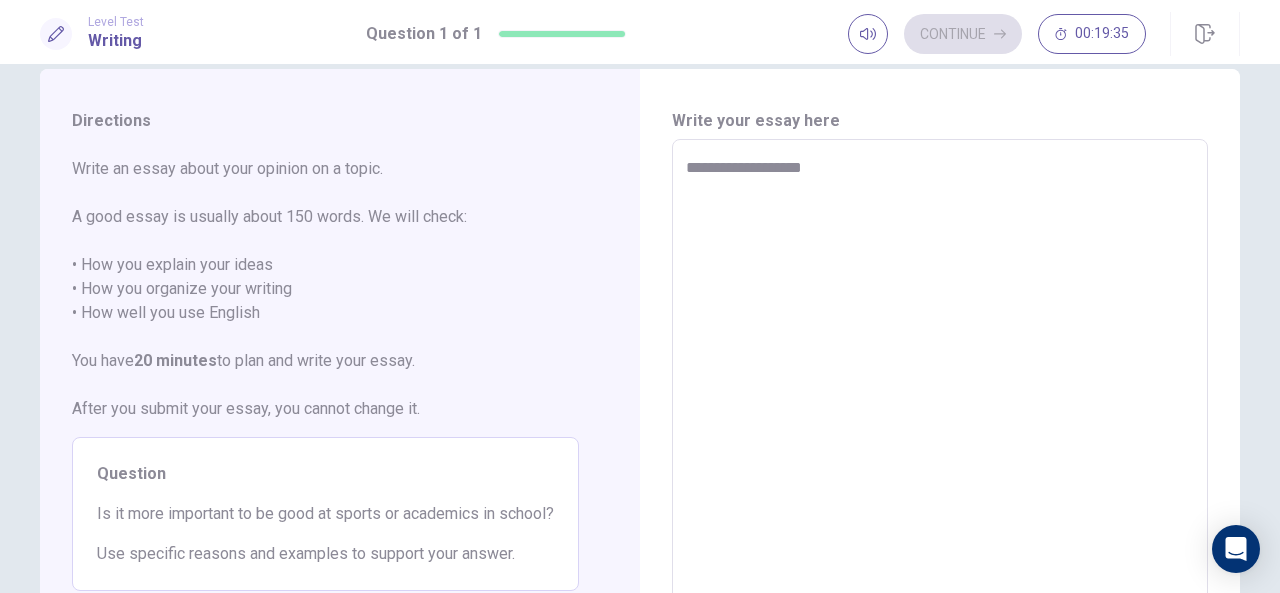 type on "*" 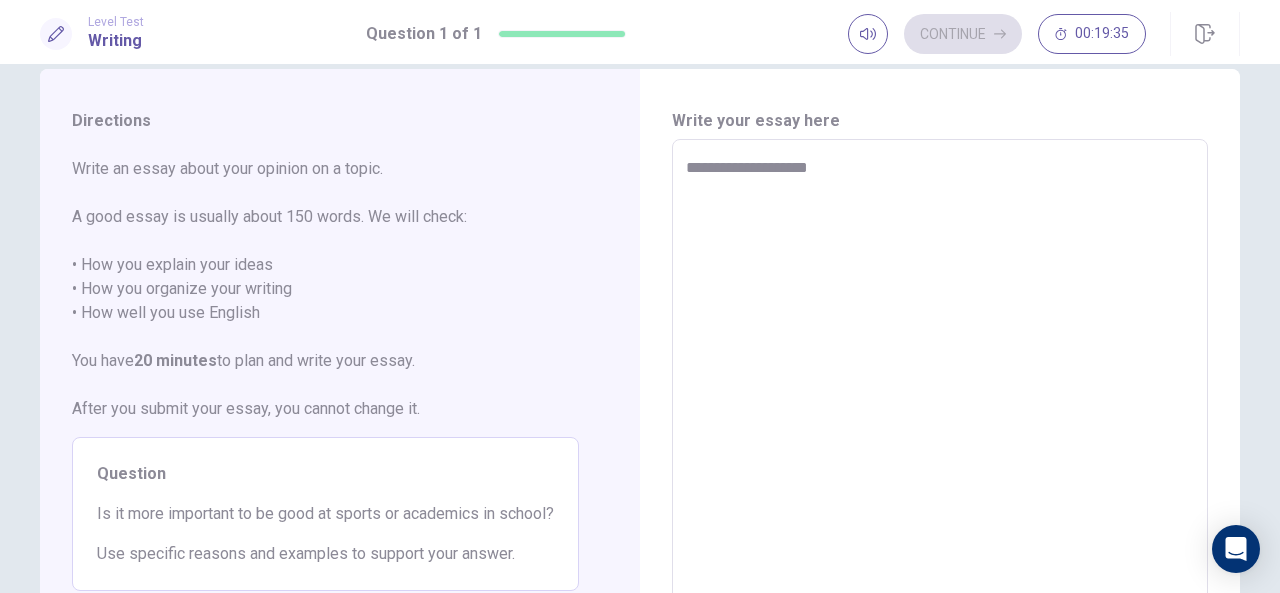 type on "*" 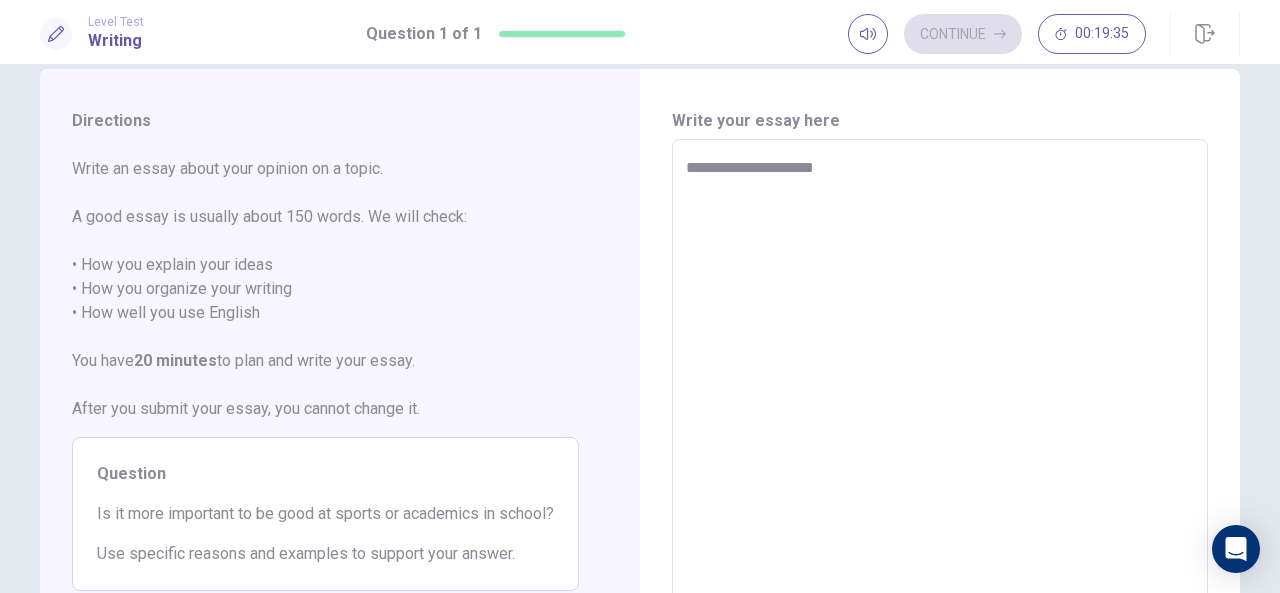 type on "*" 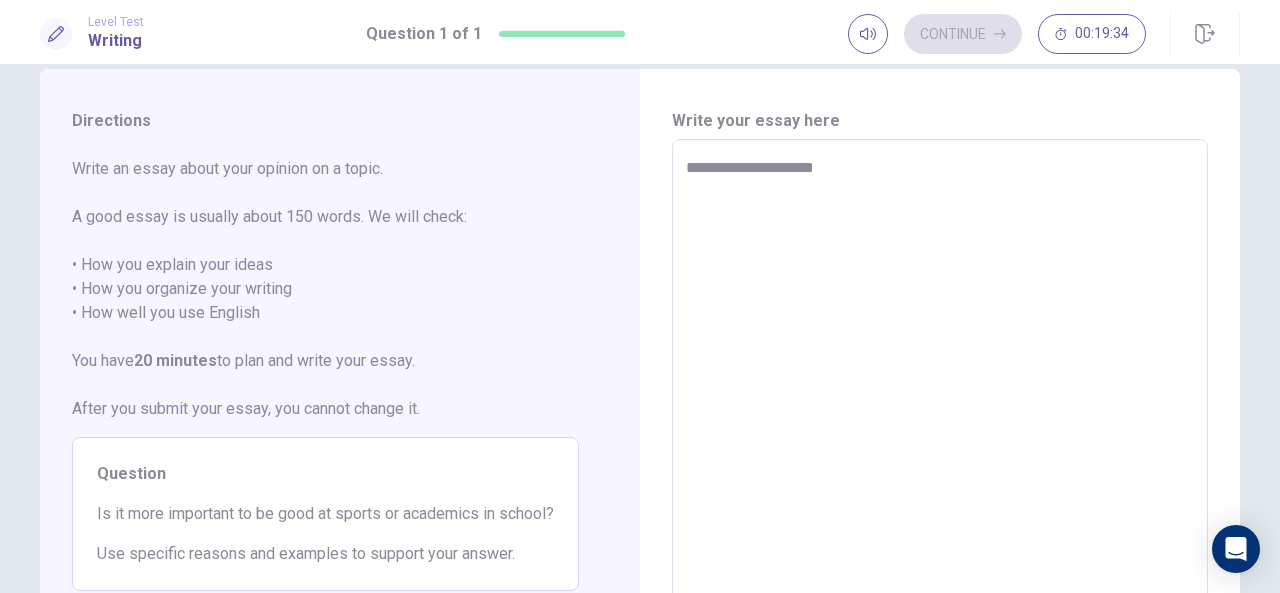 type on "**********" 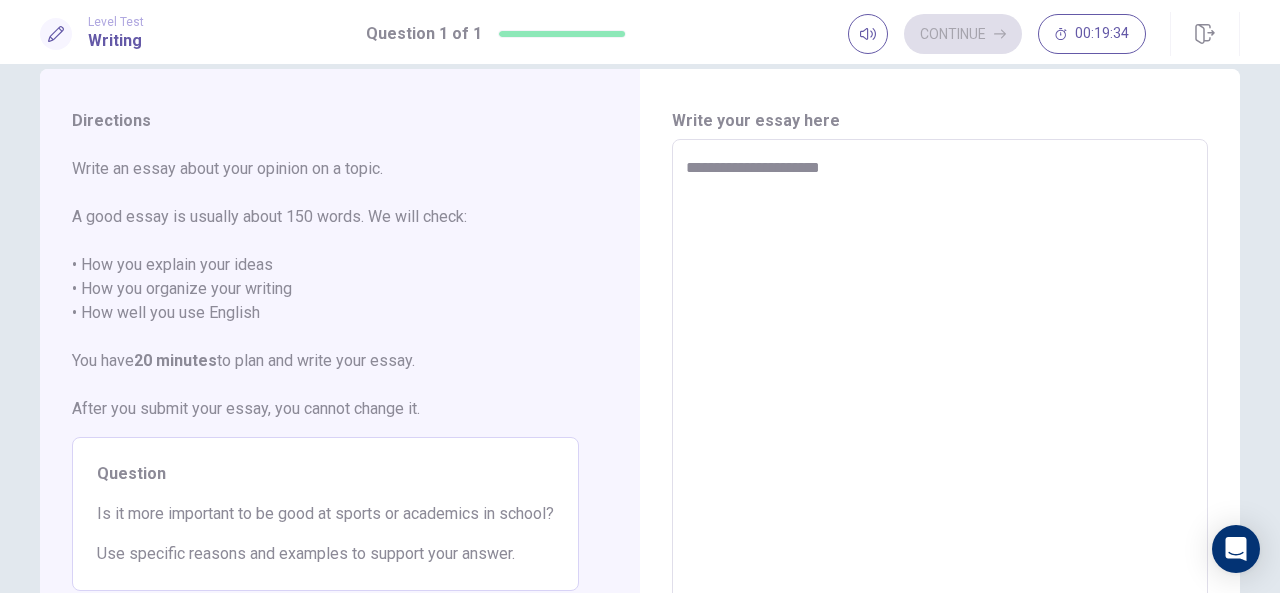 type on "*" 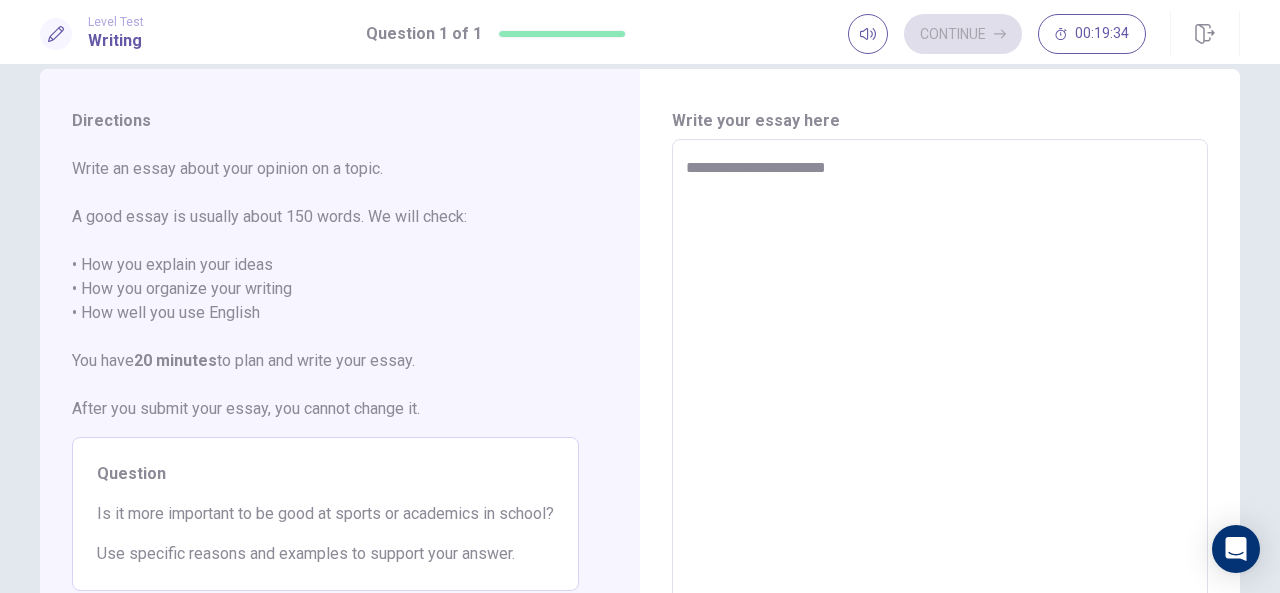type on "*" 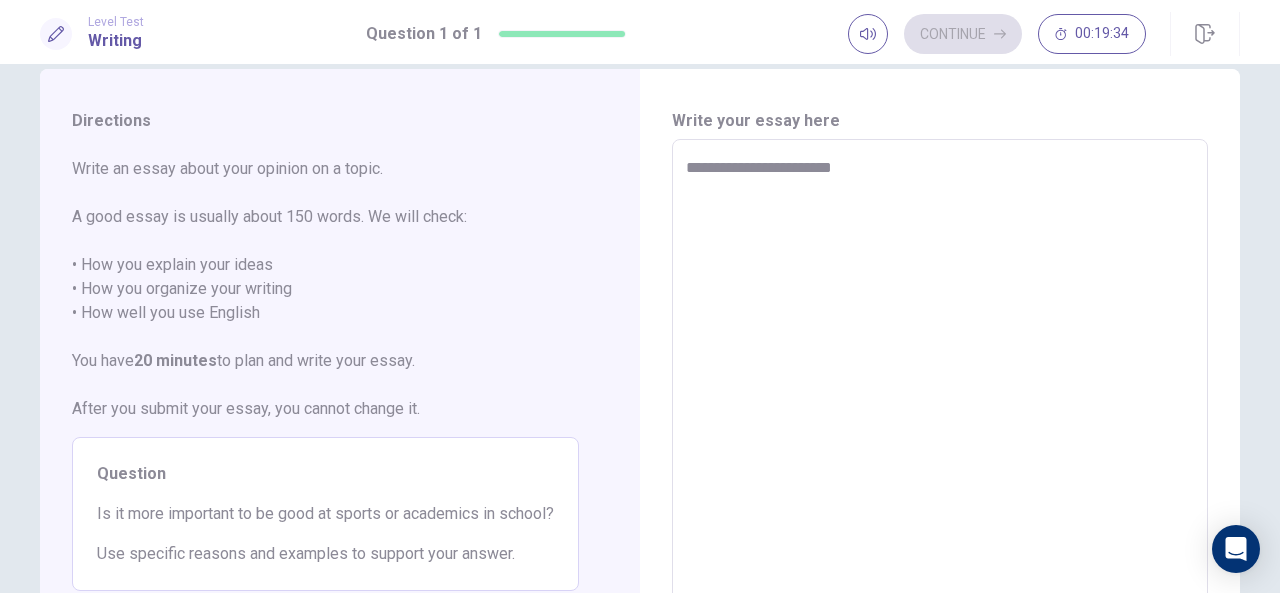 type on "*" 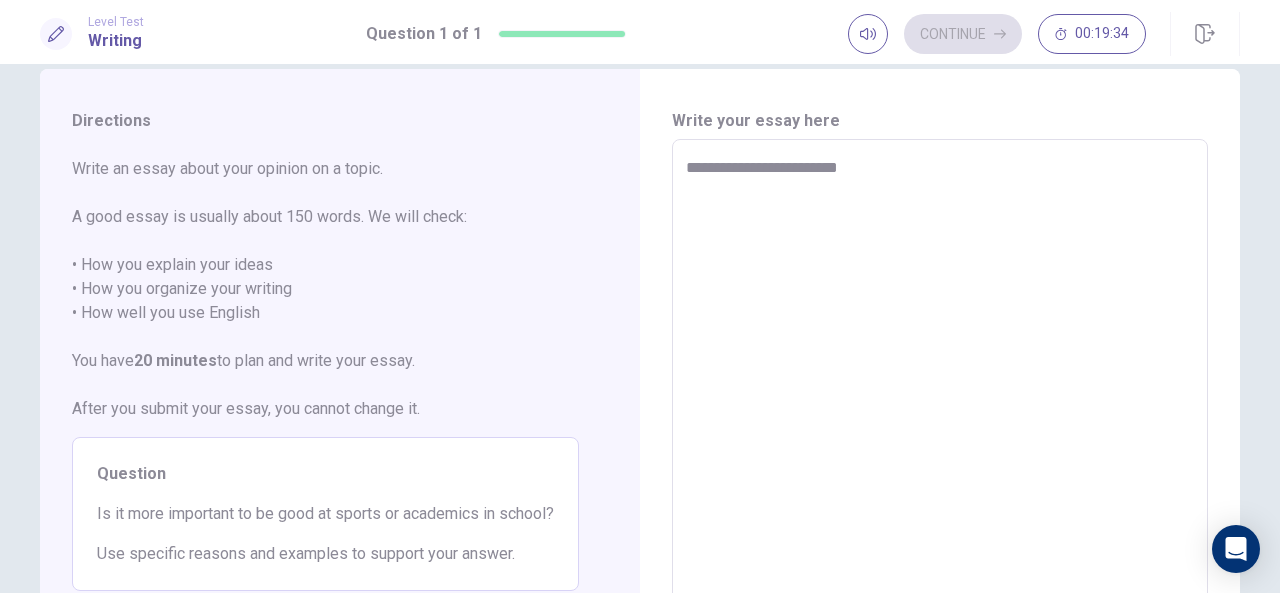 type on "*" 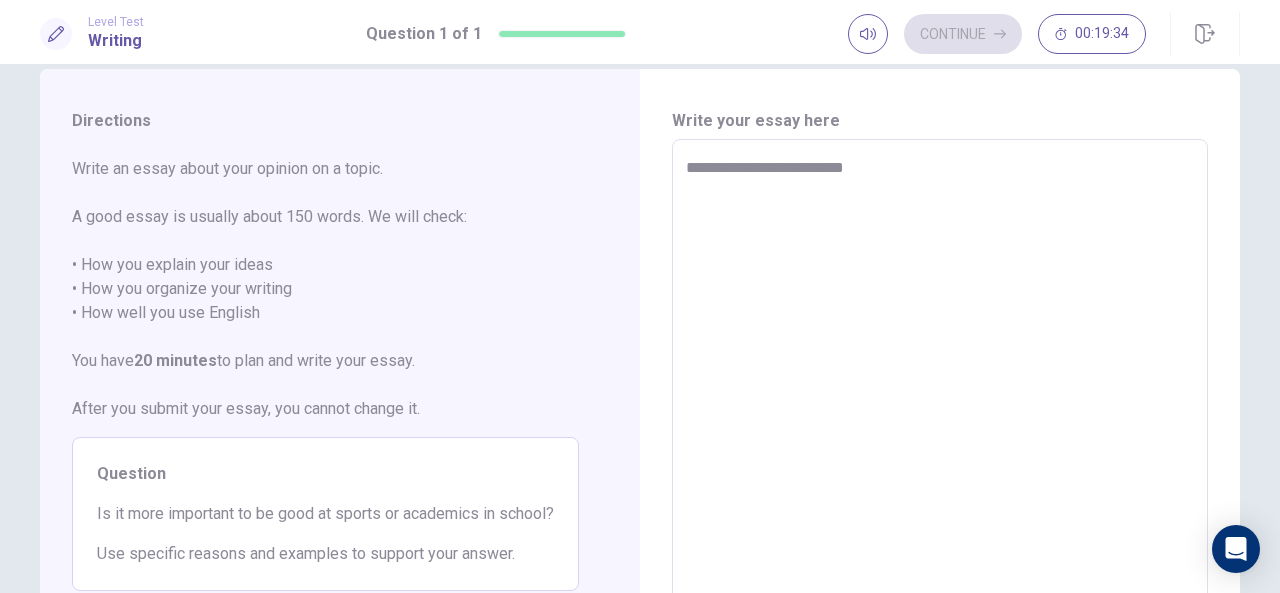 type on "*" 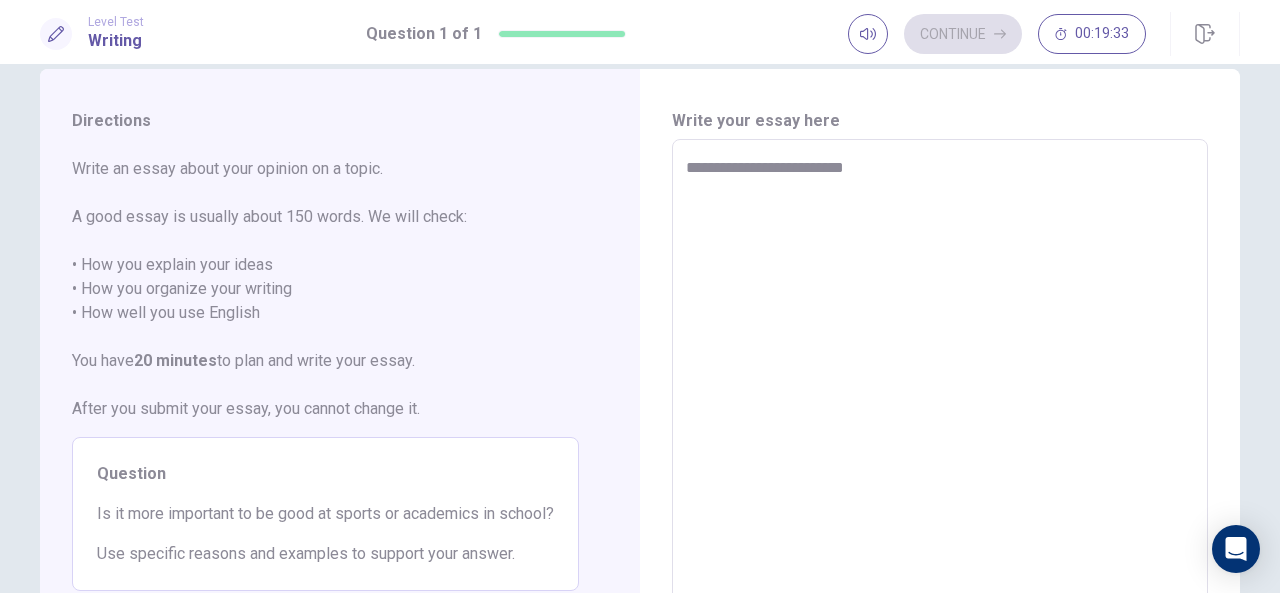 type on "**********" 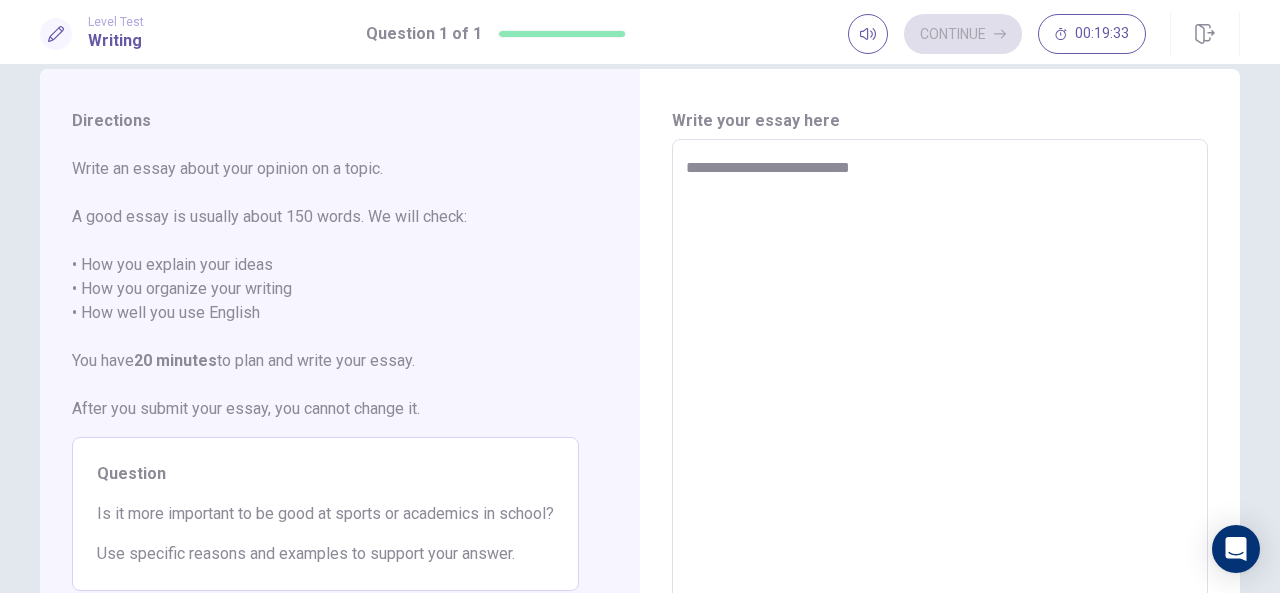 type on "*" 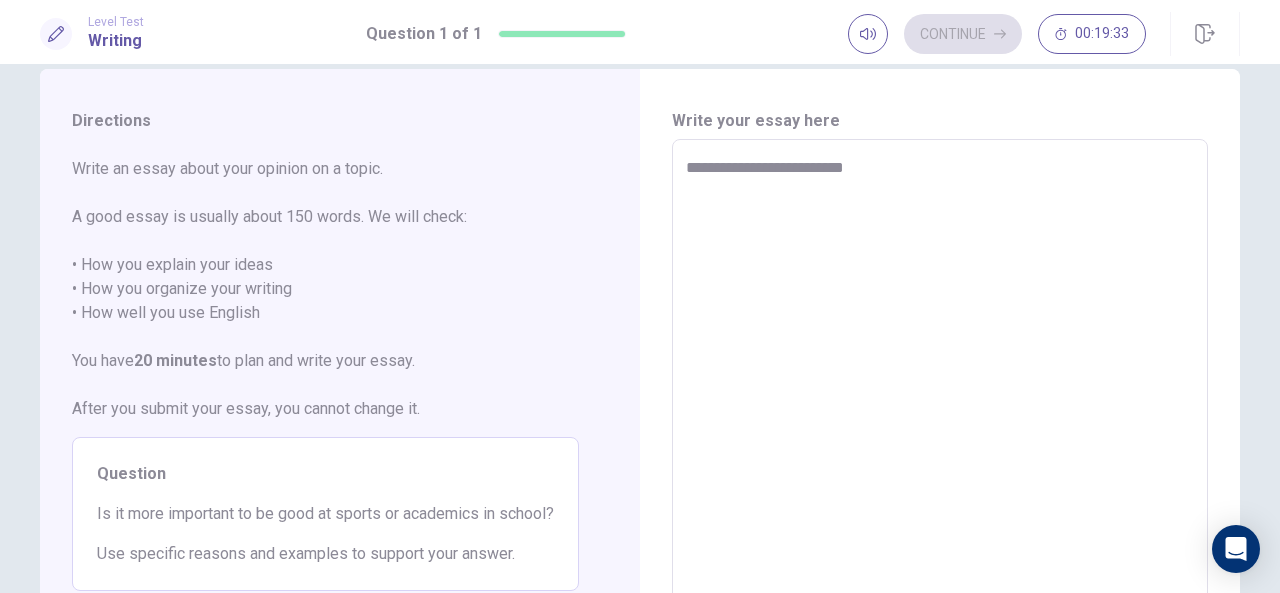 type on "*" 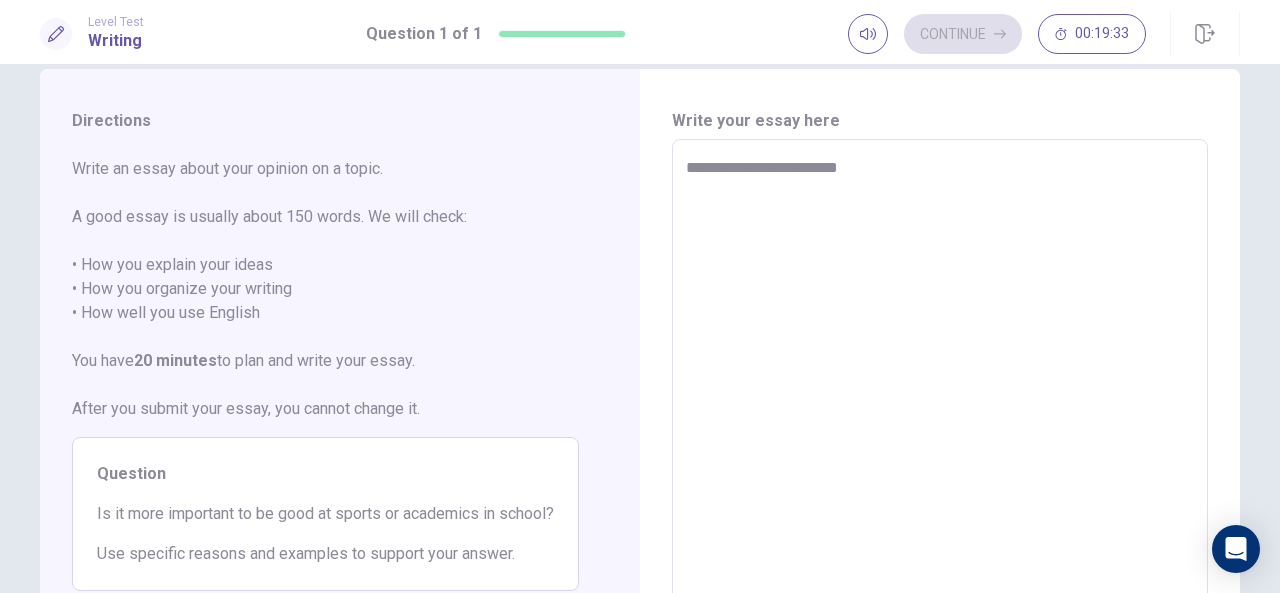 type on "*" 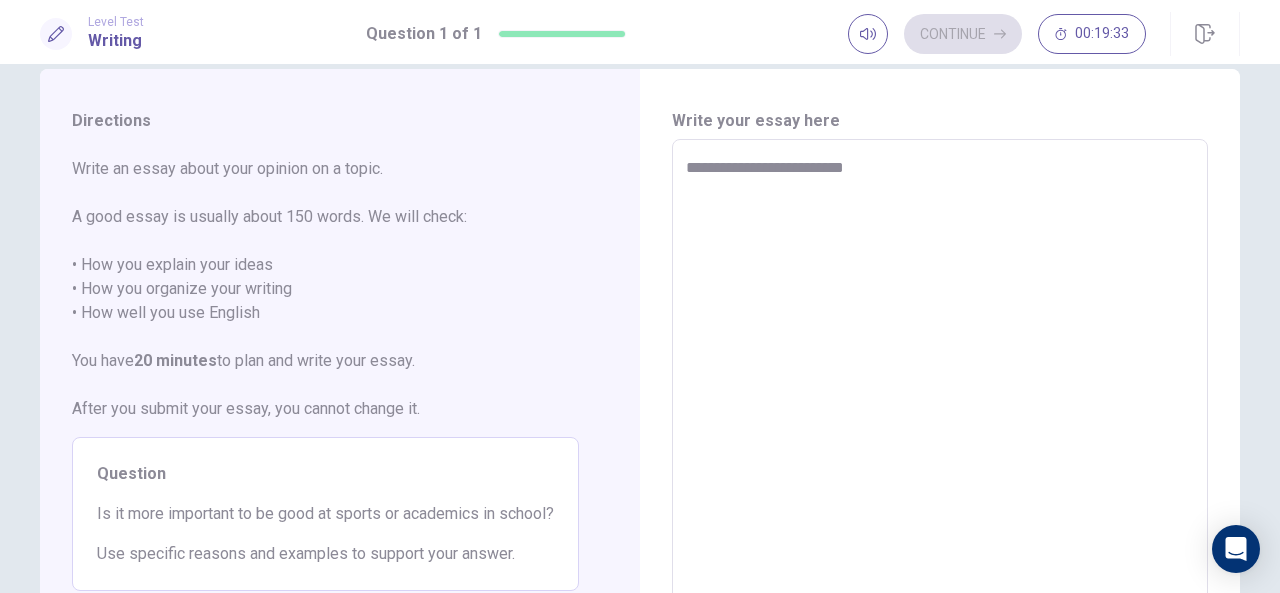 type on "*" 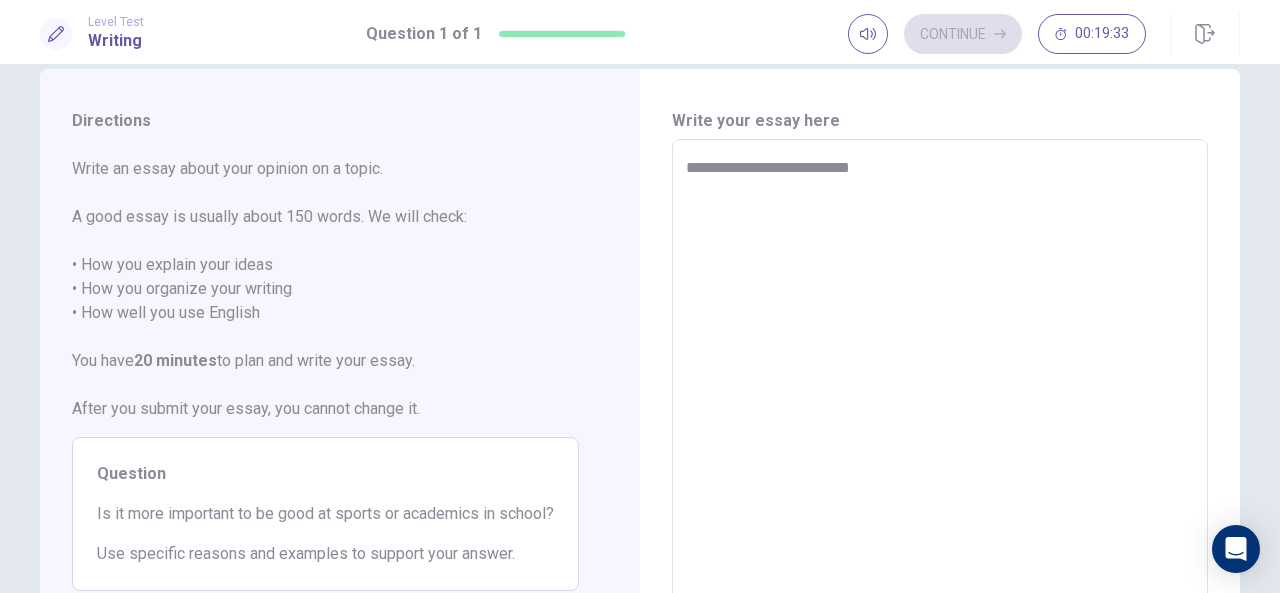 type on "*" 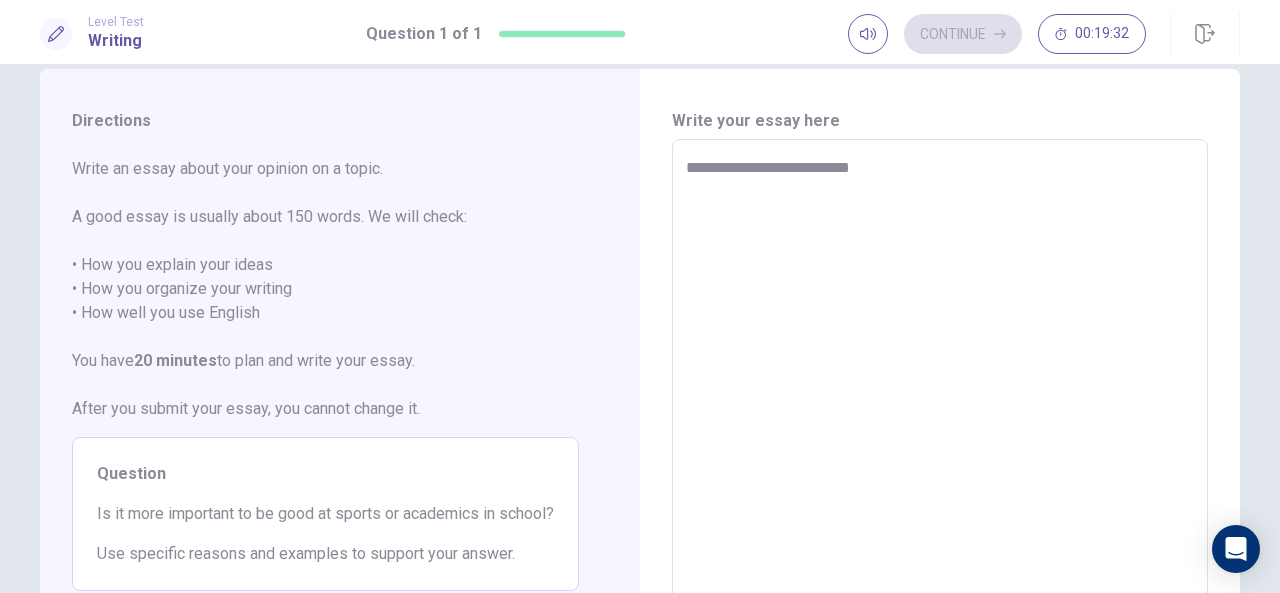 type on "**********" 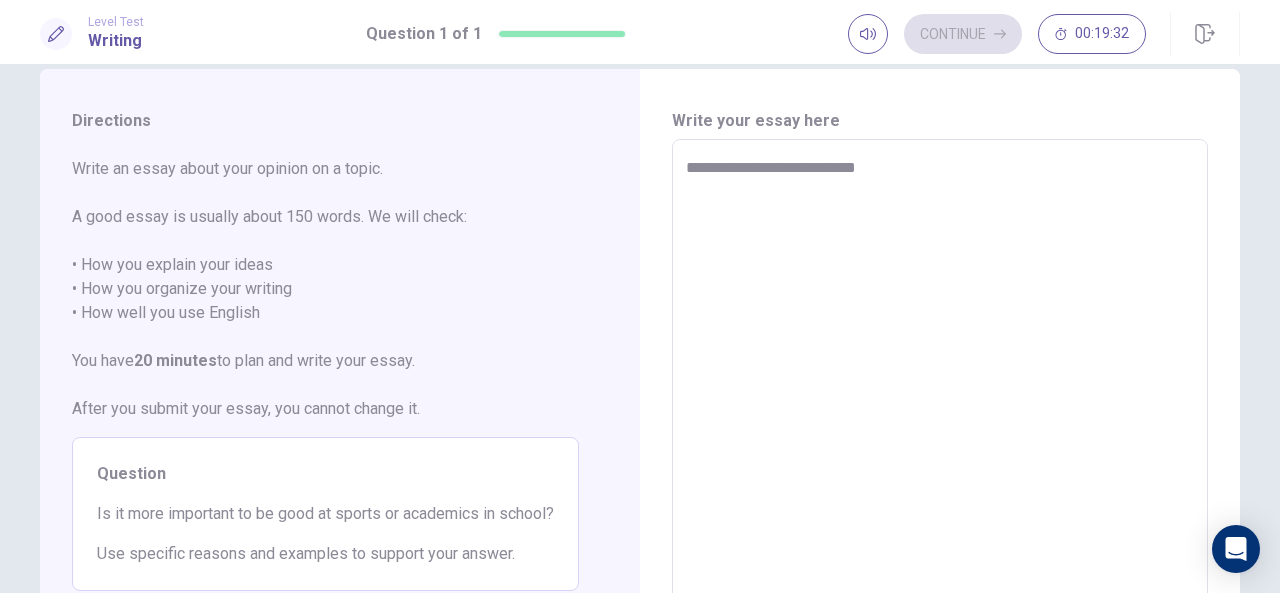 type on "*" 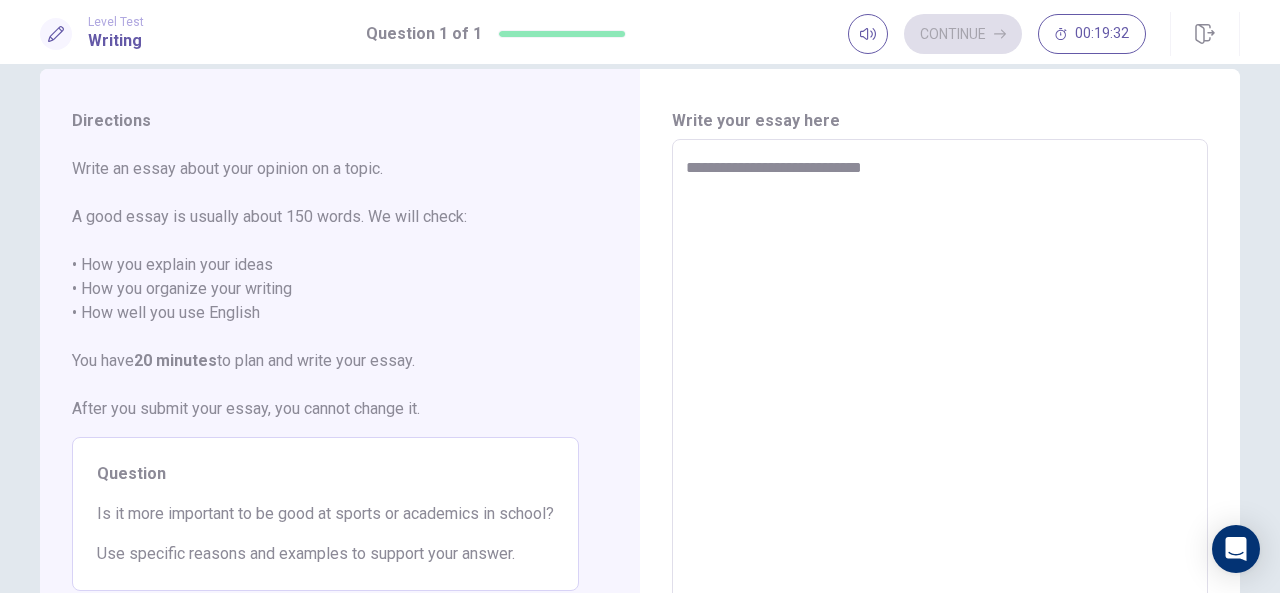 type on "*" 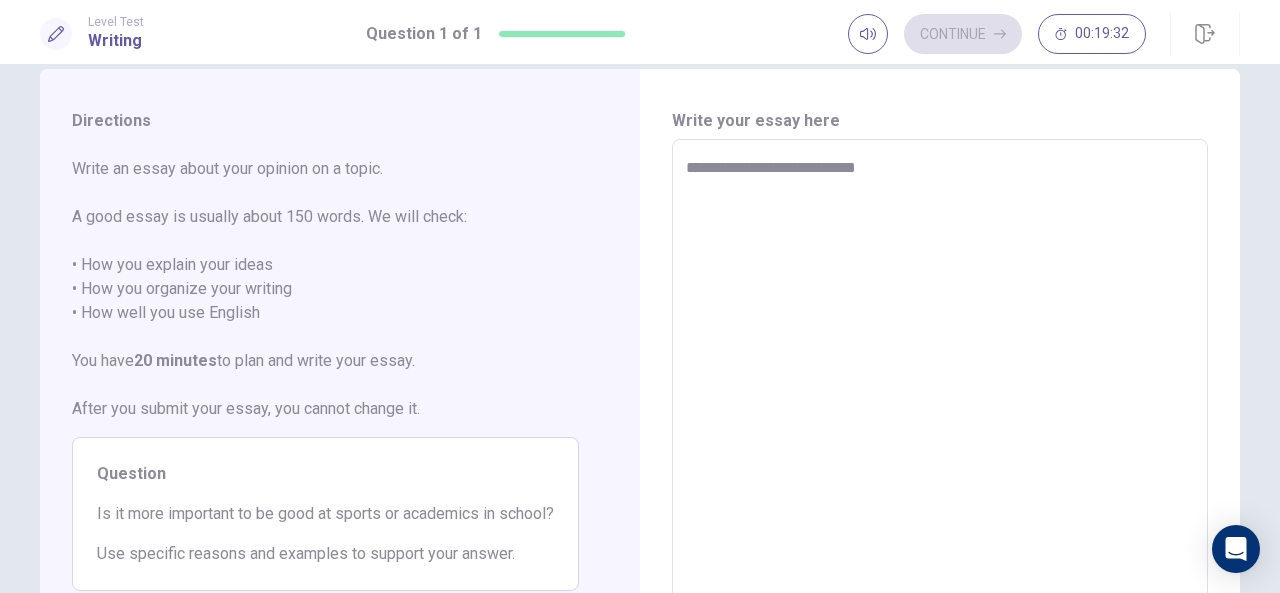 type on "*" 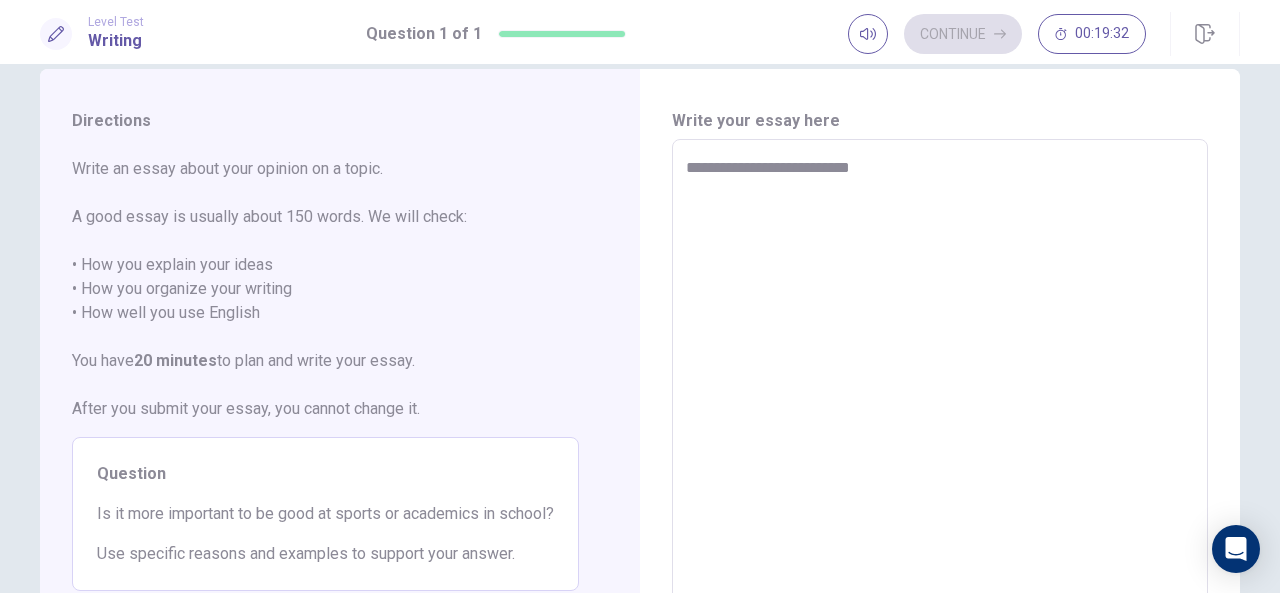 type on "*" 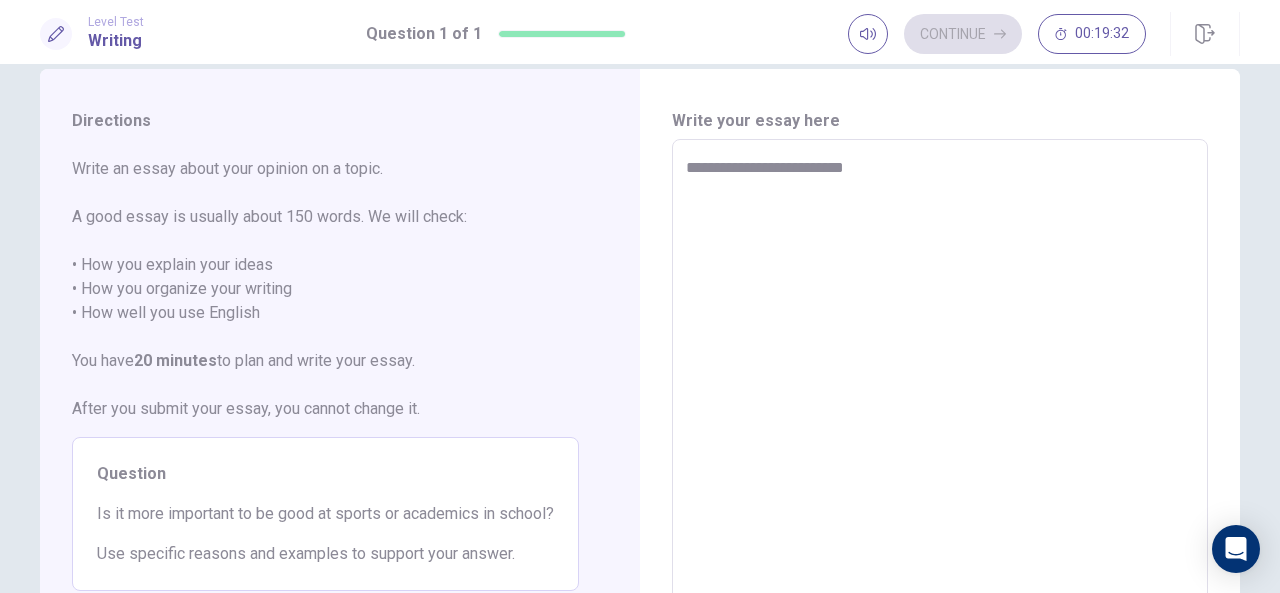 type on "*" 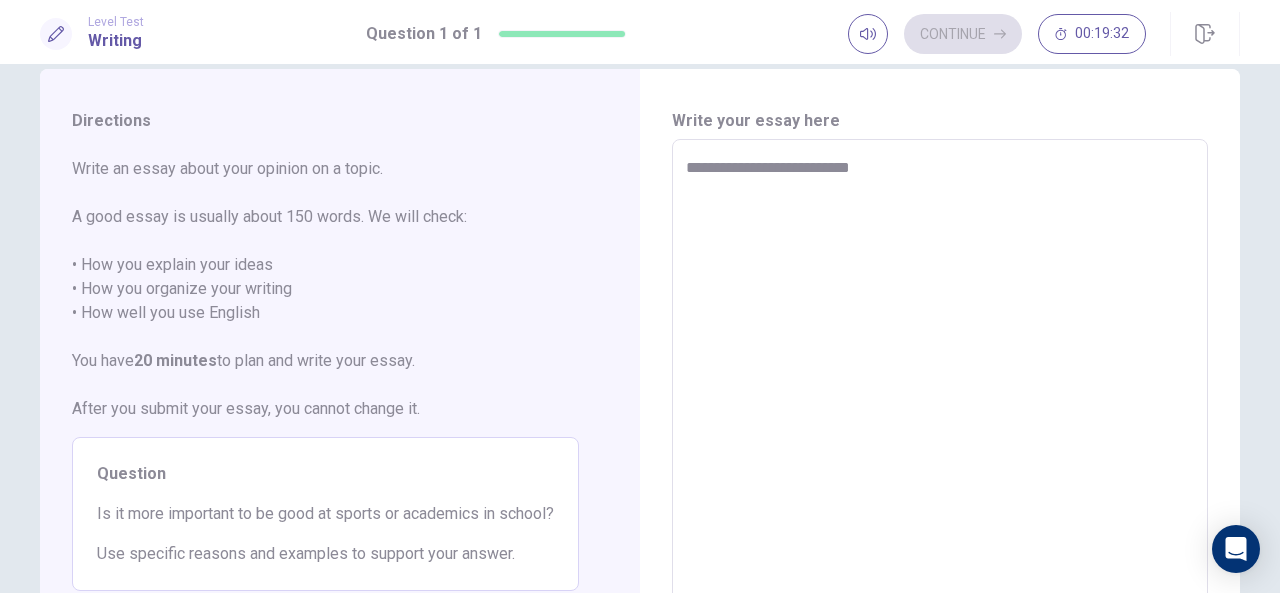 type on "*" 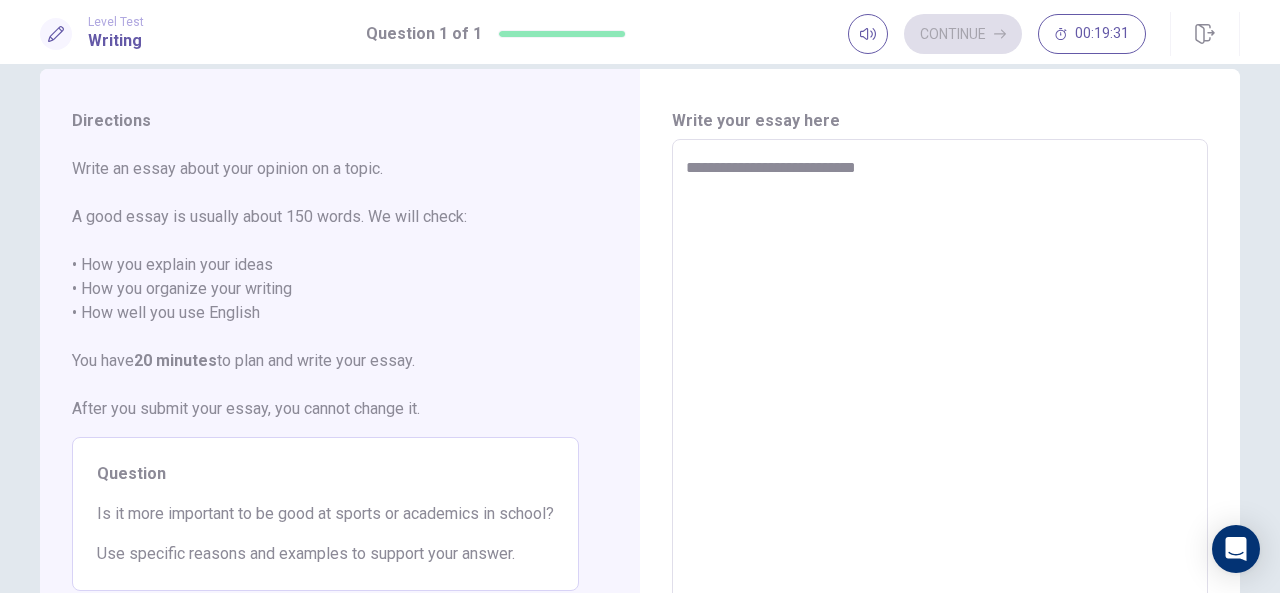 type on "**********" 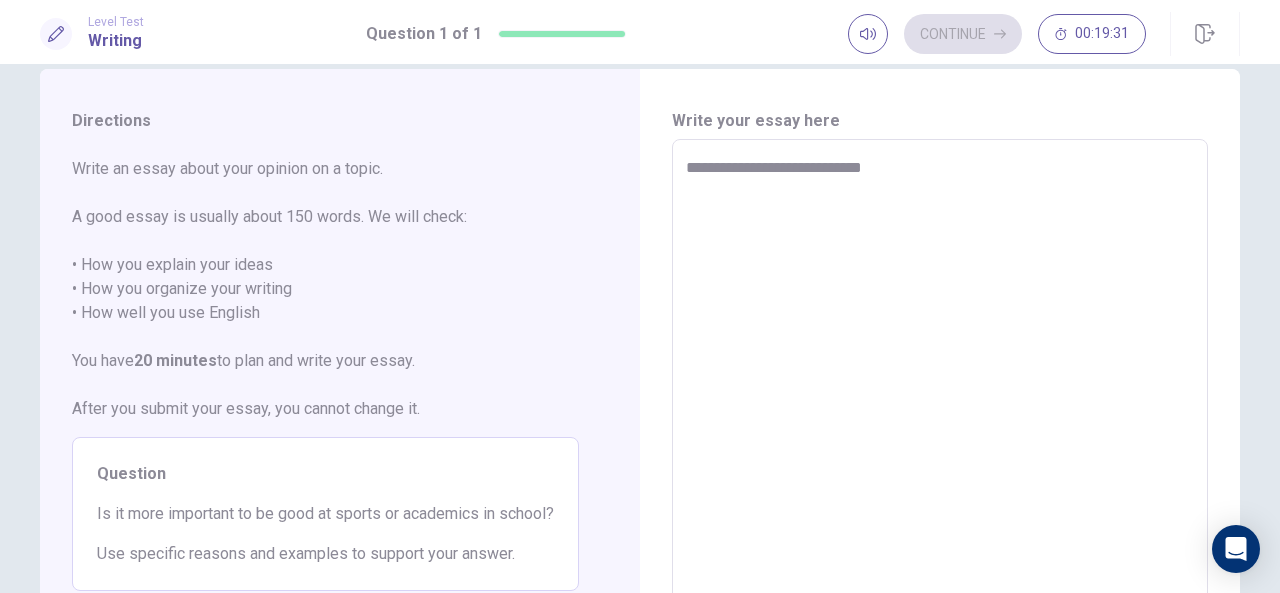 type on "*" 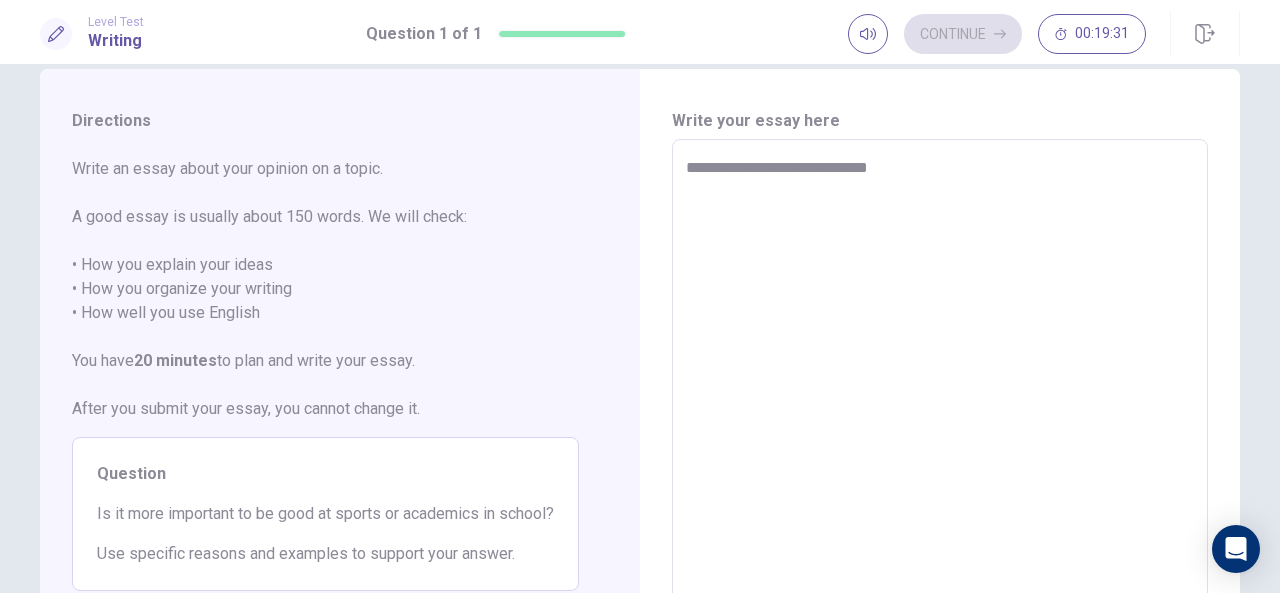 type on "*" 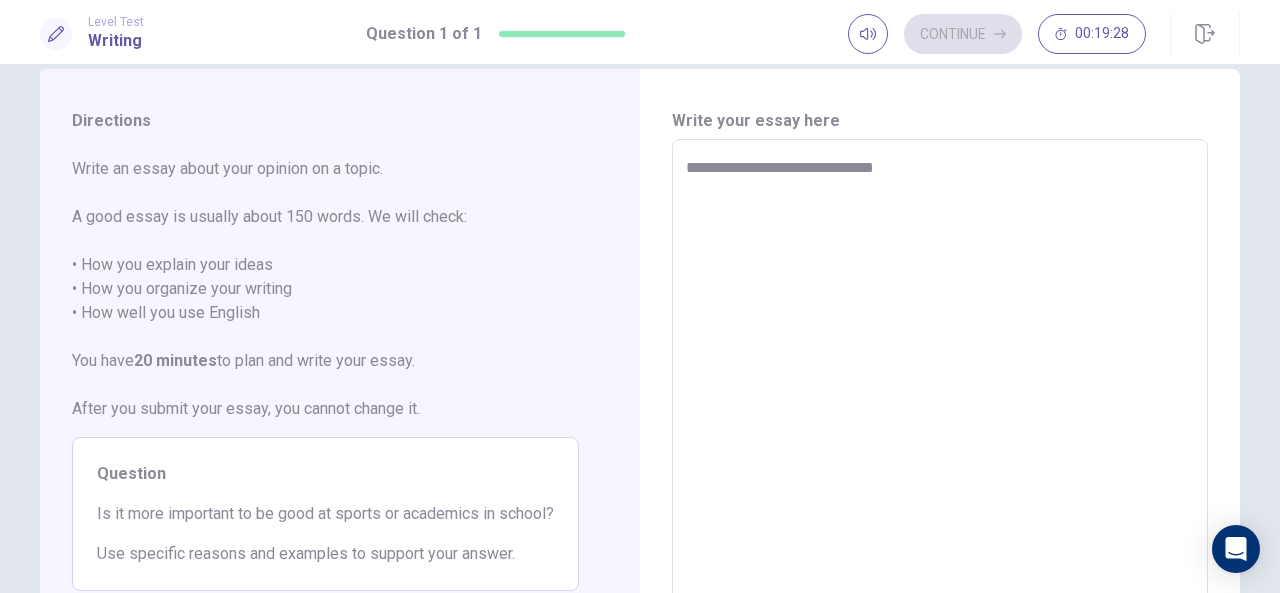 type on "*" 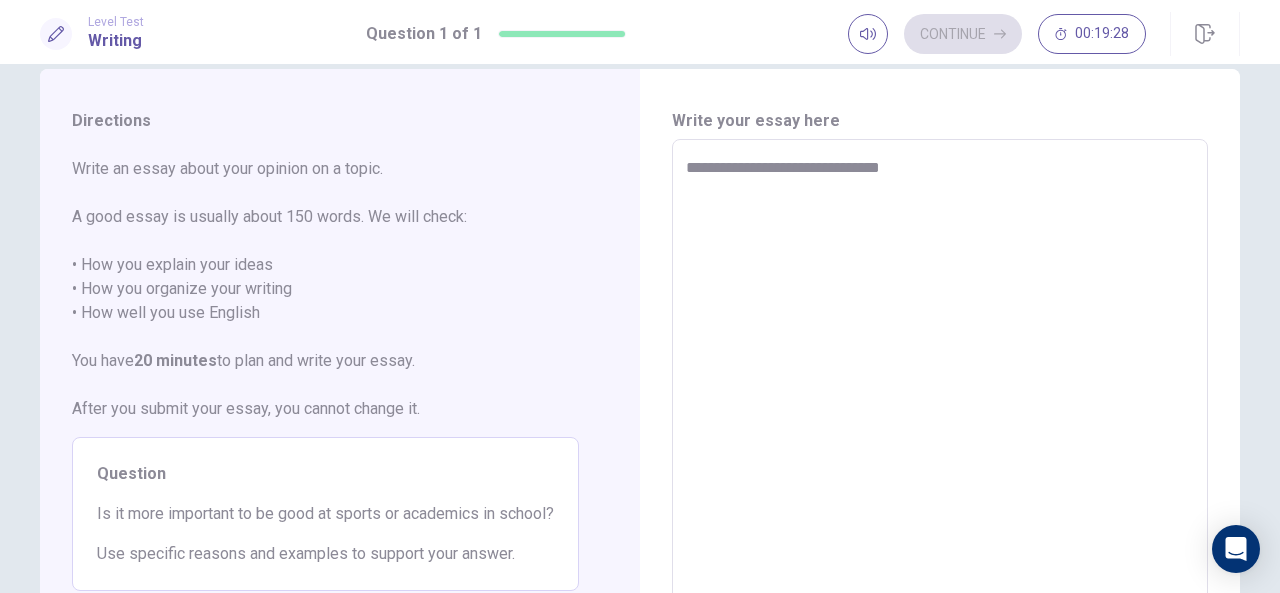 type on "*" 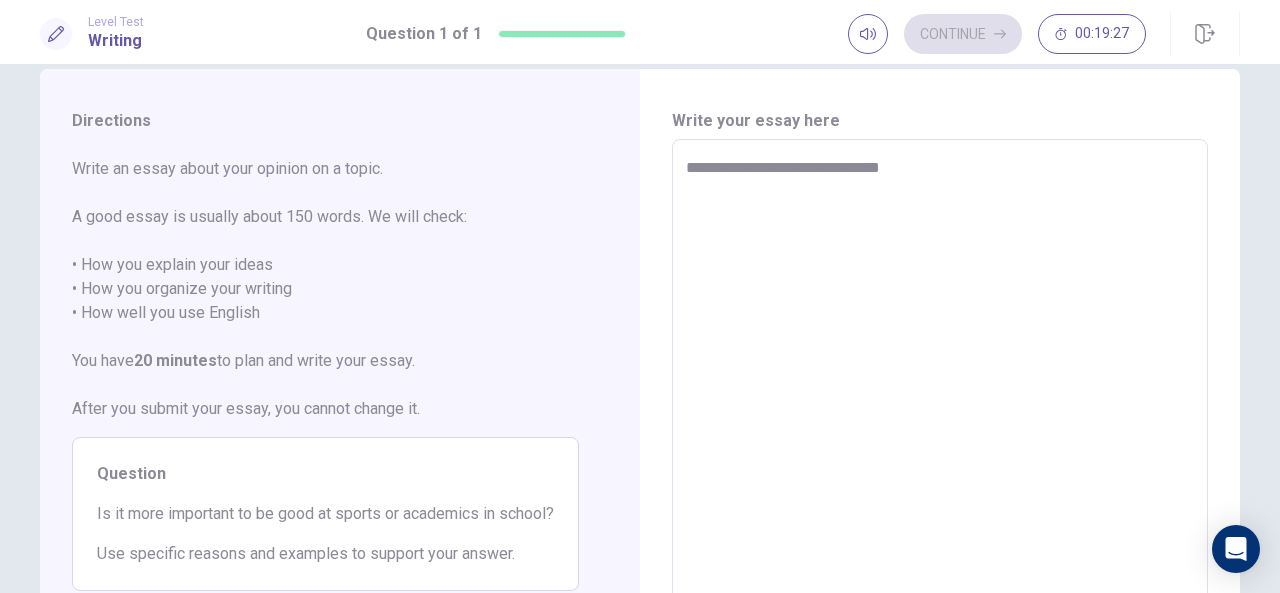 type on "**********" 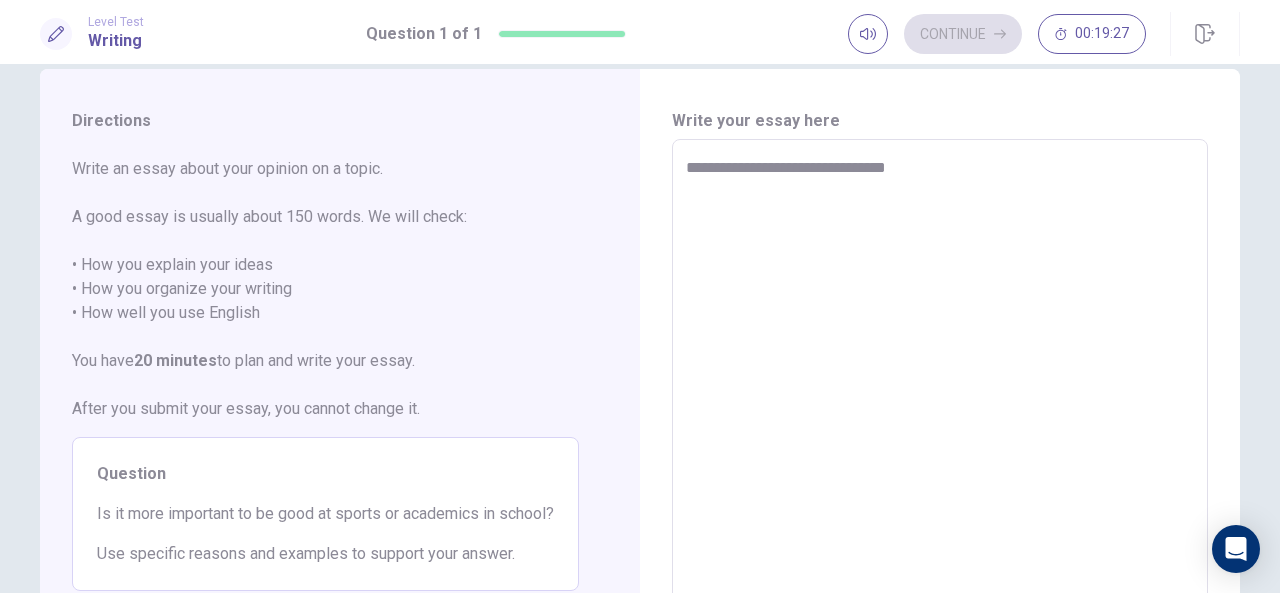 type on "*" 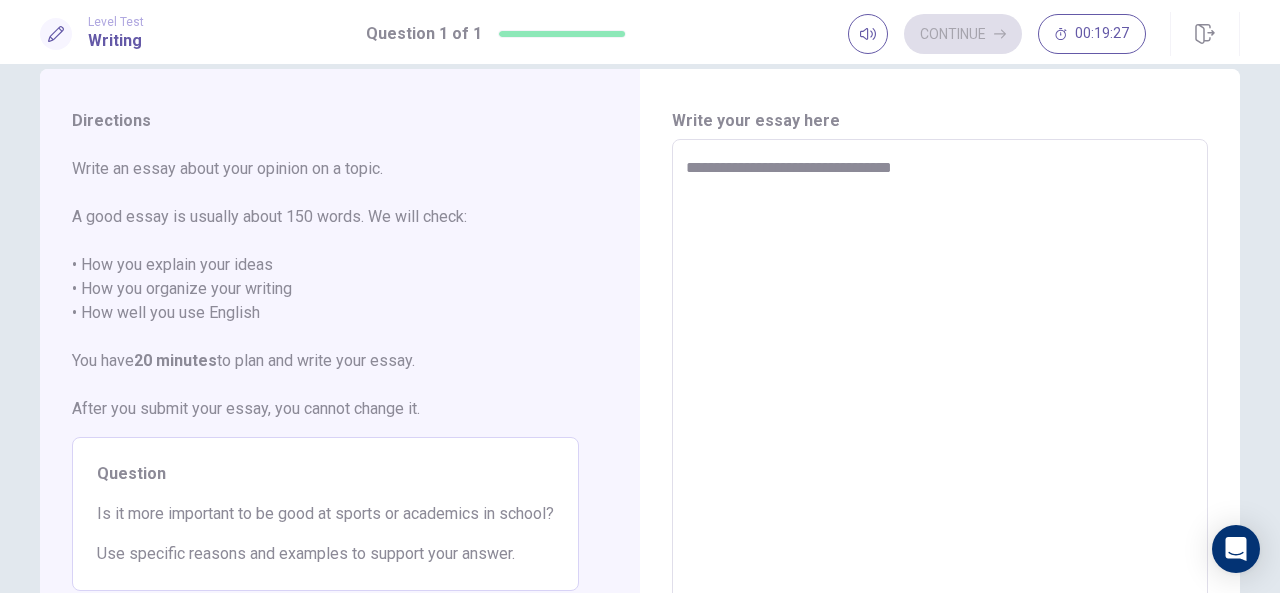 type on "*" 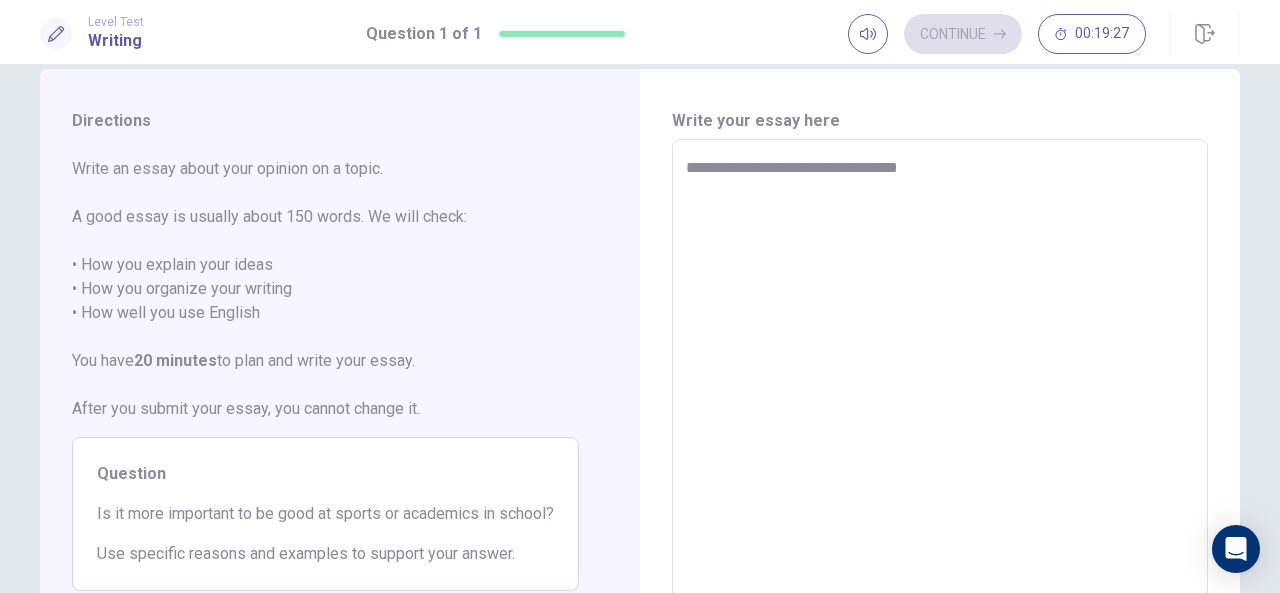 type on "*" 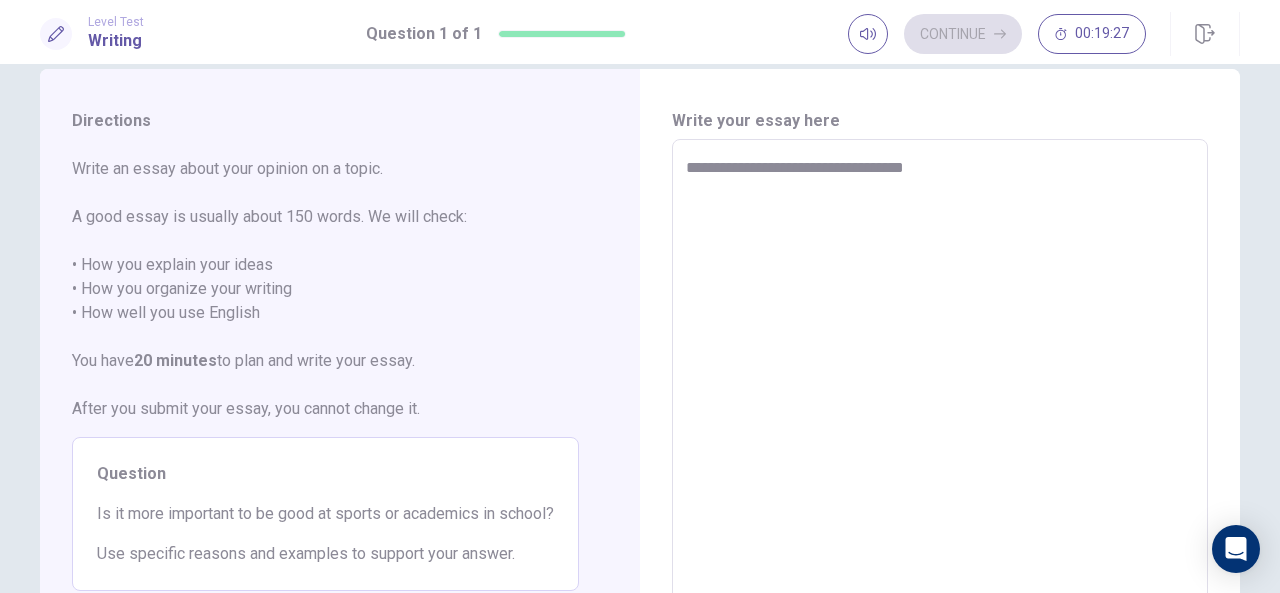 type on "*" 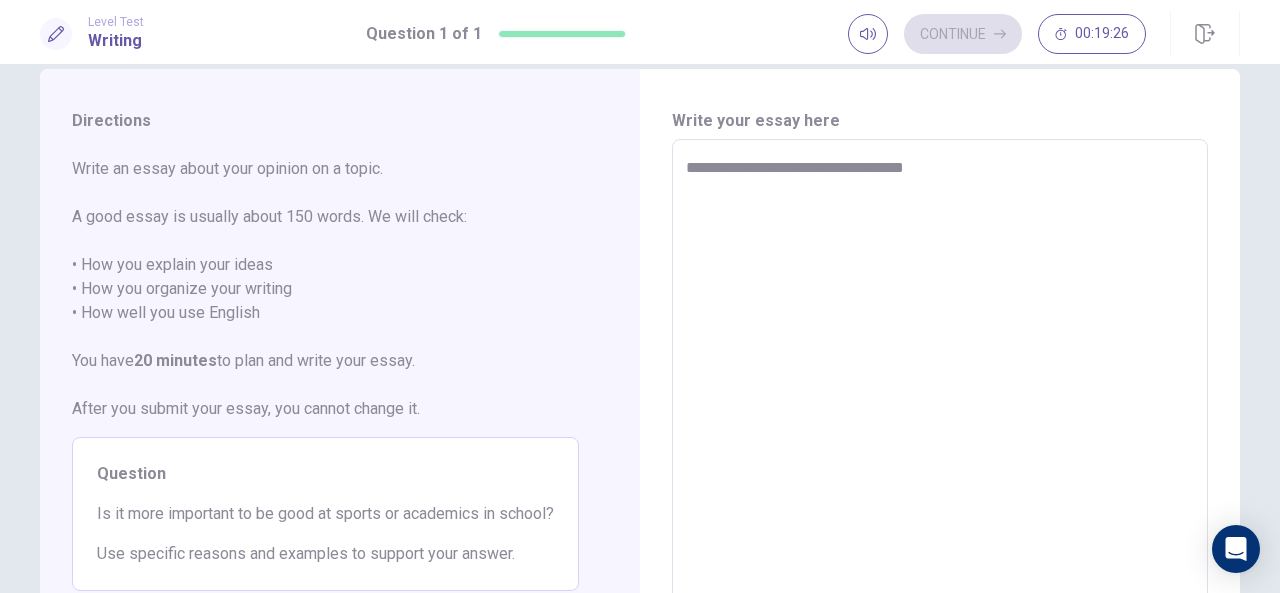 type on "**********" 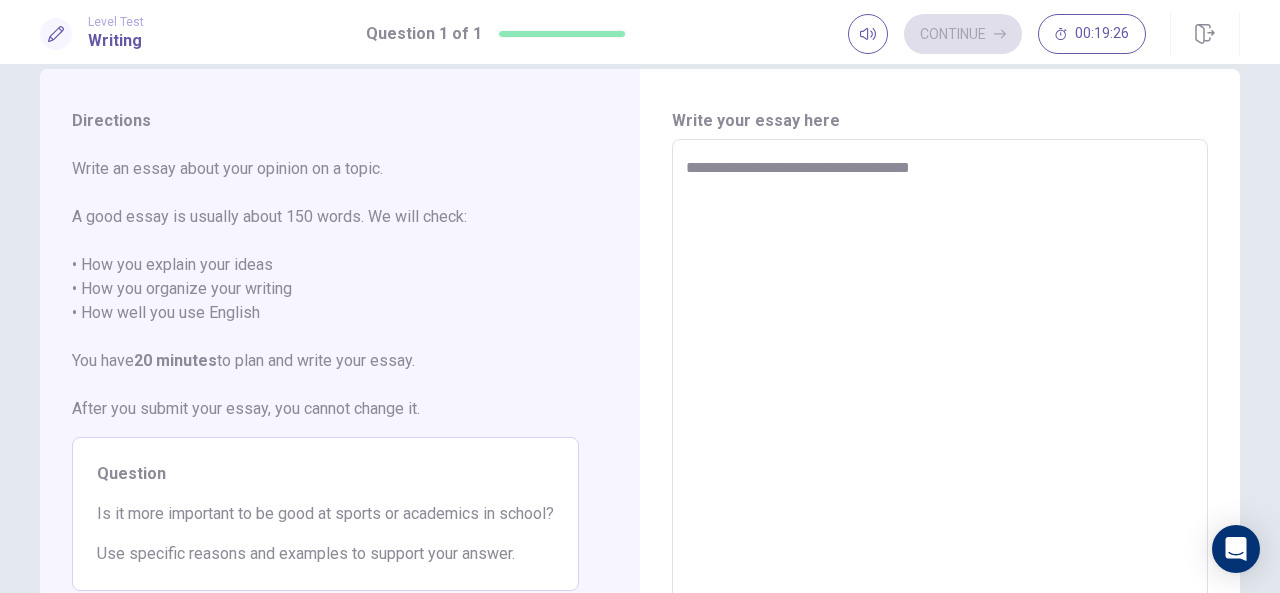 type on "*" 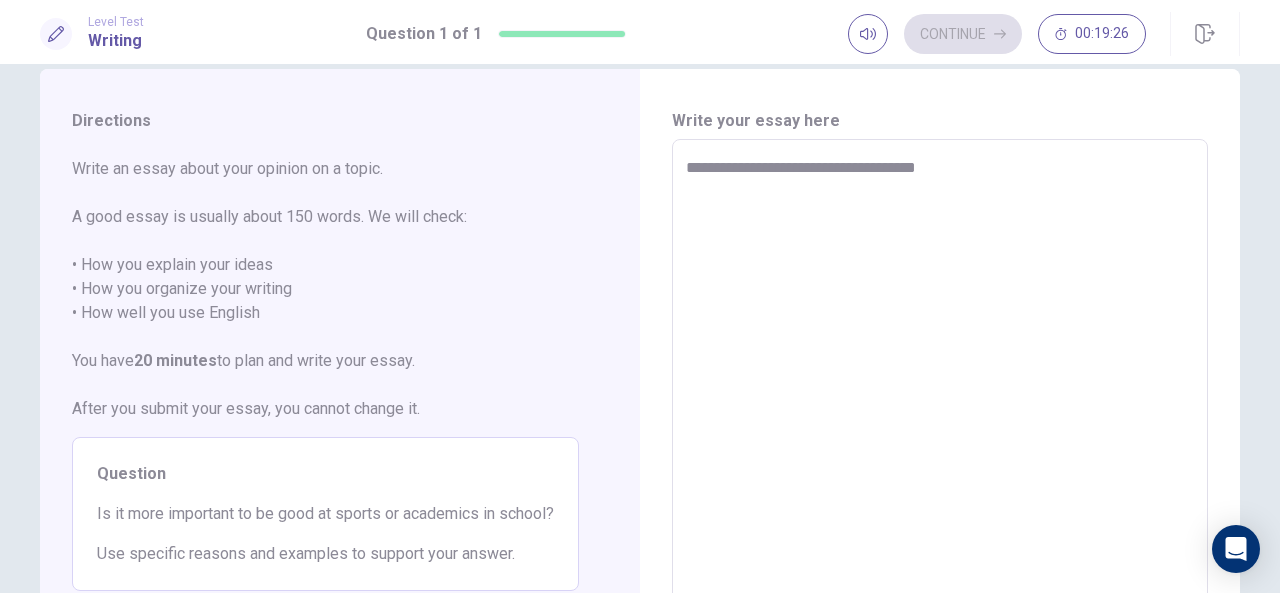 type on "*" 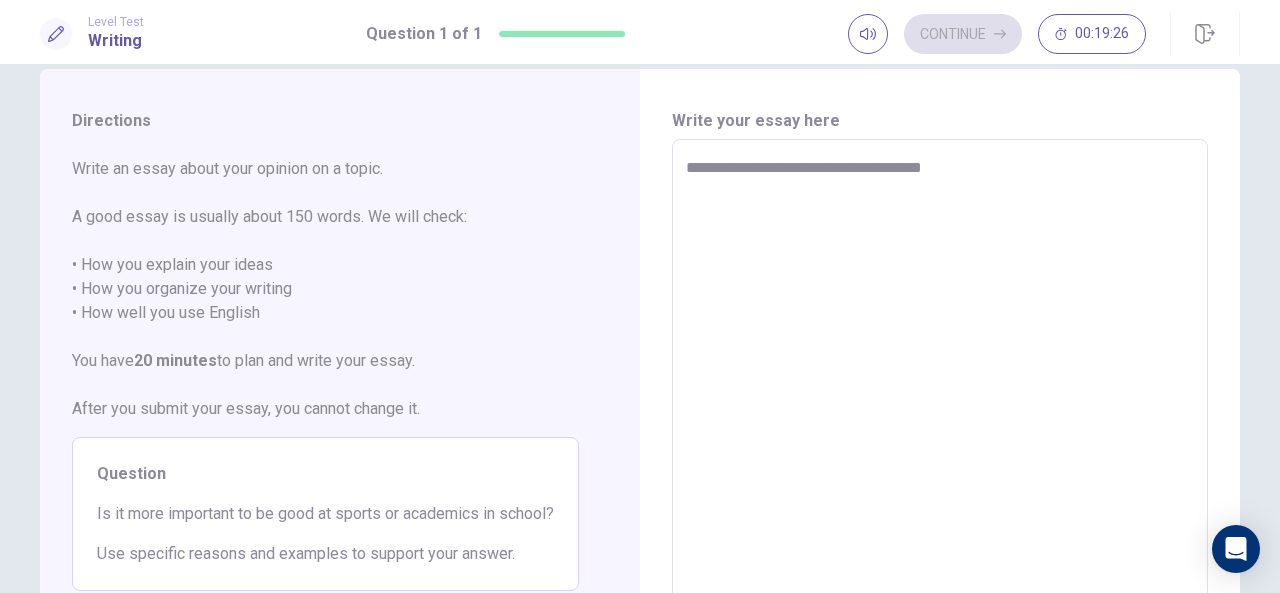 type on "*" 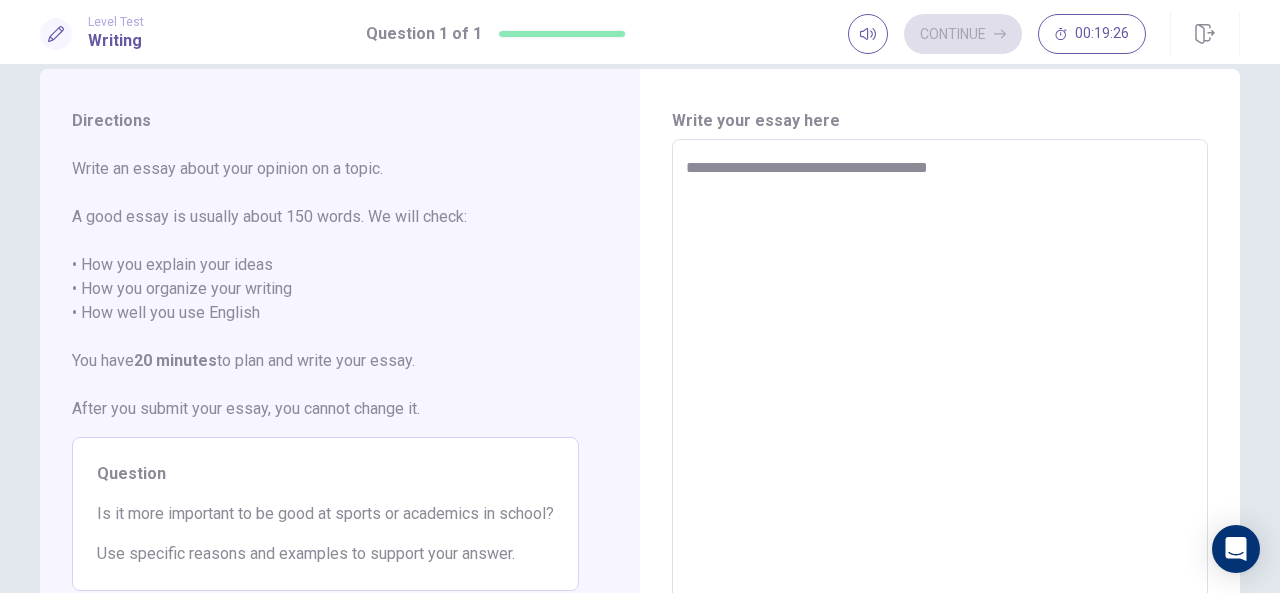 type on "*" 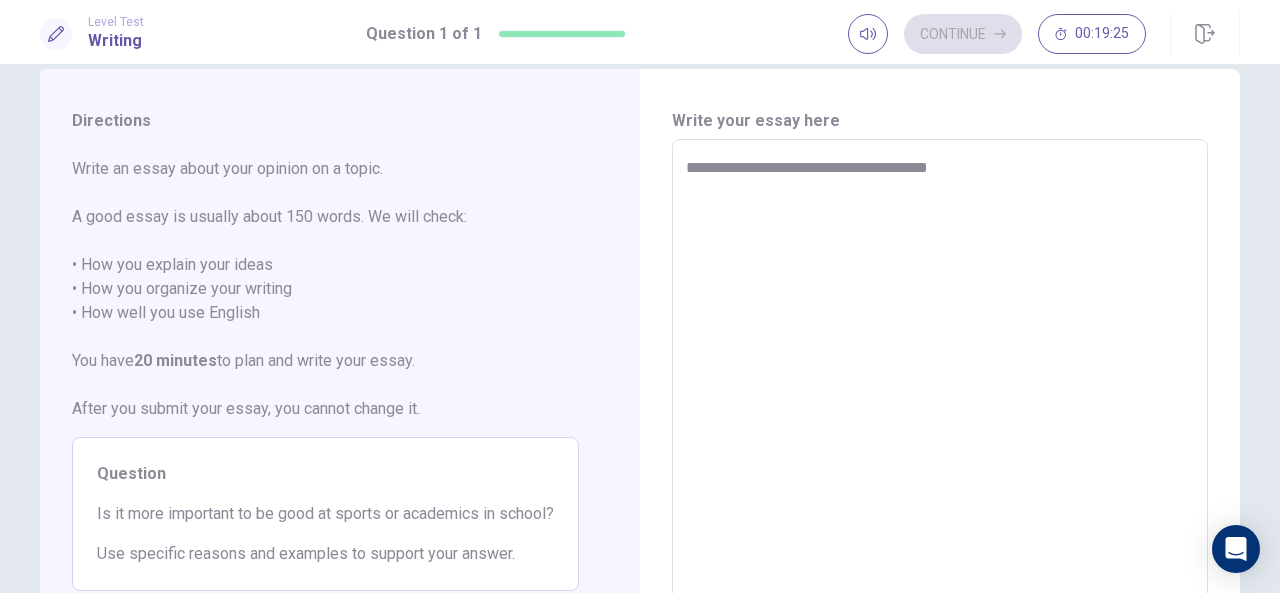 type on "**********" 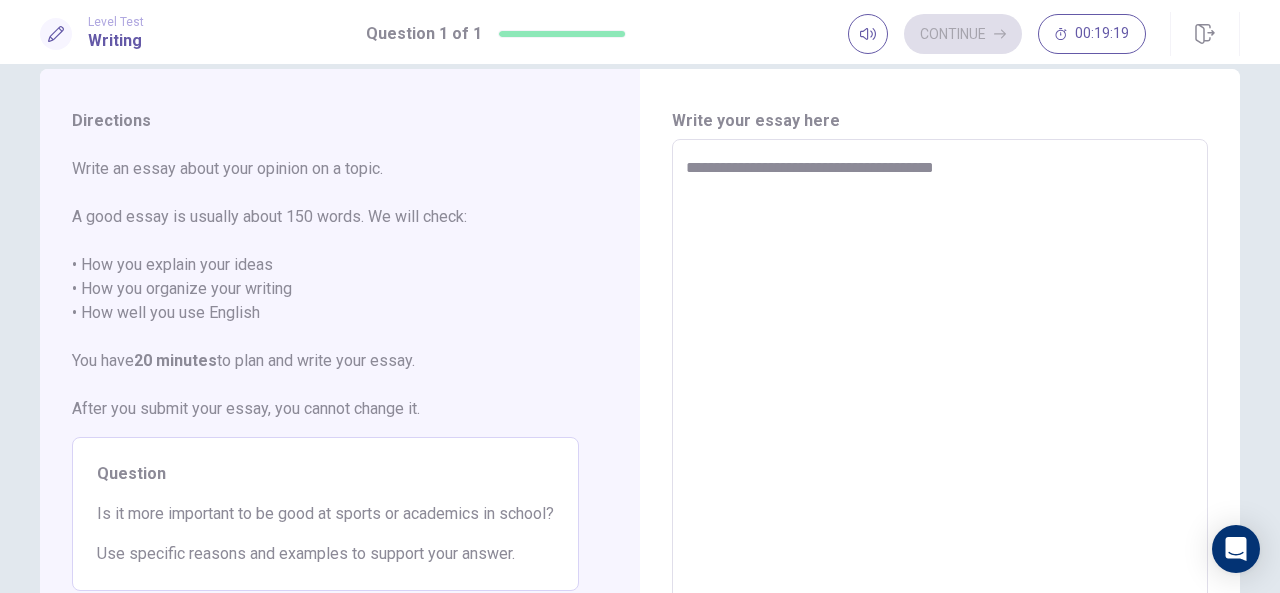 type on "*" 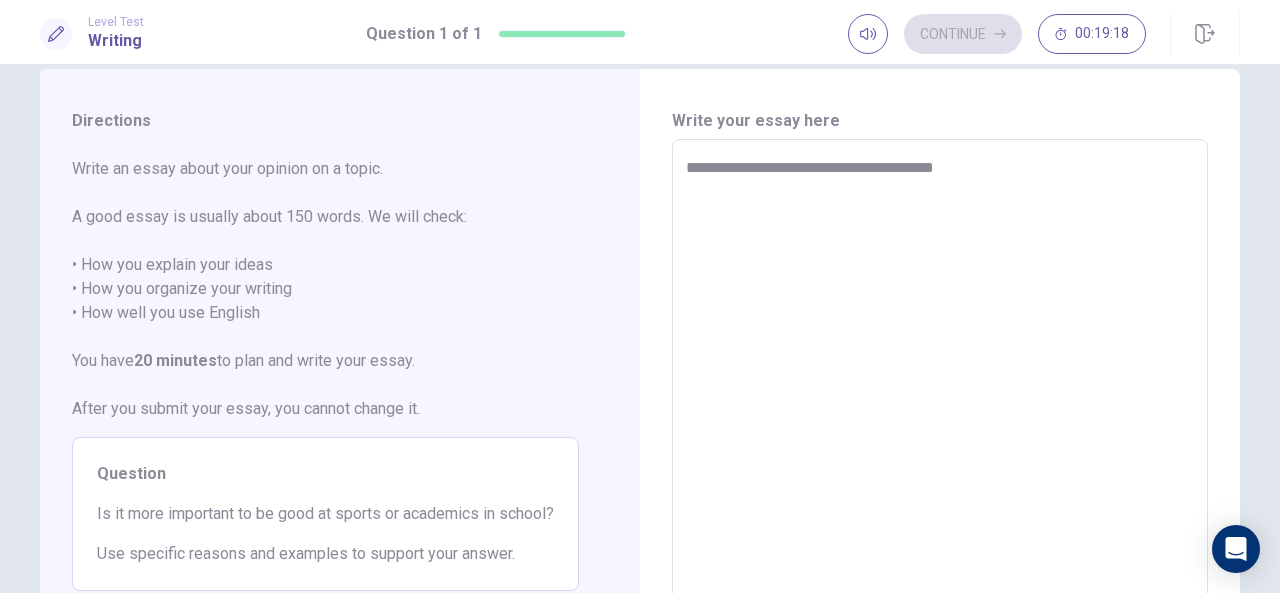 type on "**********" 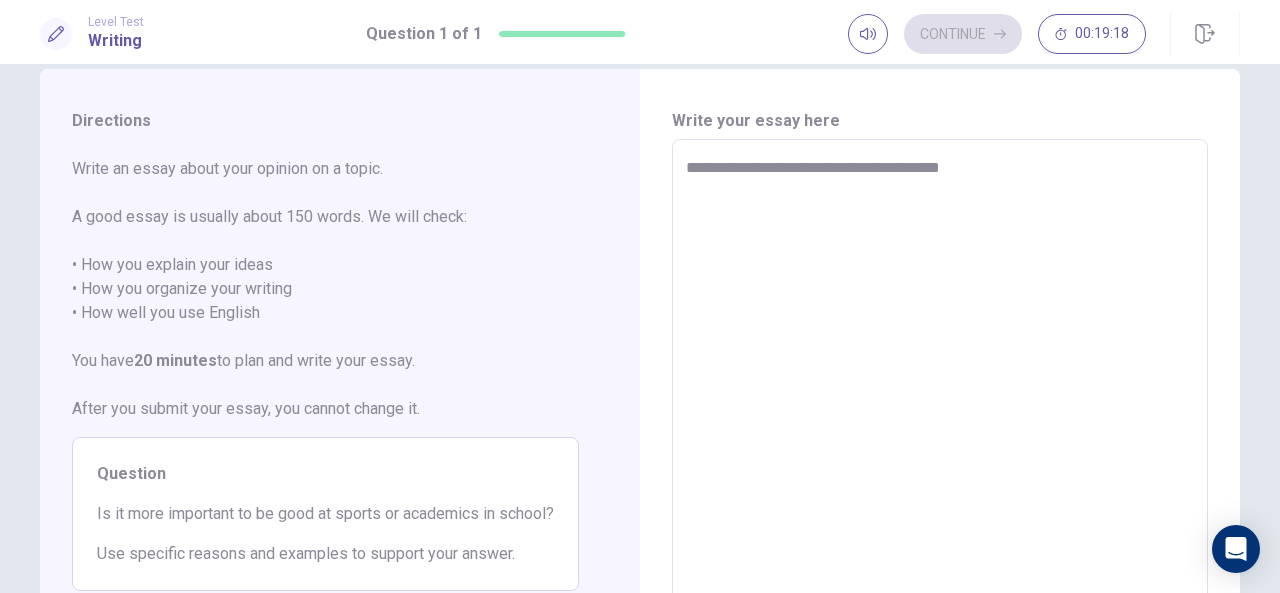 type on "*" 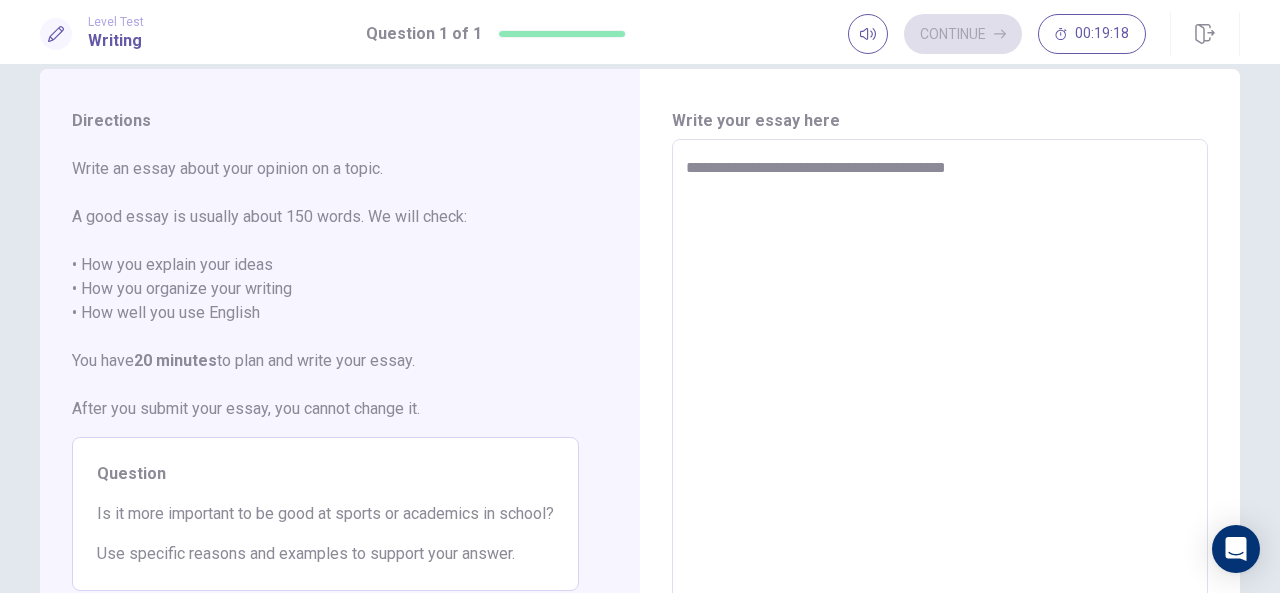 type on "*" 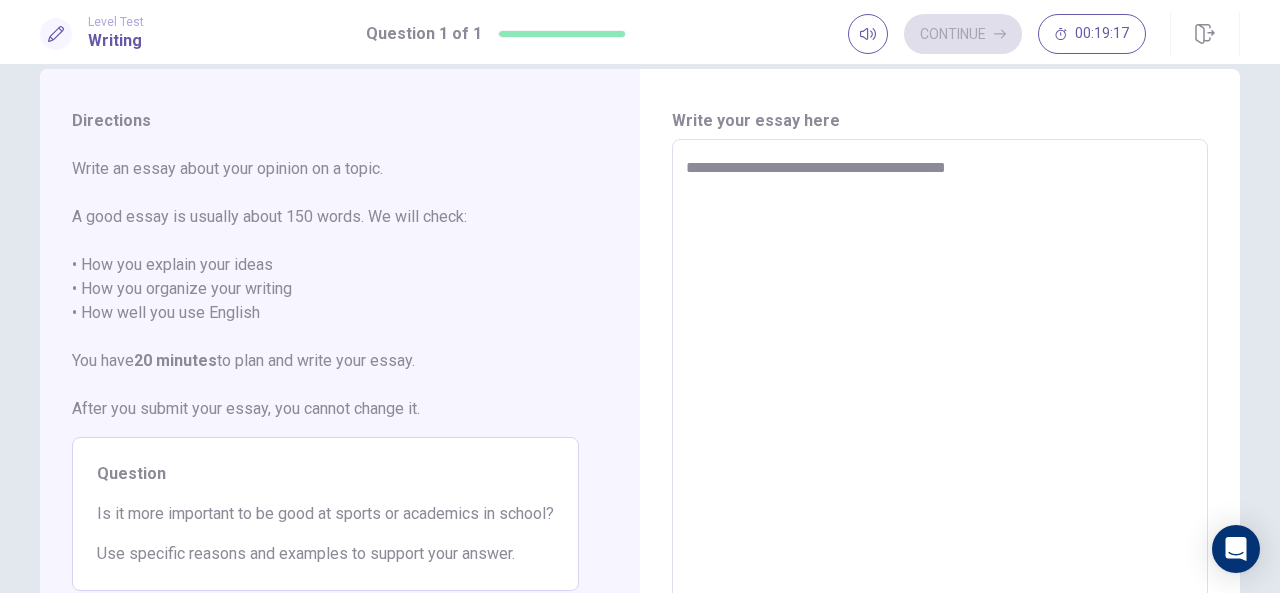 type on "**********" 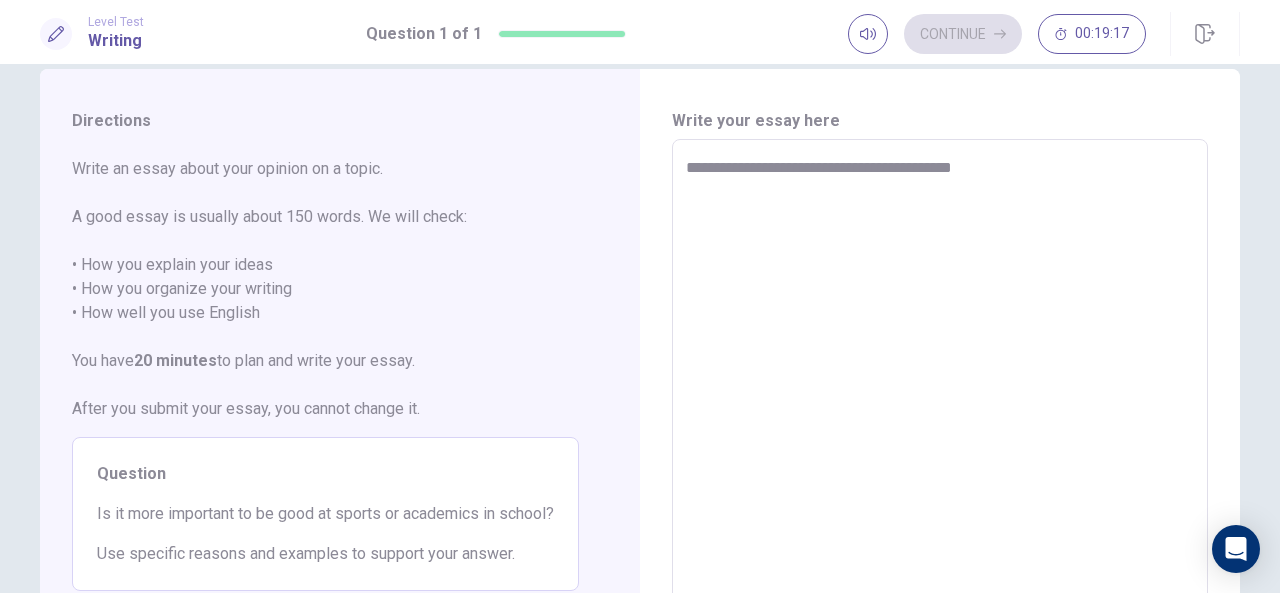 type on "*" 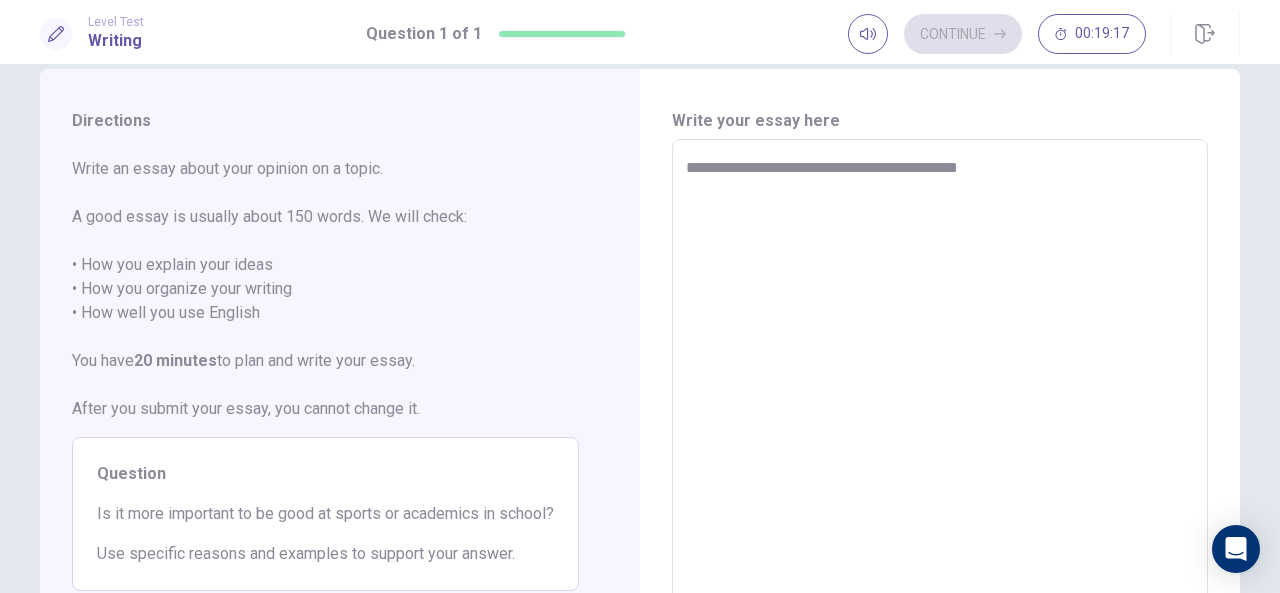 type on "*" 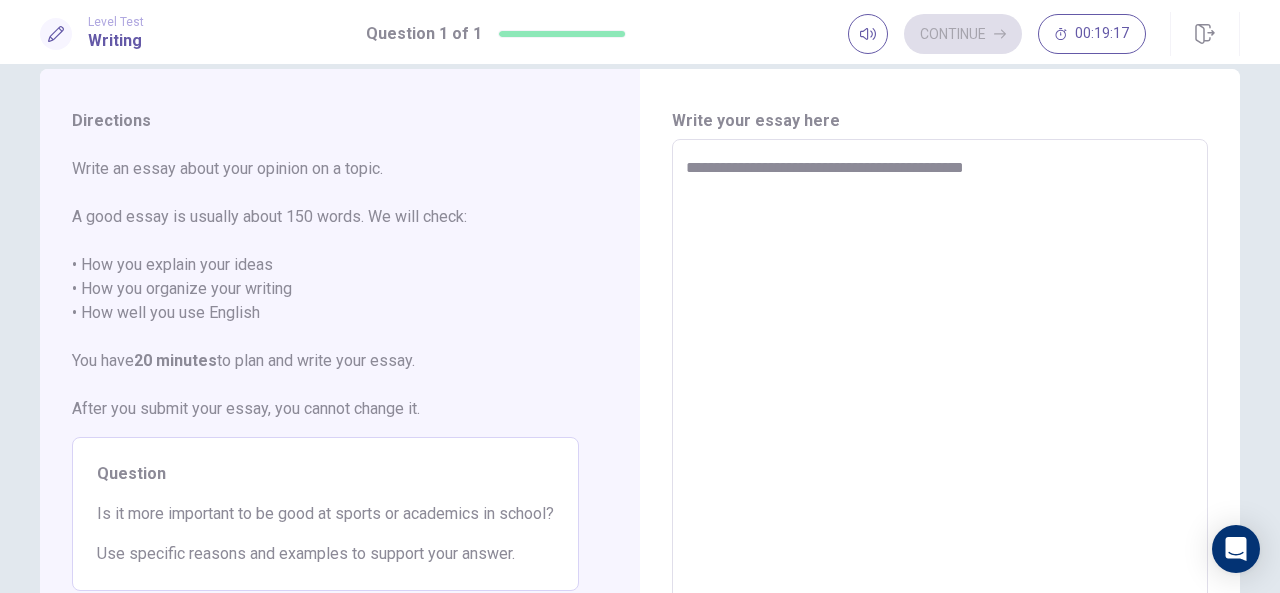 type on "*" 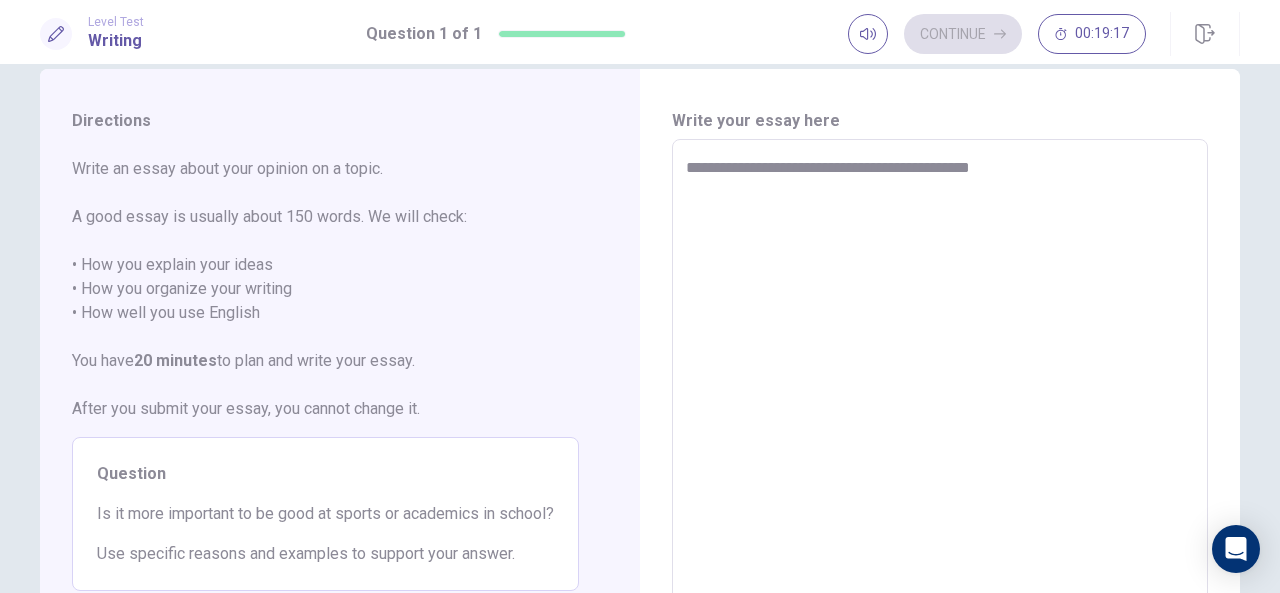 type on "*" 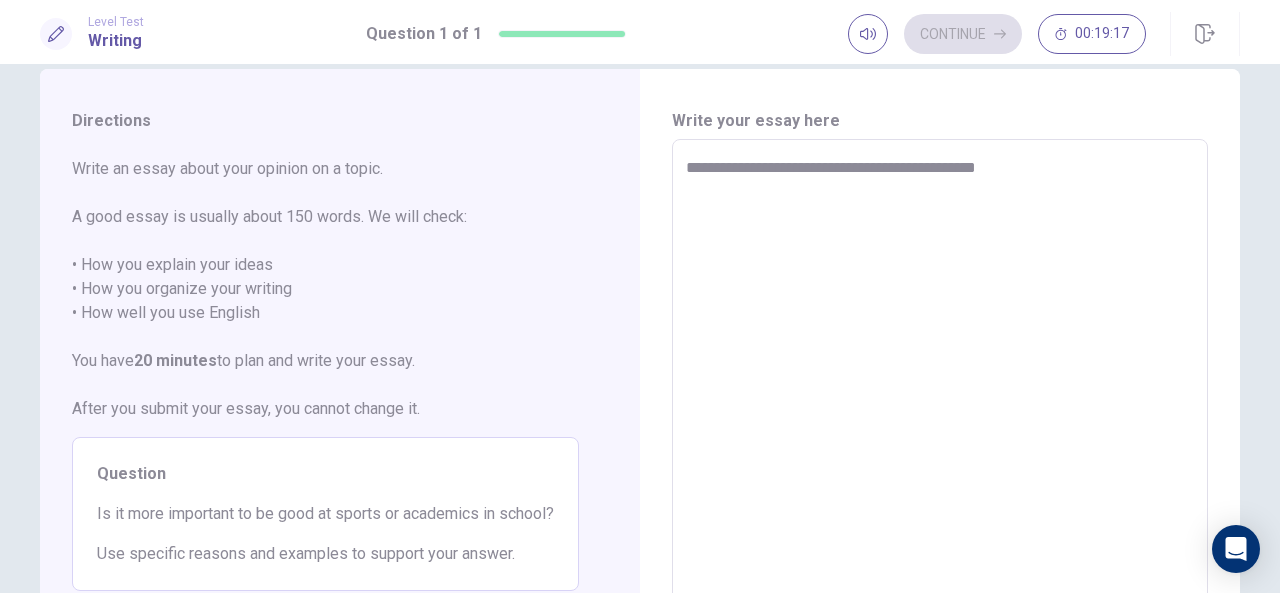 type on "*" 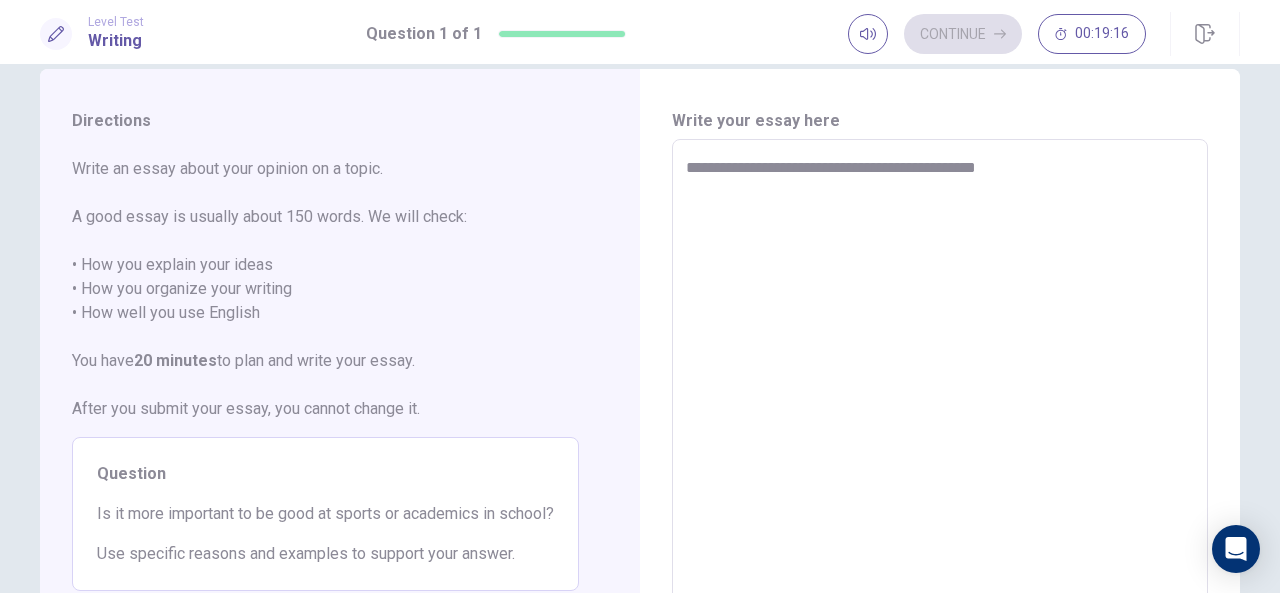 type on "**********" 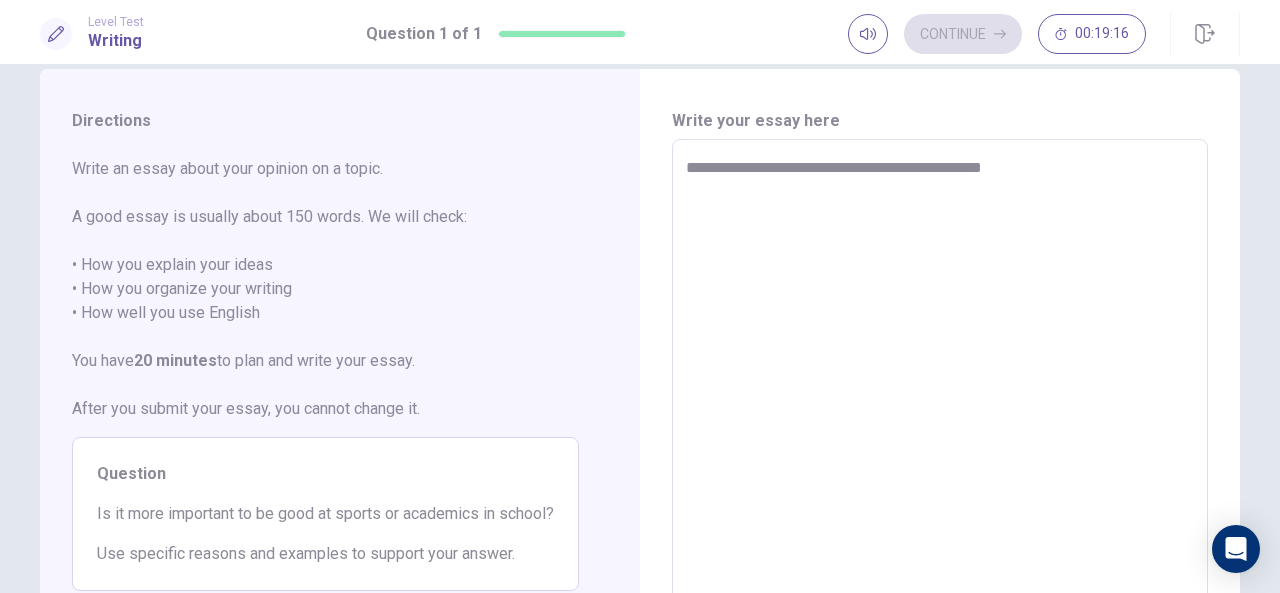 type on "*" 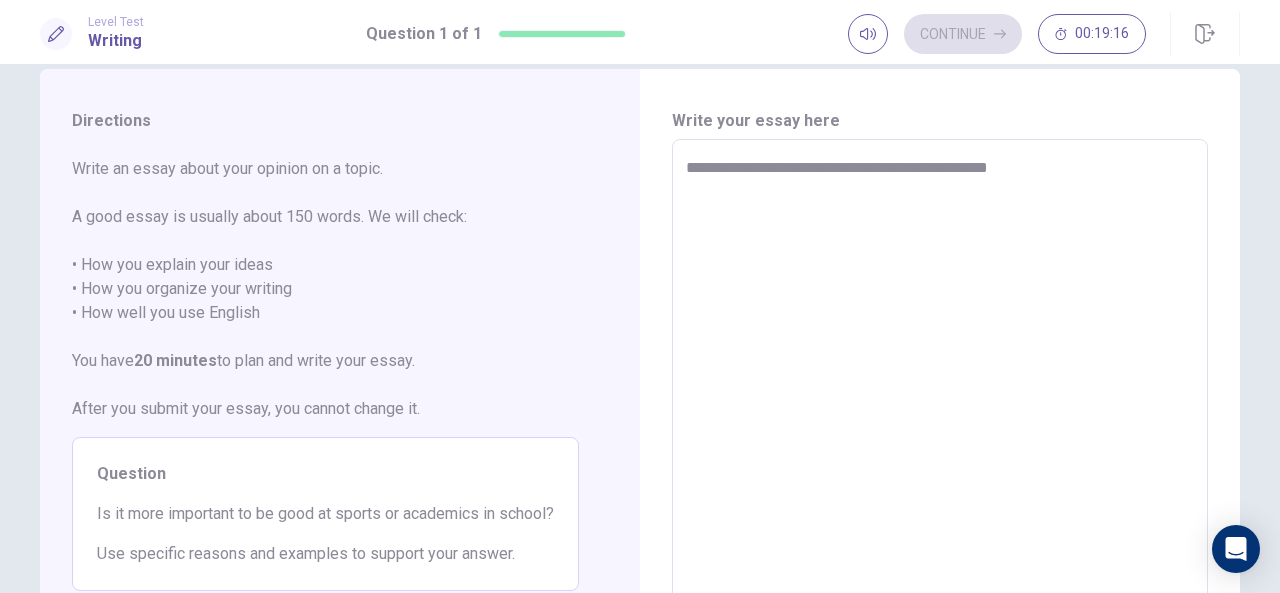 type on "*" 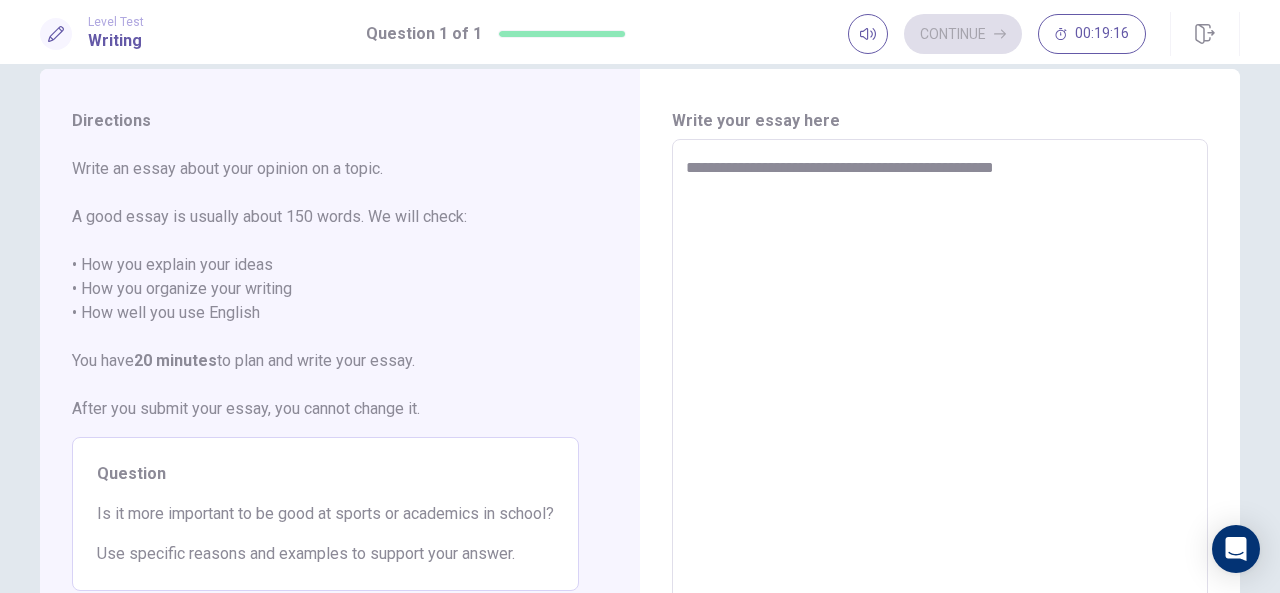 type on "*" 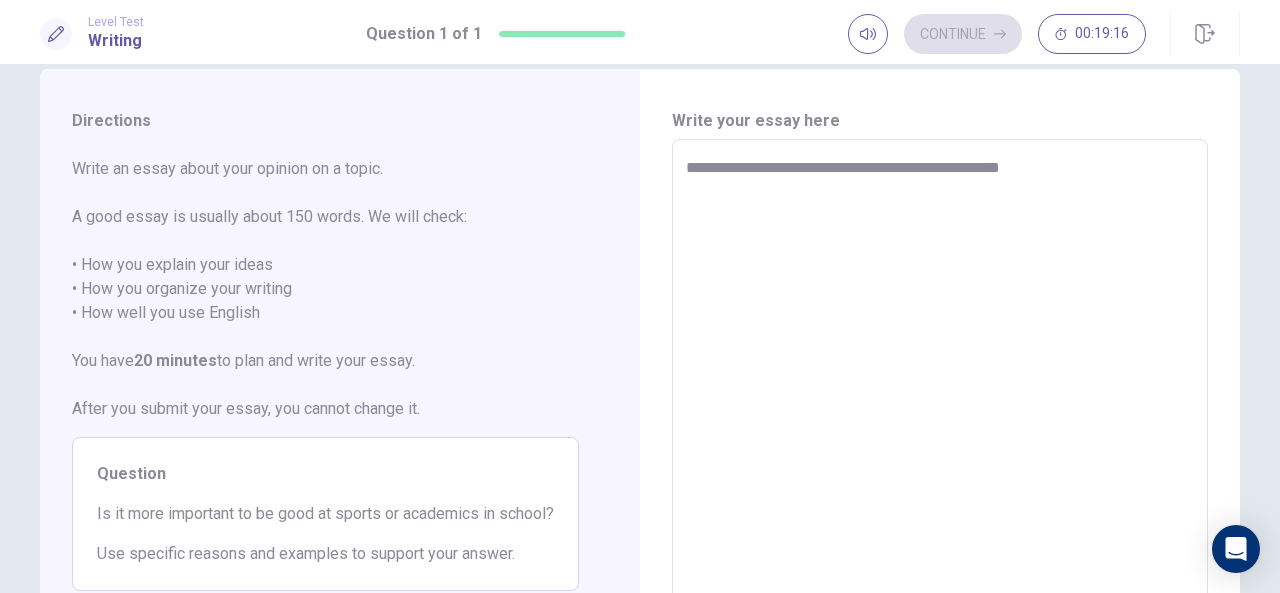 type on "*" 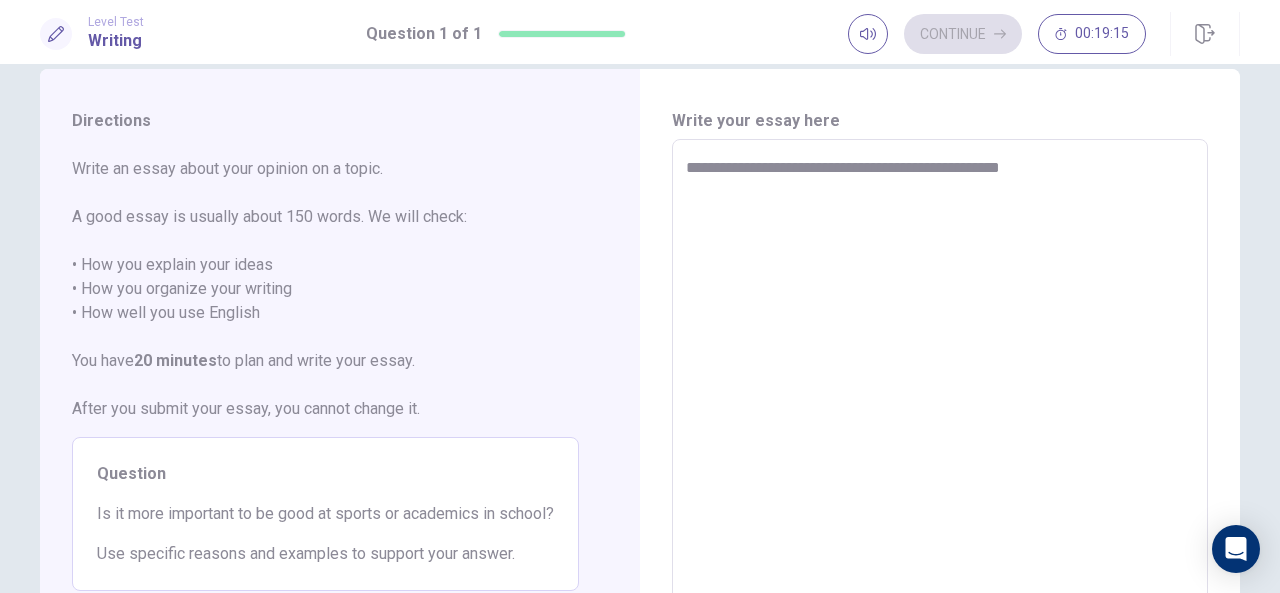 type on "**********" 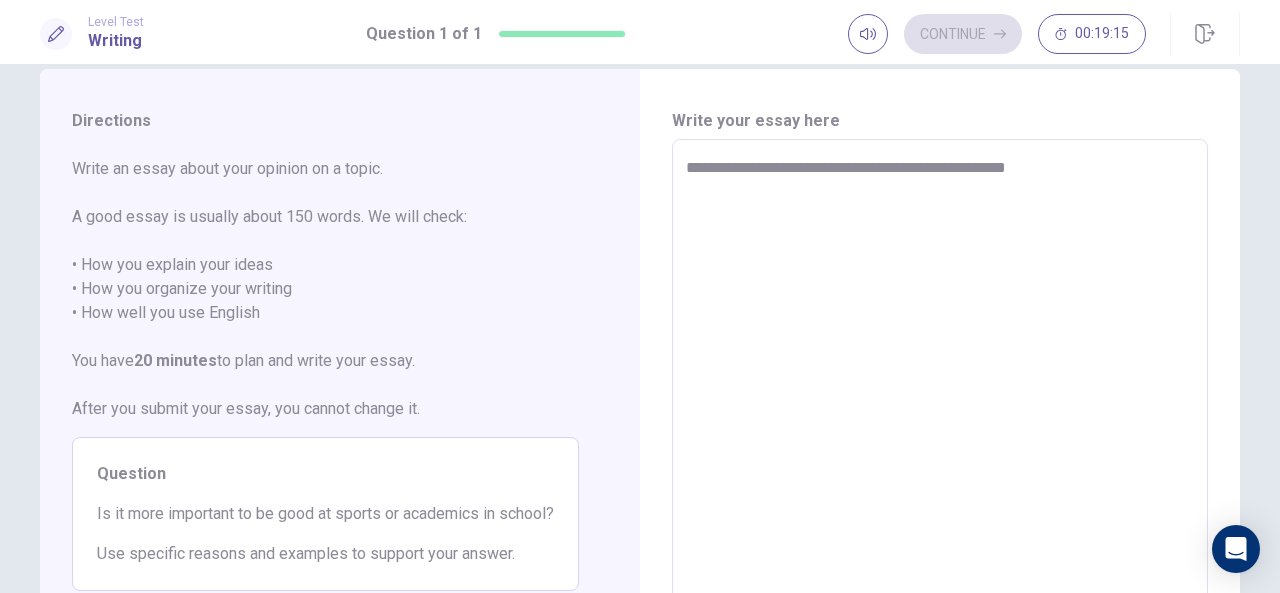 type on "*" 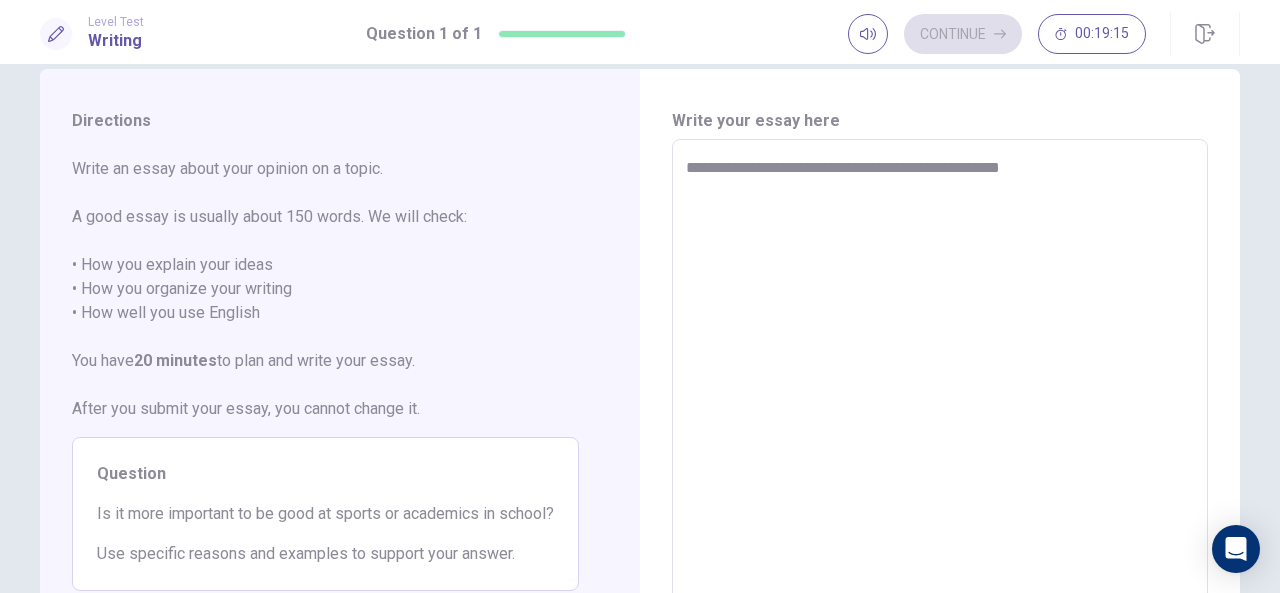 type on "*" 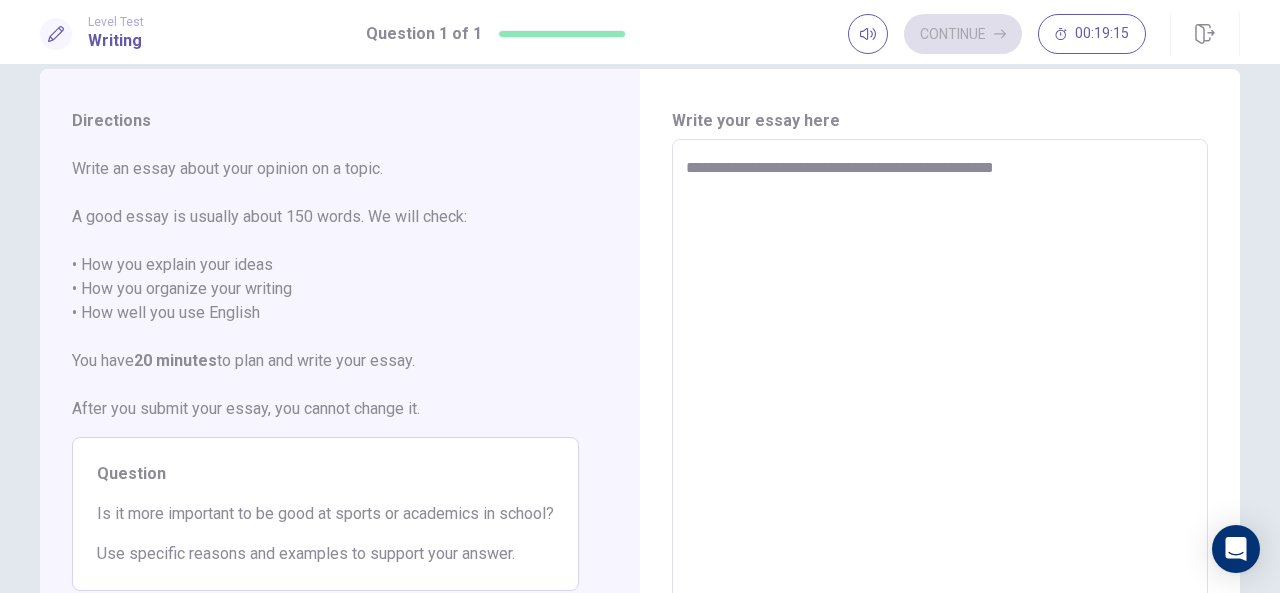 type on "*" 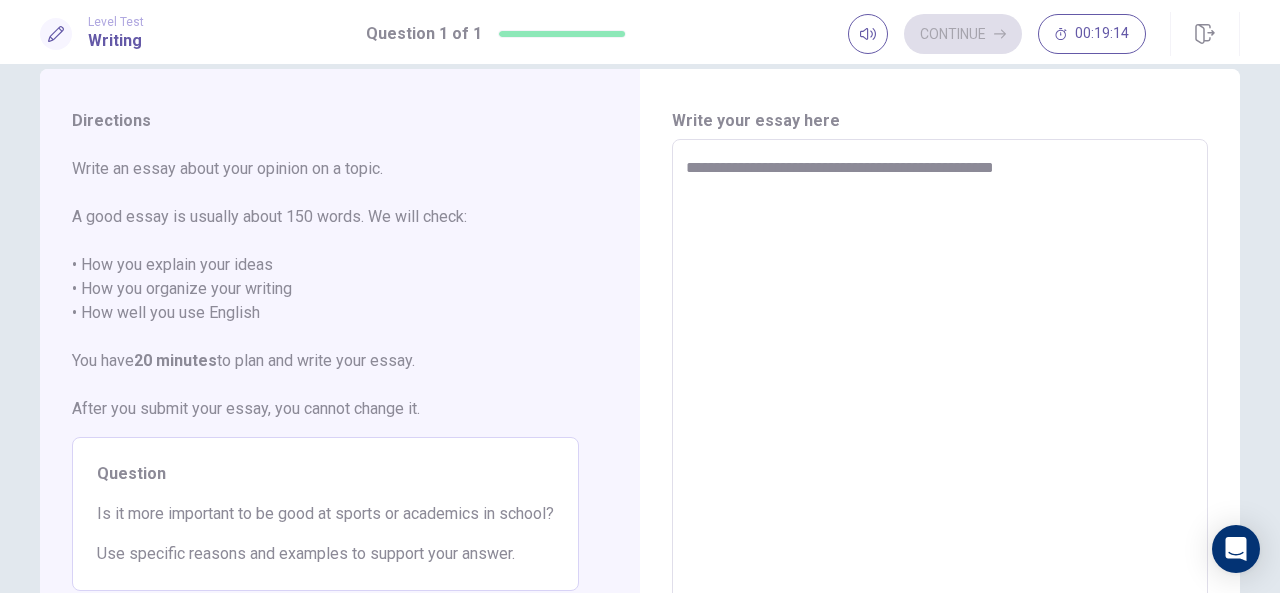 type on "**********" 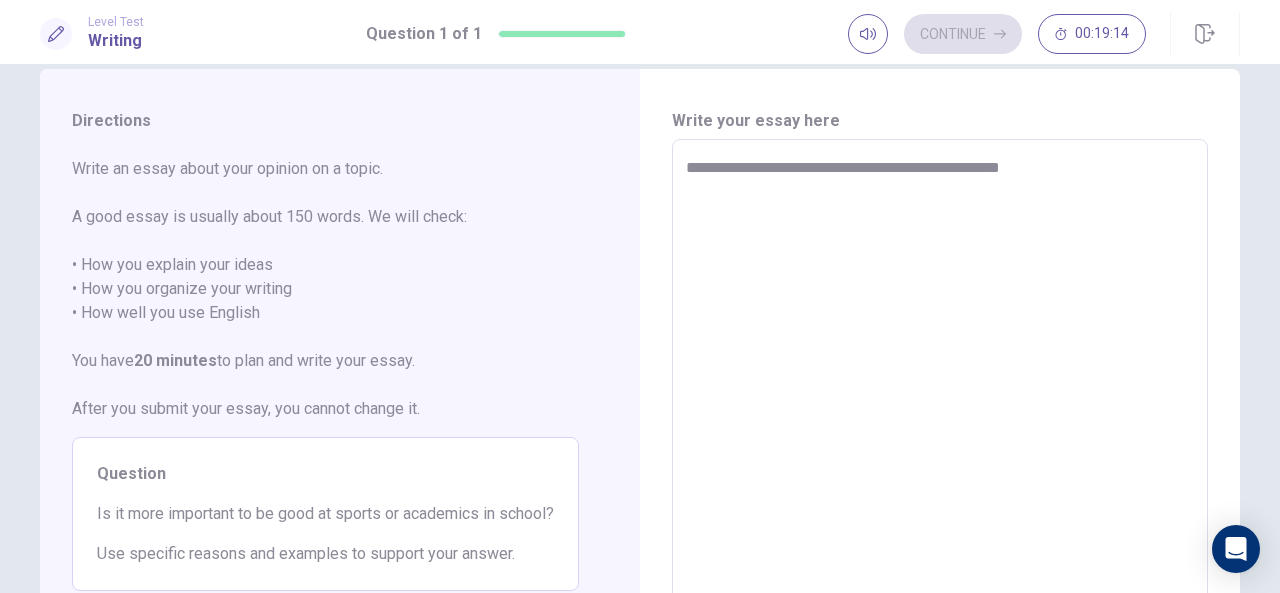 type on "*" 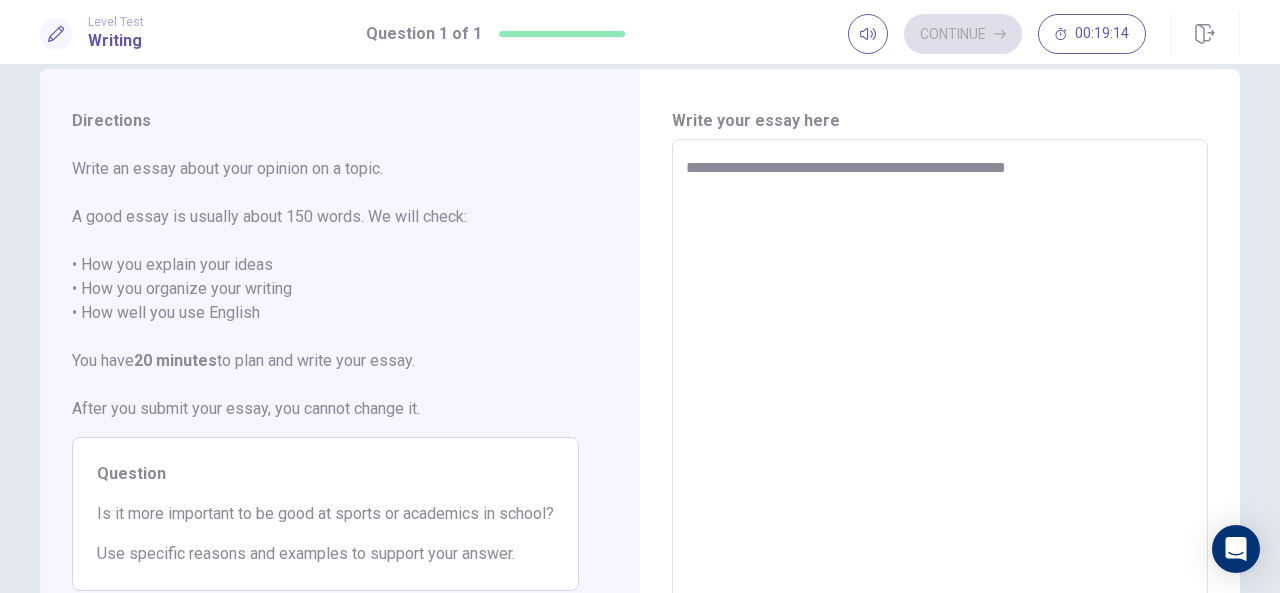 type on "*" 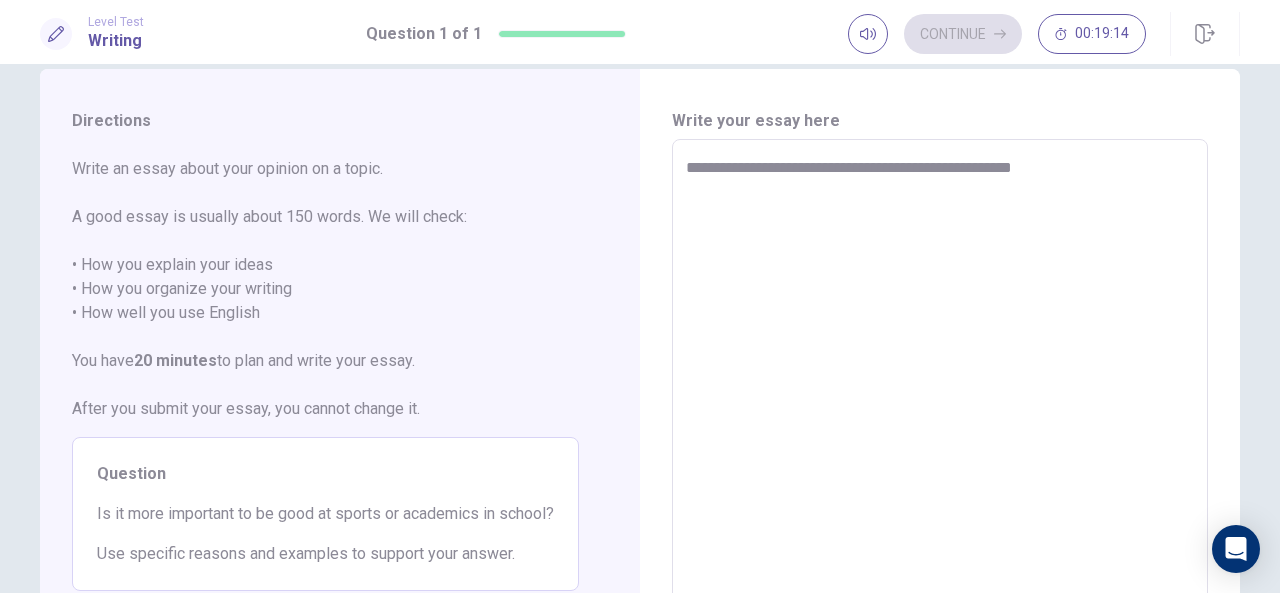 type on "*" 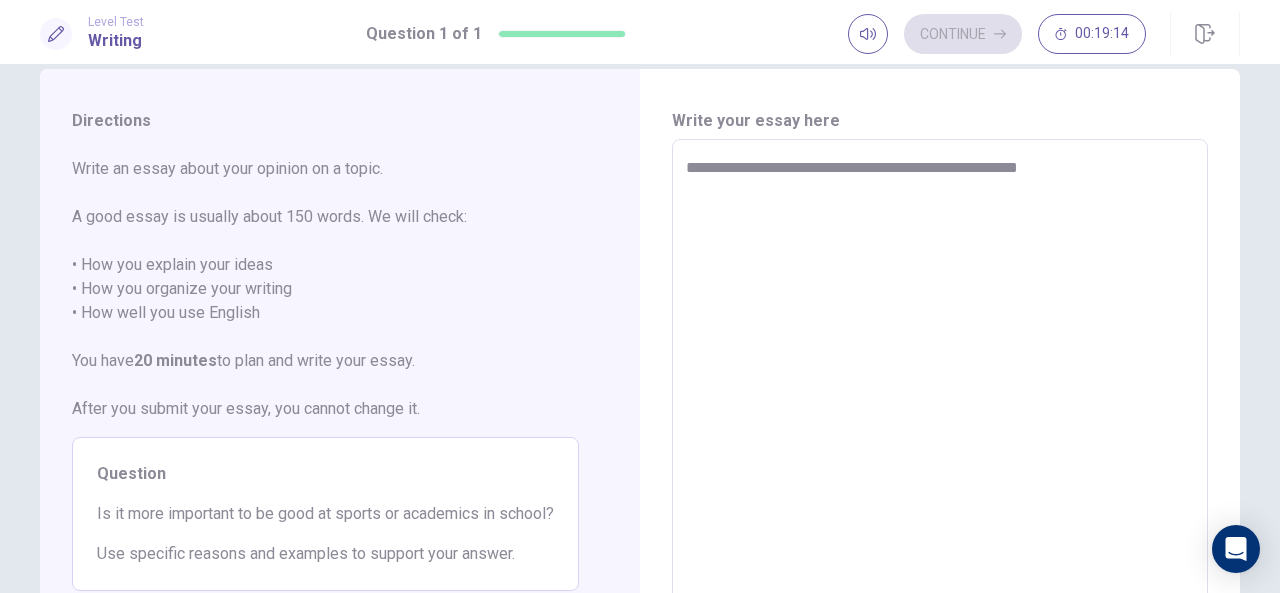 type on "*" 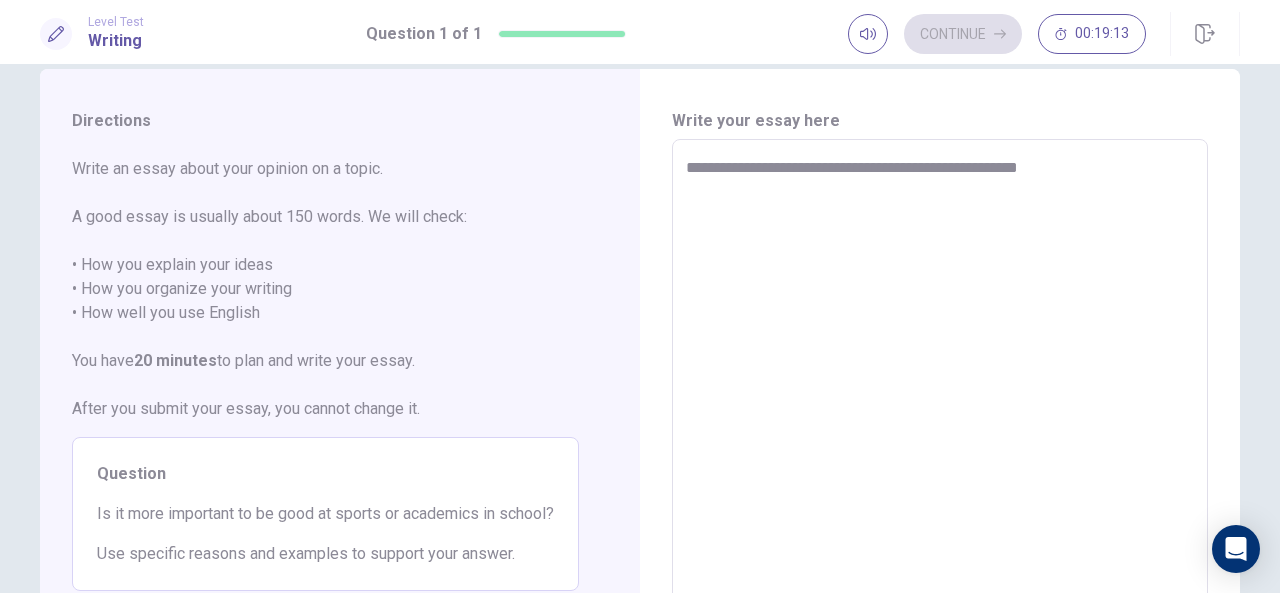 type on "**********" 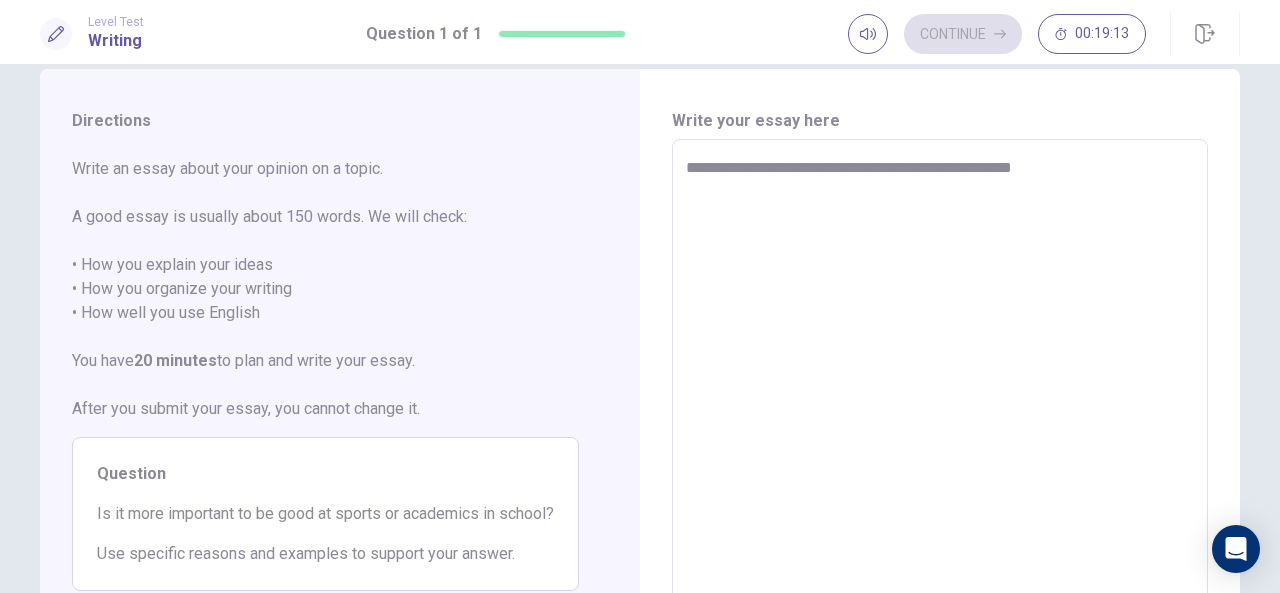 type on "*" 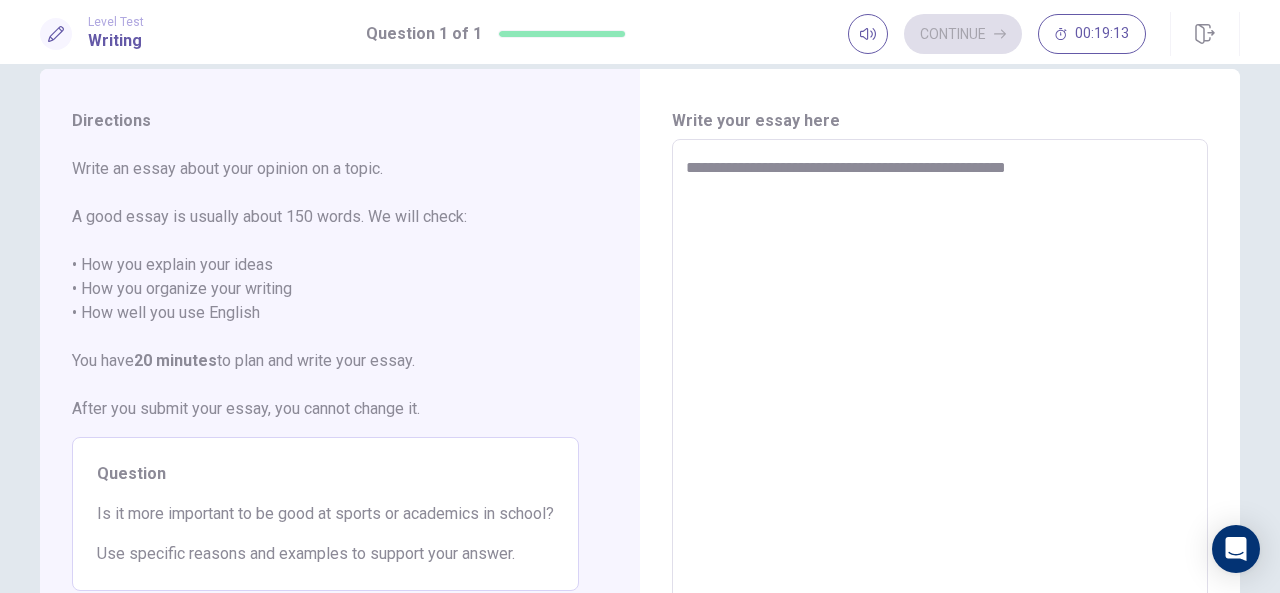type on "*" 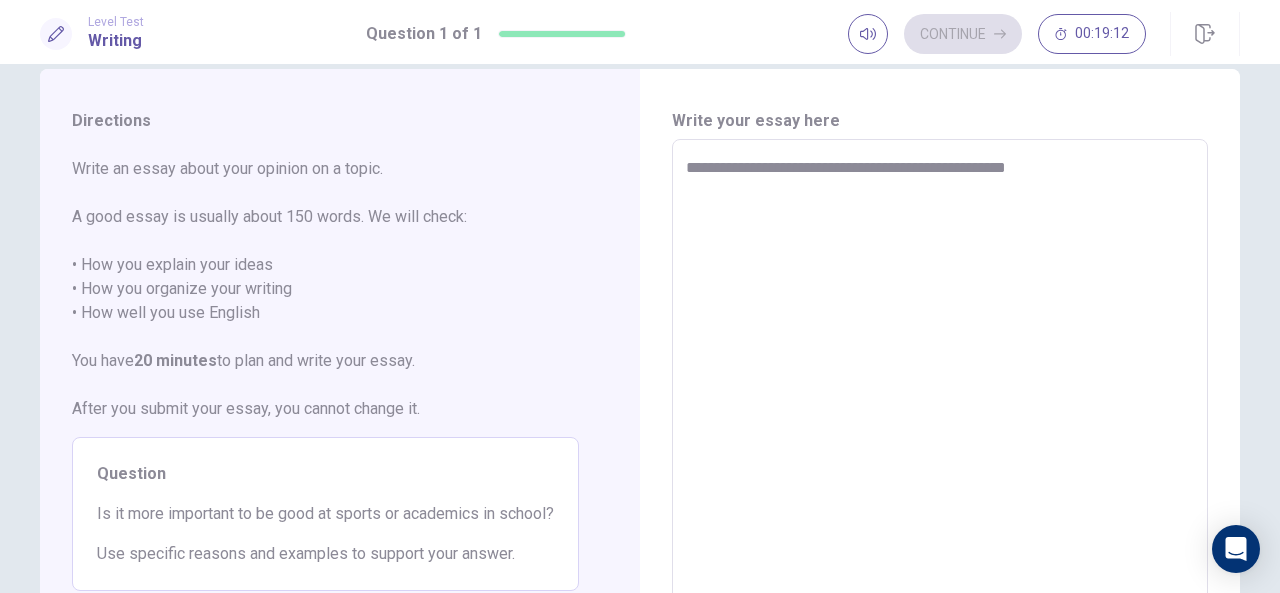 type on "**********" 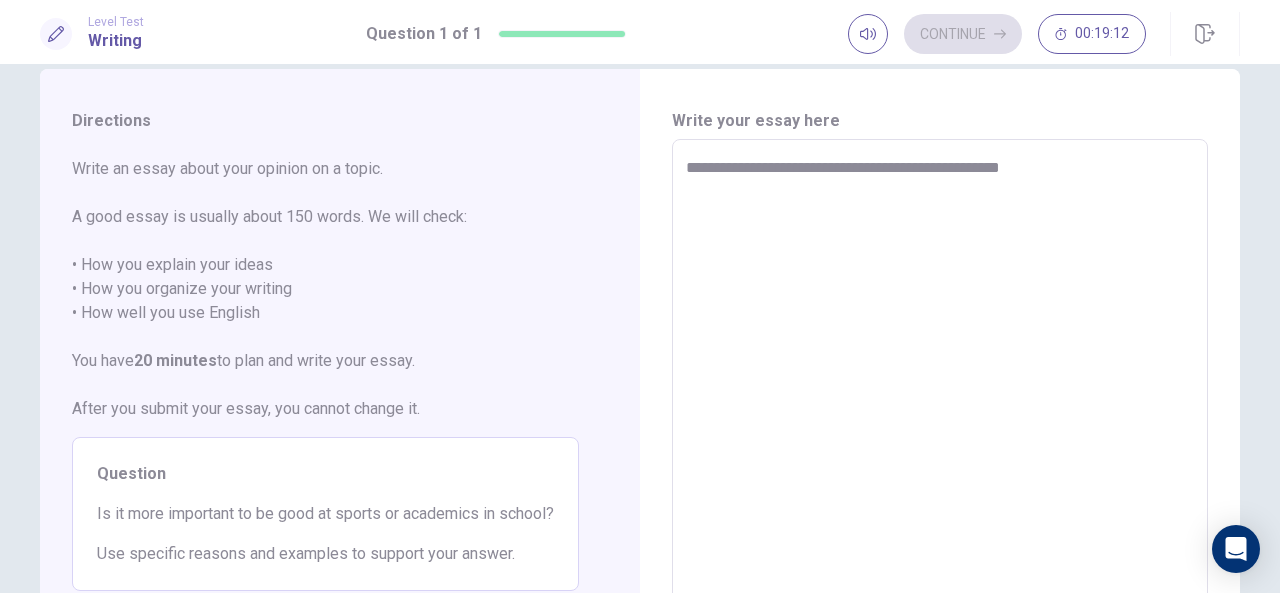 type on "*" 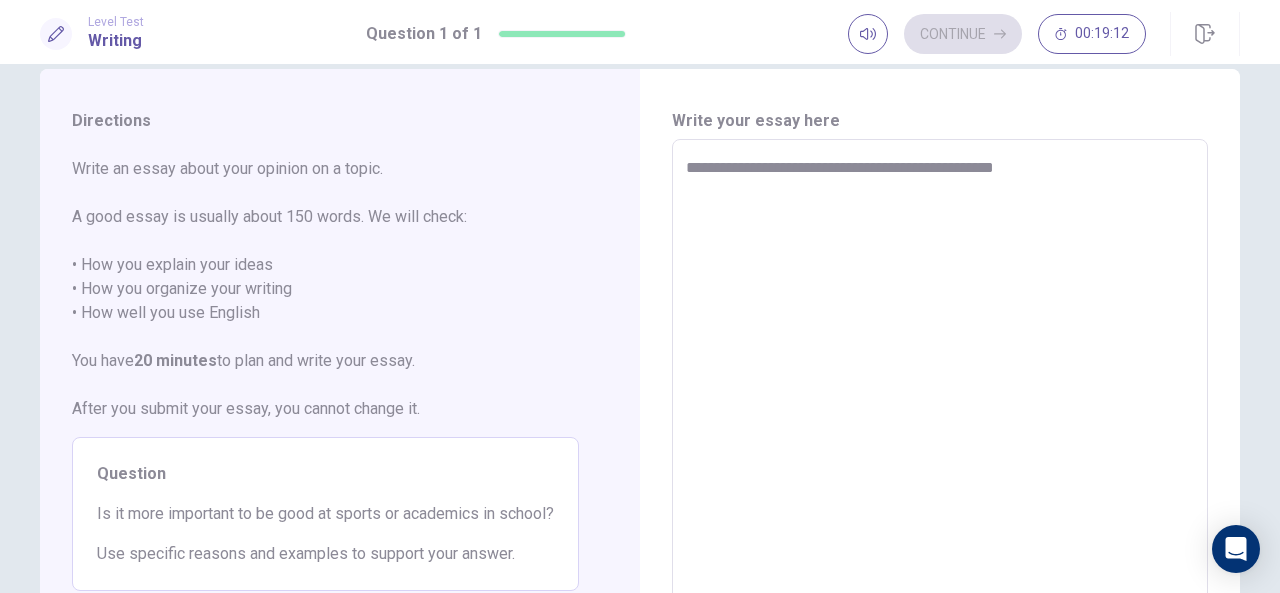 type on "*" 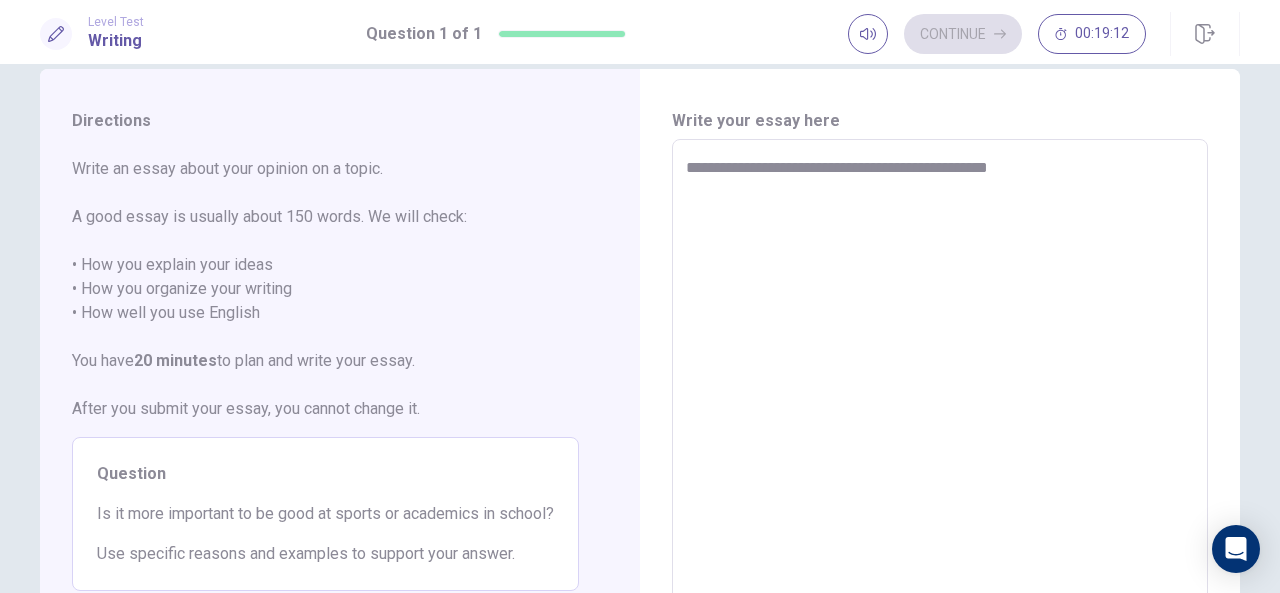 type on "*" 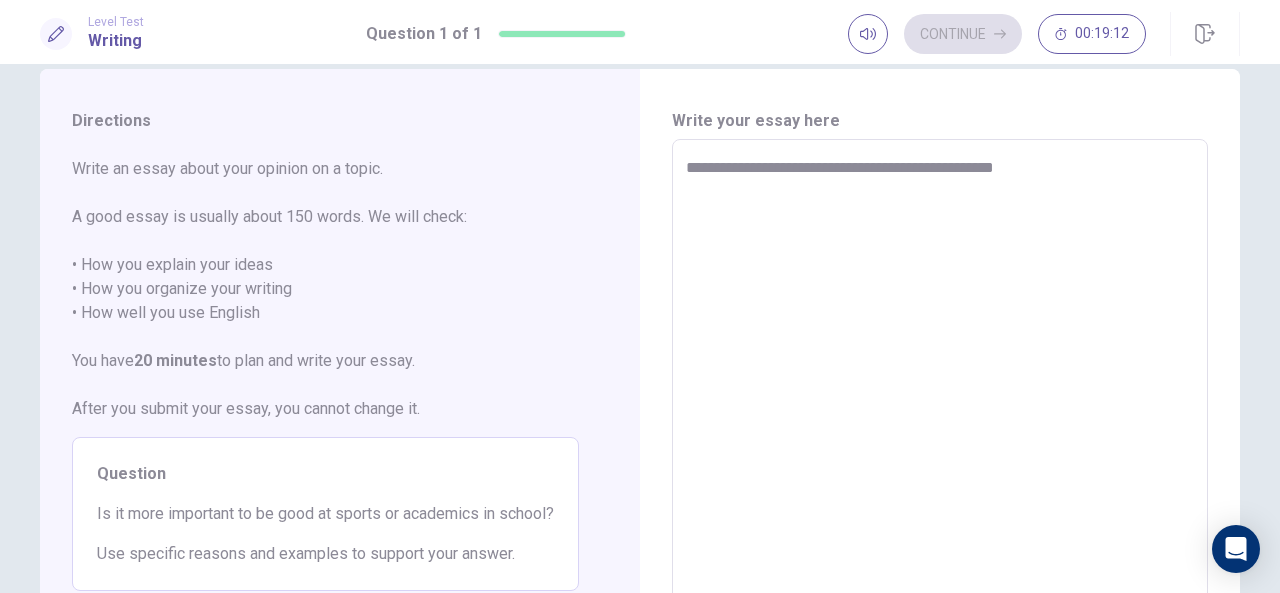 type on "*" 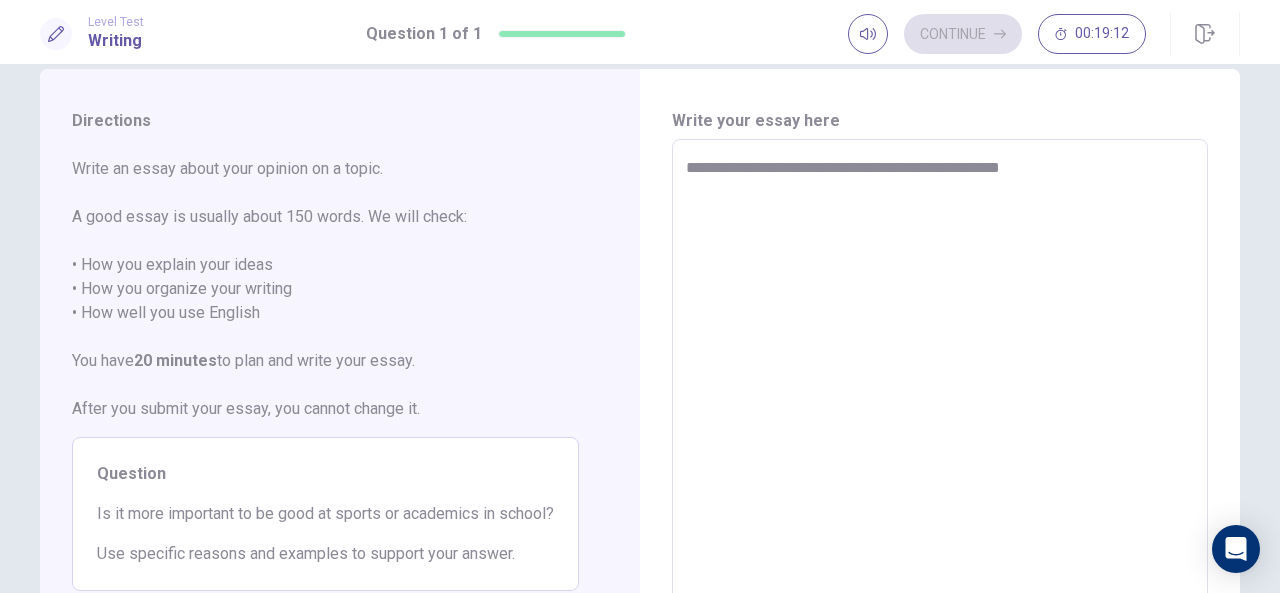 type on "*" 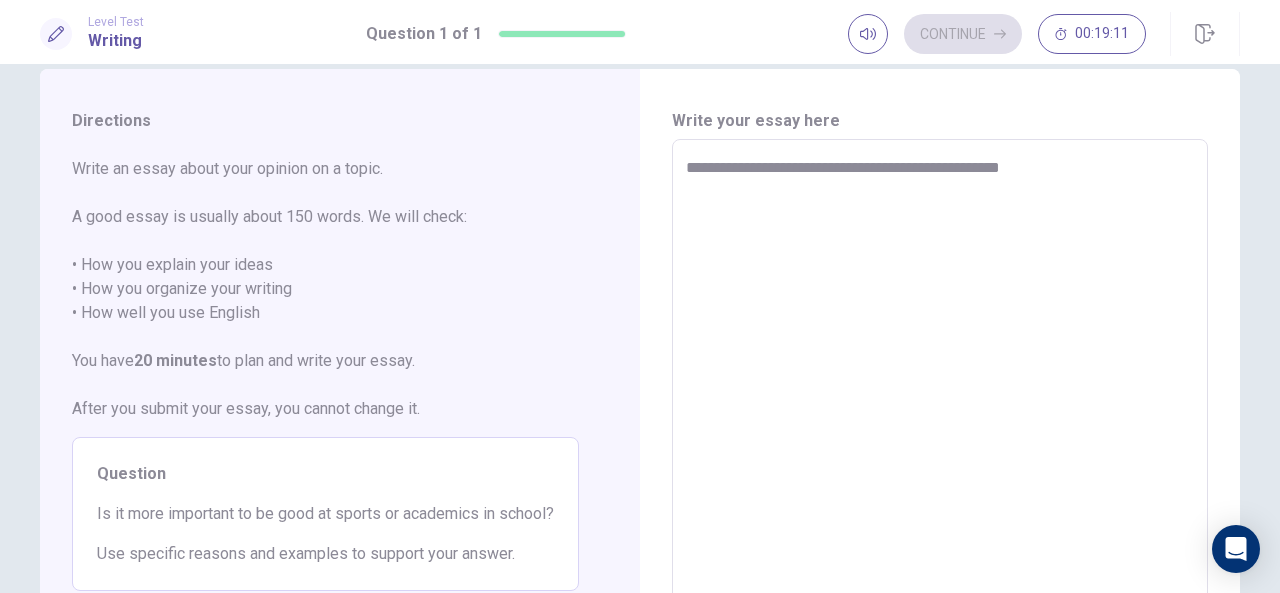 type on "**********" 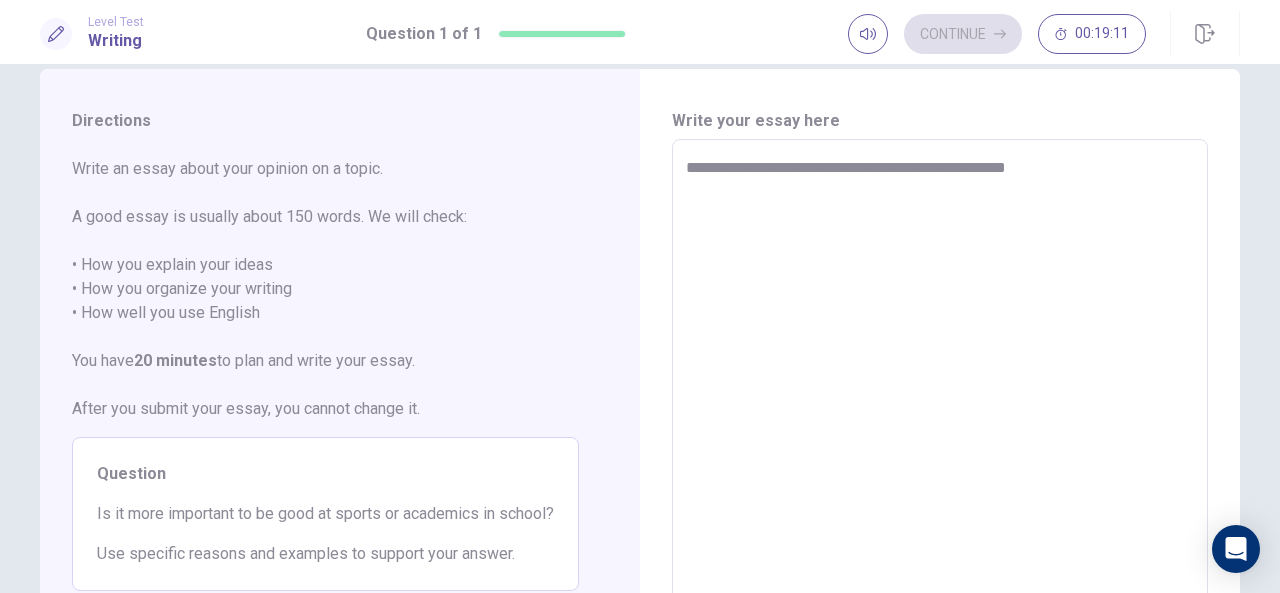 type on "*" 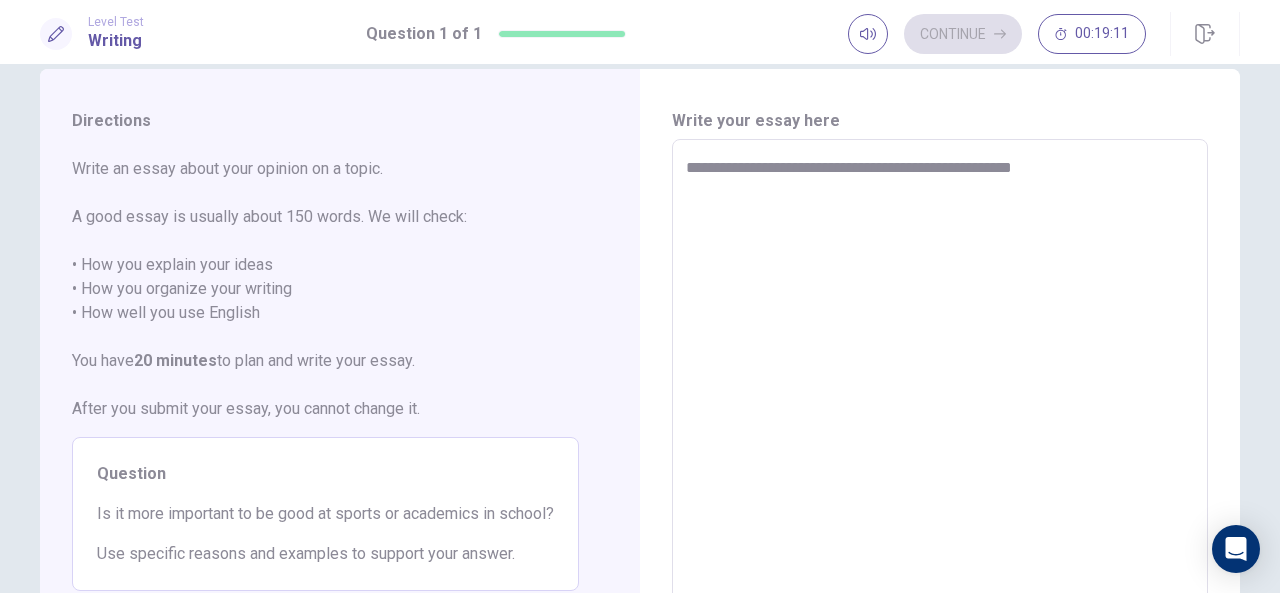 type on "*" 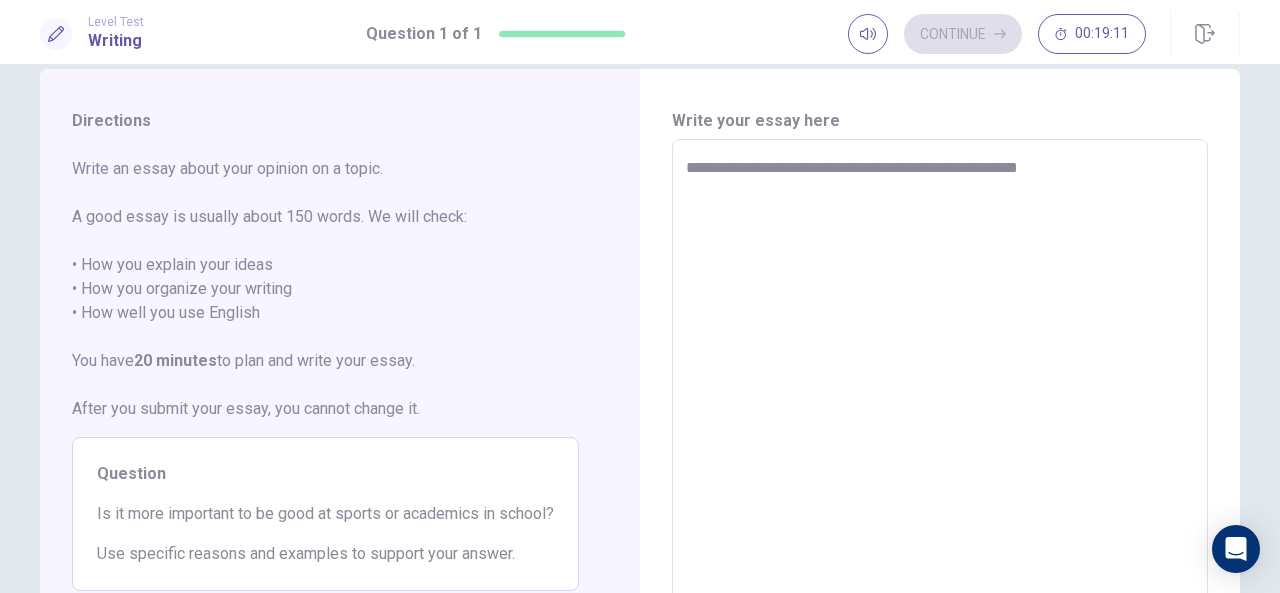 type on "*" 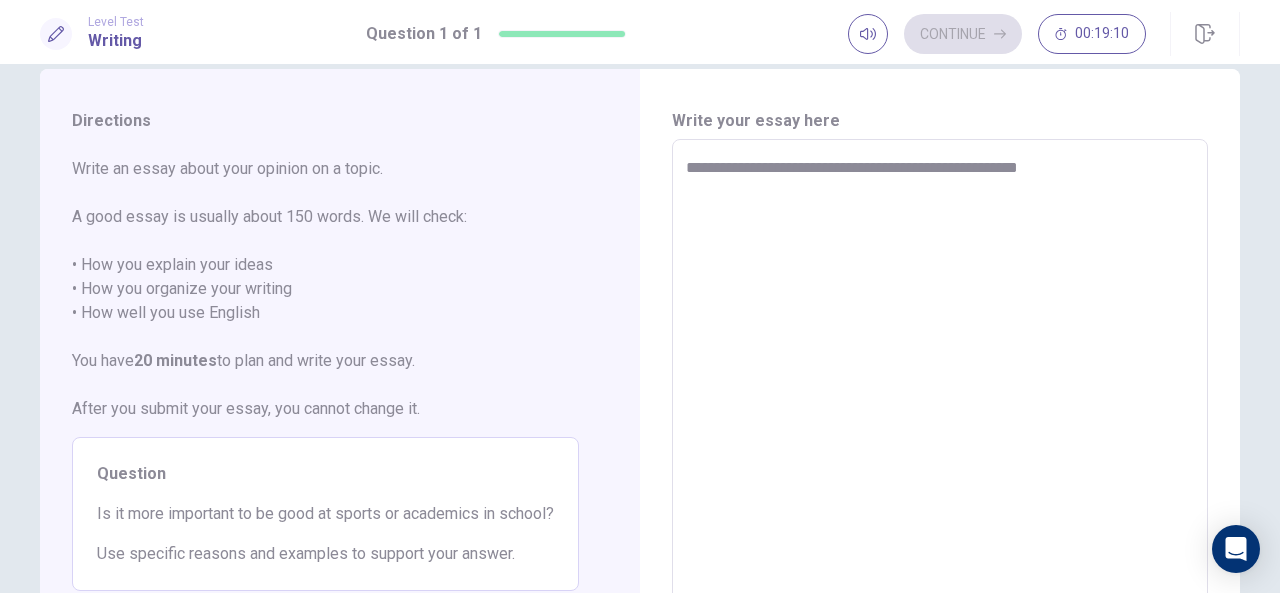 type on "**********" 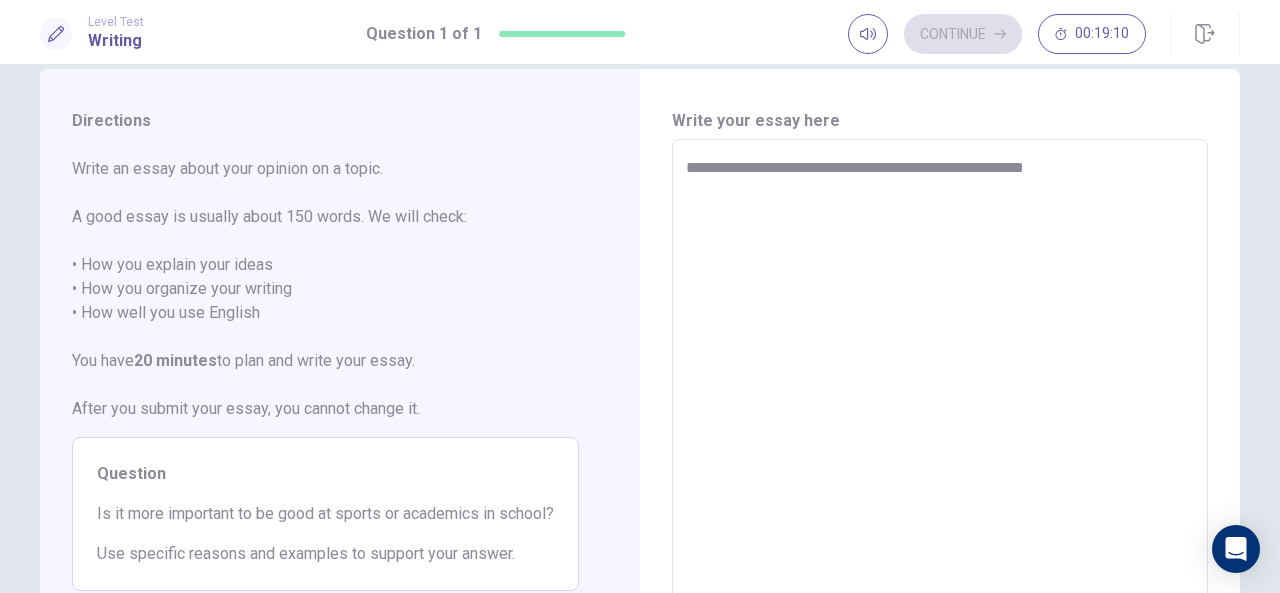 type on "*" 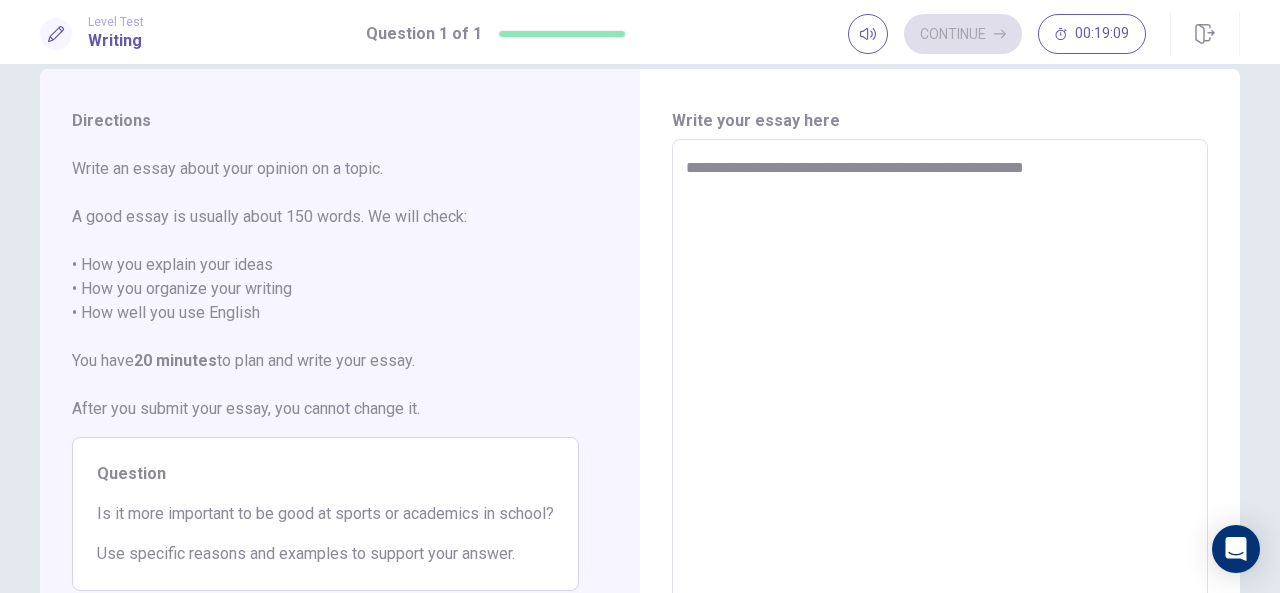 type on "**********" 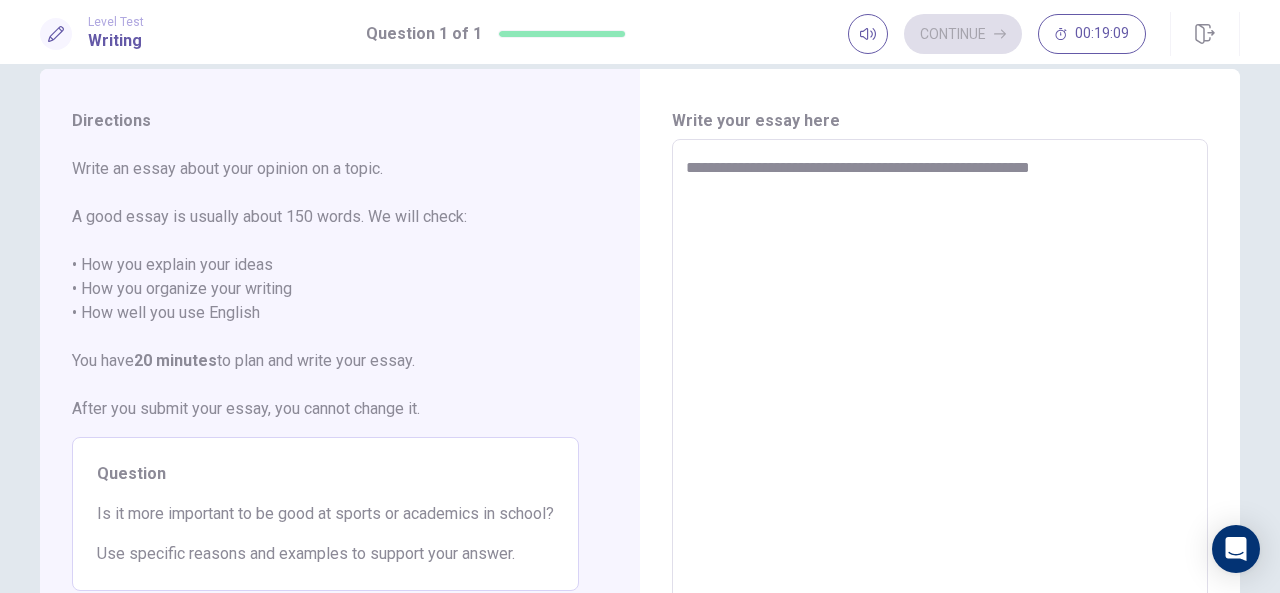 type on "*" 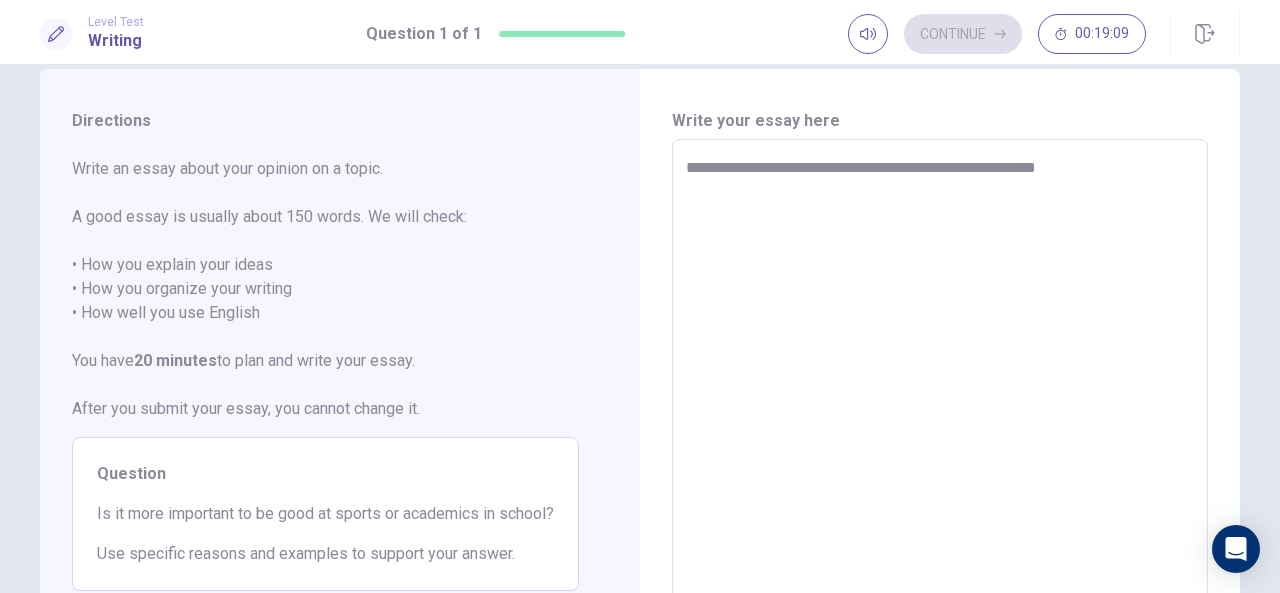 type on "*" 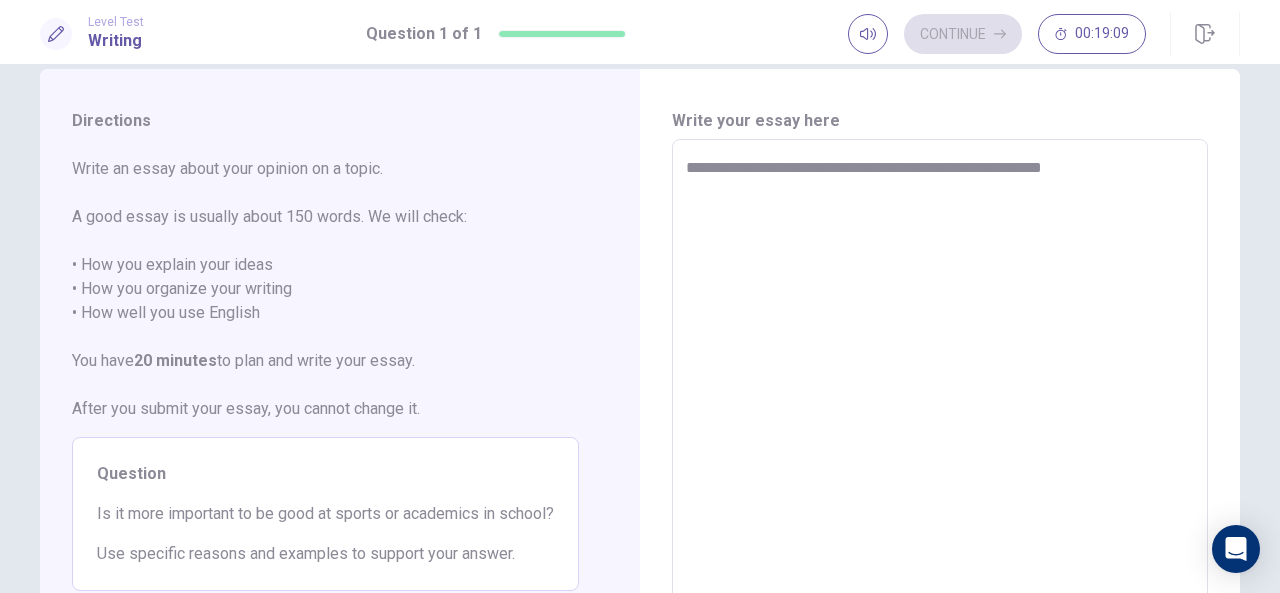 type on "*" 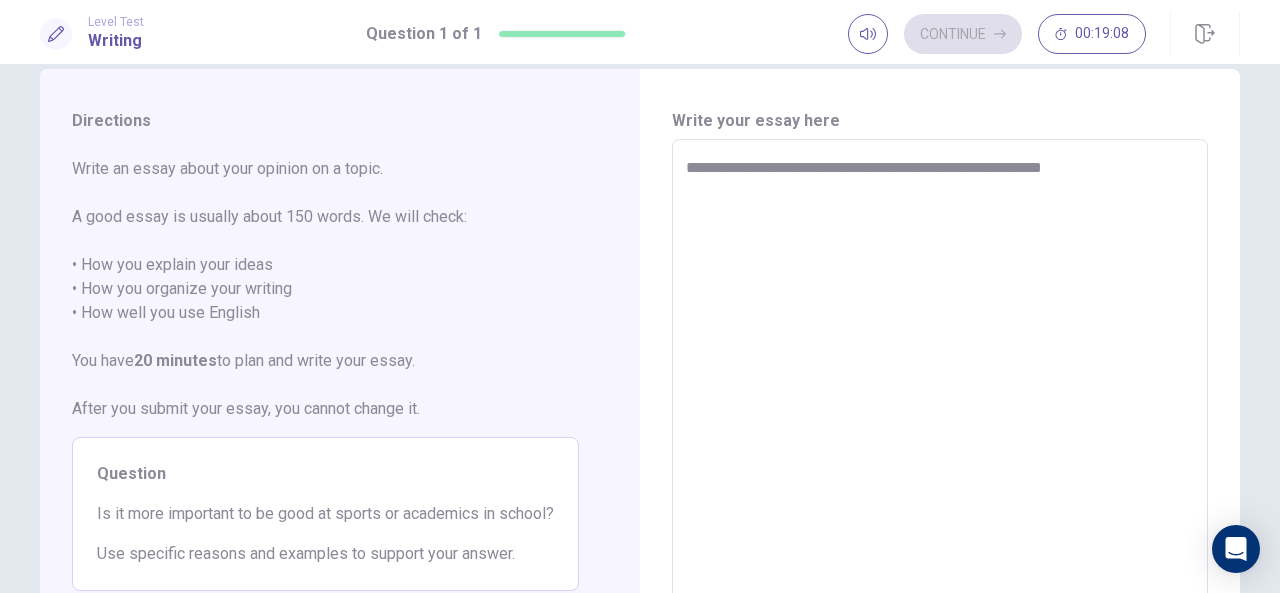 type on "**********" 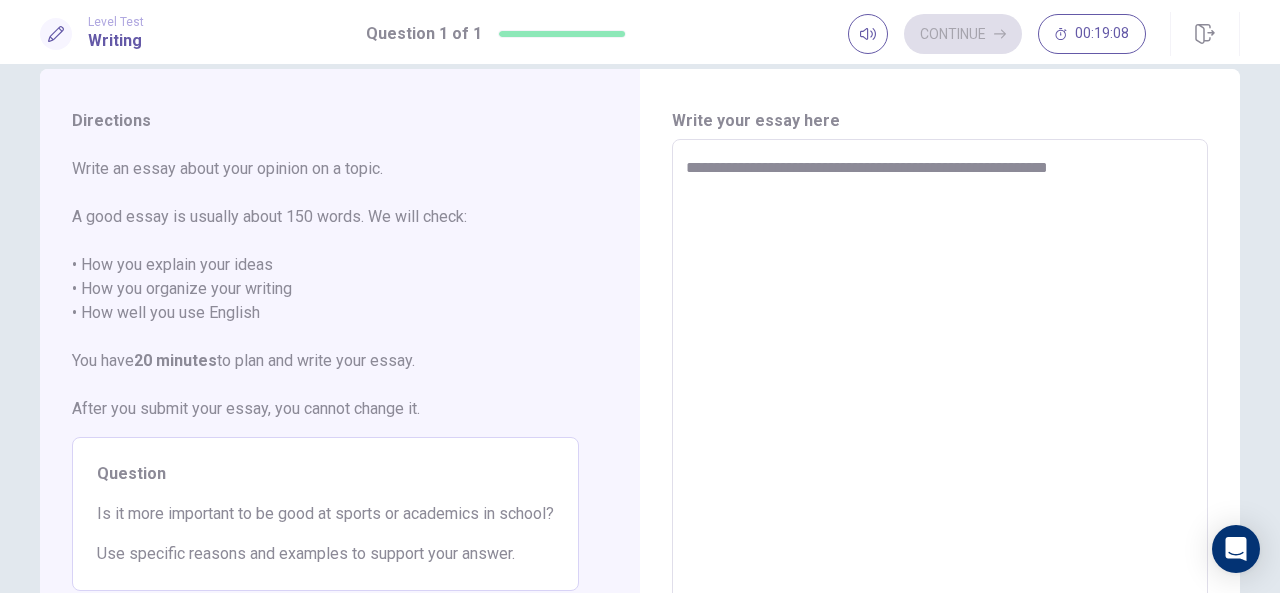 type on "*" 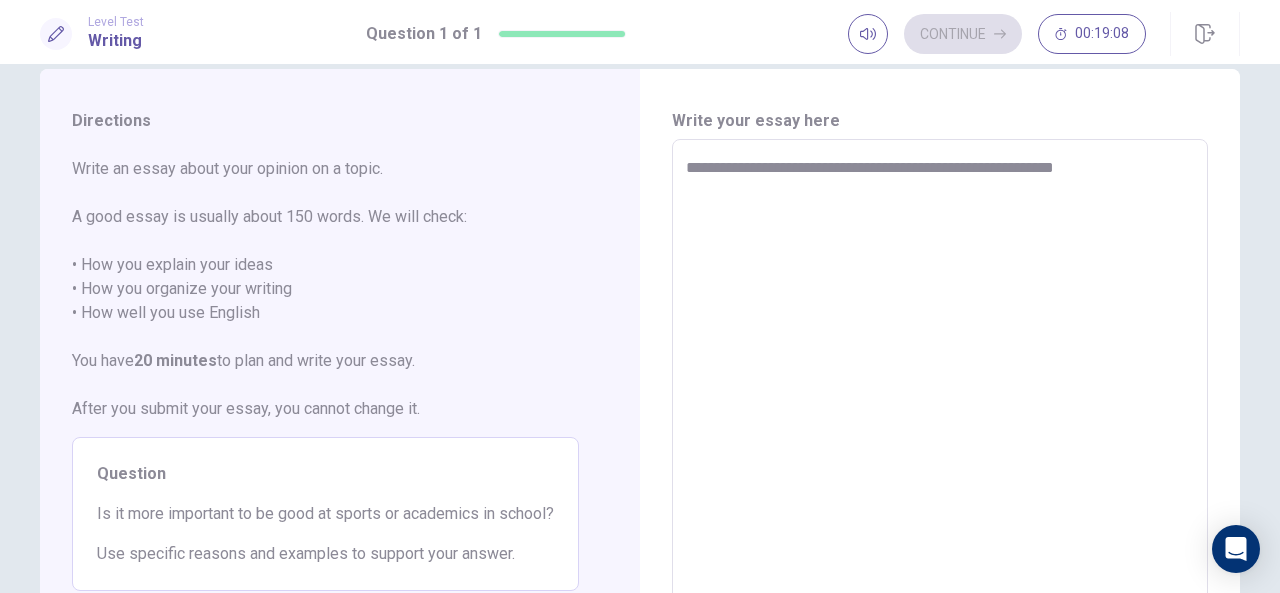 type on "*" 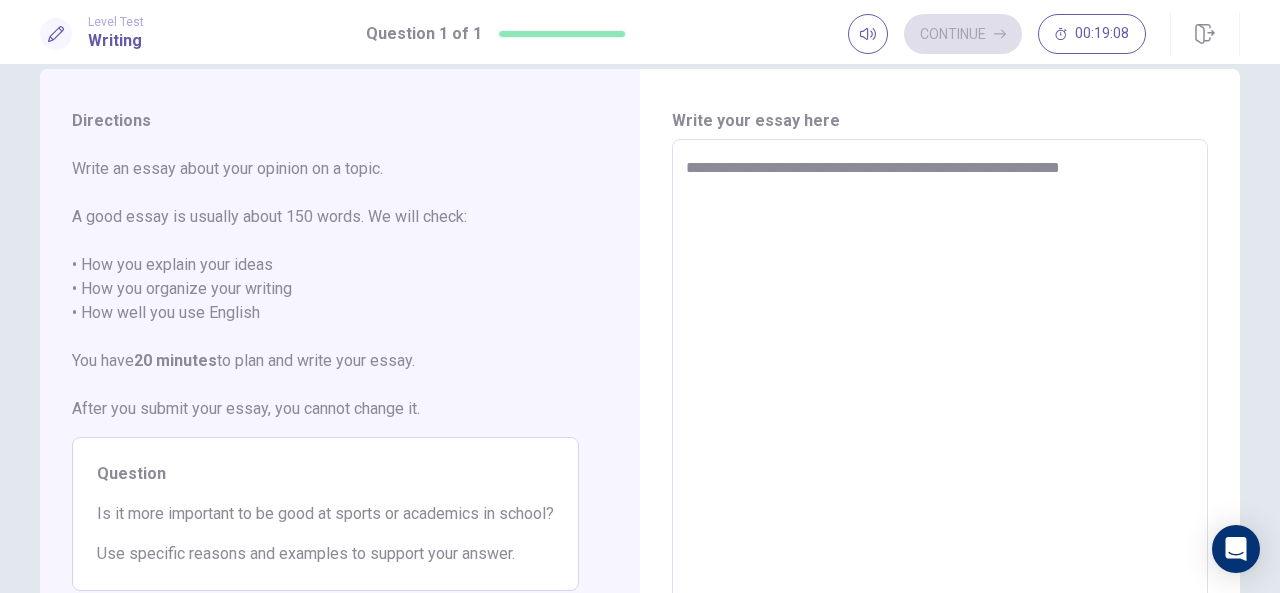 type on "*" 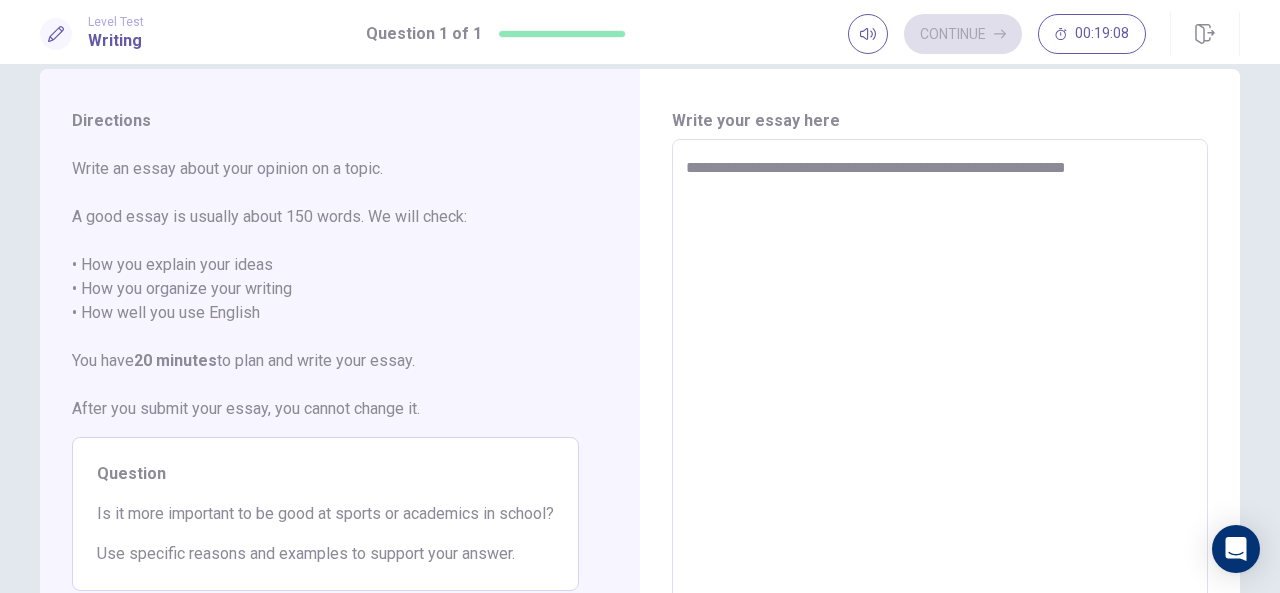 type on "*" 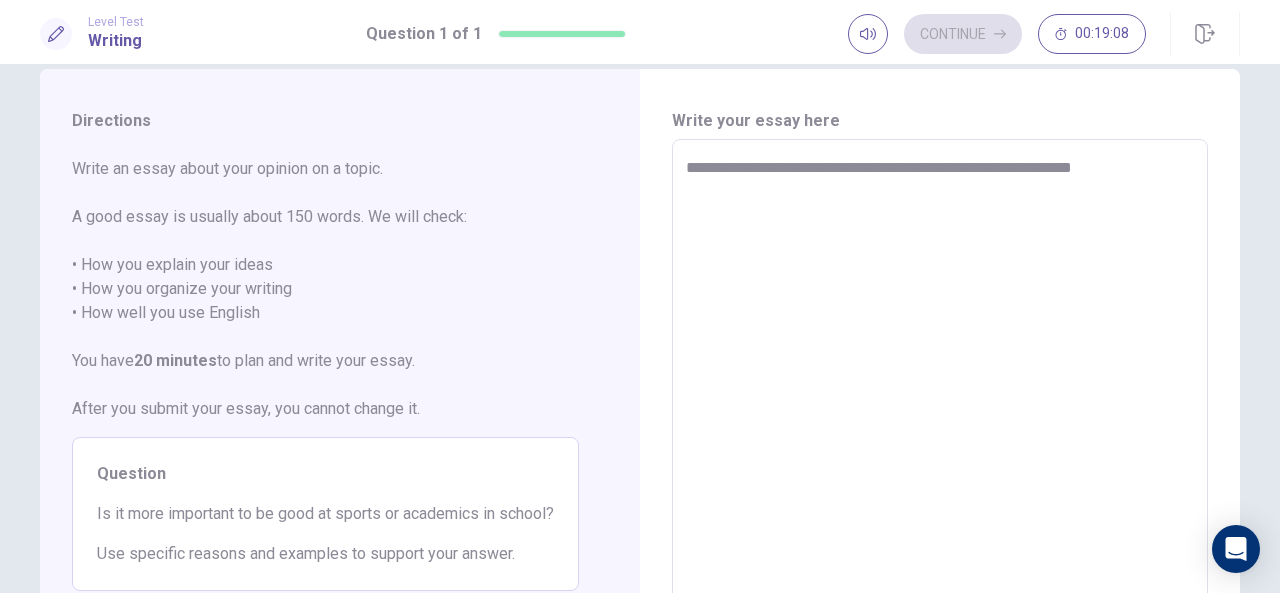 type on "*" 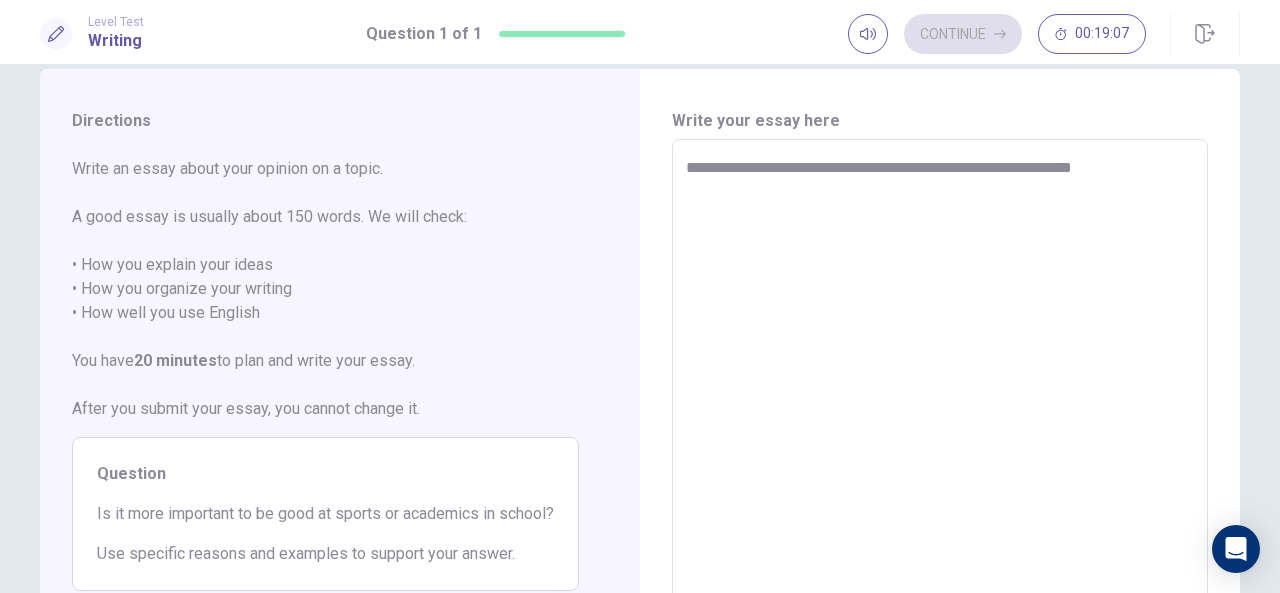 type on "**********" 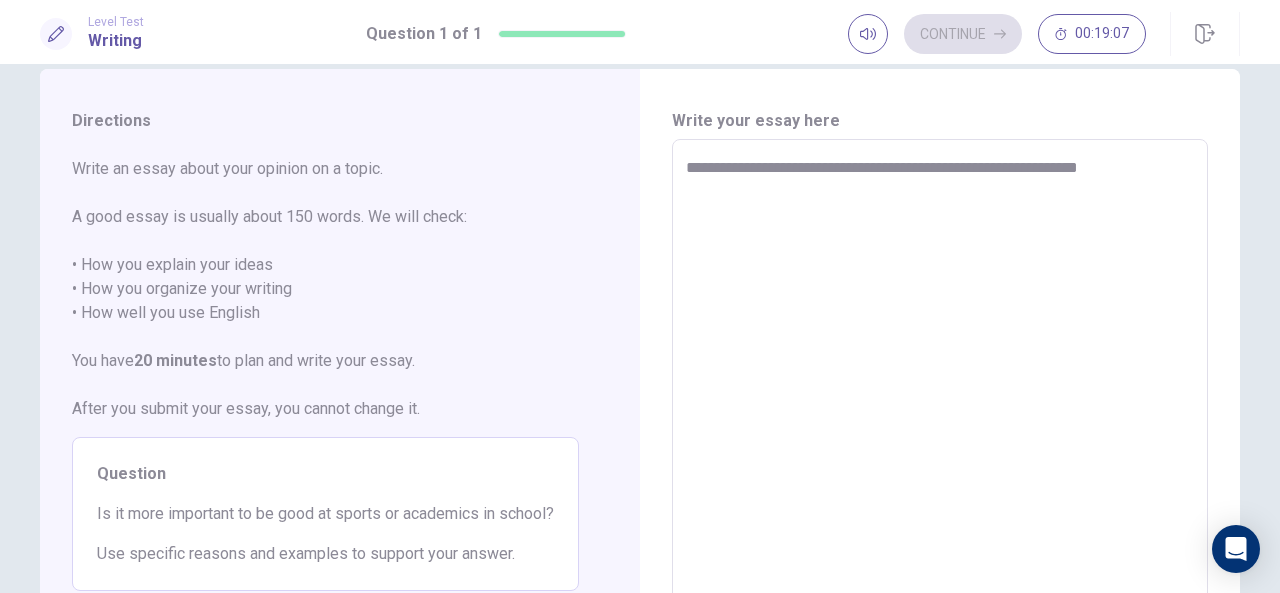 type on "*" 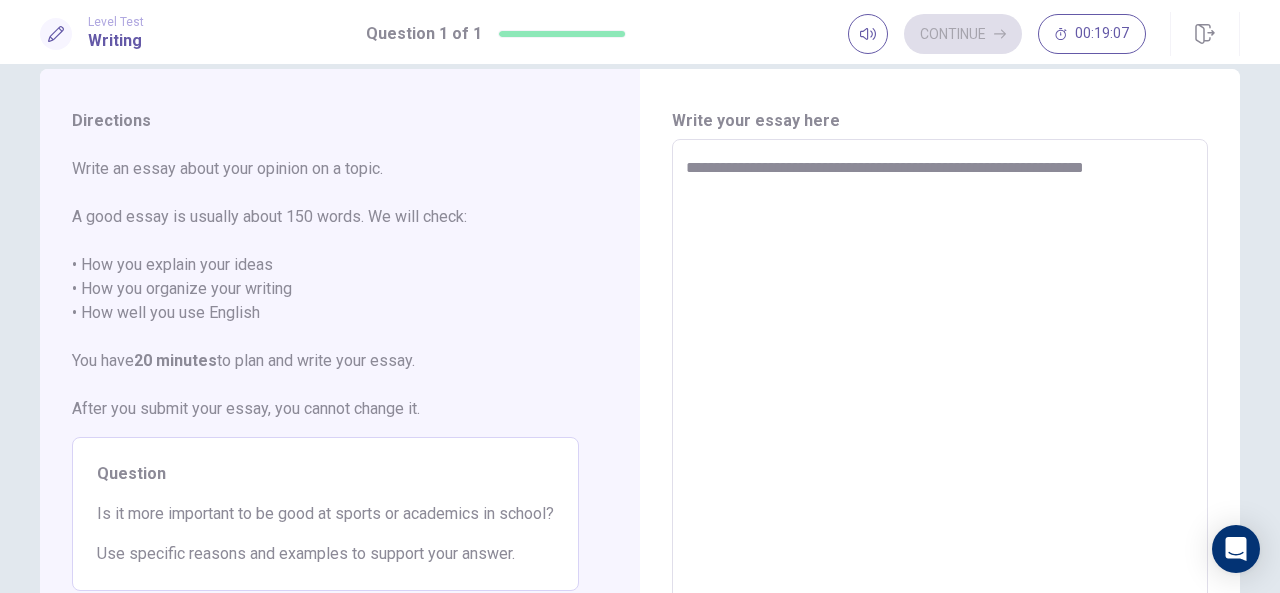type on "*" 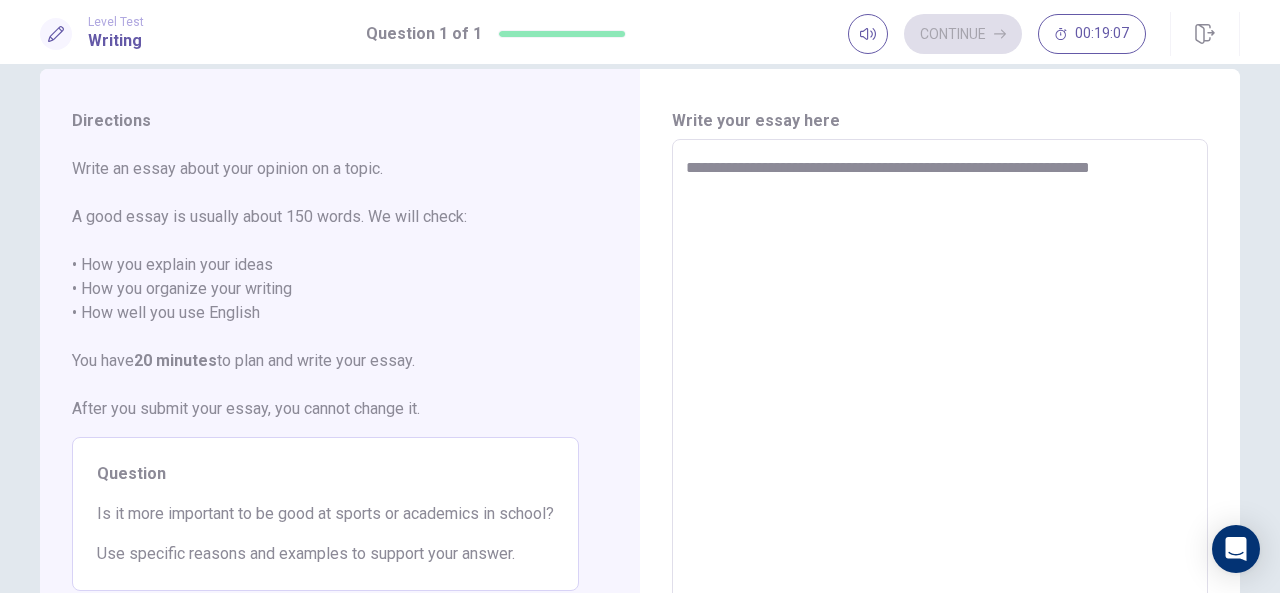 type on "*" 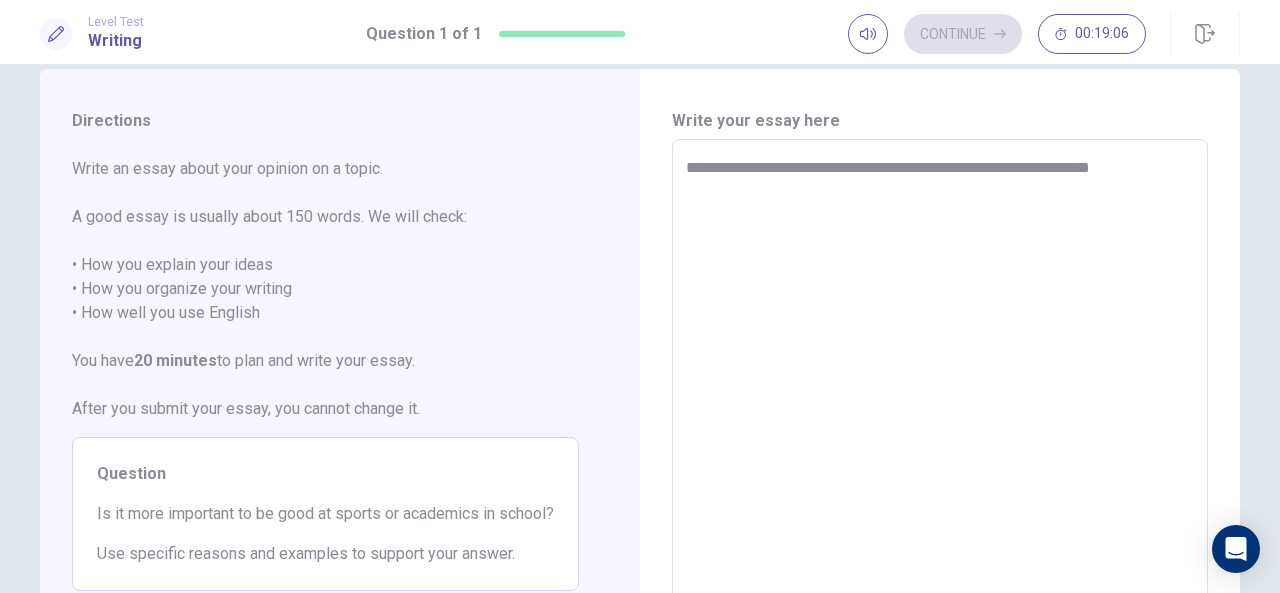type on "**********" 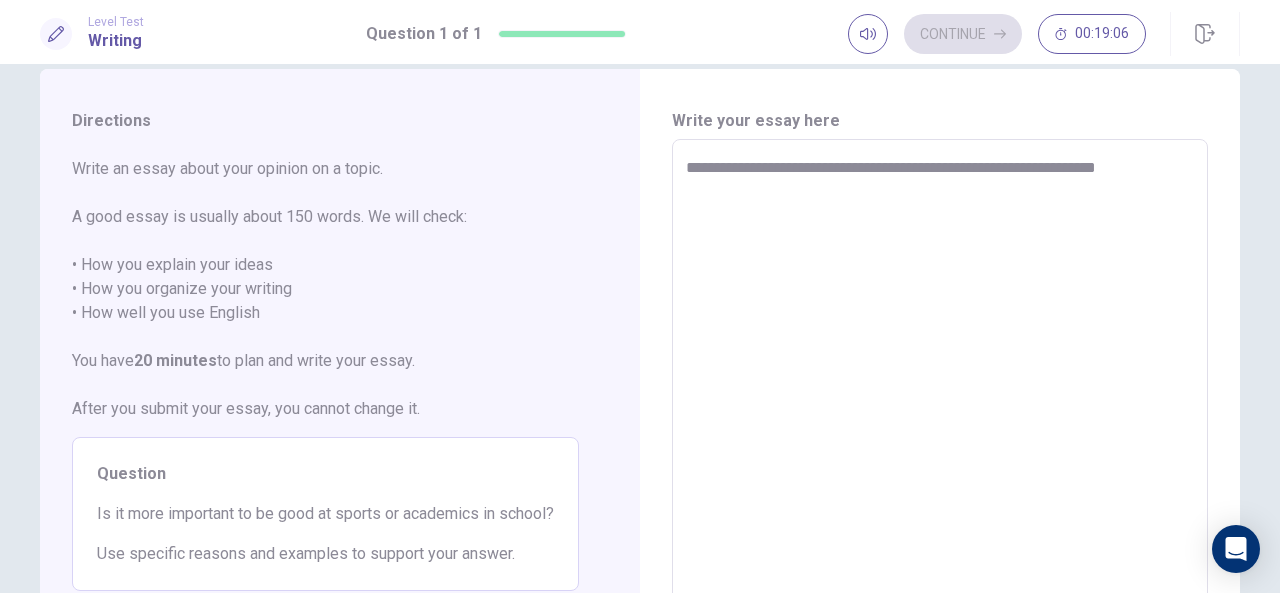 type on "*" 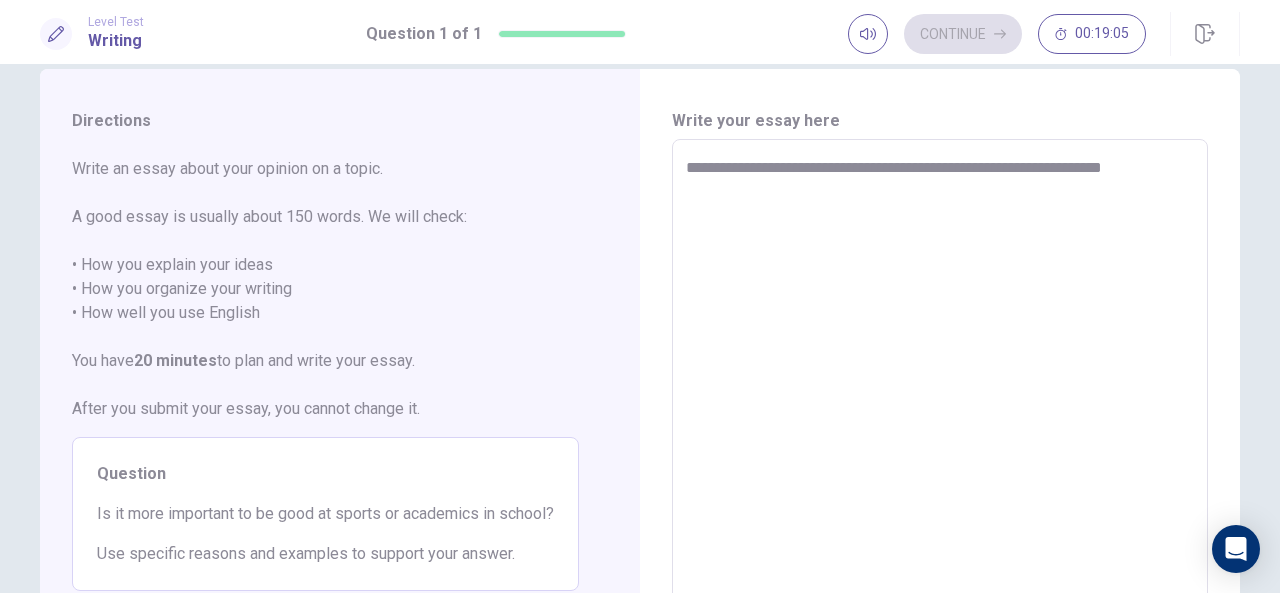 type on "*" 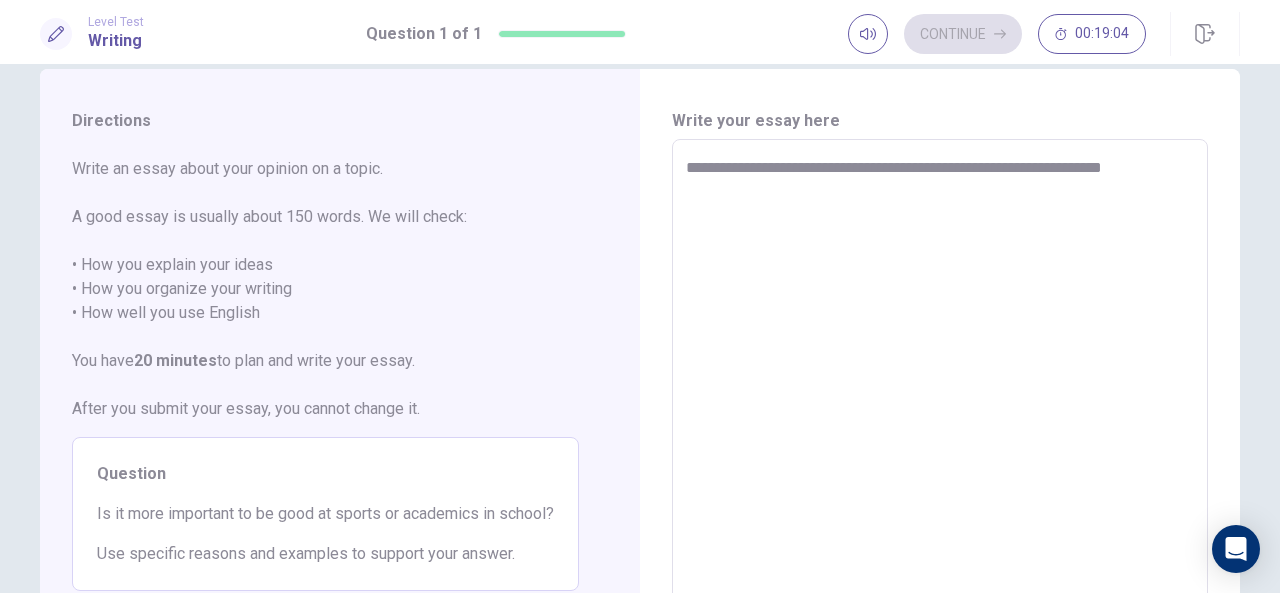 type on "**********" 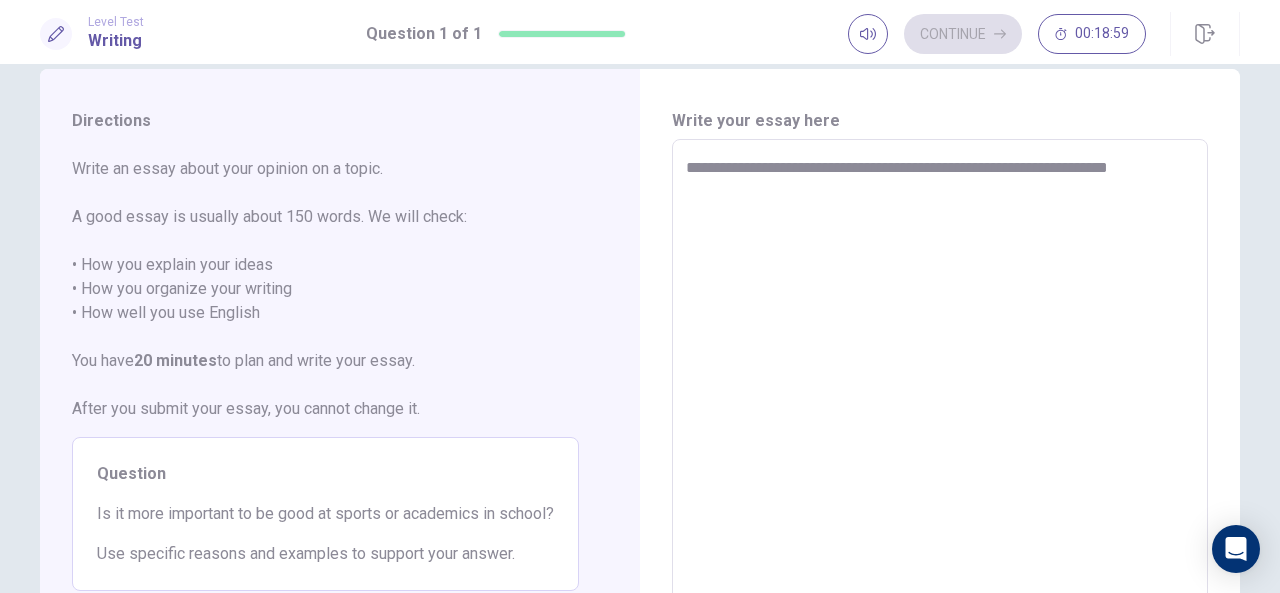 type on "*" 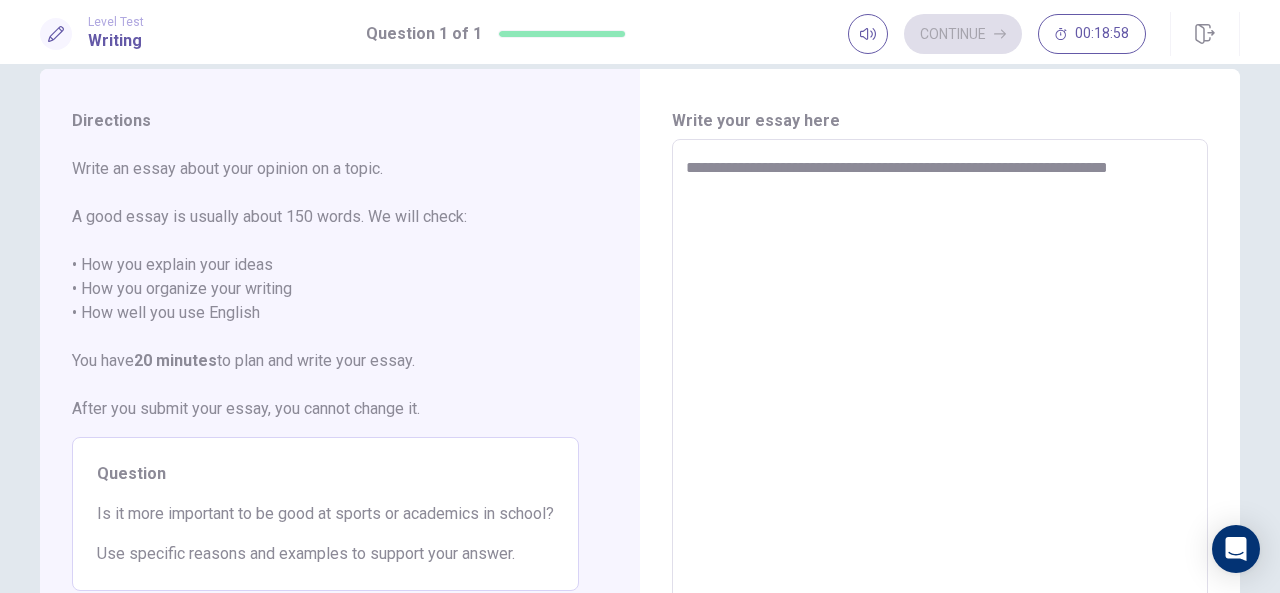 type on "**********" 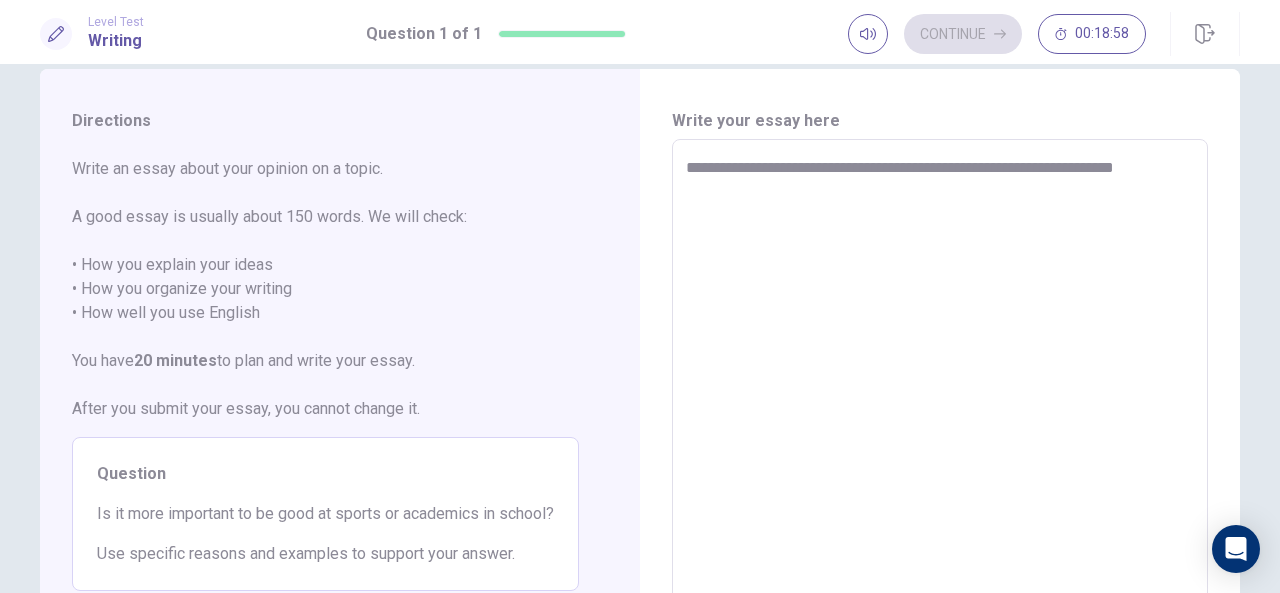 type on "*" 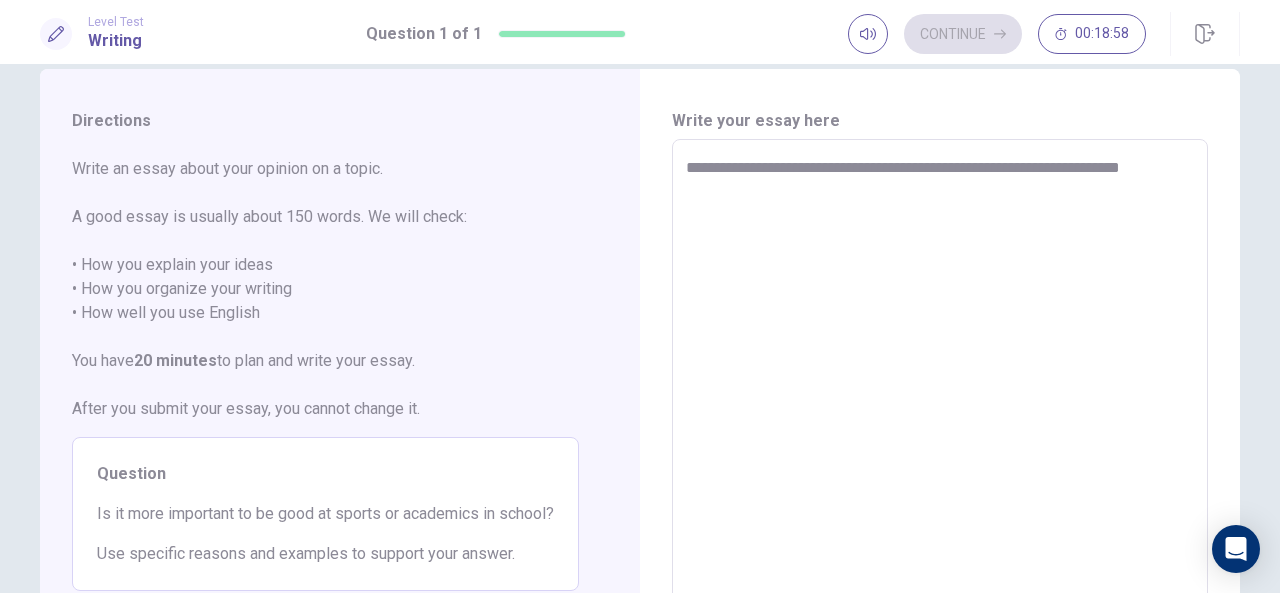 type on "*" 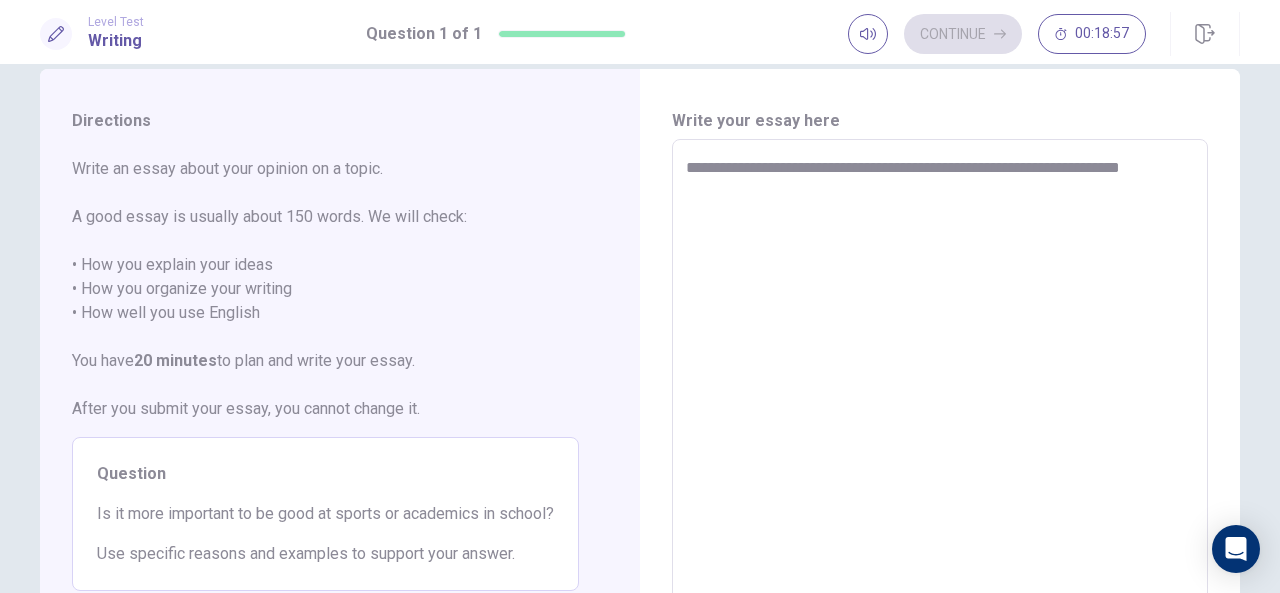 type on "**********" 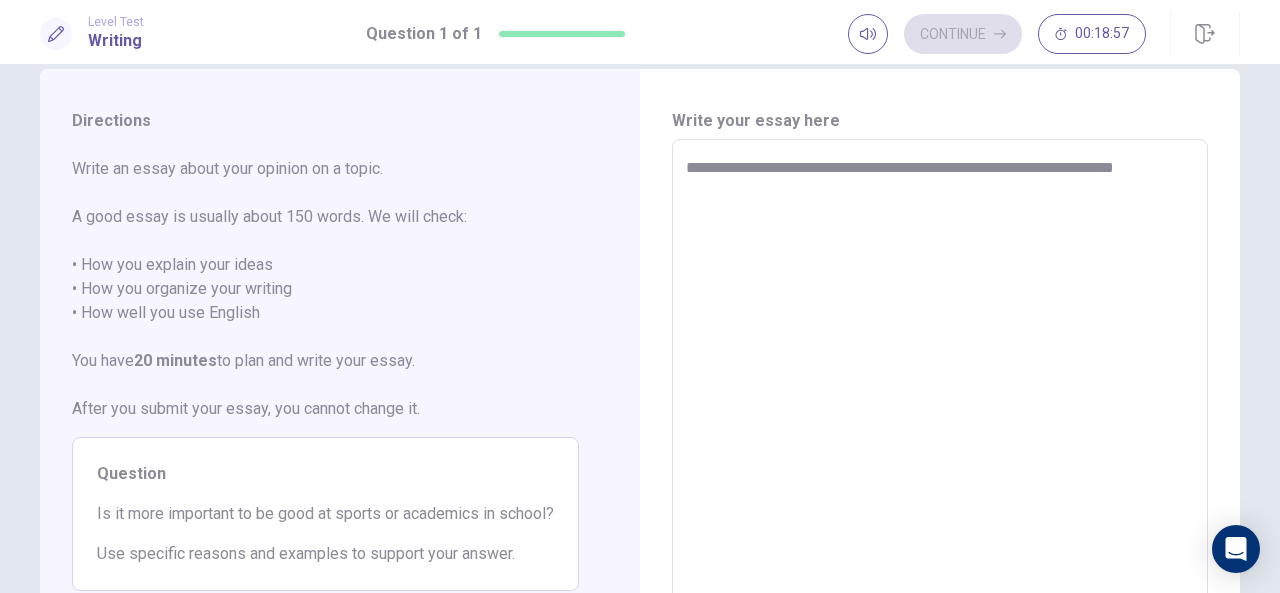 type on "*" 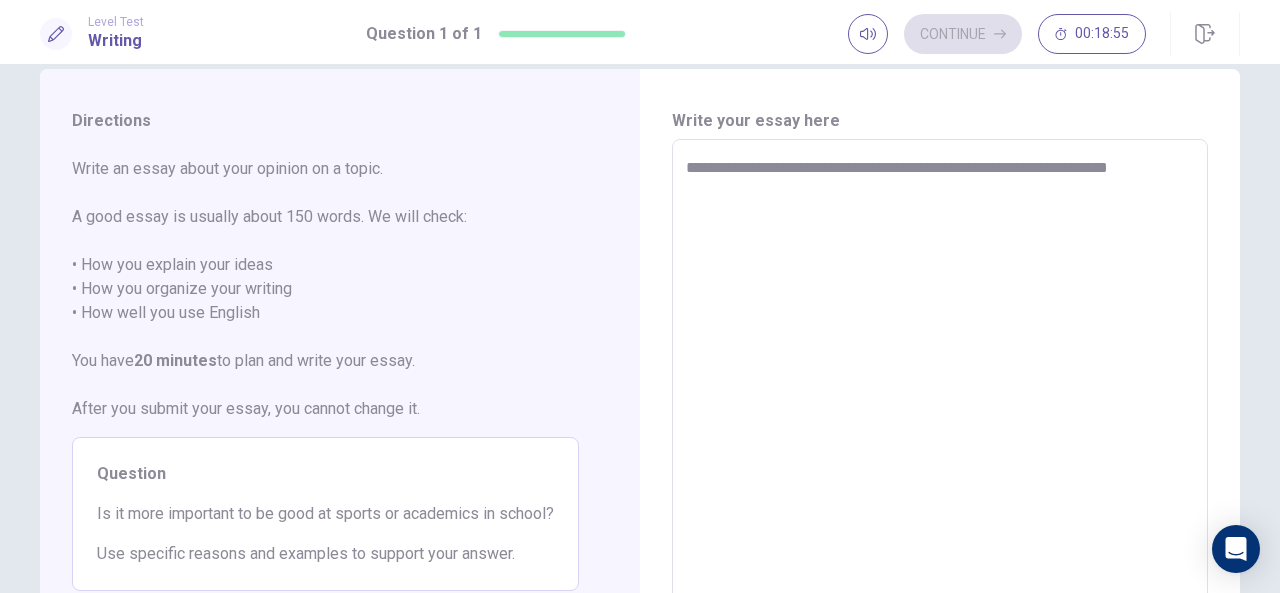 type on "*" 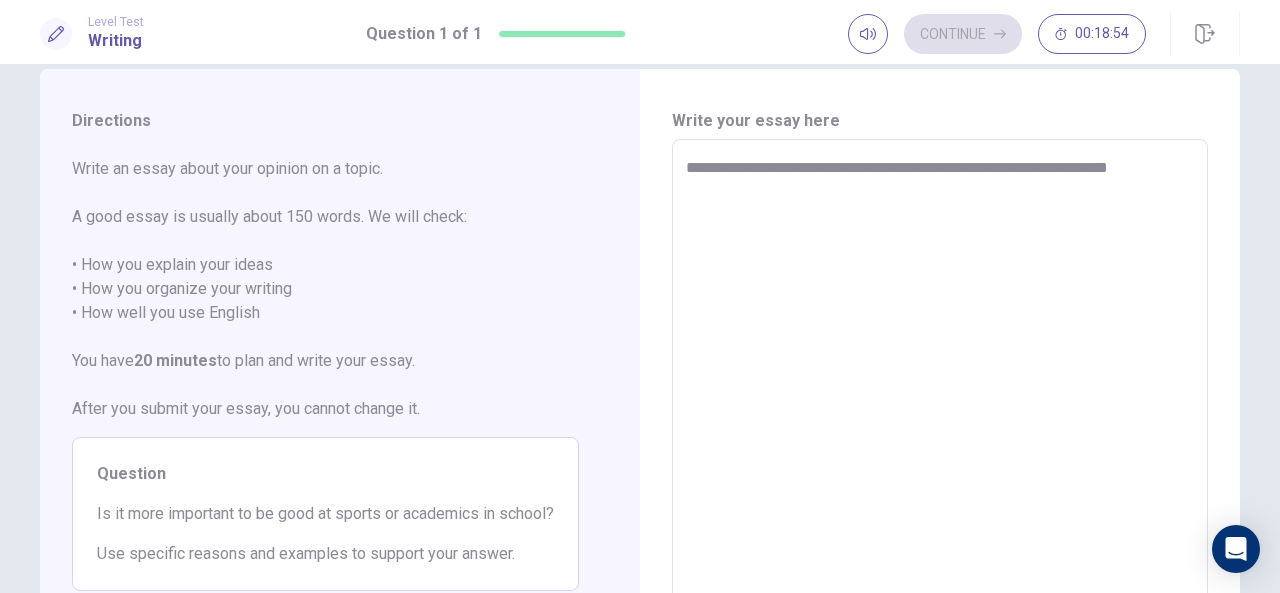 type on "**********" 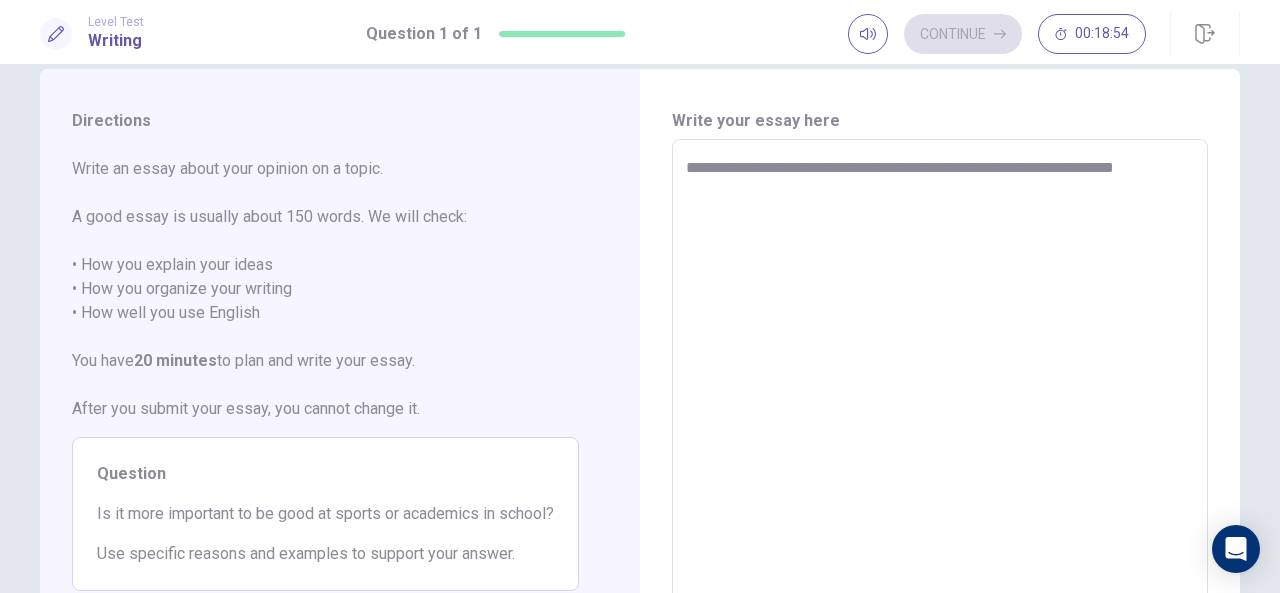 type 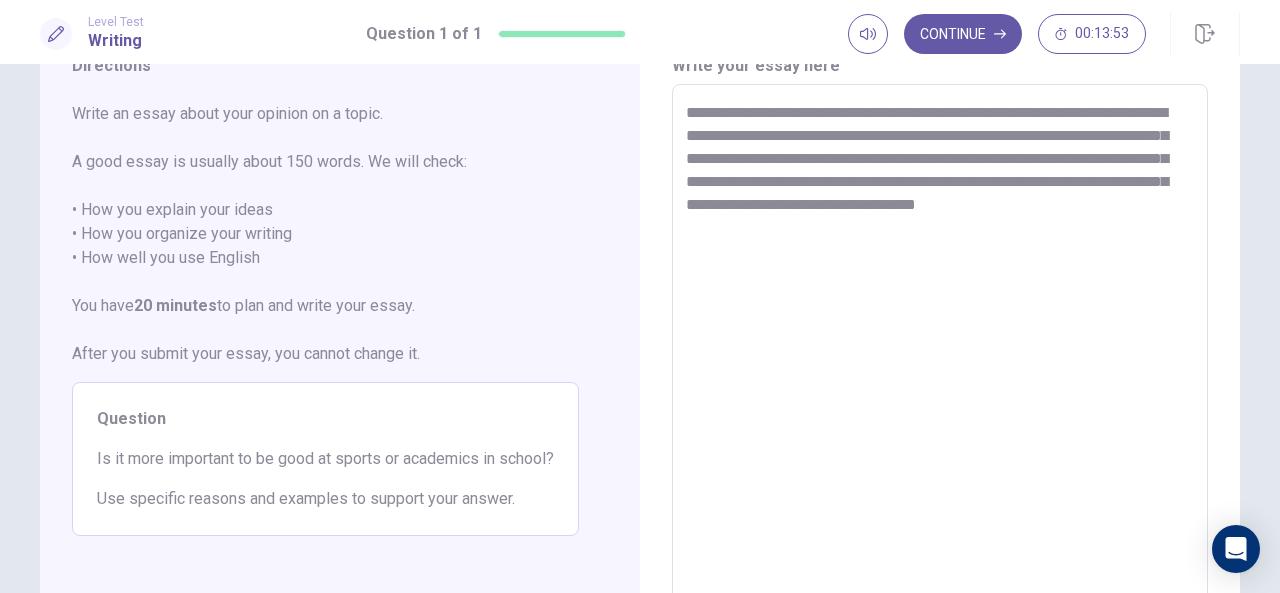 scroll, scrollTop: 78, scrollLeft: 0, axis: vertical 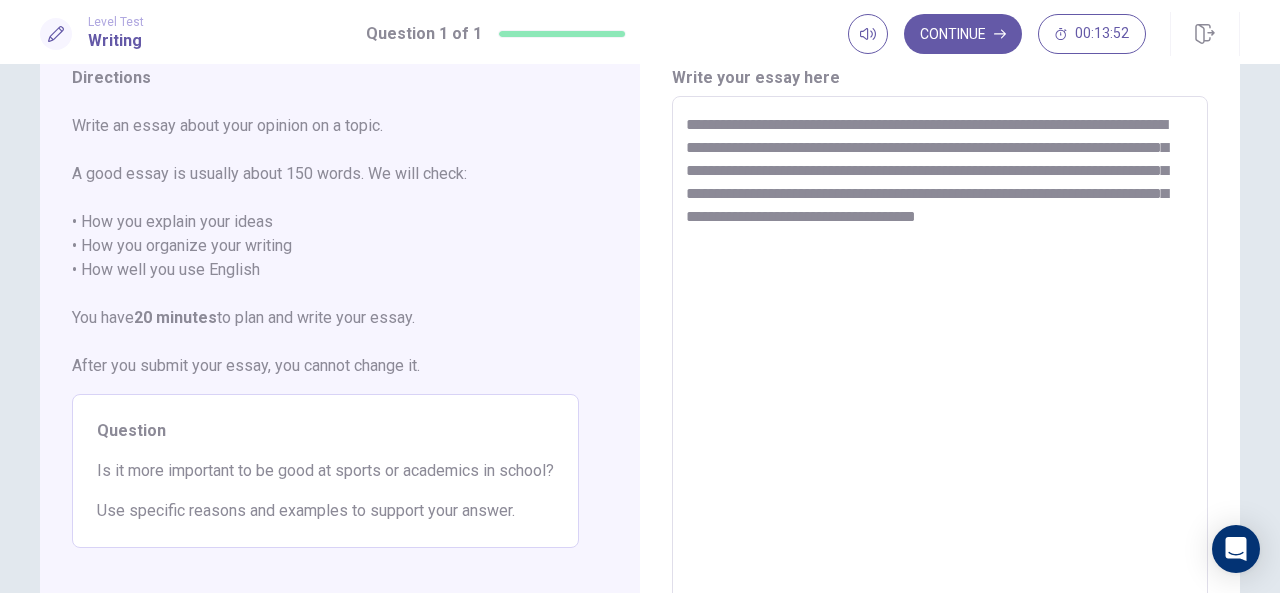 click on "**********" at bounding box center (940, 373) 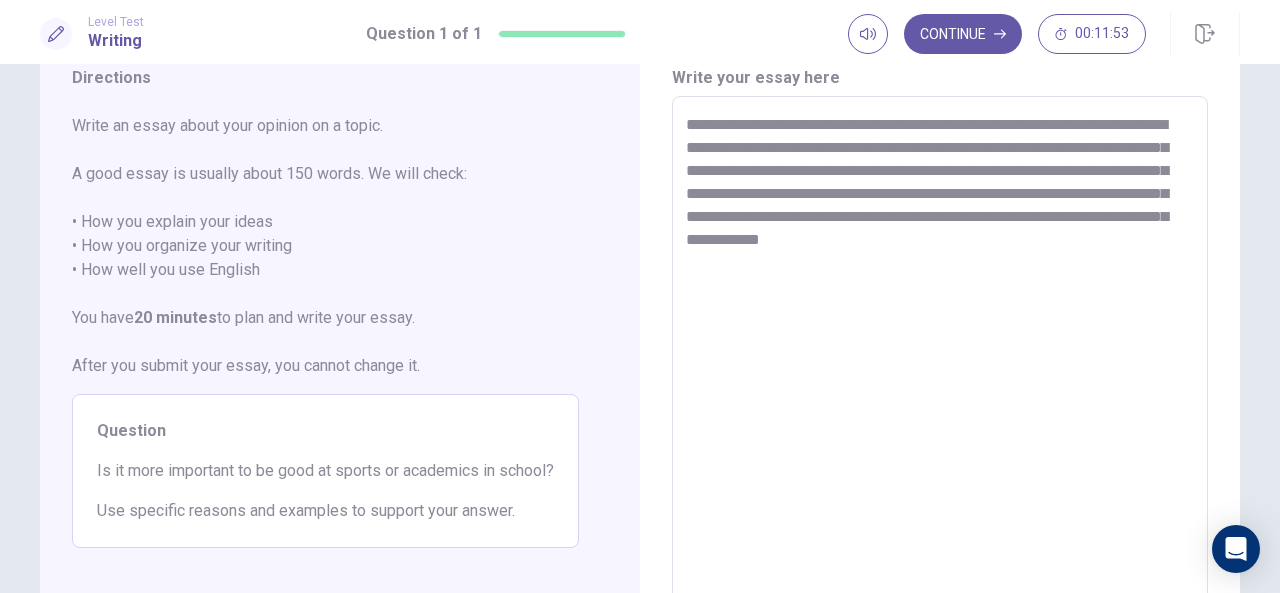 drag, startPoint x: 948, startPoint y: 240, endPoint x: 900, endPoint y: 249, distance: 48.83646 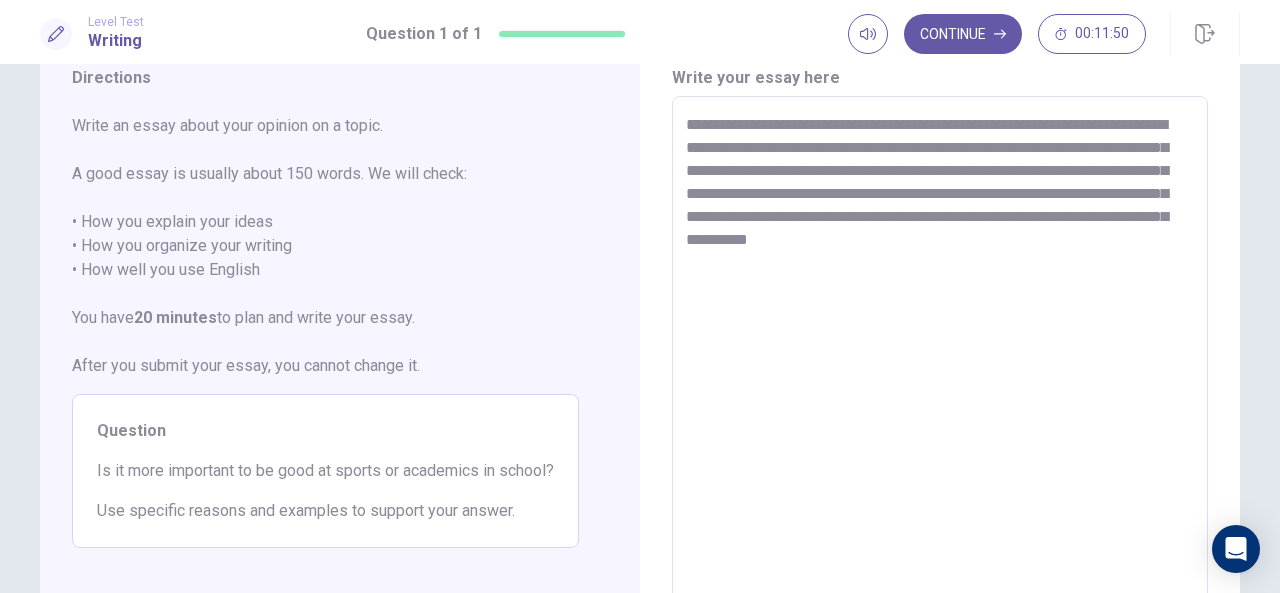 drag, startPoint x: 1123, startPoint y: 221, endPoint x: 1120, endPoint y: 233, distance: 12.369317 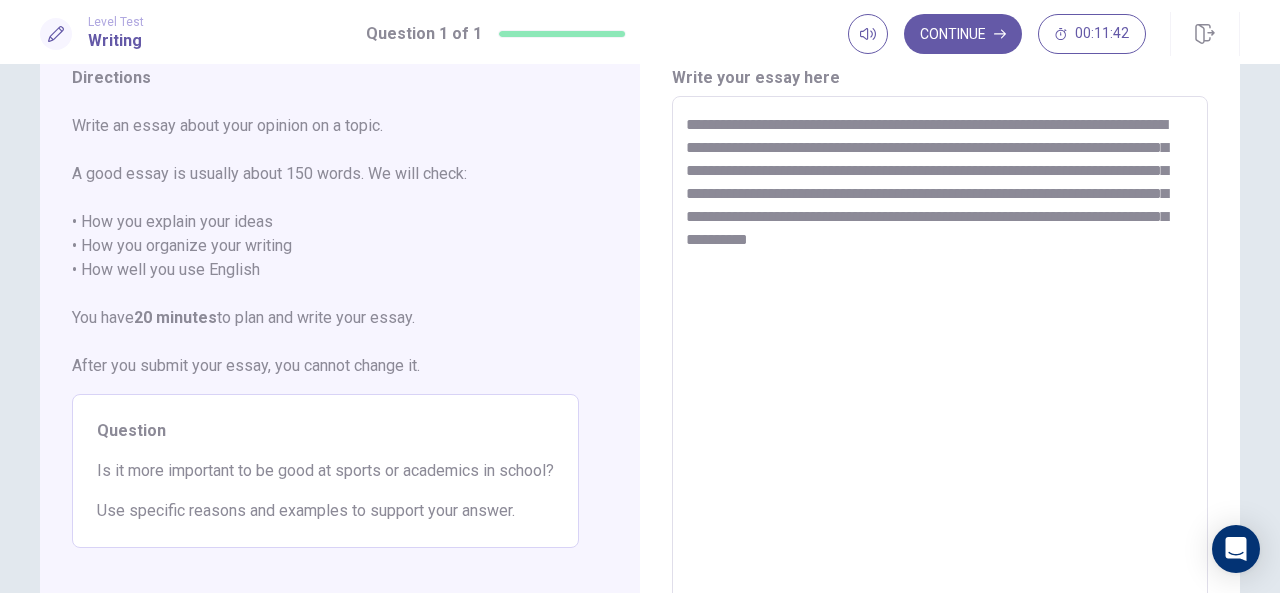 click on "**********" at bounding box center (940, 373) 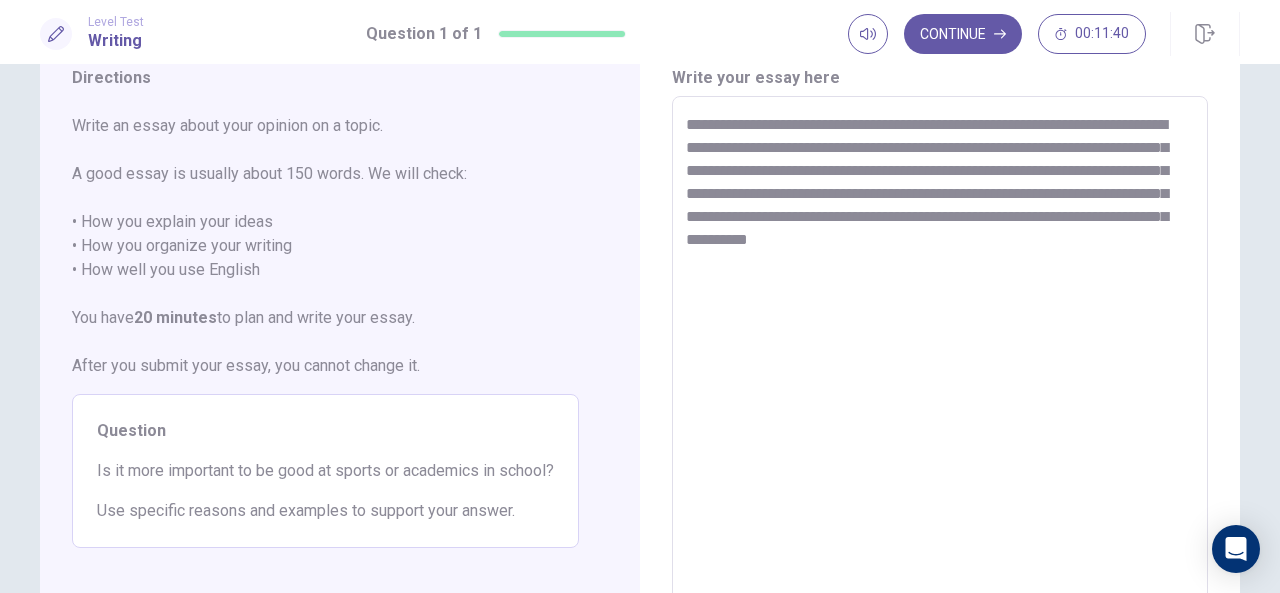 click on "**********" at bounding box center (940, 373) 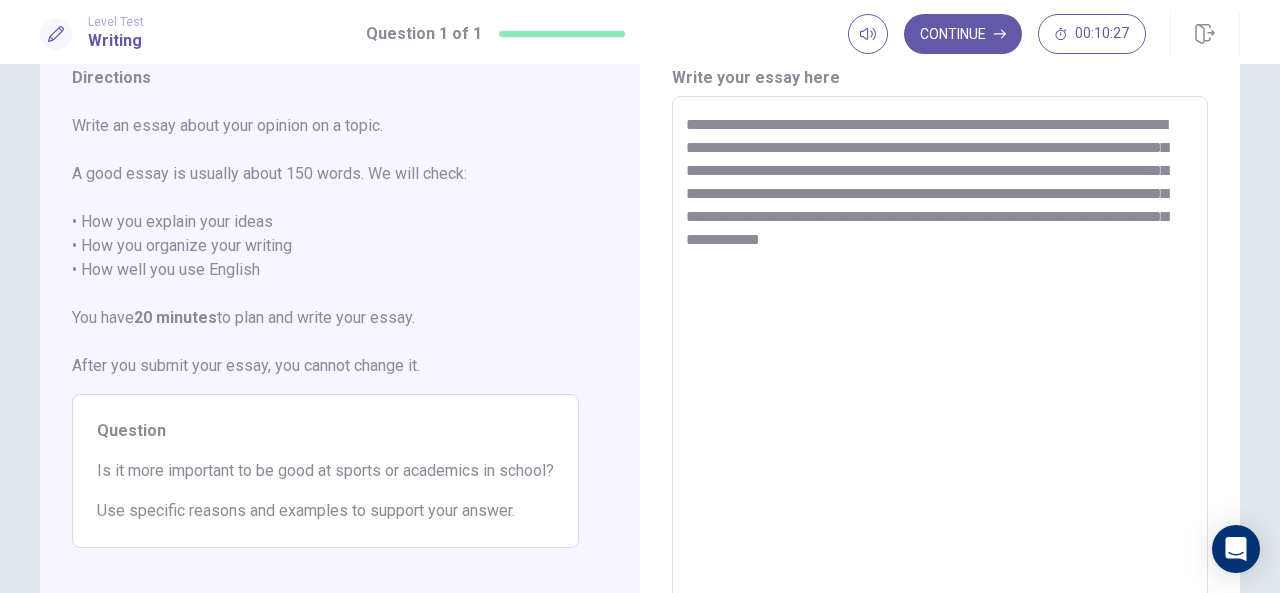 click on "**********" at bounding box center (940, 373) 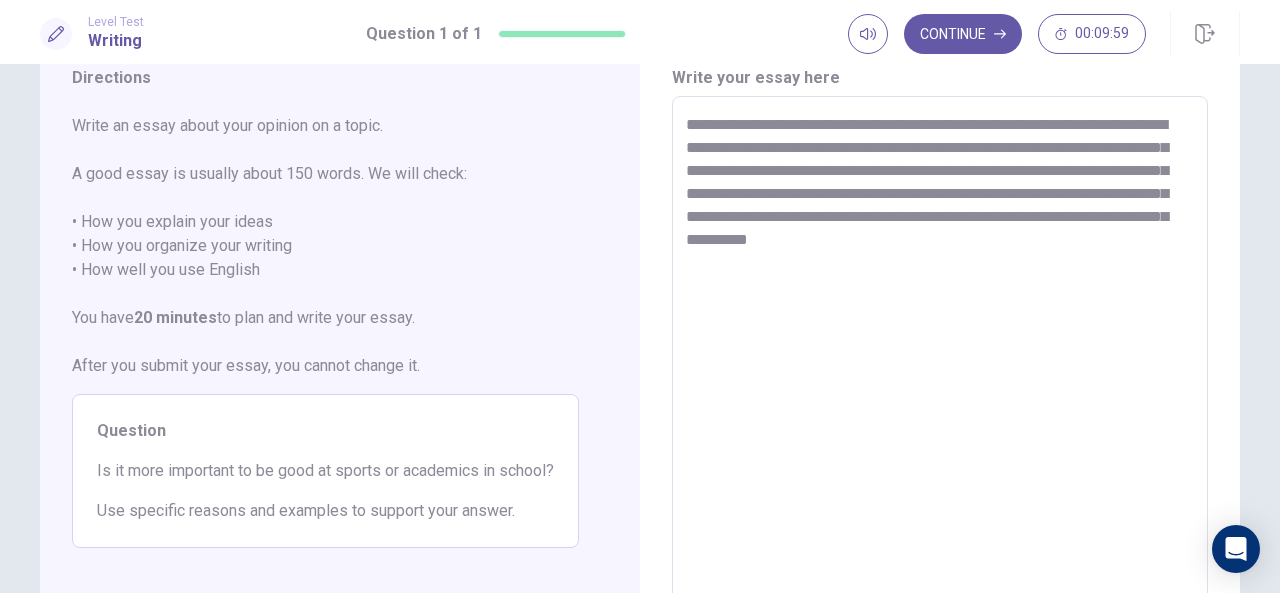 click on "**********" at bounding box center [940, 373] 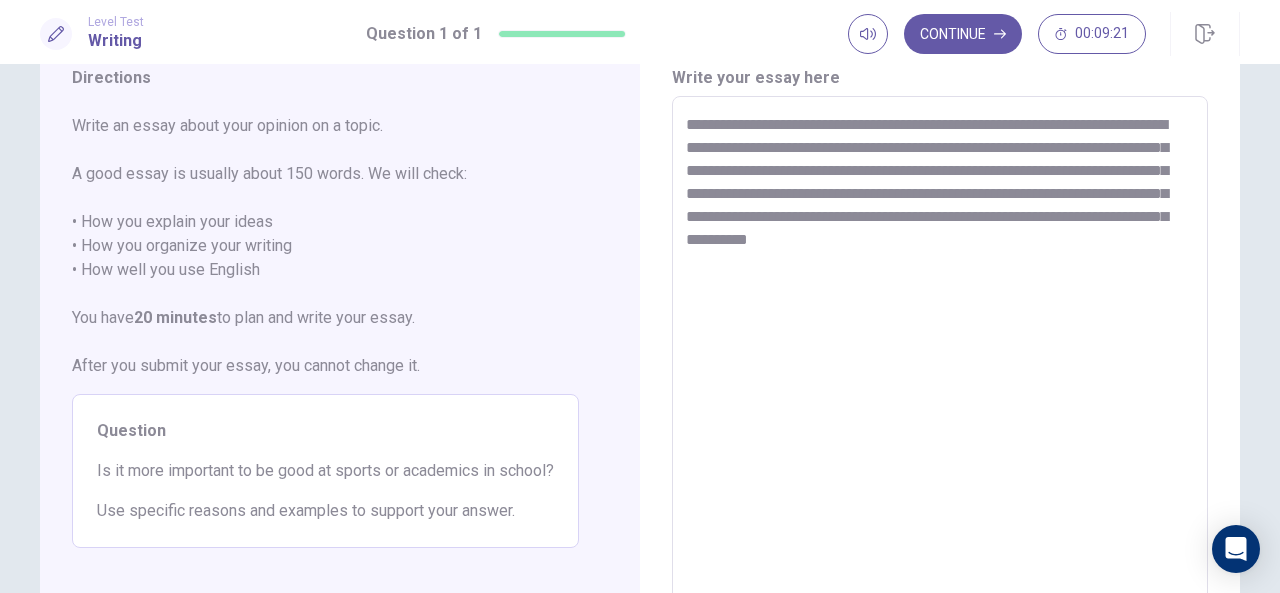 click on "**********" at bounding box center [940, 373] 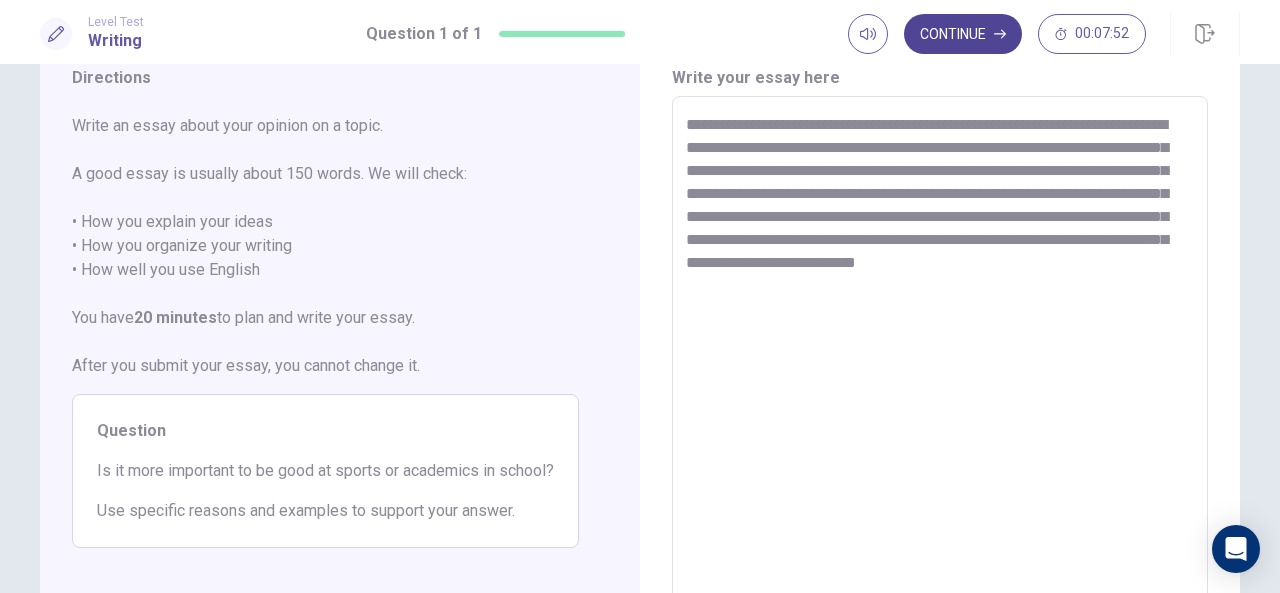 click on "Continue" at bounding box center (963, 34) 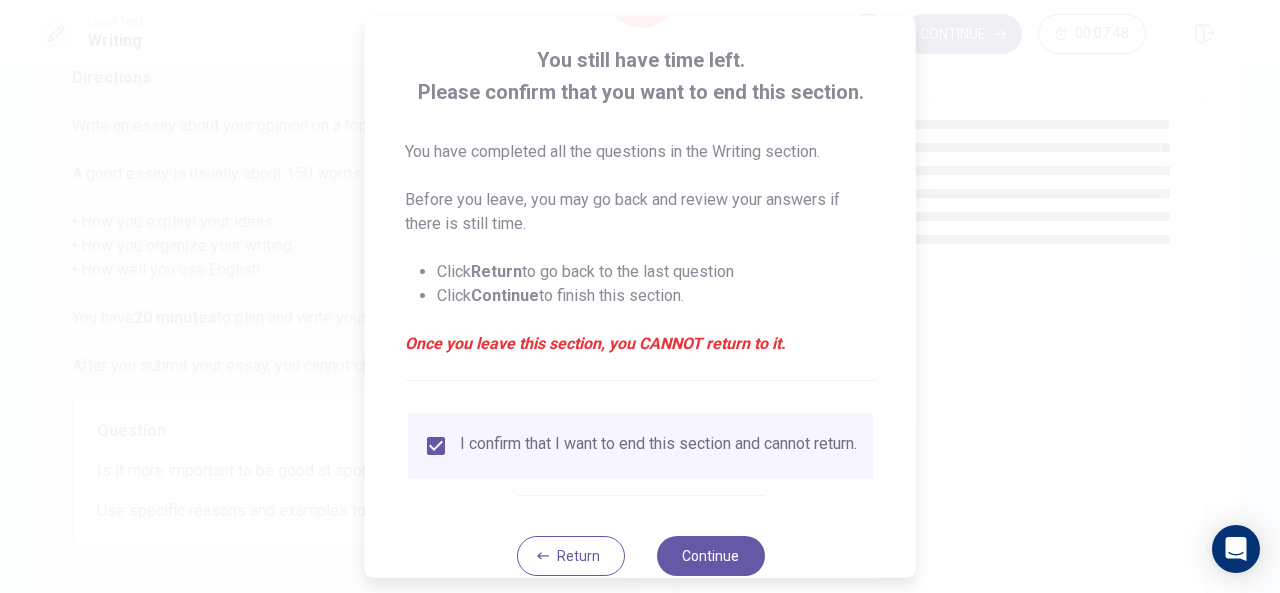 scroll, scrollTop: 152, scrollLeft: 0, axis: vertical 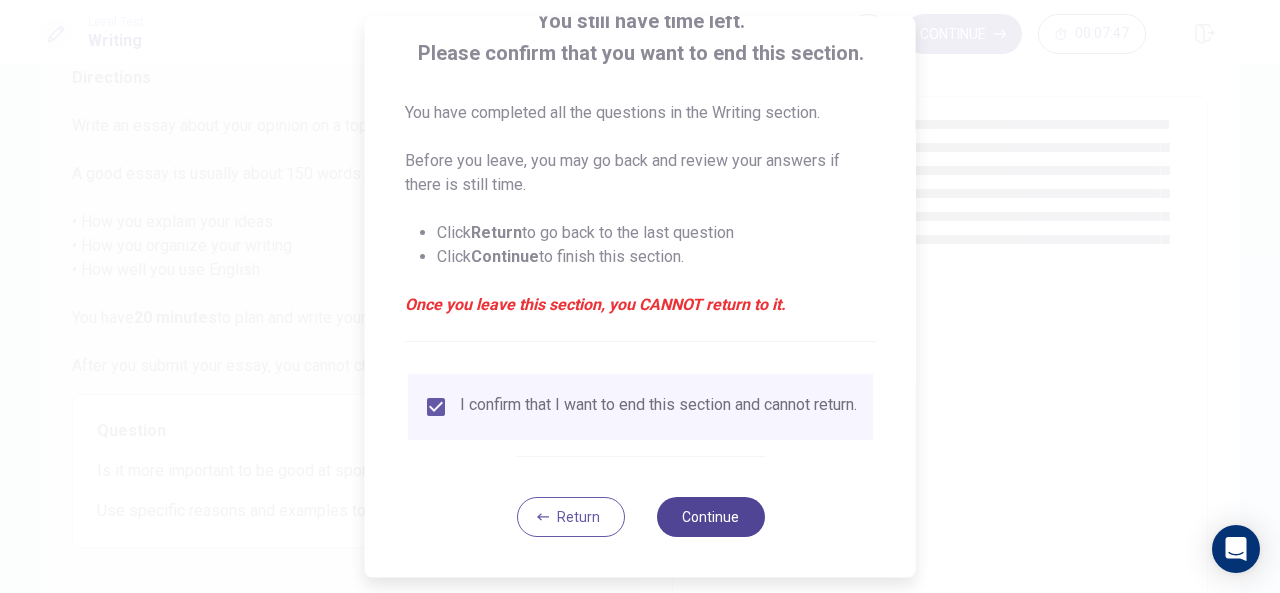 click on "Continue" at bounding box center [710, 517] 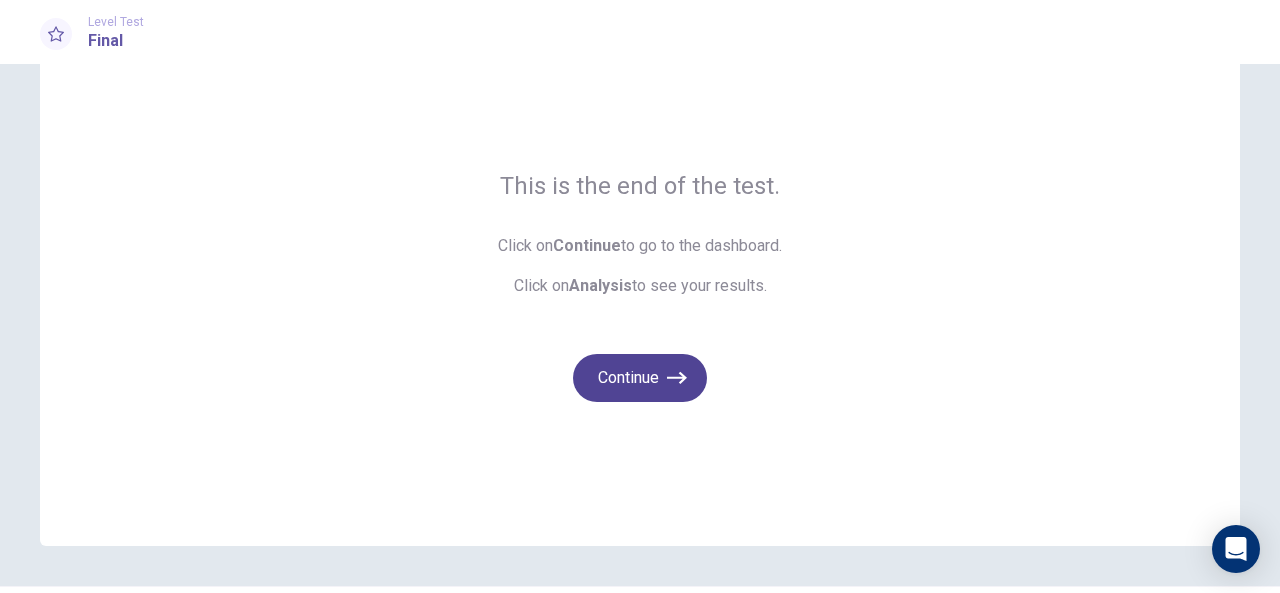click on "Continue" at bounding box center (640, 378) 